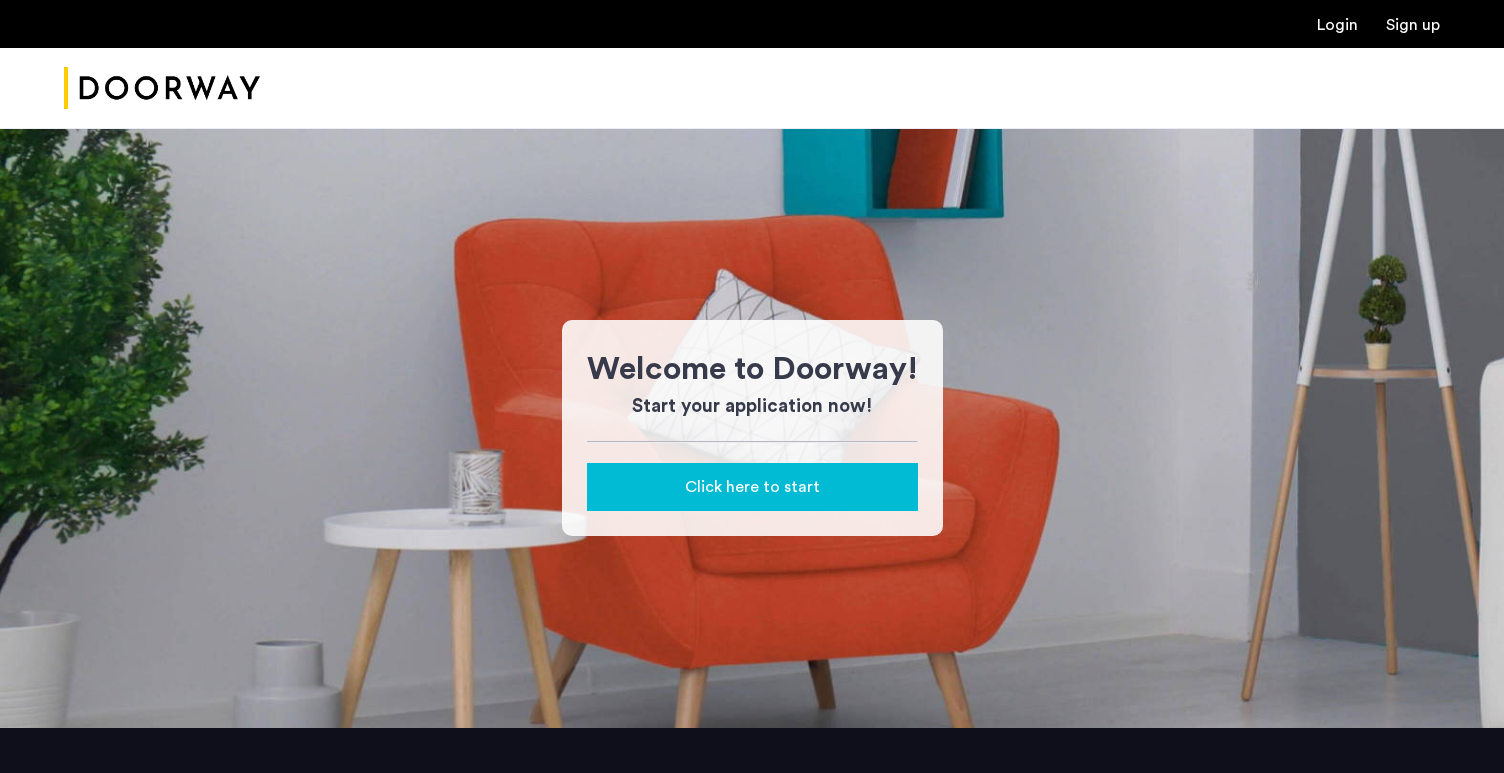scroll, scrollTop: 0, scrollLeft: 0, axis: both 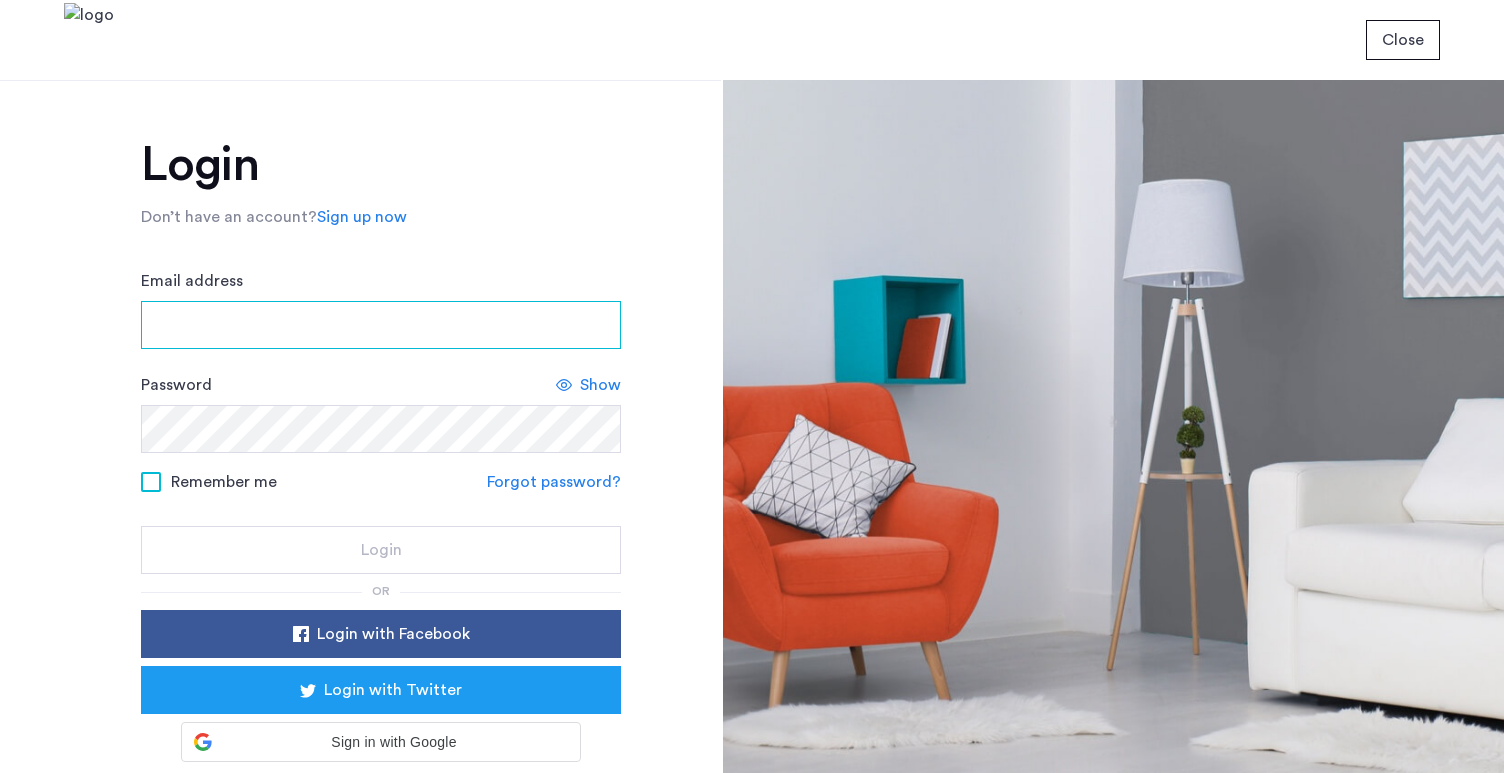 click on "Email address" at bounding box center [381, 325] 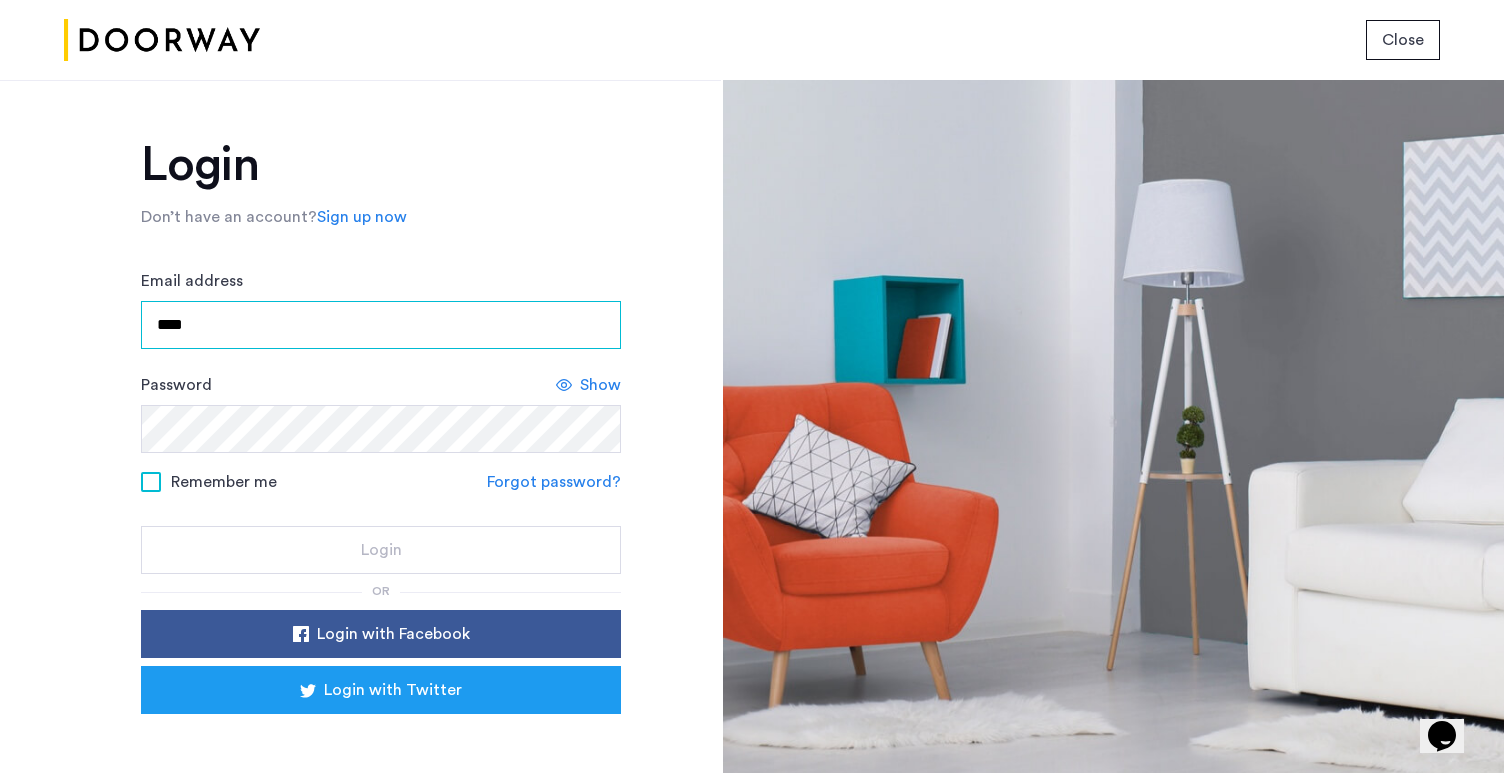 scroll, scrollTop: 0, scrollLeft: 0, axis: both 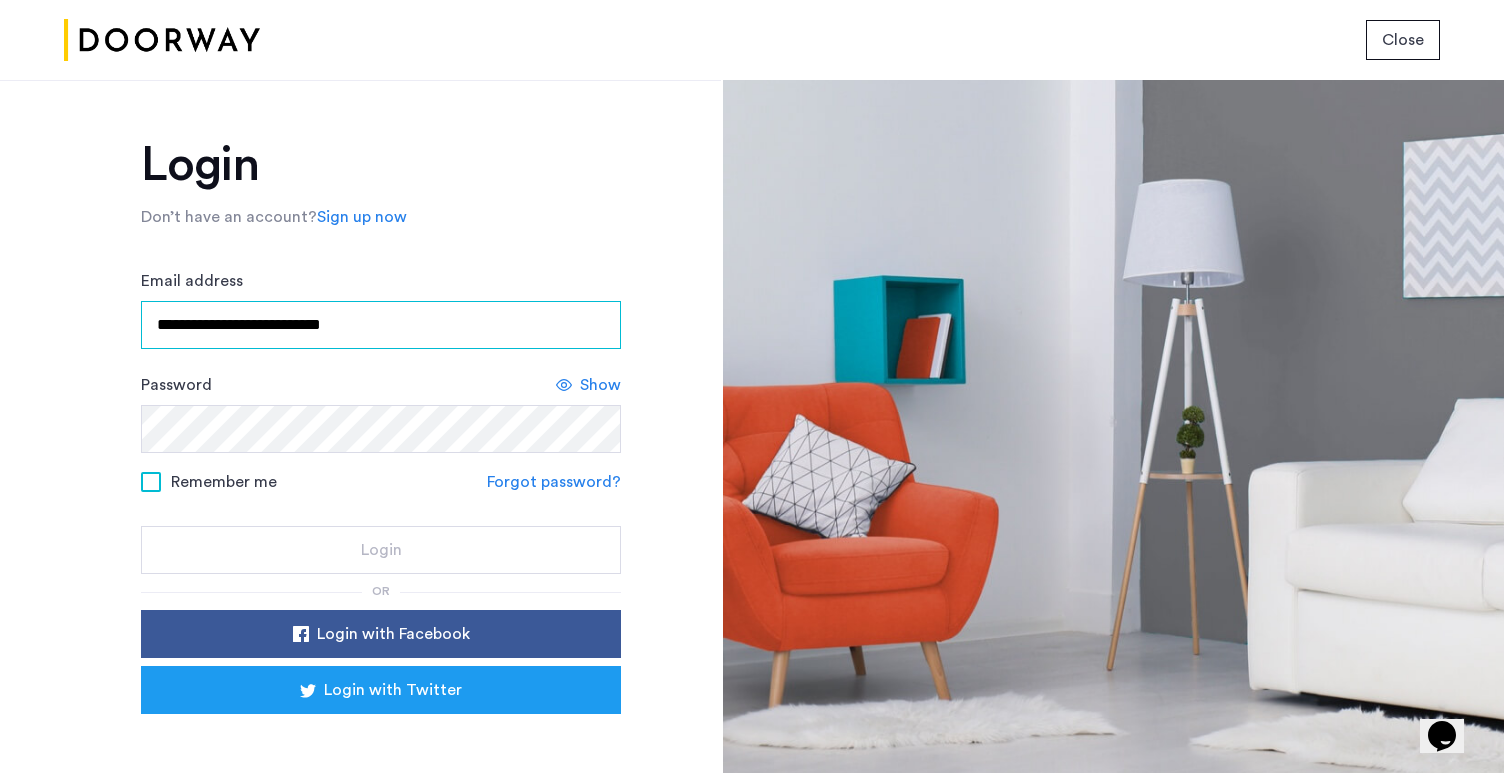 type on "**********" 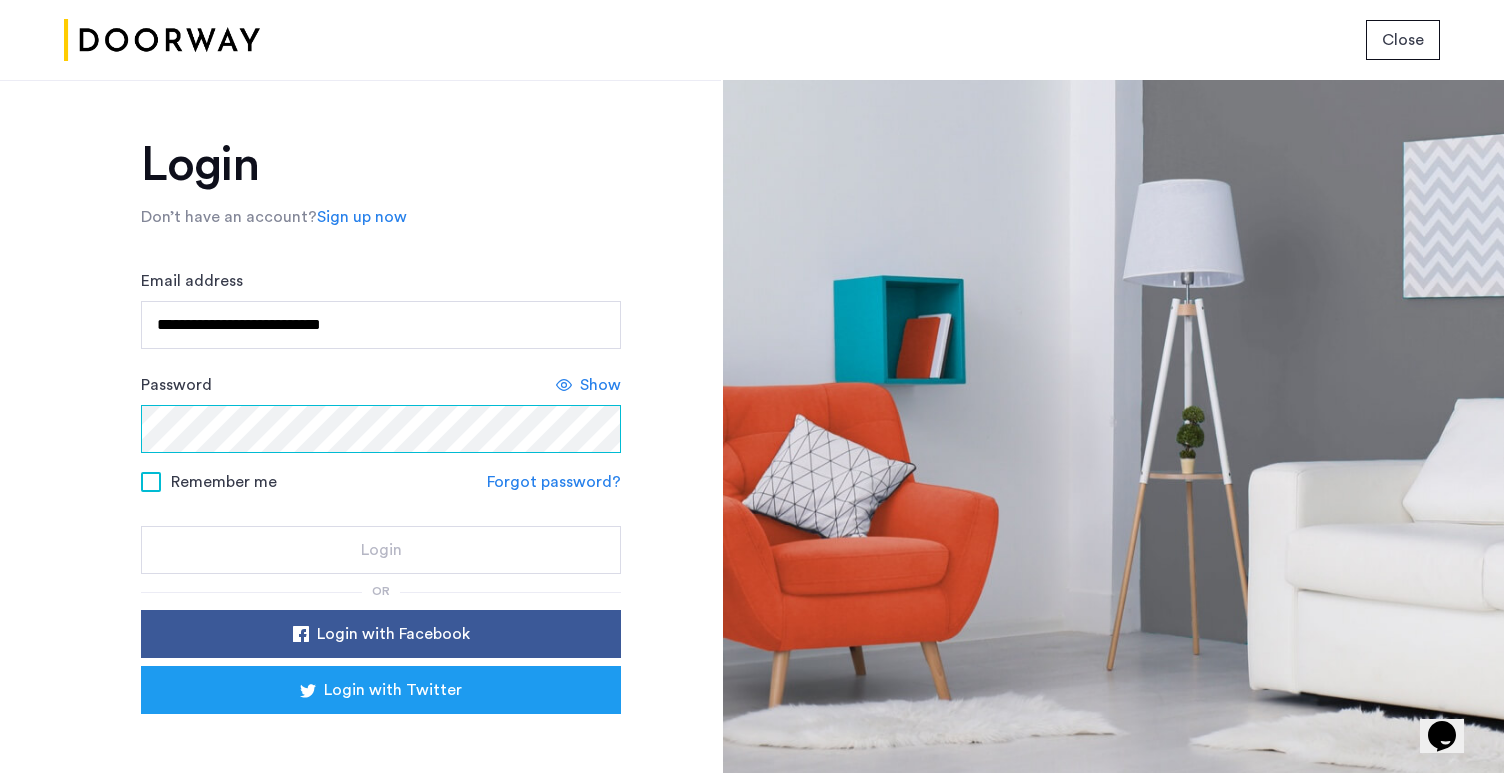 scroll, scrollTop: 59, scrollLeft: 0, axis: vertical 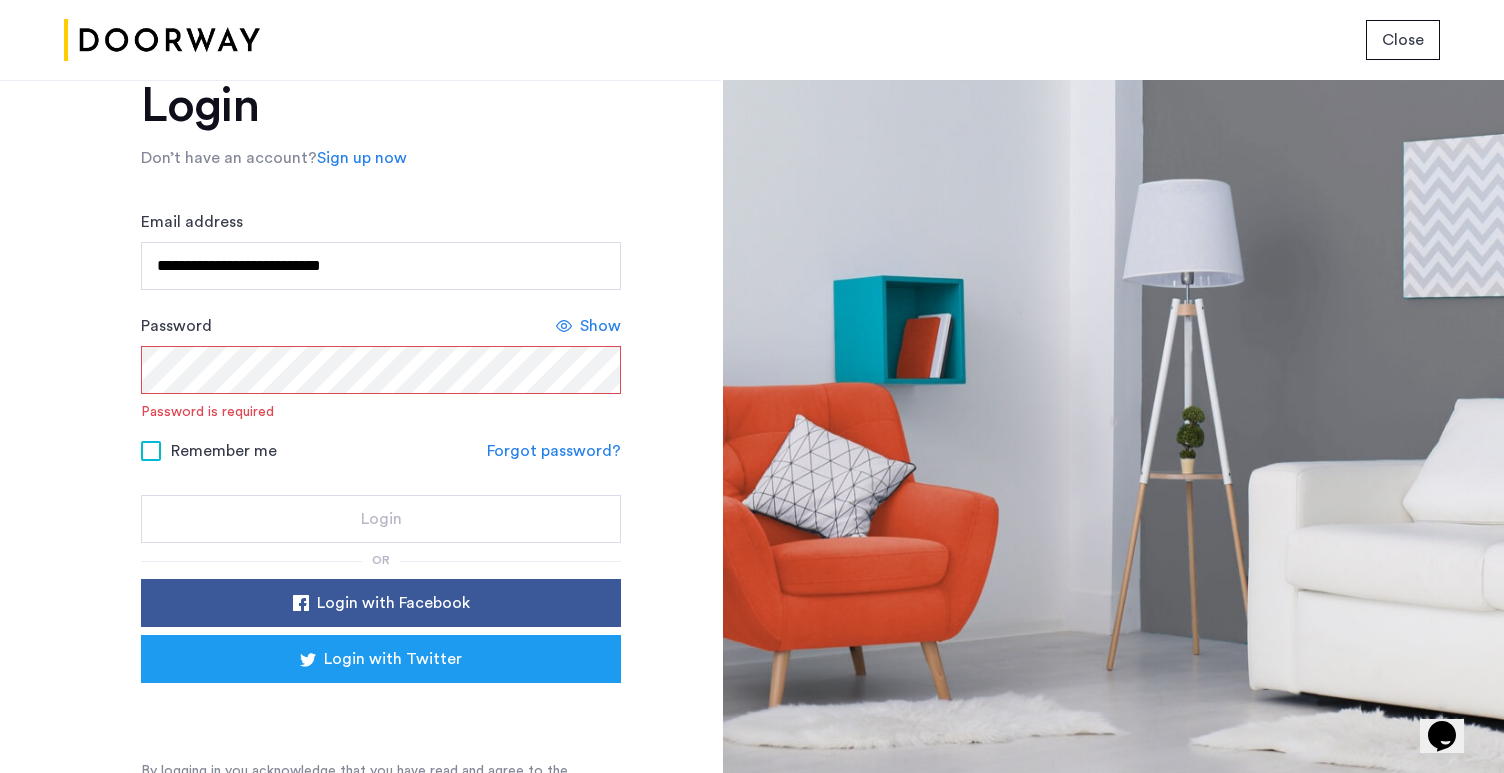 click on "Sign up now" 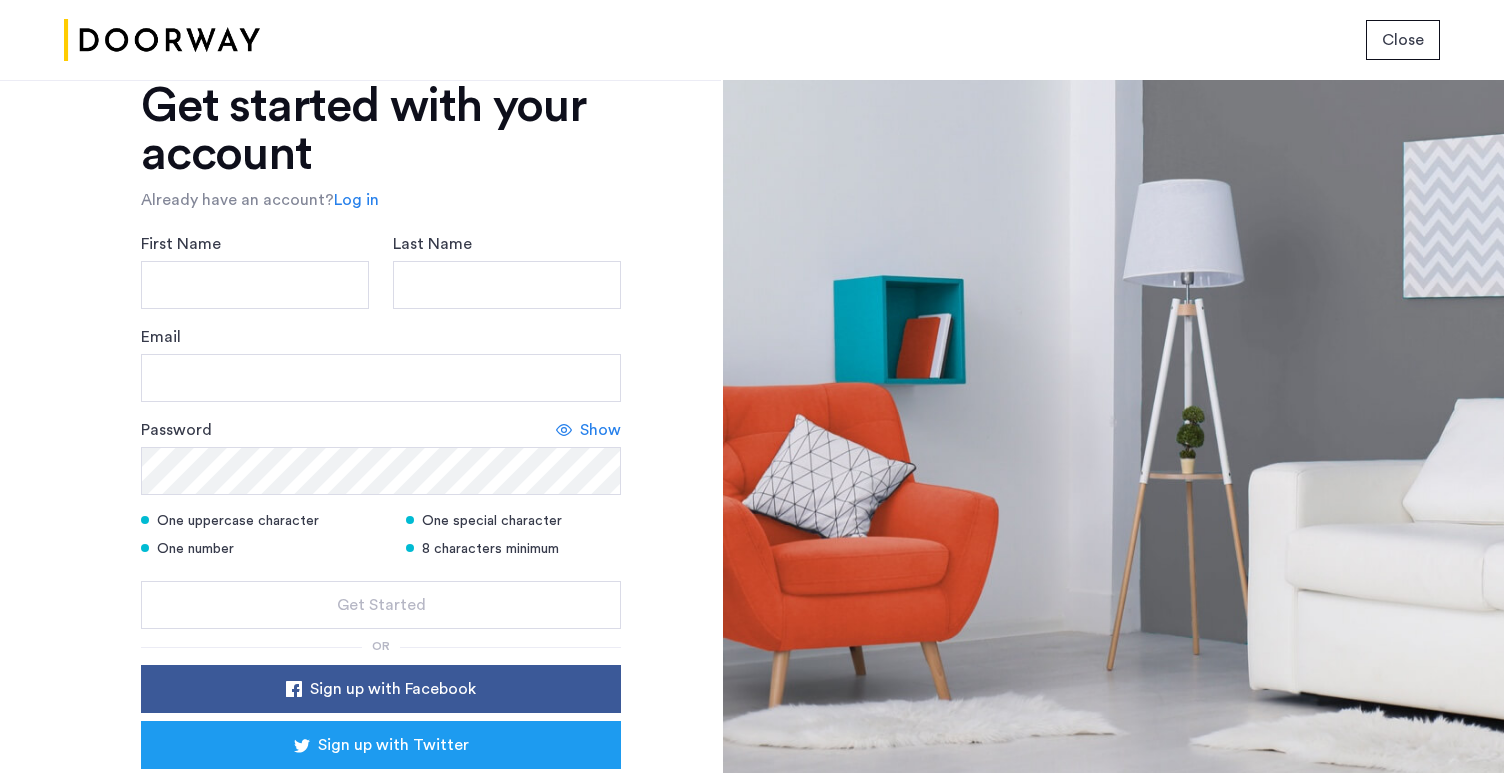click on "First Name Last Name Email Password Show  One uppercase character   One special character   One number   8 characters minimum  Get Started" 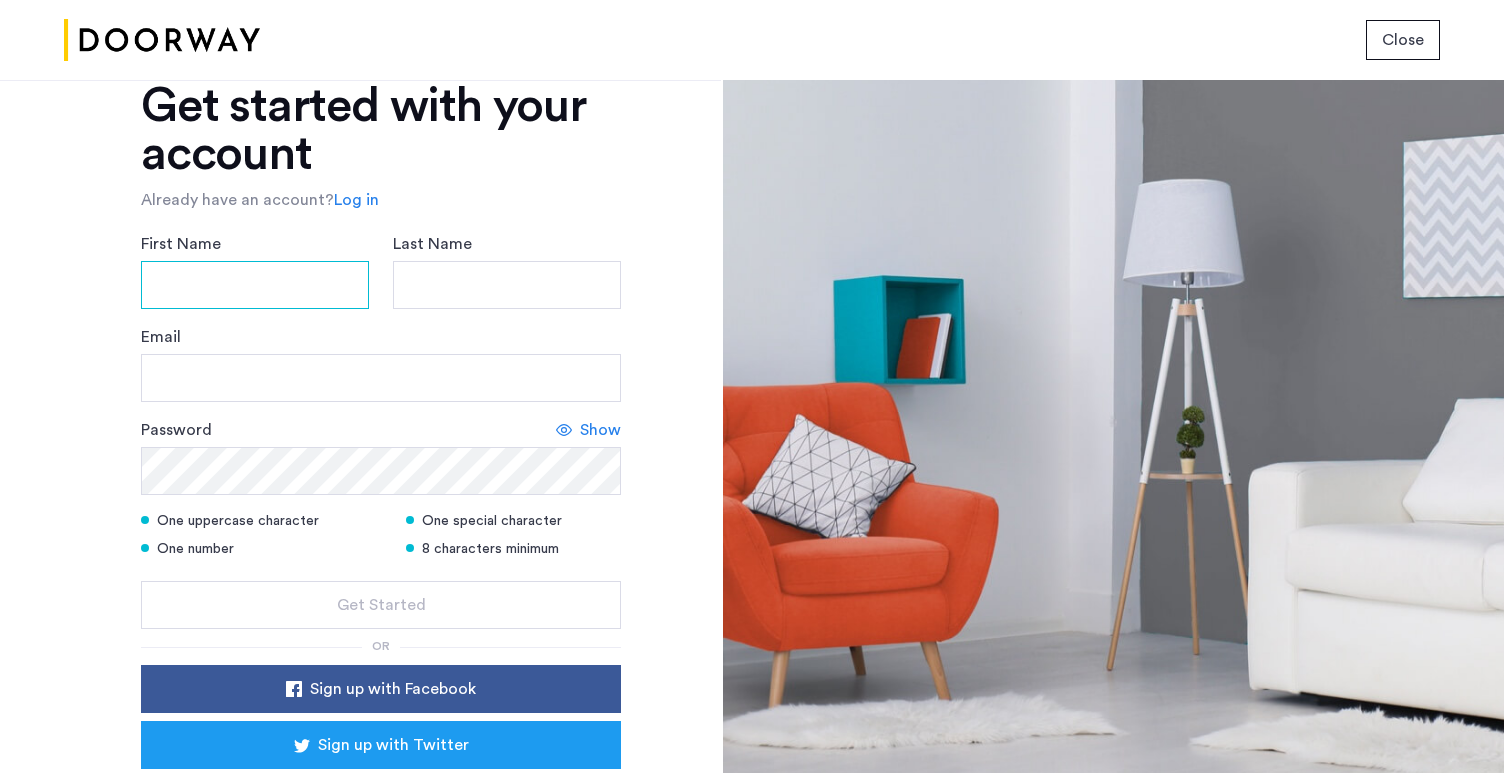 click on "First Name" at bounding box center (255, 285) 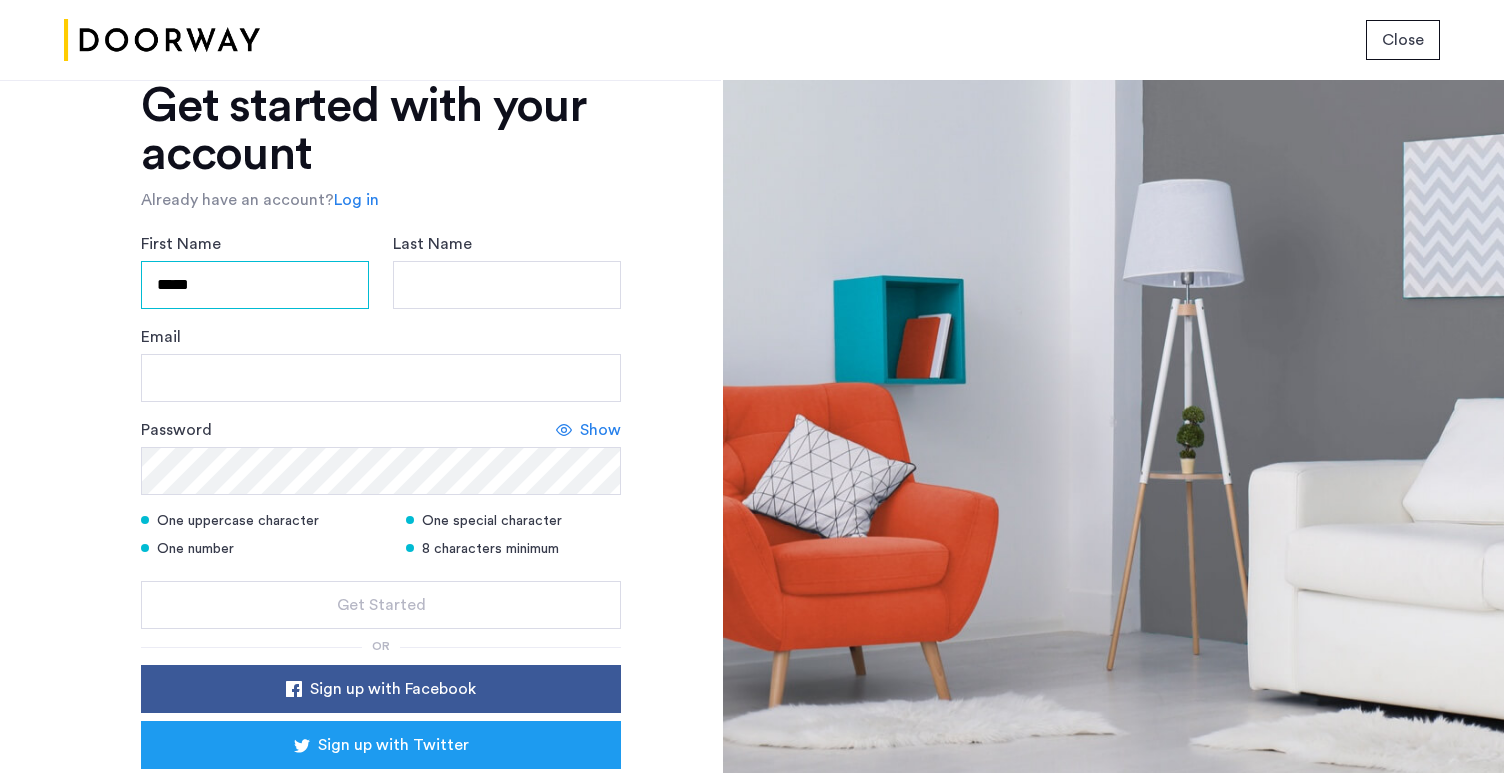 type on "*****" 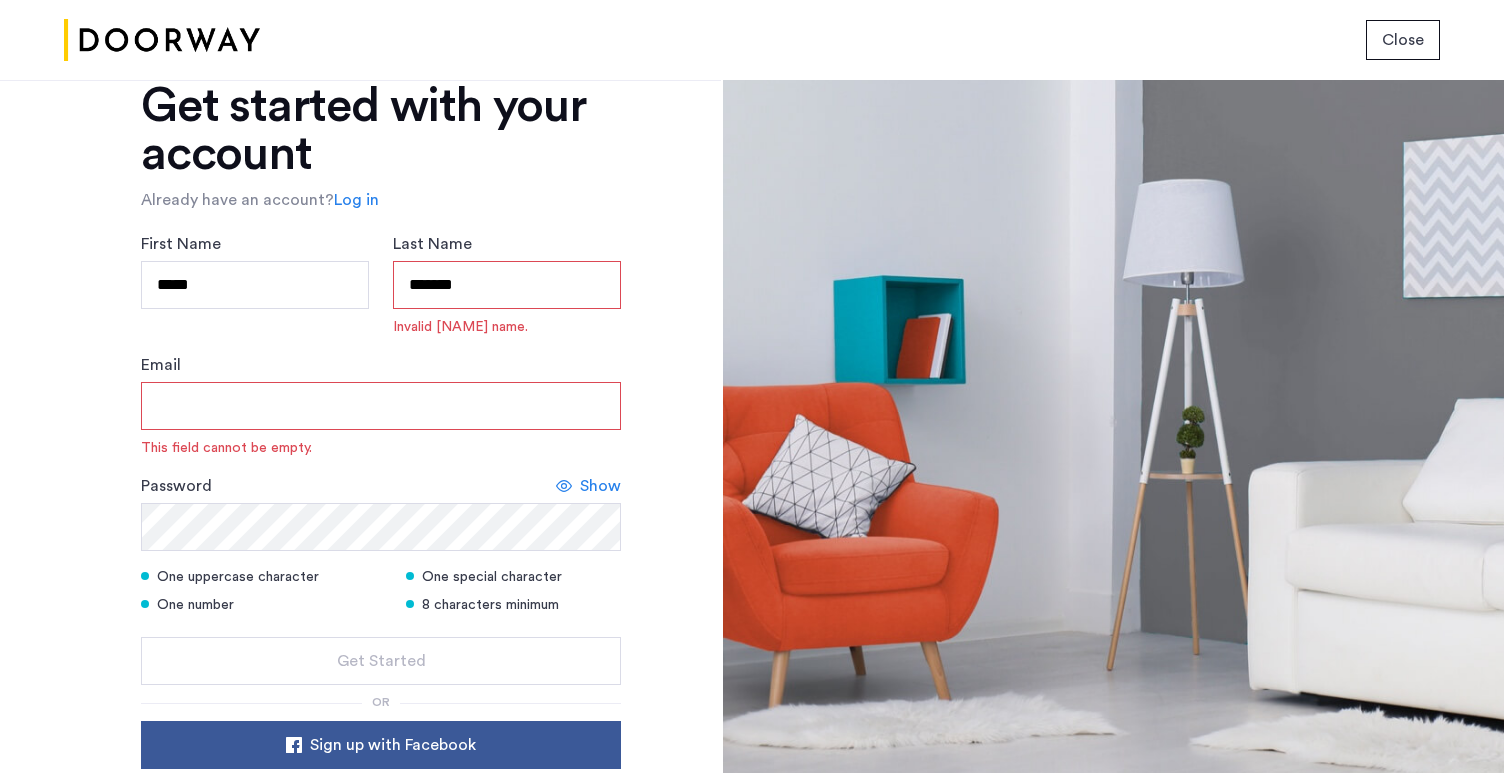click on "******" at bounding box center [507, 285] 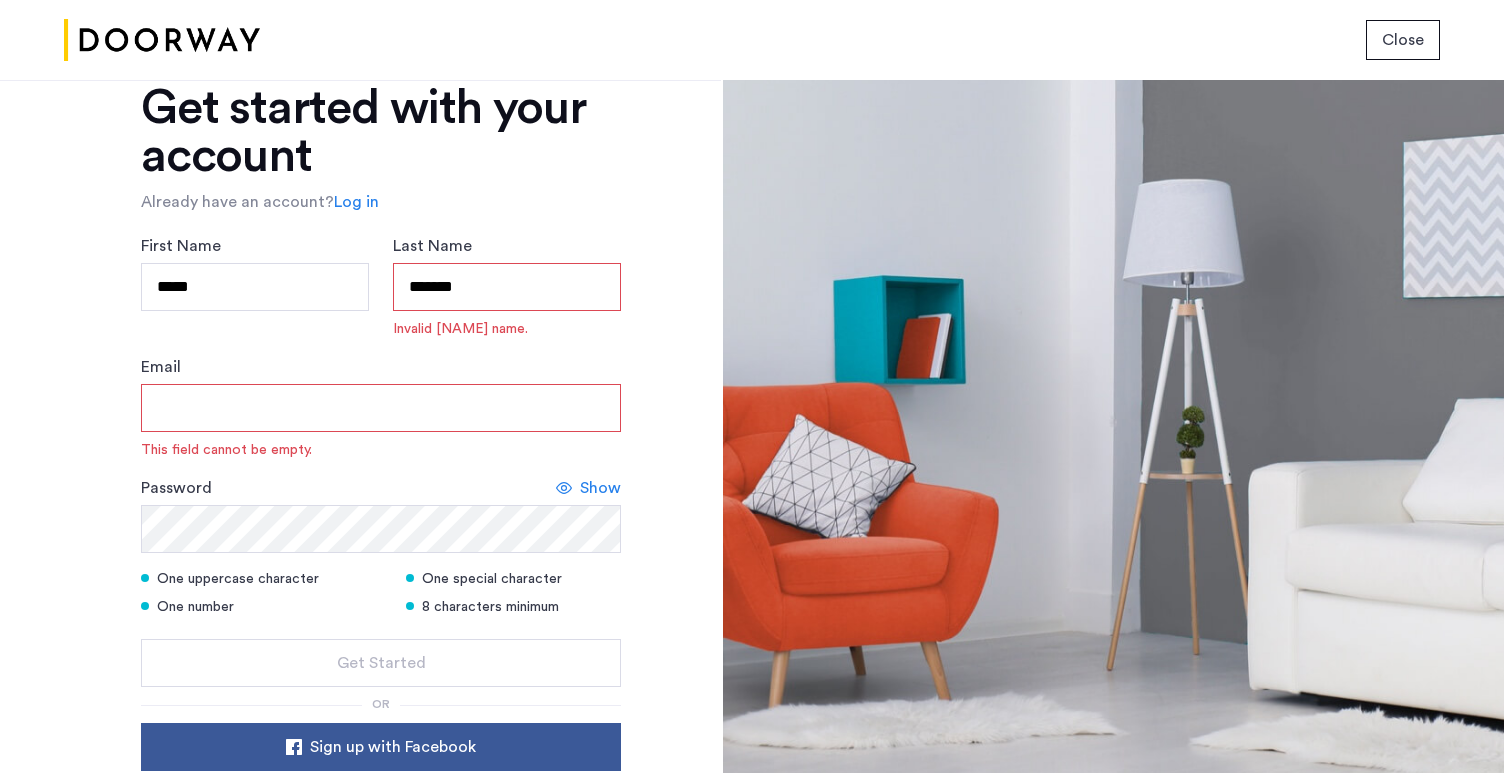 scroll, scrollTop: 44, scrollLeft: 0, axis: vertical 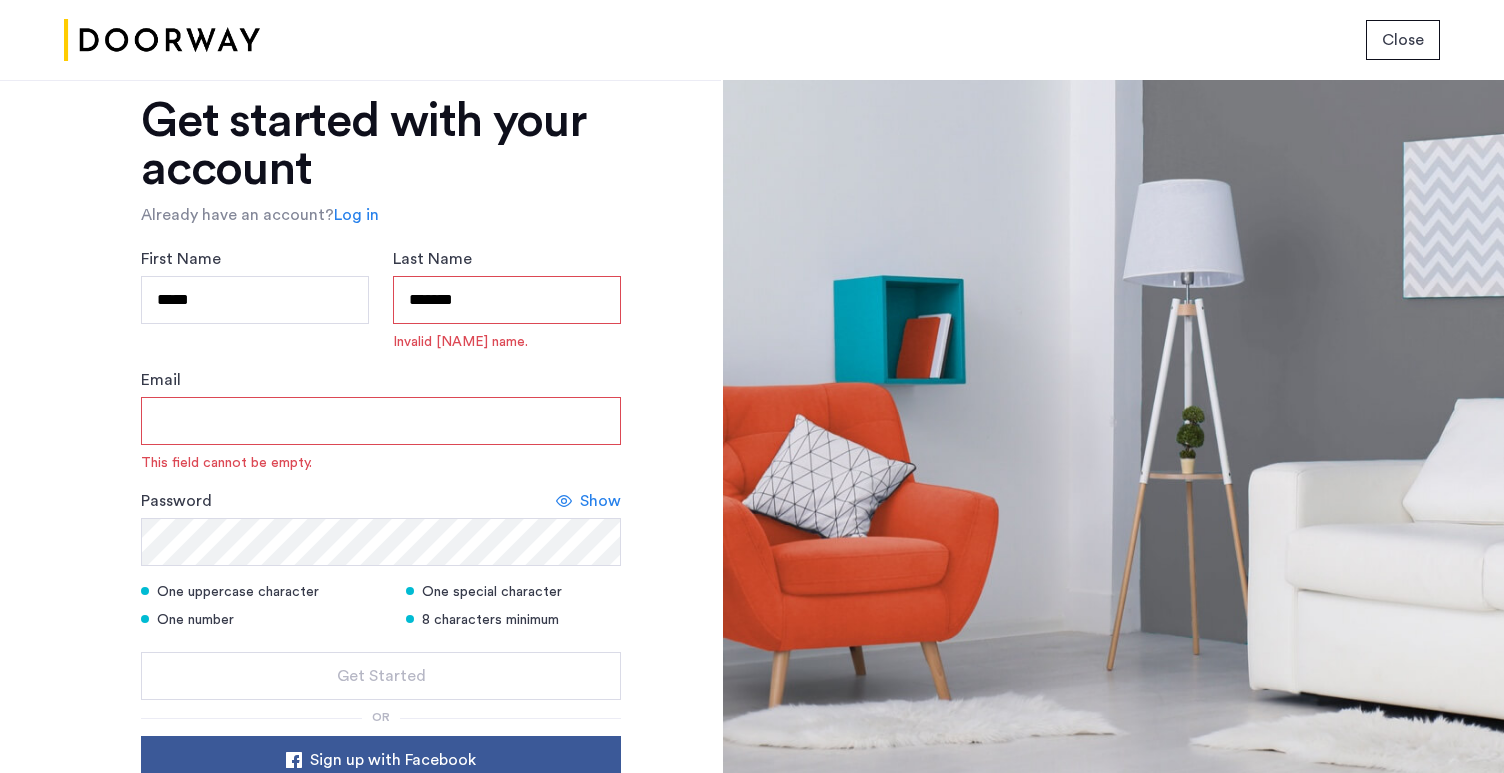 click on "******" at bounding box center [507, 300] 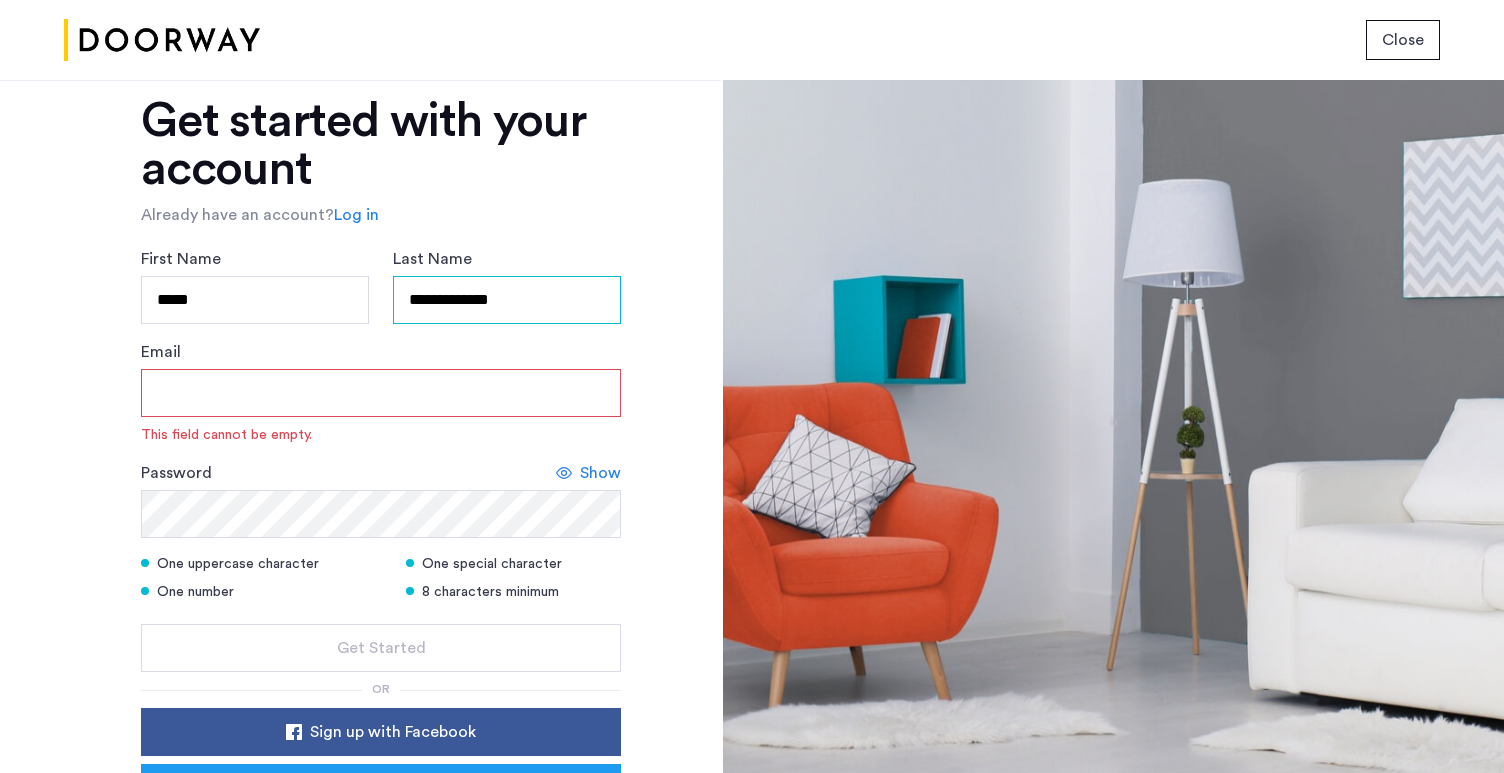 type on "**********" 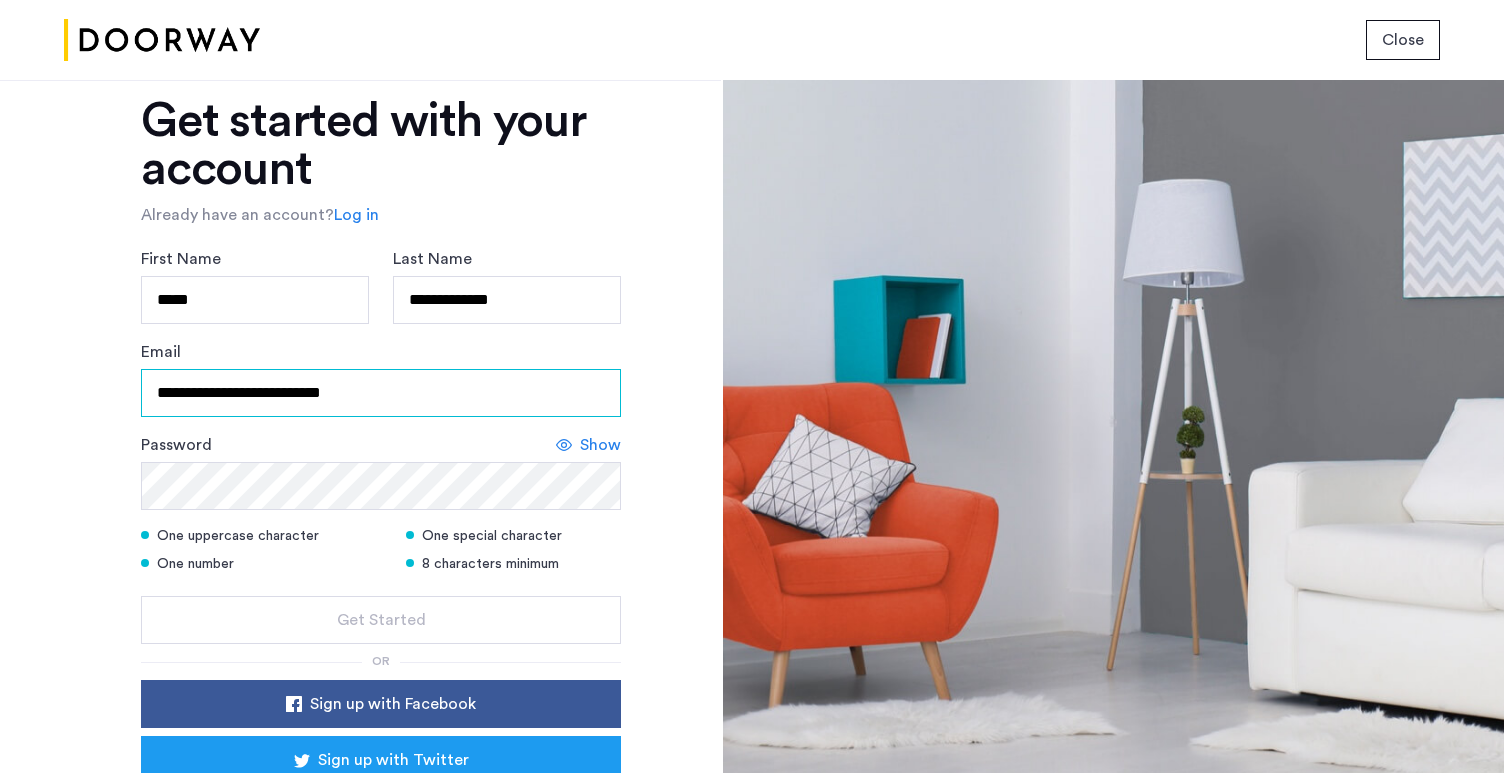 type on "**********" 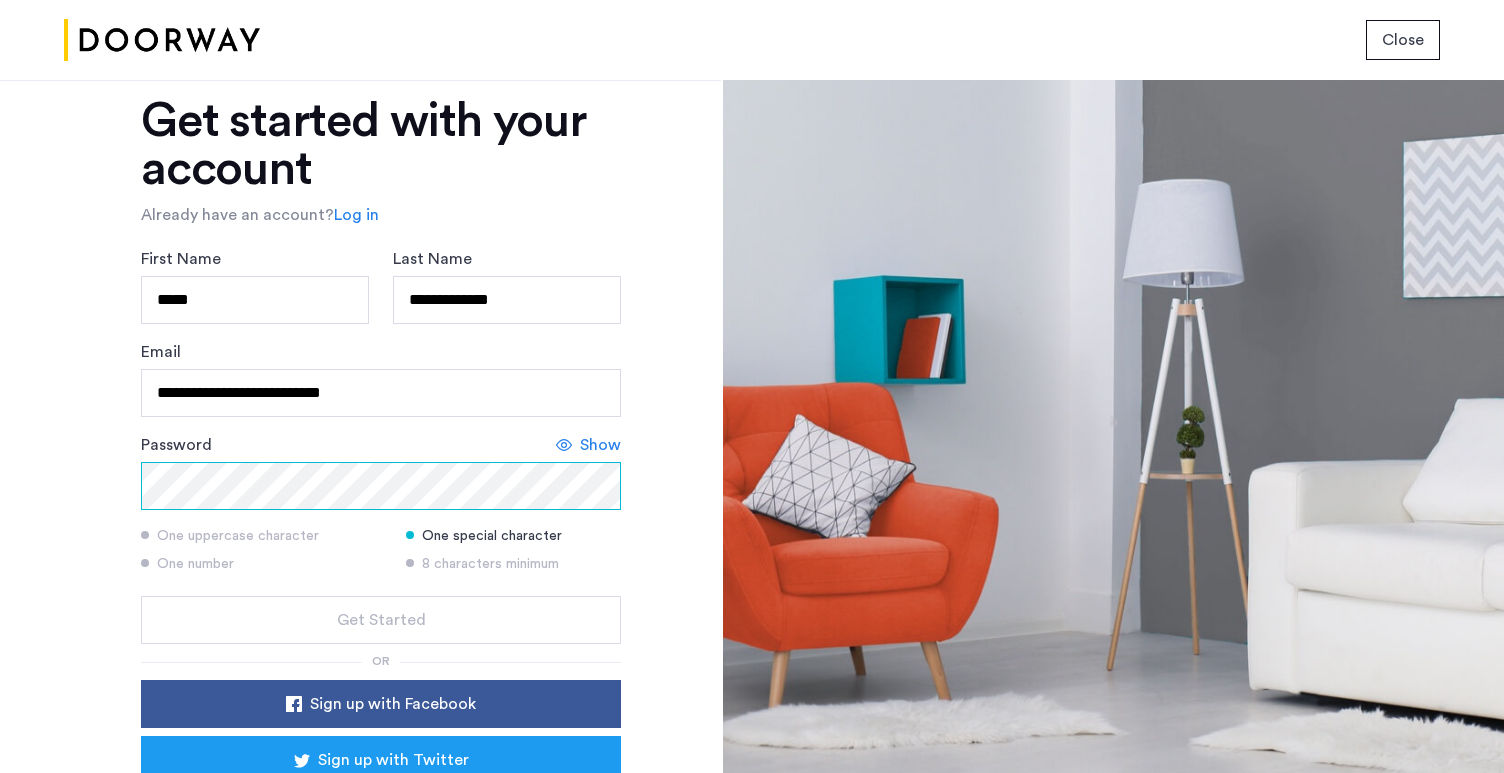 click on "Get Started" 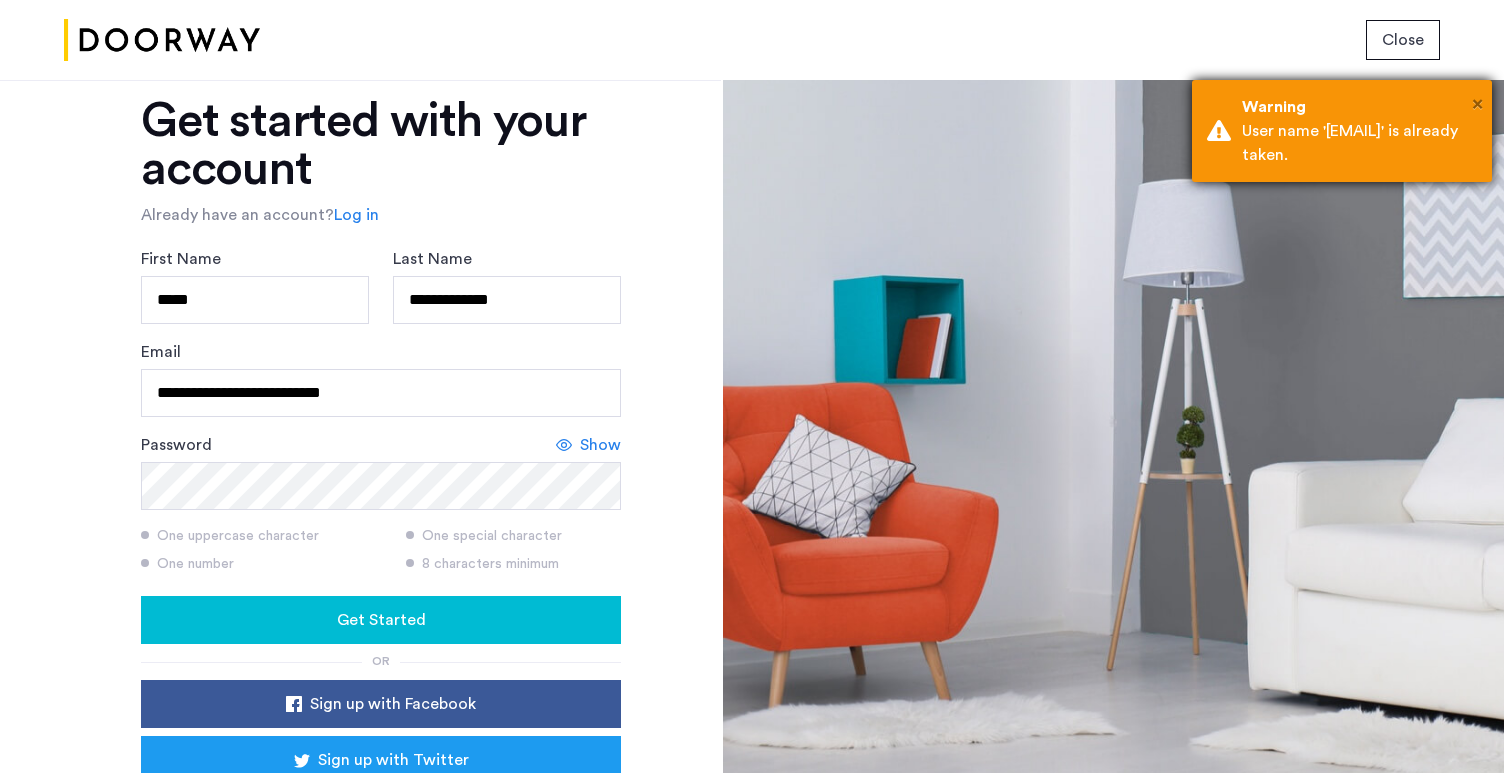 click on "×" at bounding box center [1477, 104] 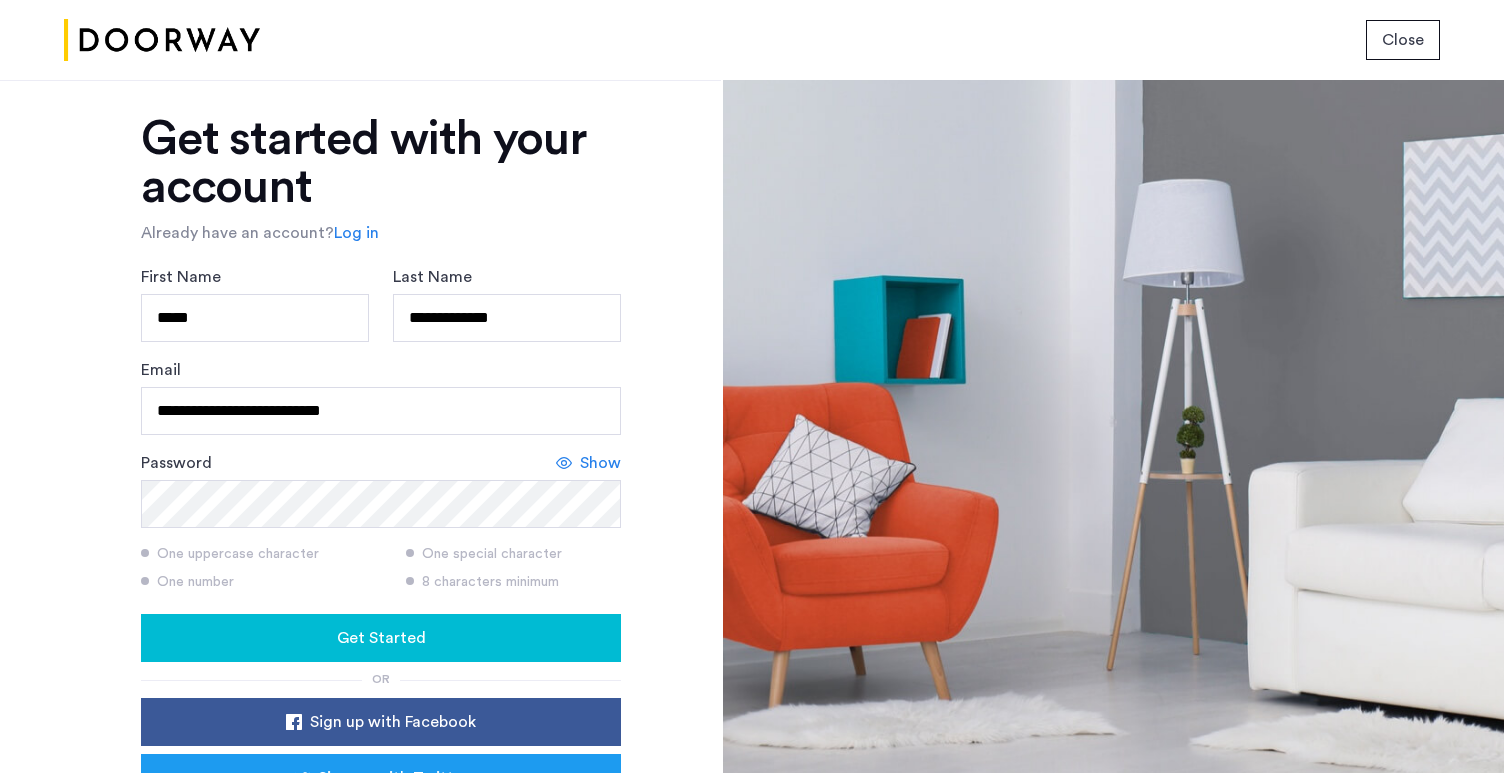 scroll, scrollTop: 0, scrollLeft: 0, axis: both 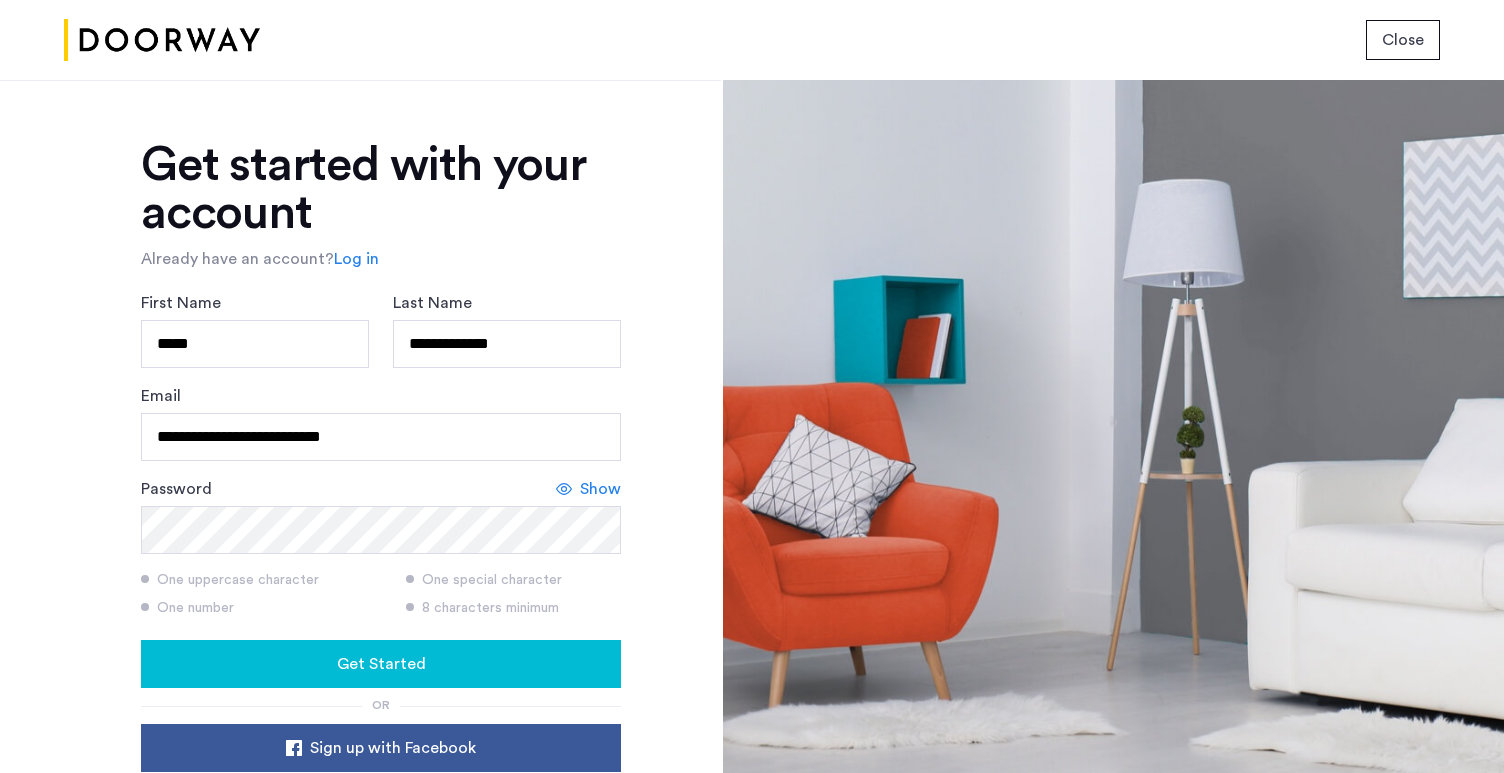 click on "**********" 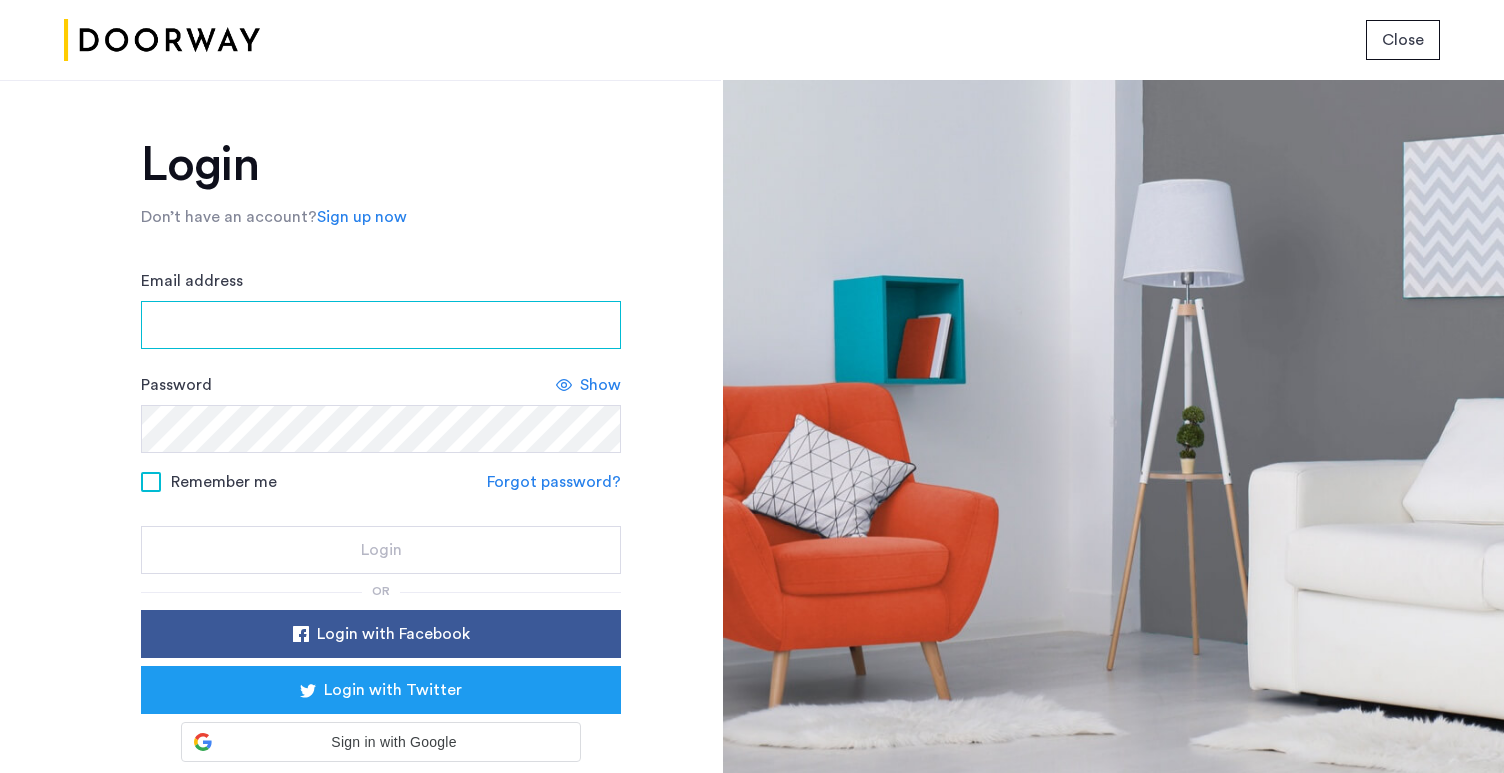 click on "Email address" at bounding box center (381, 325) 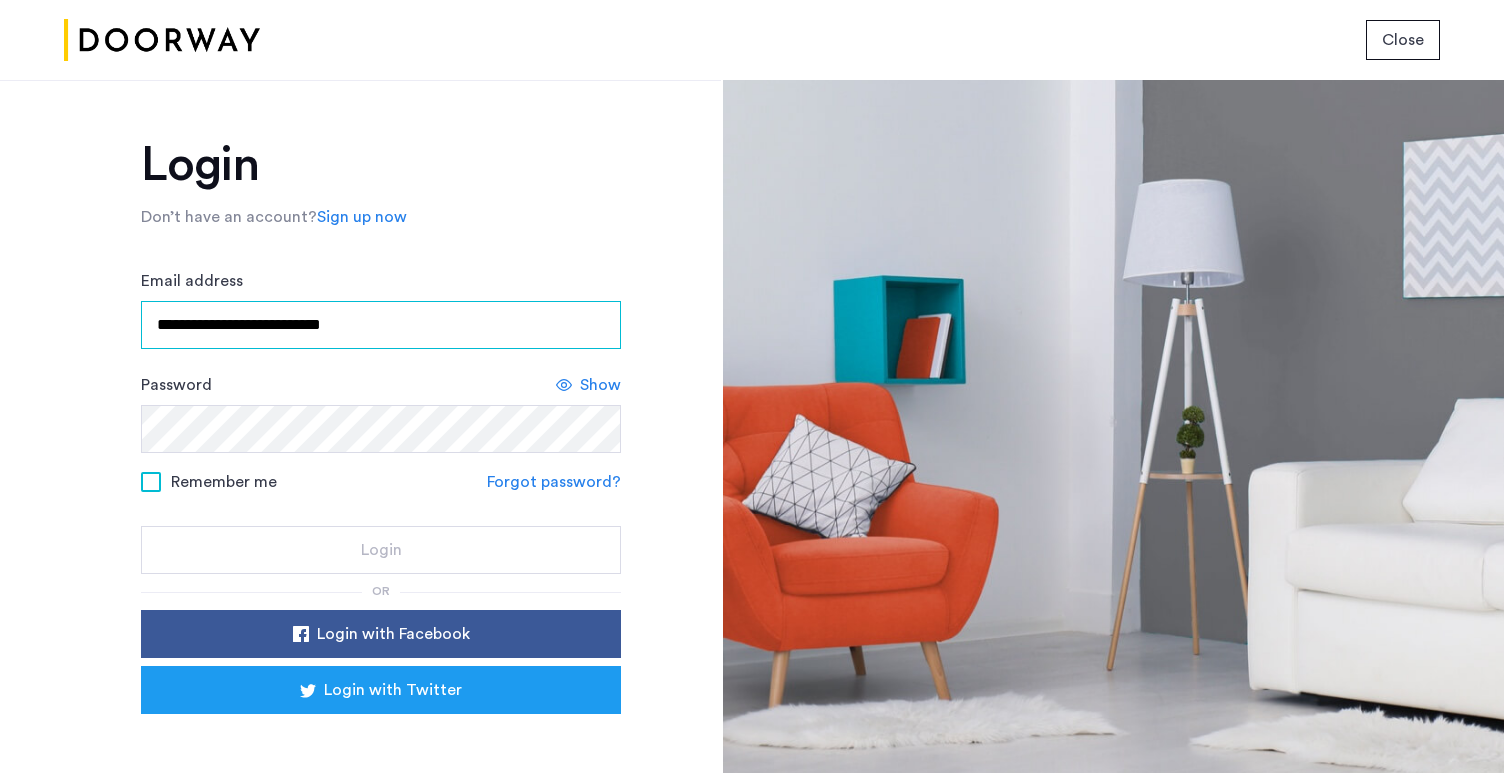 type on "**********" 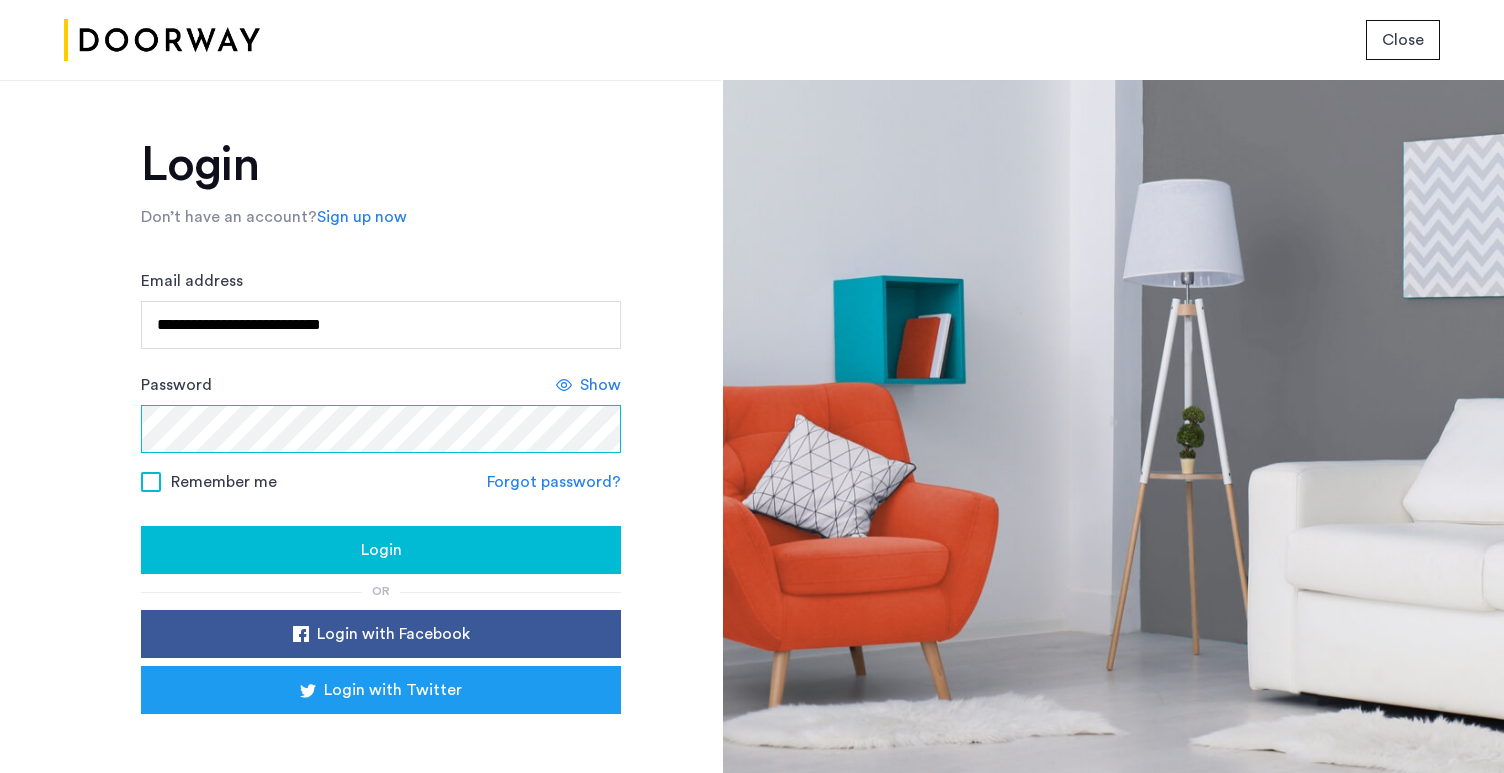 click on "Login" 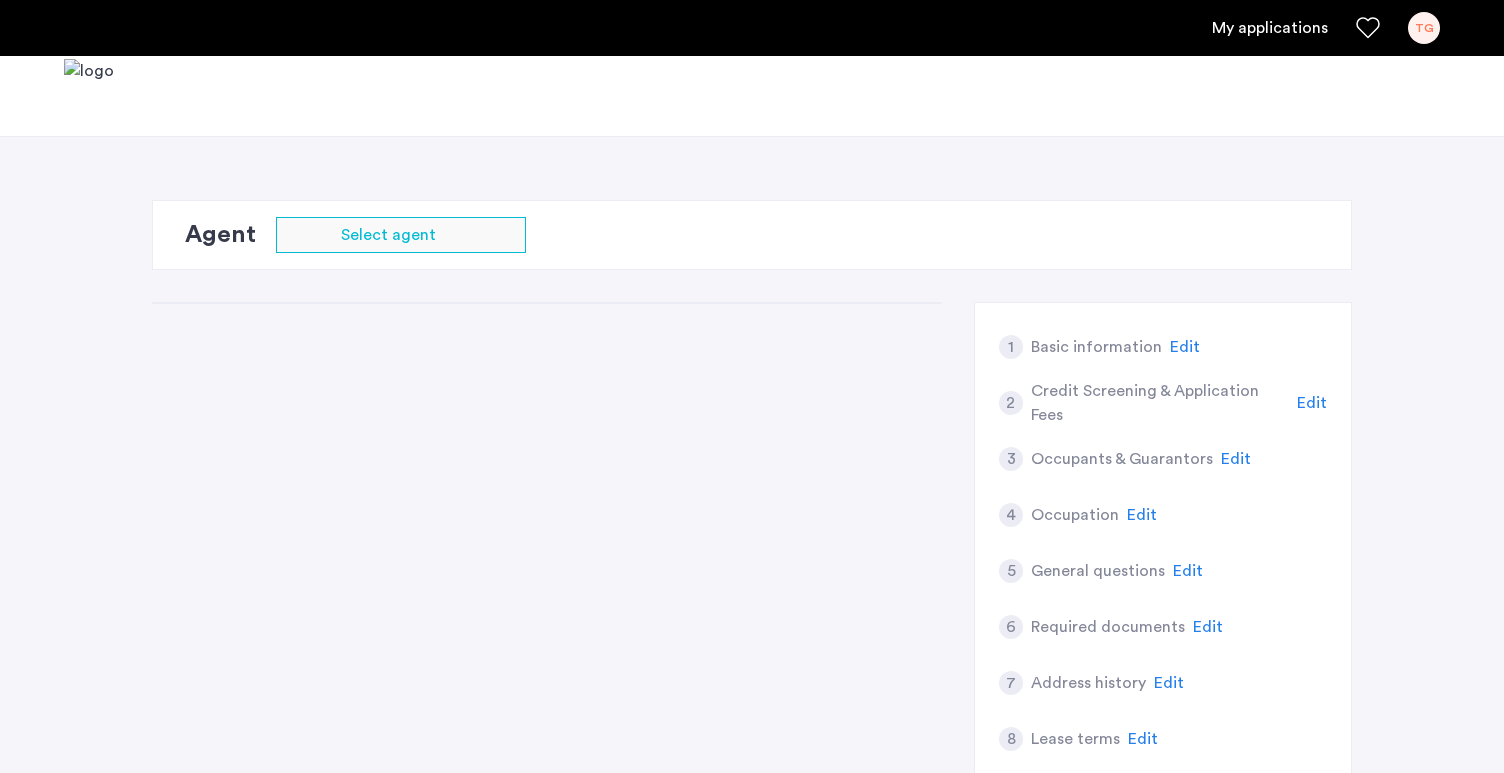 scroll, scrollTop: 0, scrollLeft: 0, axis: both 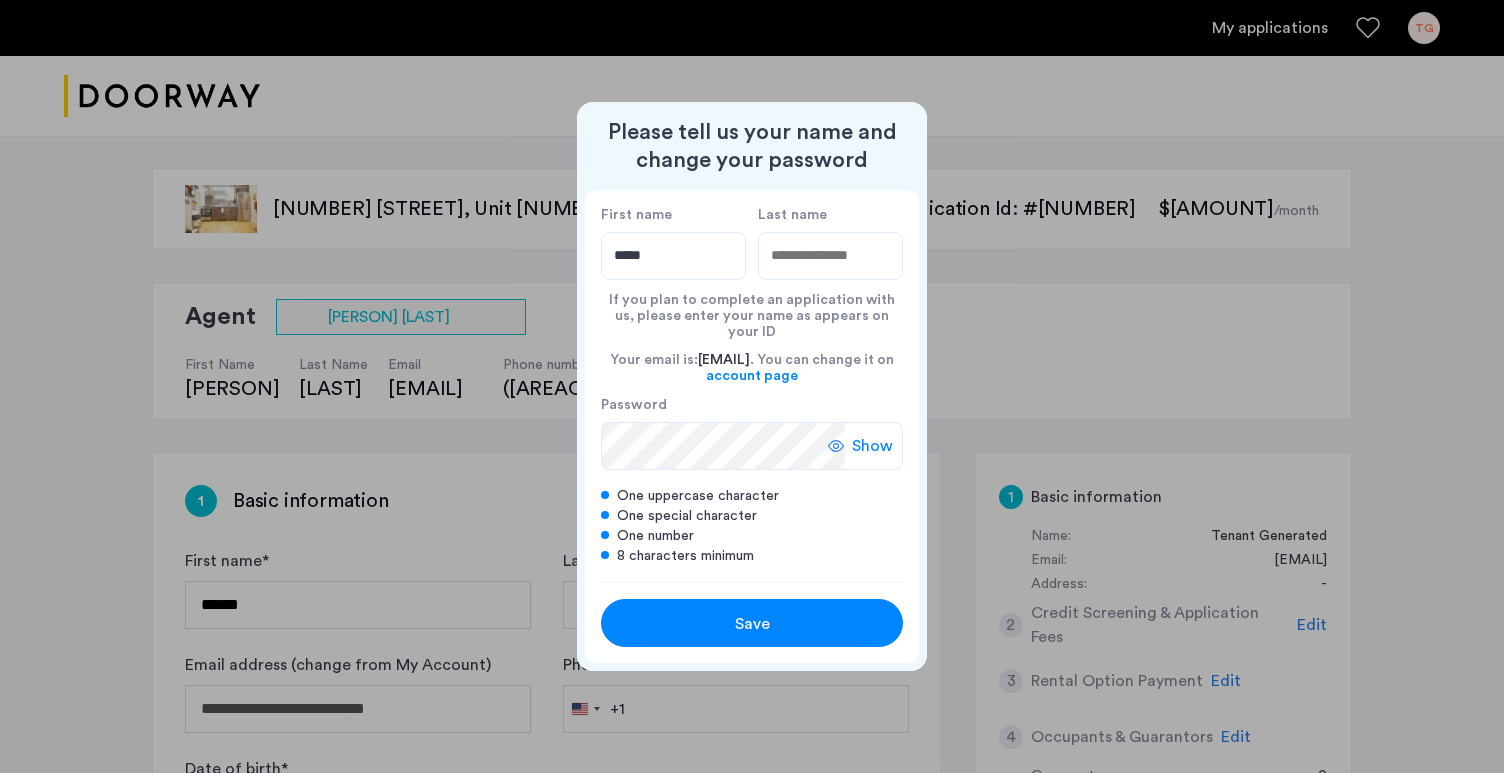 type on "*****" 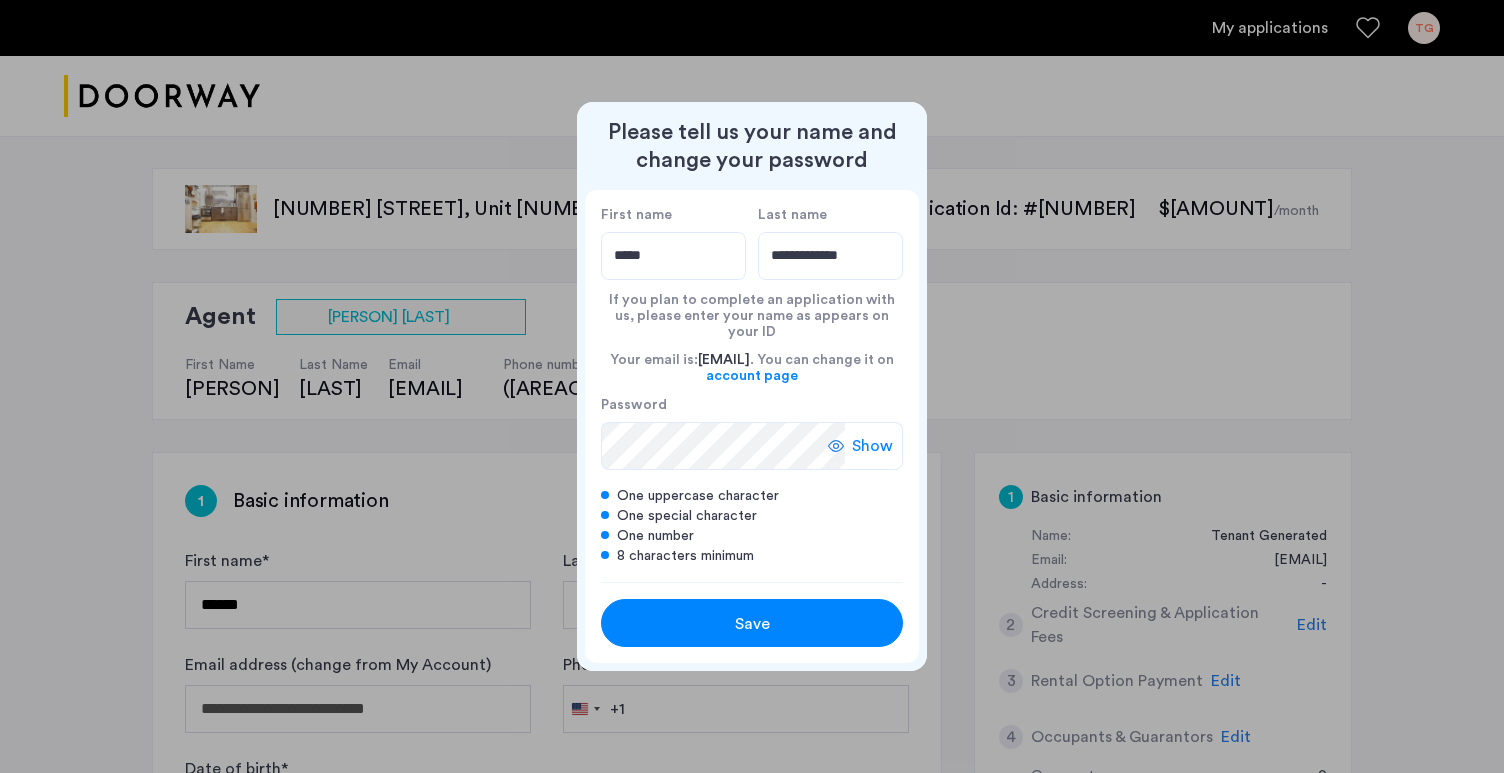 type on "**********" 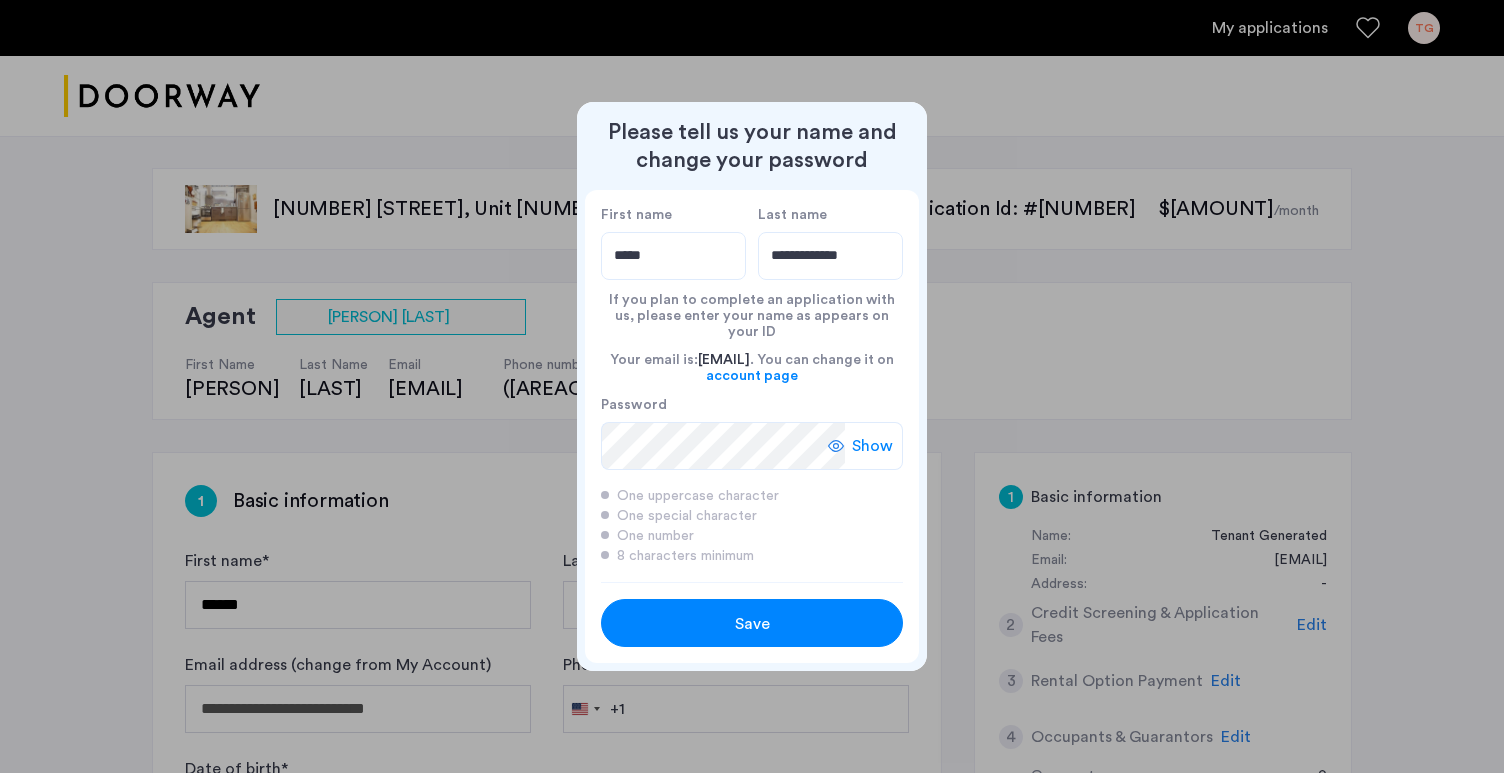 click on "Save" at bounding box center (752, 624) 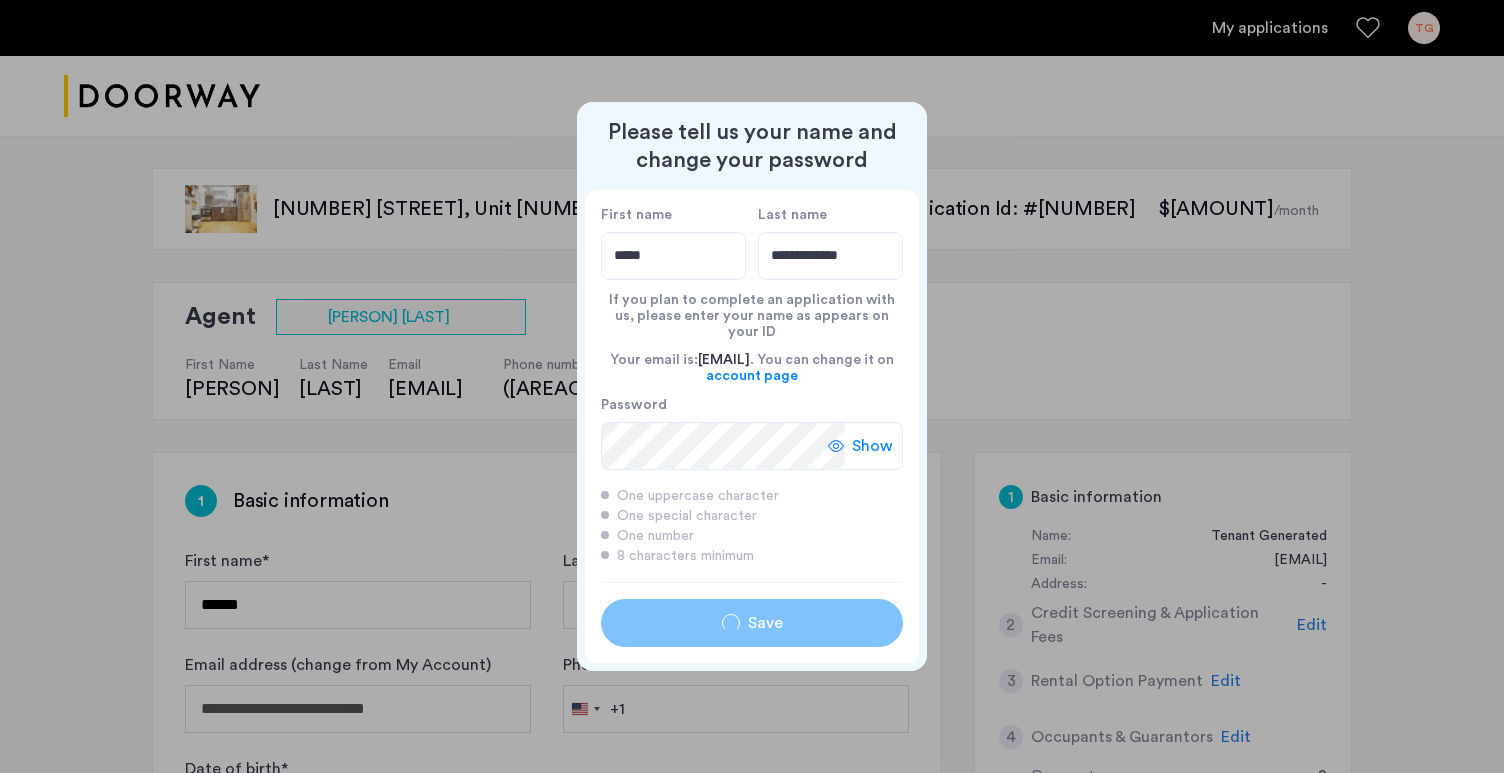 type on "*****" 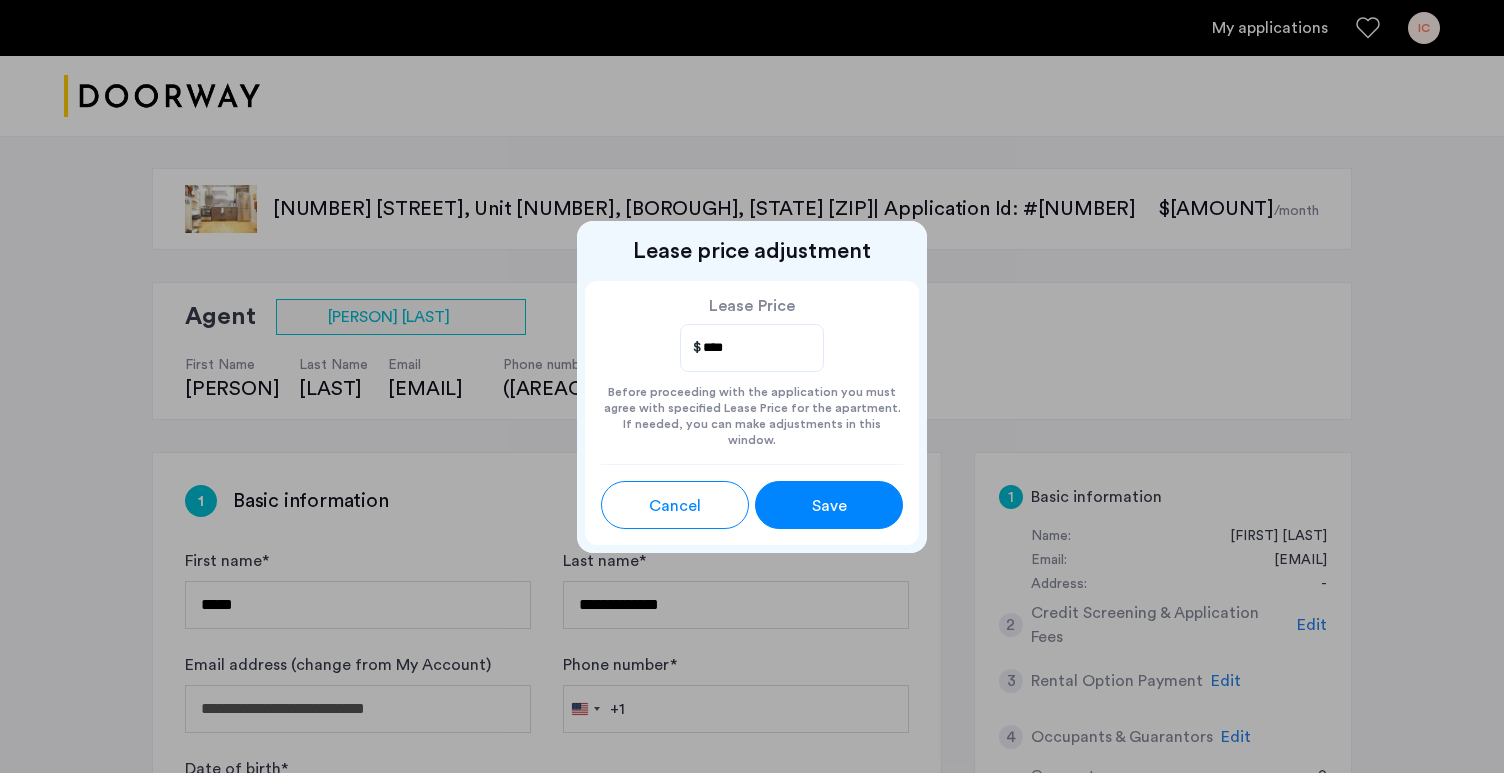 click on "Save" at bounding box center [829, 506] 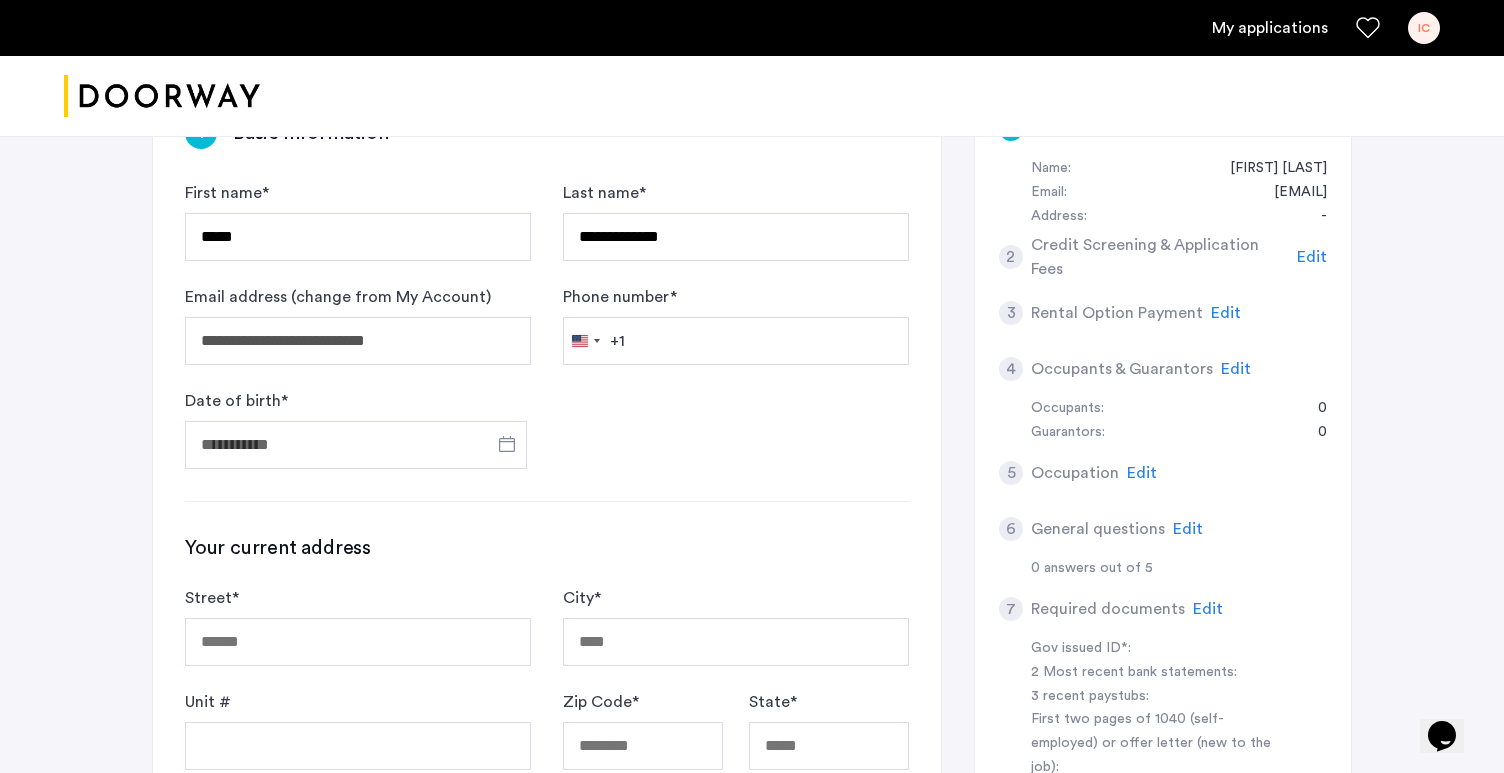 scroll, scrollTop: 374, scrollLeft: 0, axis: vertical 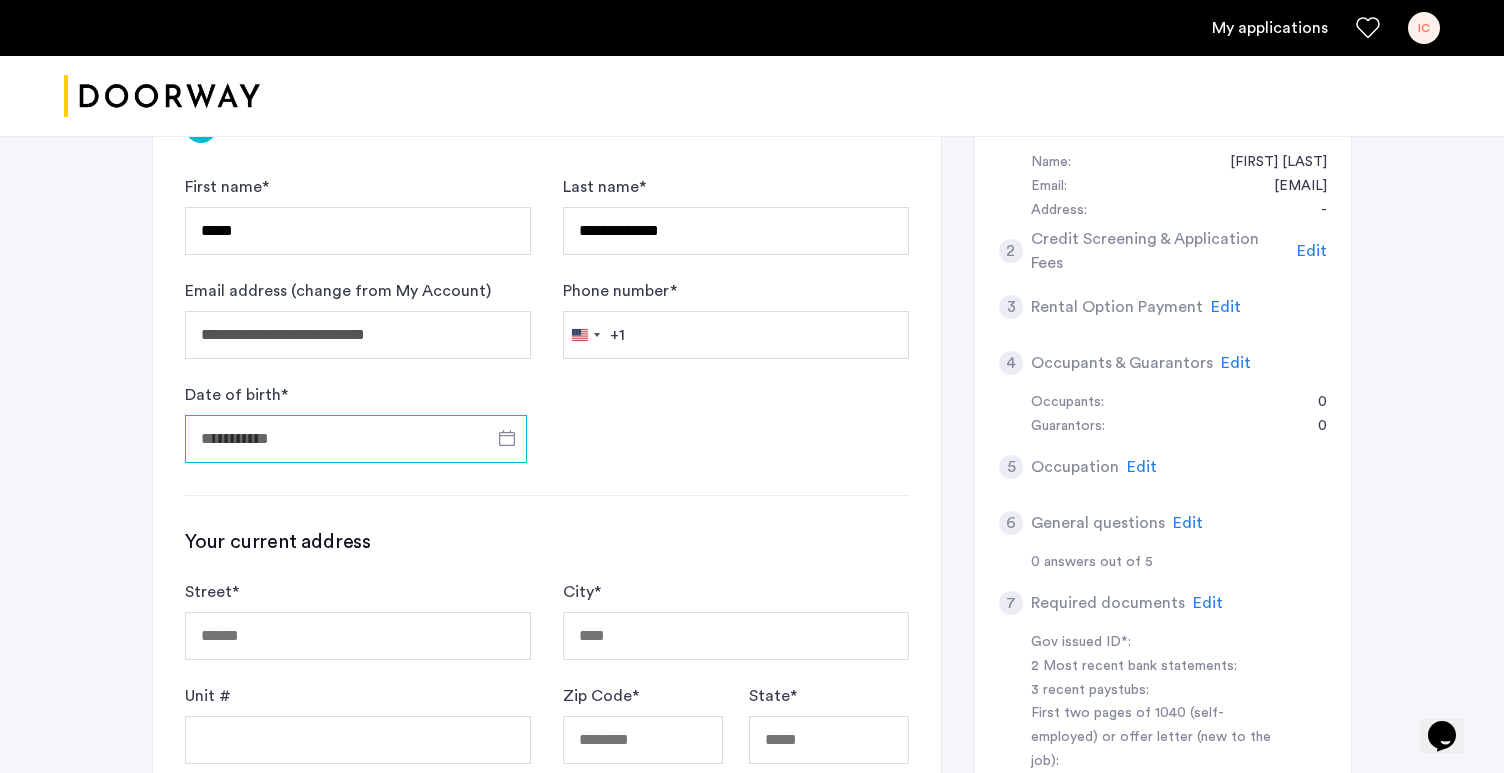 click on "Date of birth  *" at bounding box center (356, 439) 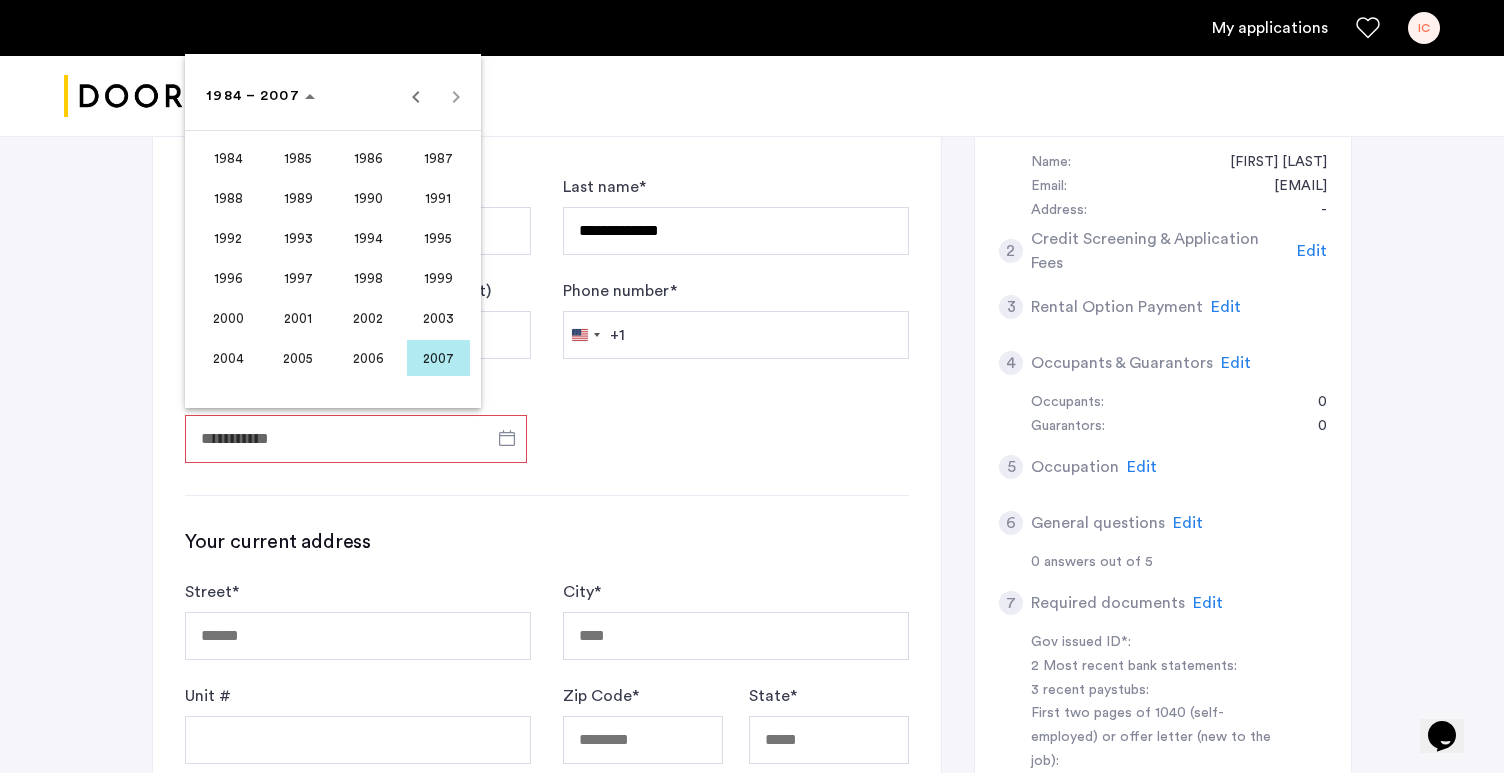 click at bounding box center [752, 386] 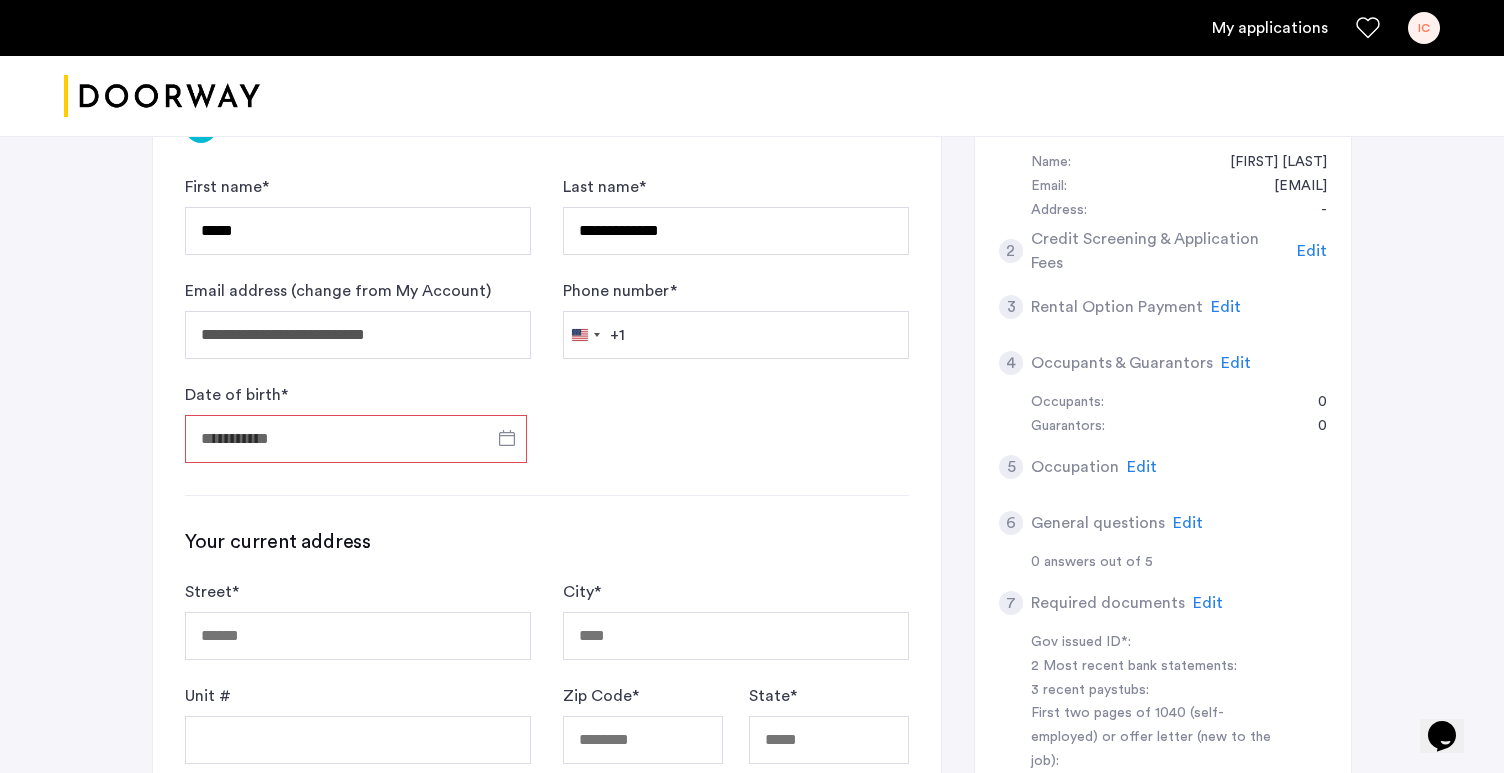 click on "Date of birth  *" at bounding box center (356, 439) 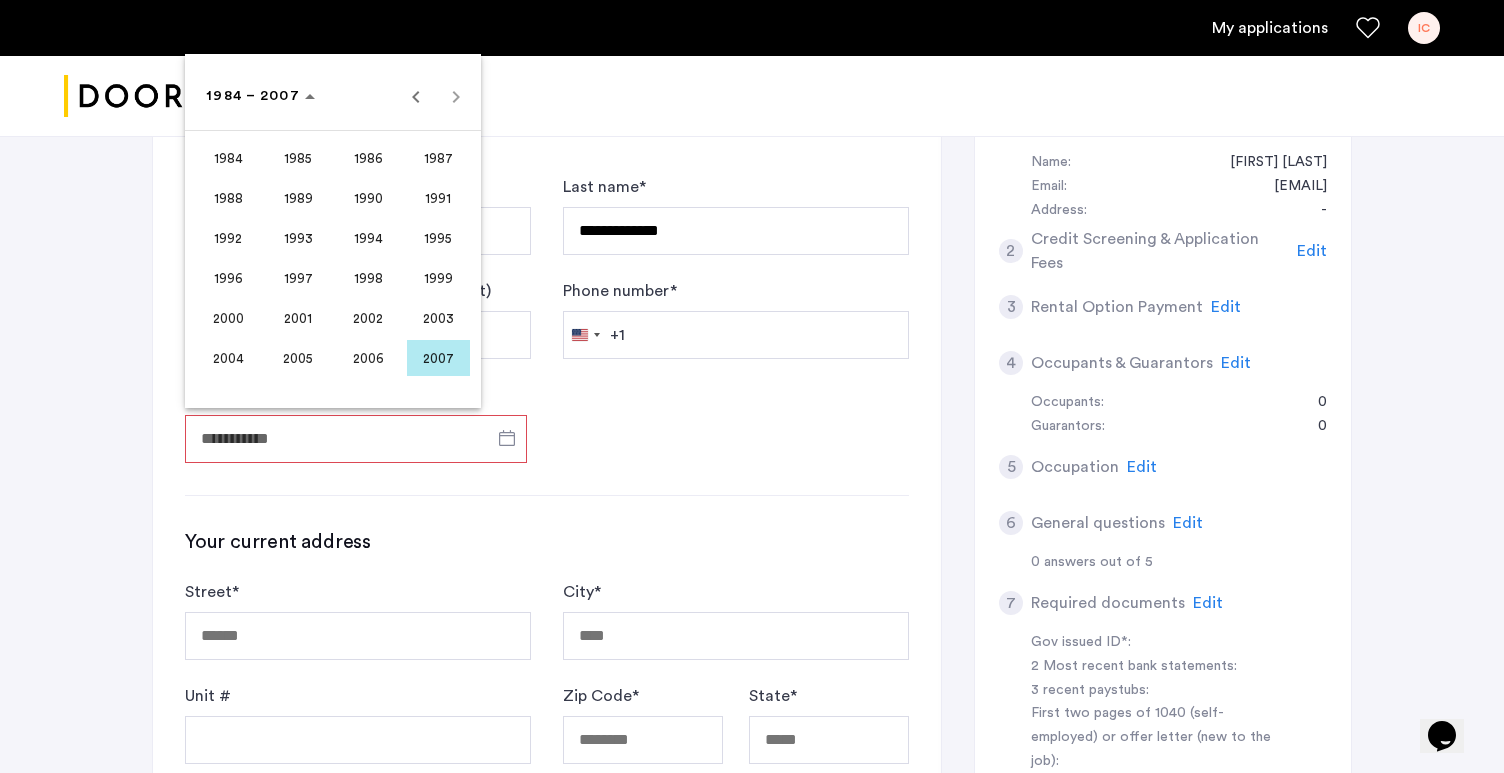 click on "1995" at bounding box center (438, 238) 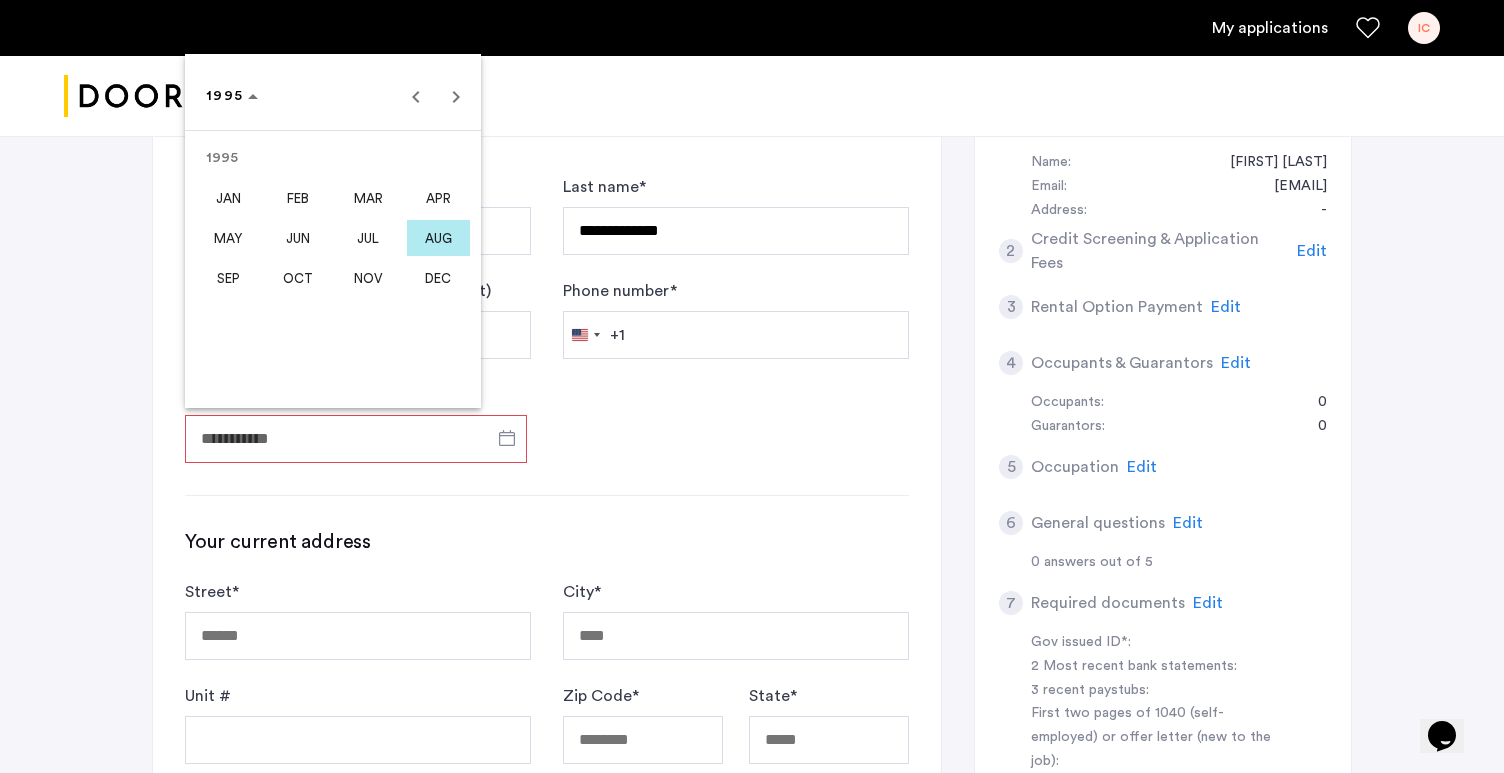 click on "AUG" at bounding box center [438, 238] 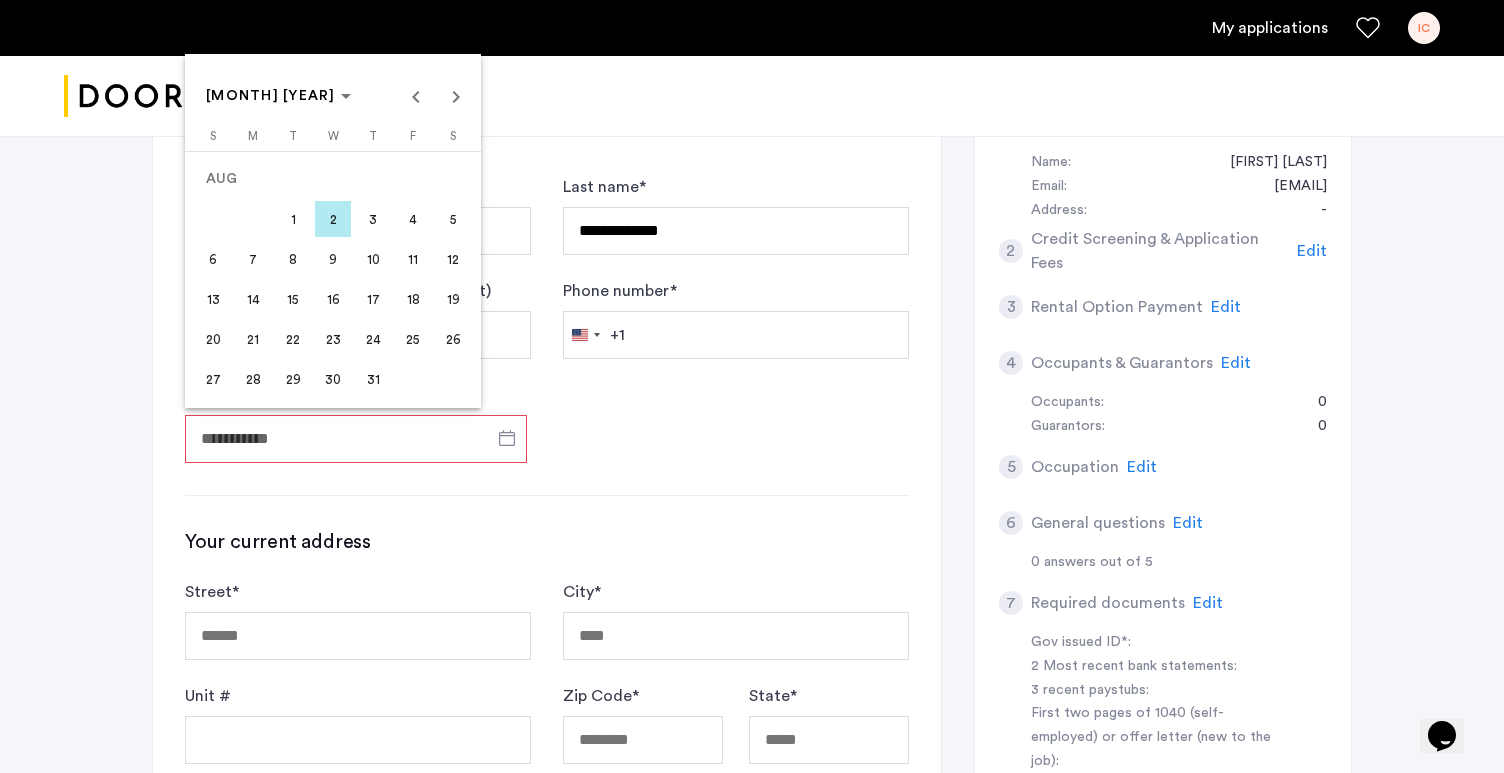 click on "23" at bounding box center (333, 339) 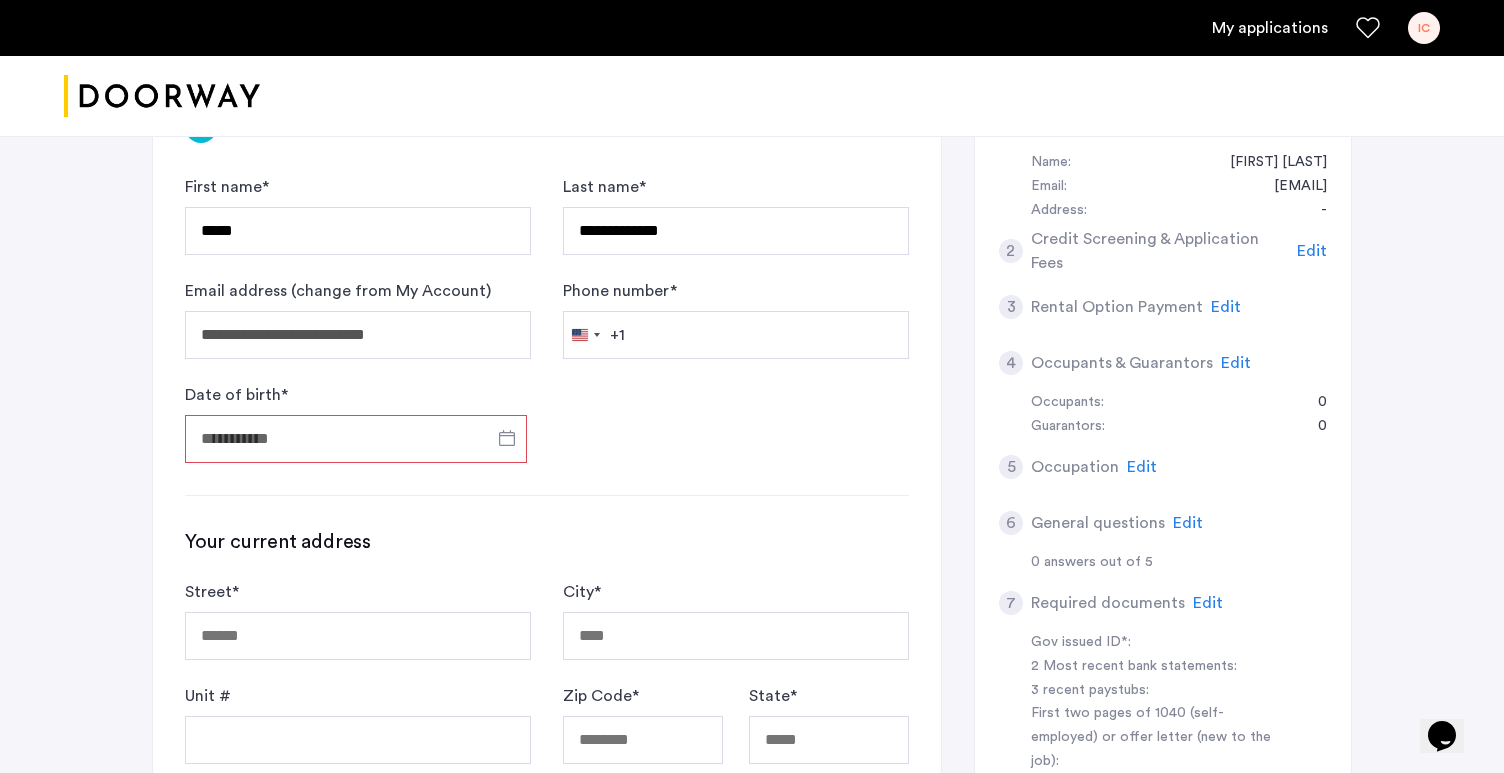 type on "**********" 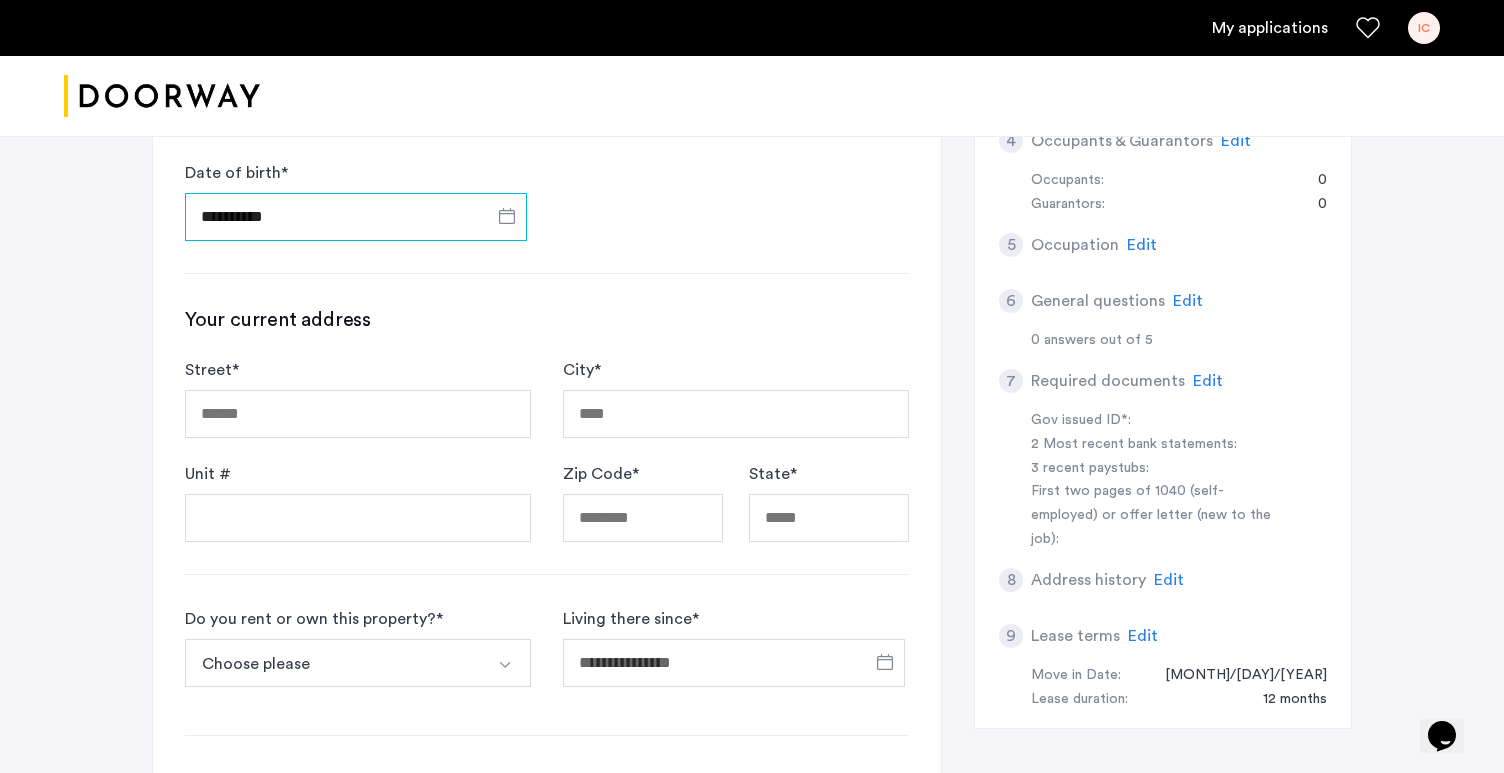 scroll, scrollTop: 600, scrollLeft: 0, axis: vertical 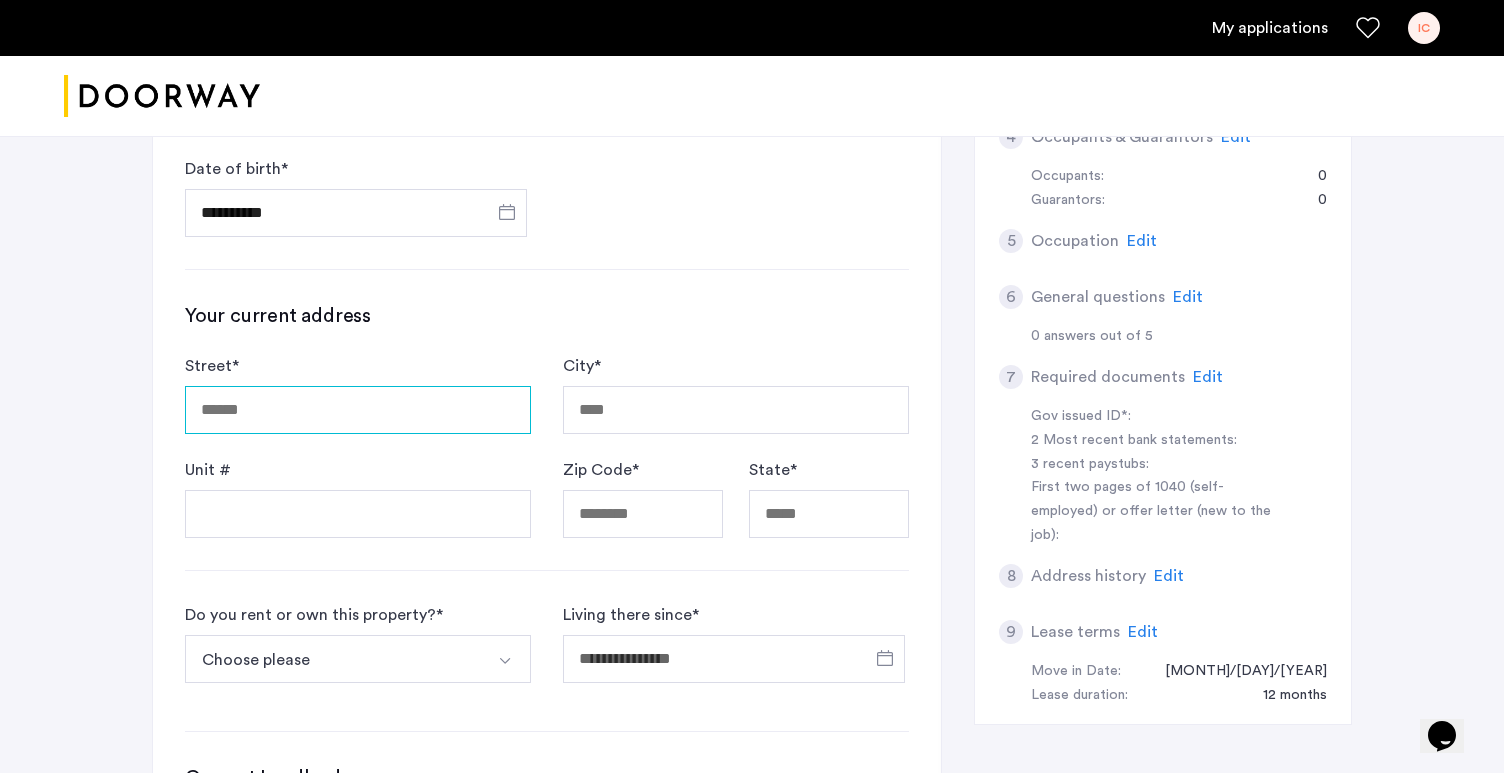 click on "Street  *" at bounding box center (358, 410) 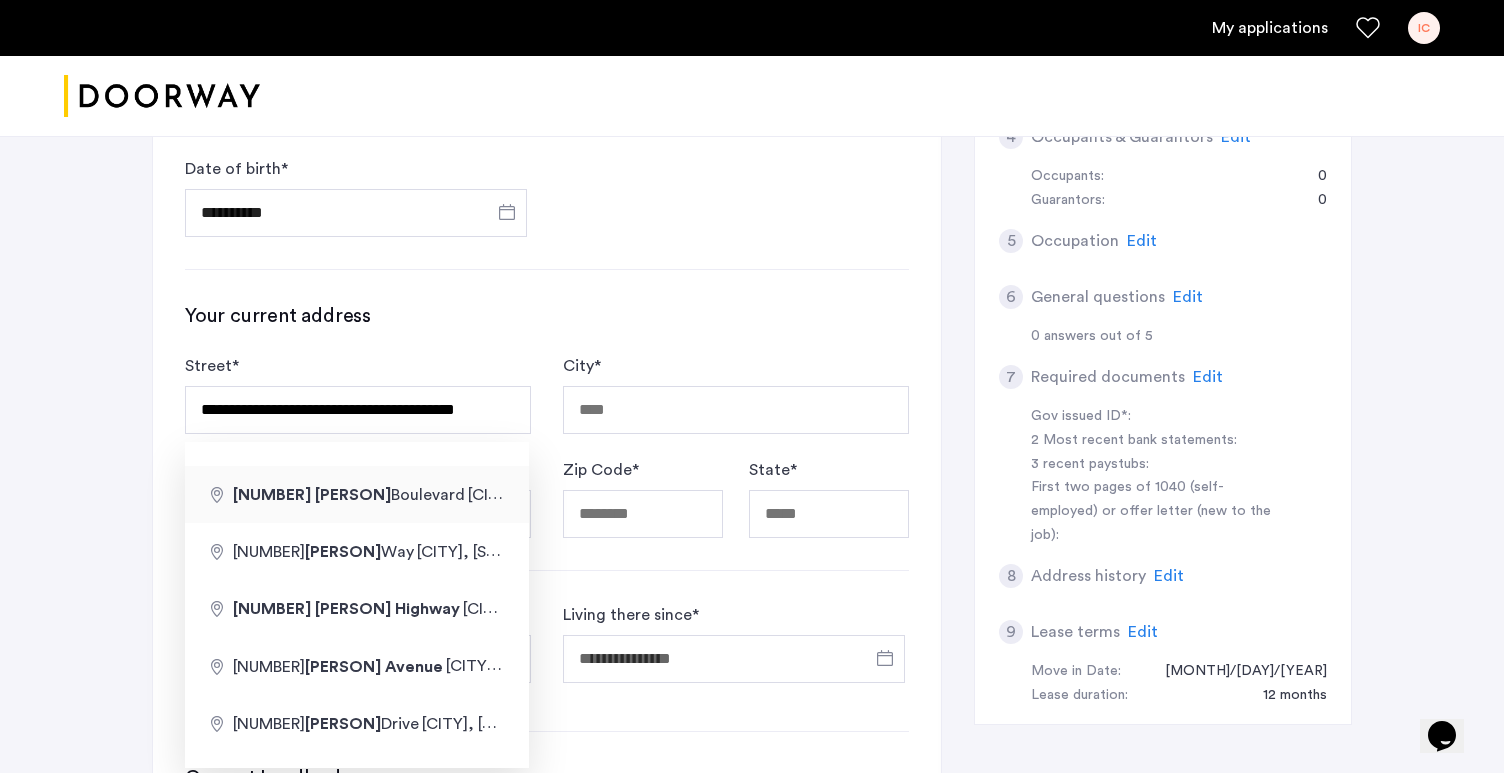 type on "**********" 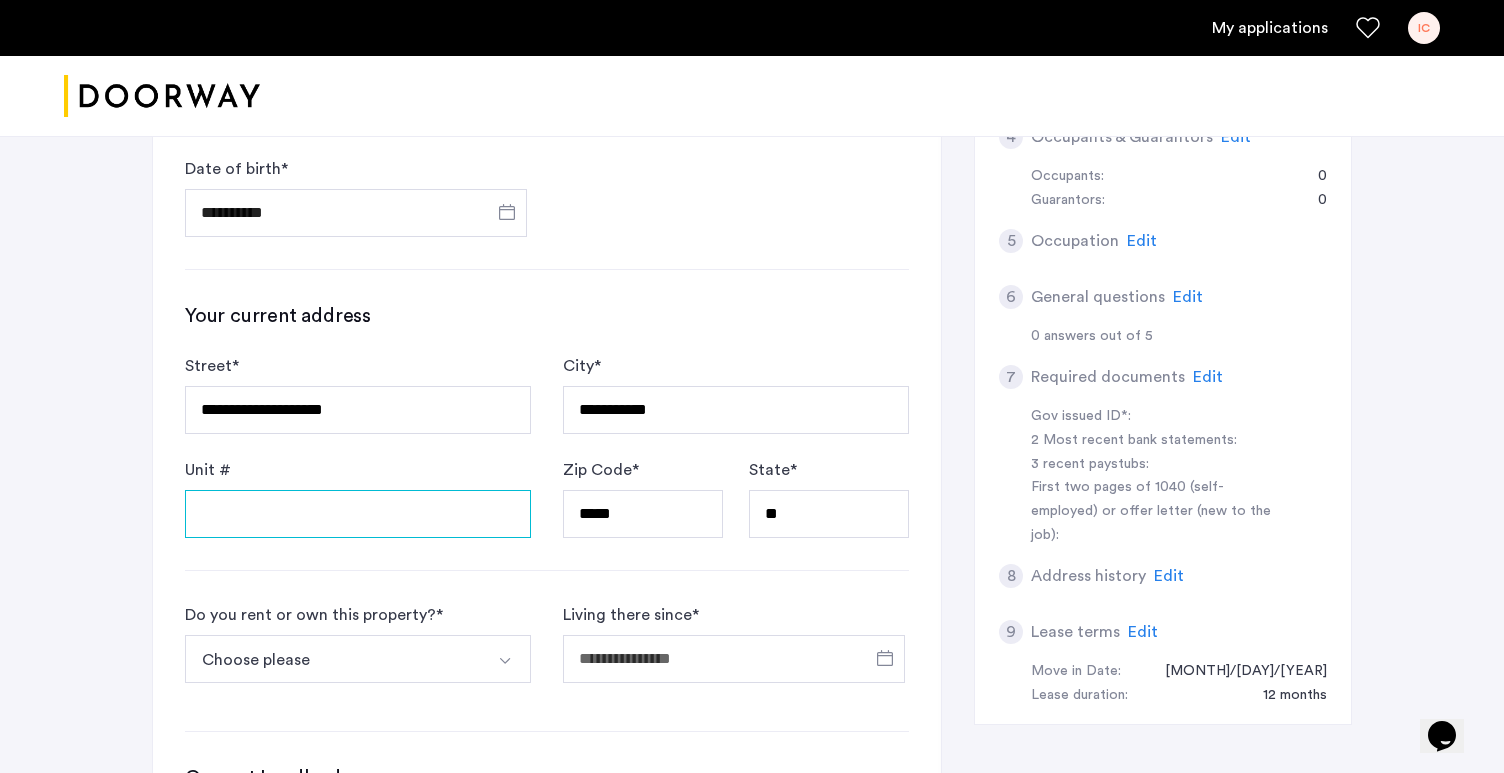 click on "Unit #" at bounding box center (358, 514) 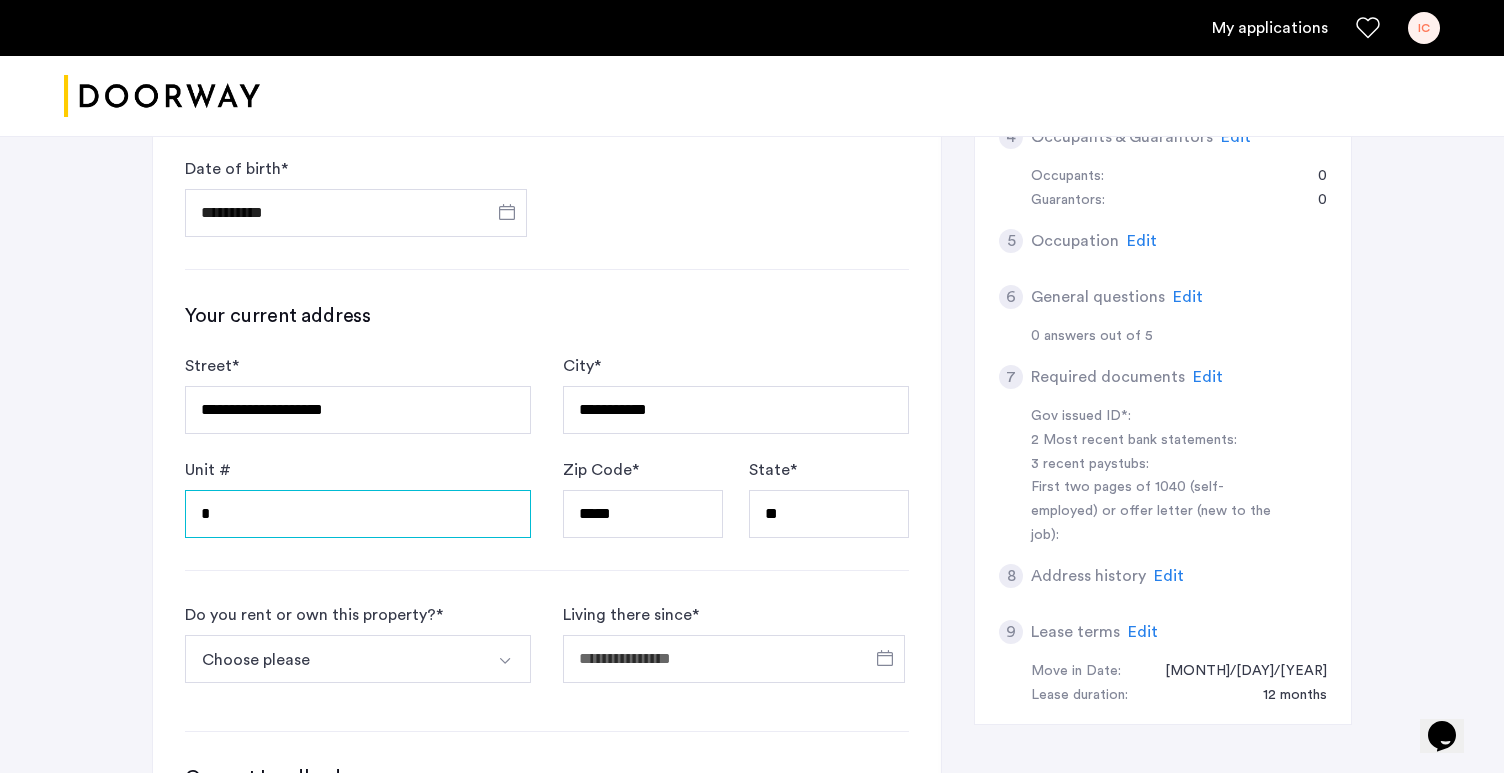 type on "*" 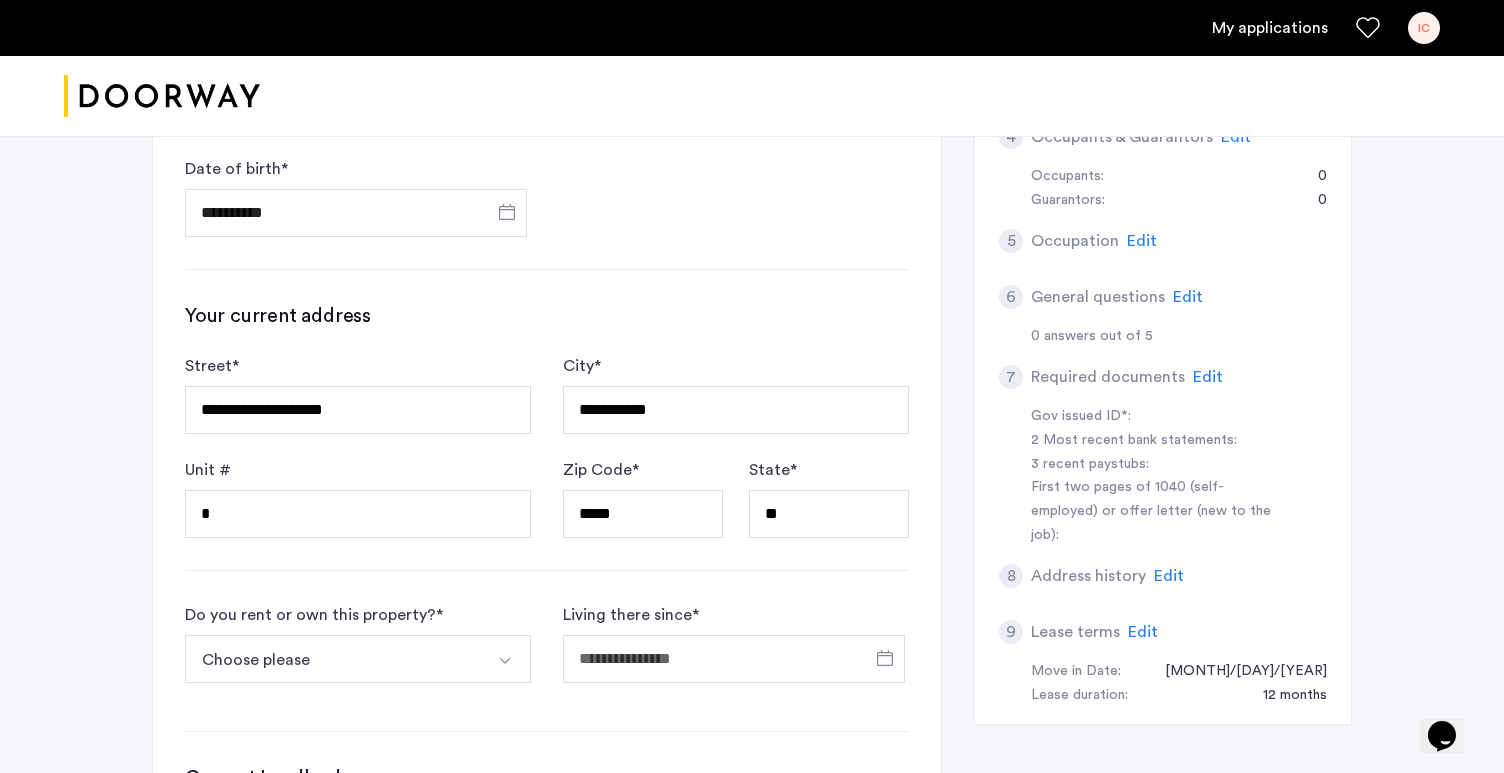 click on "Choose please" at bounding box center [334, 659] 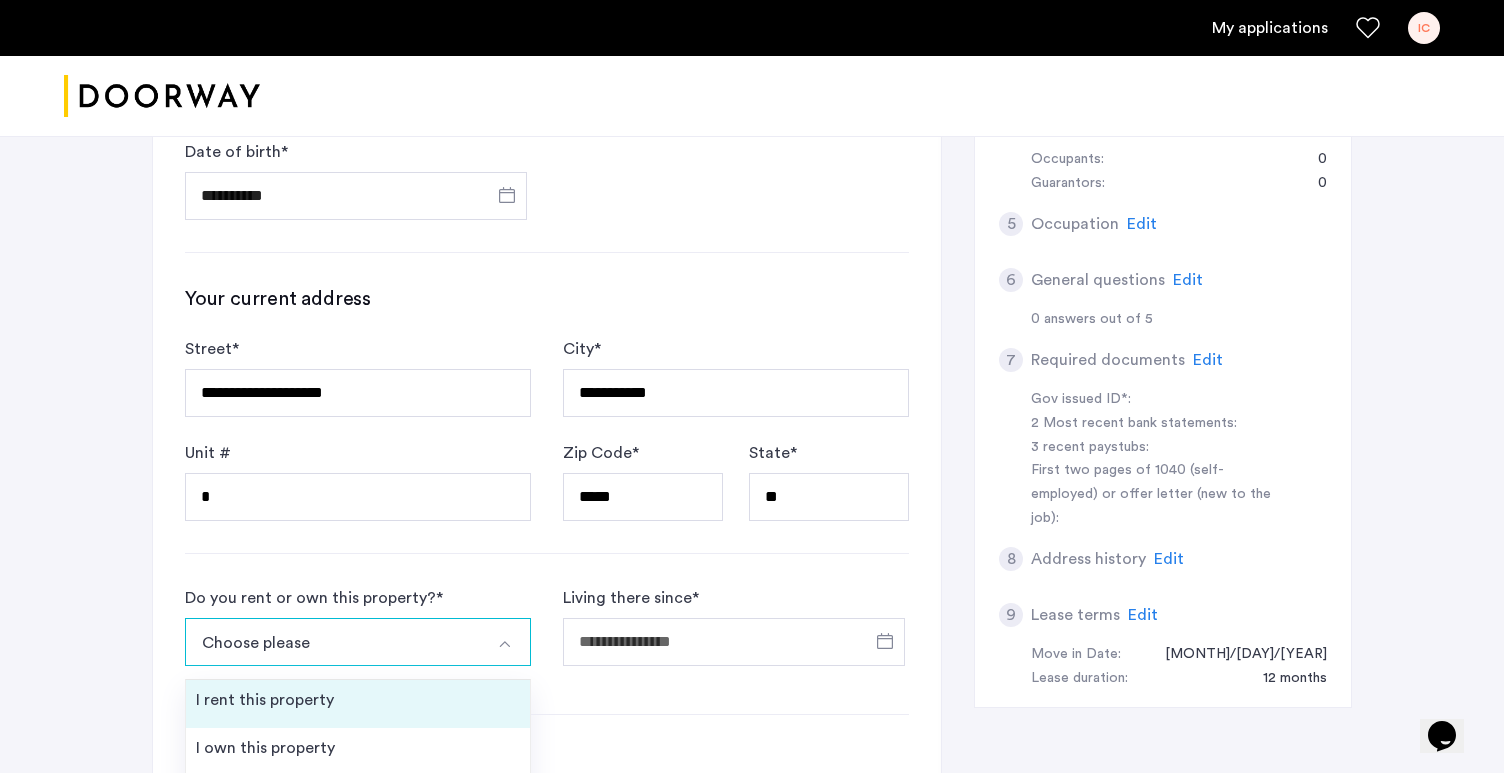 click on "I rent this property" at bounding box center [358, 704] 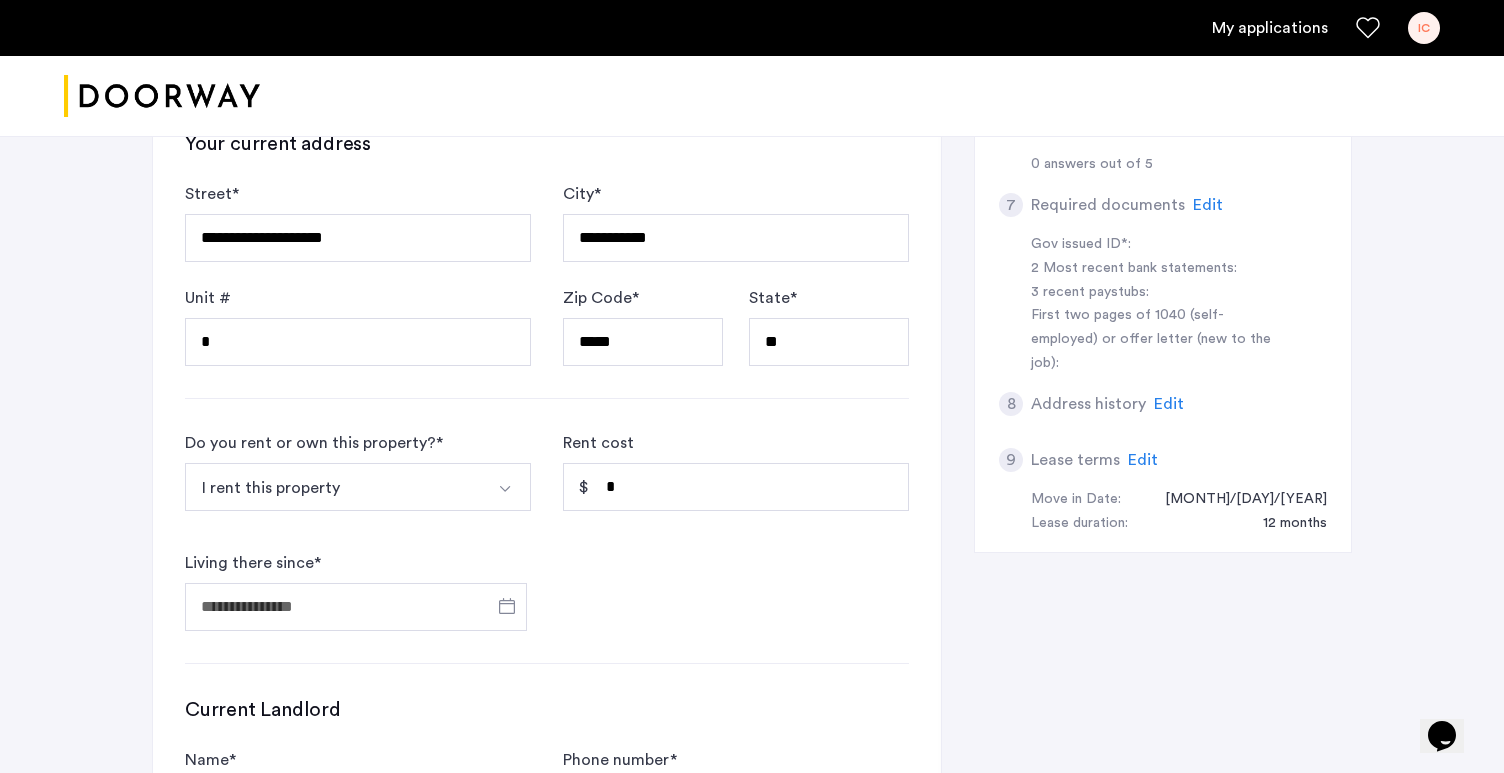 scroll, scrollTop: 808, scrollLeft: 0, axis: vertical 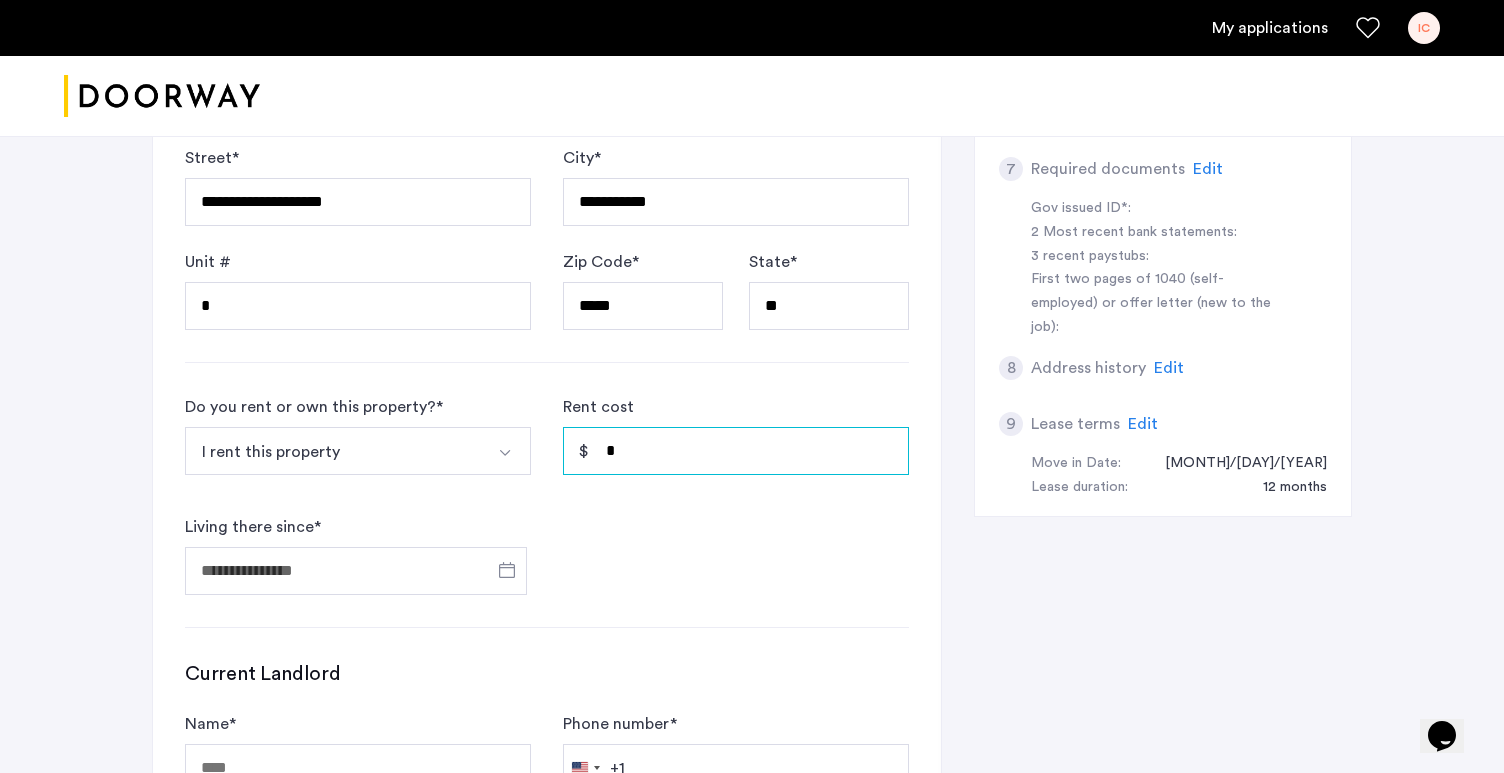 click on "*" at bounding box center (736, 451) 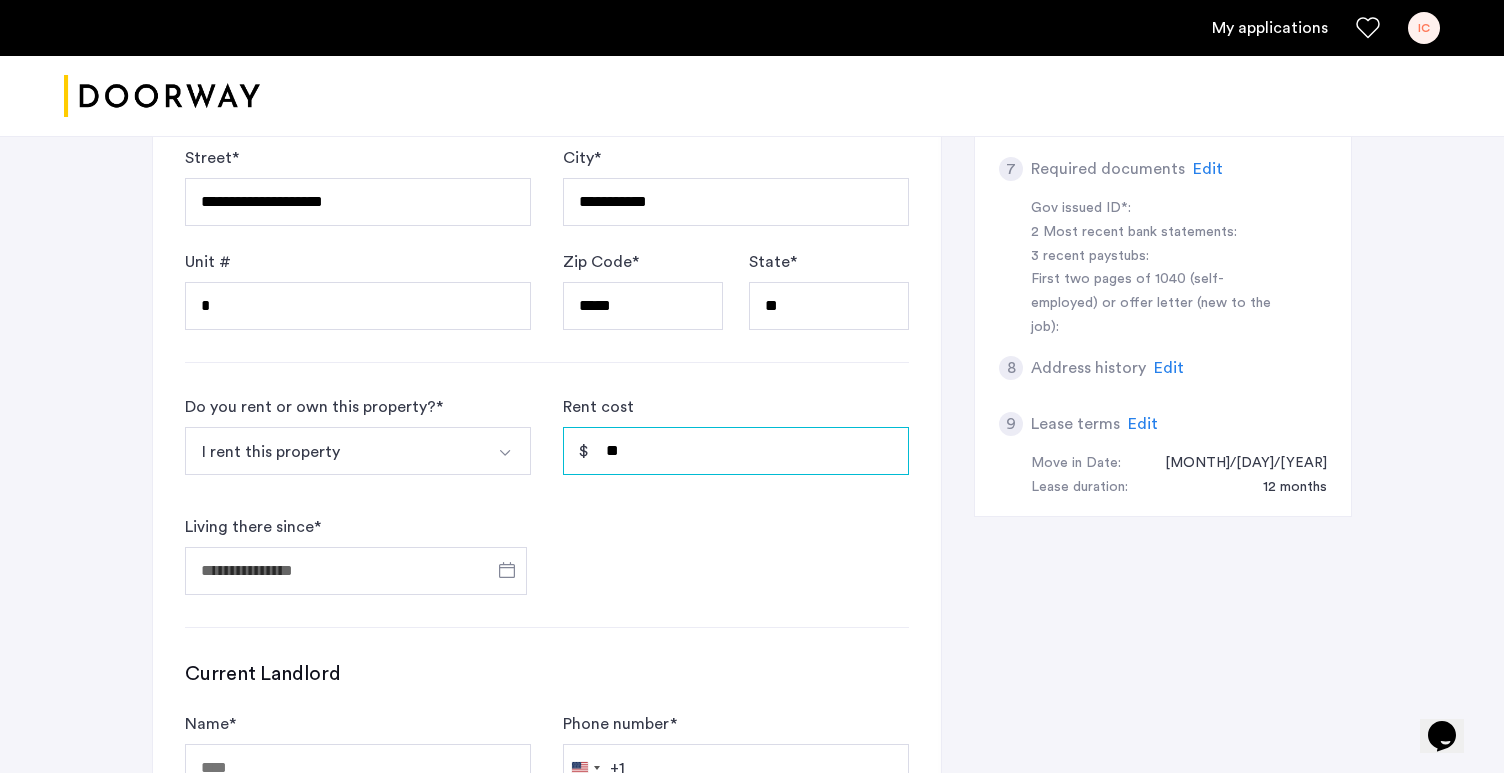 type on "*" 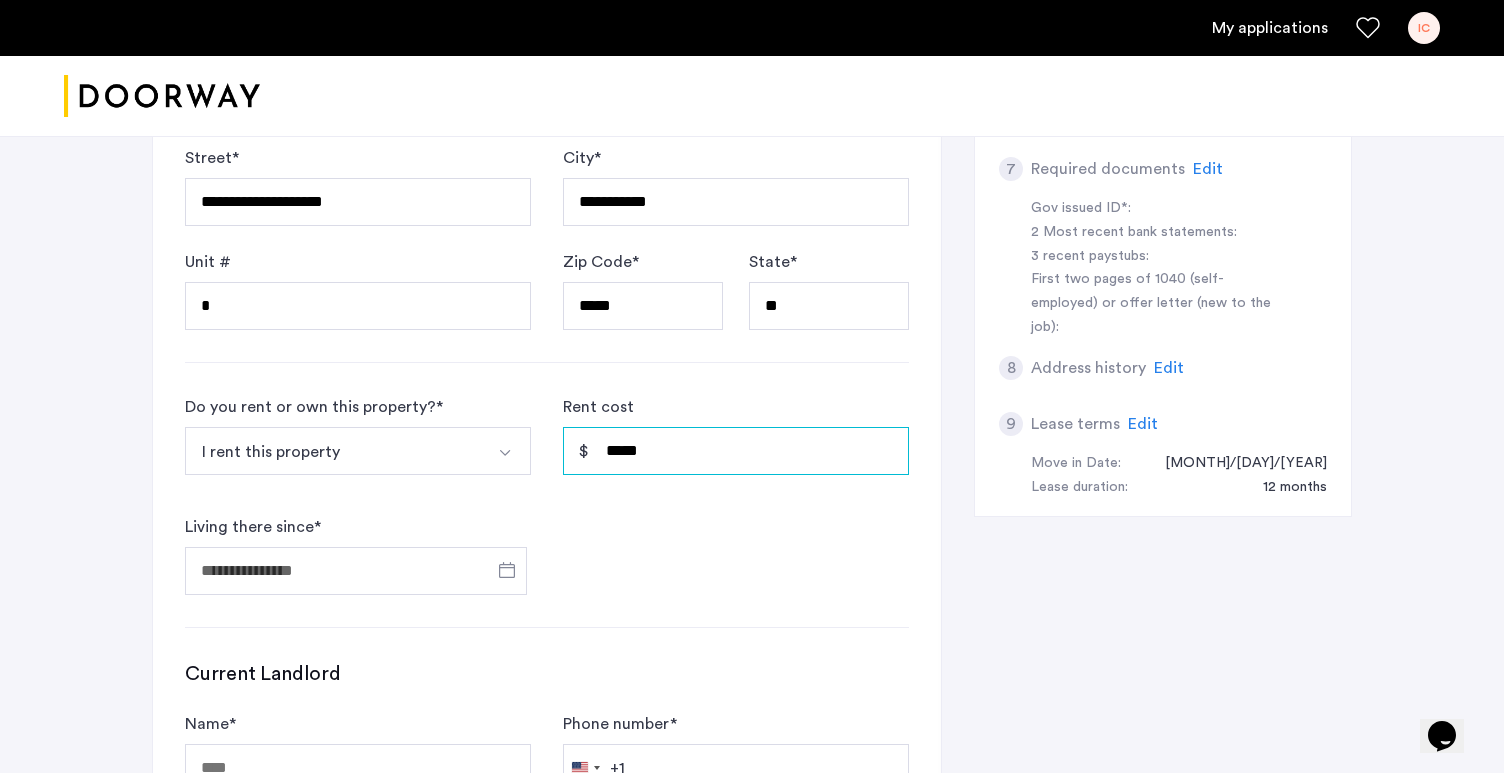 type on "*****" 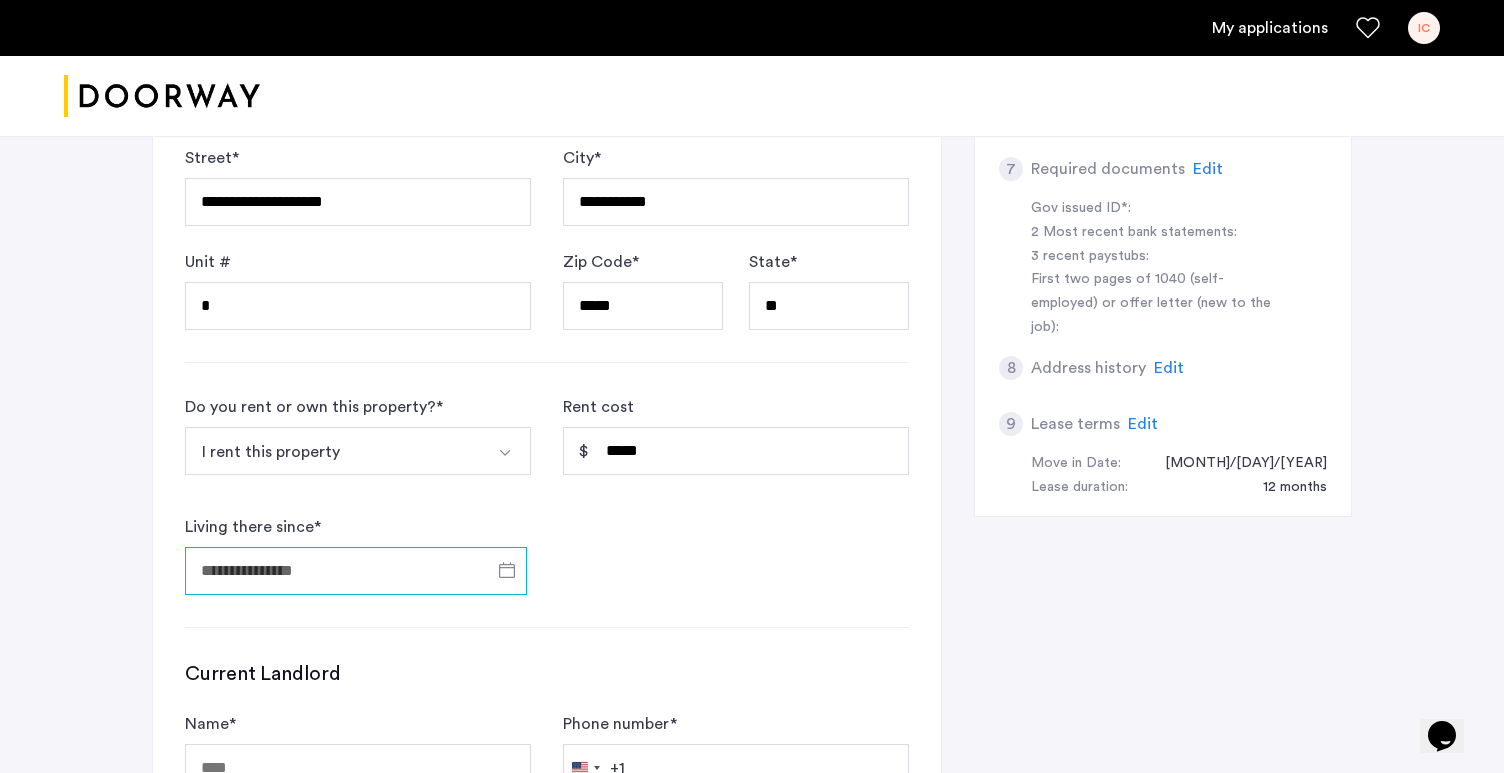 click on "Living there since  *" at bounding box center [356, 571] 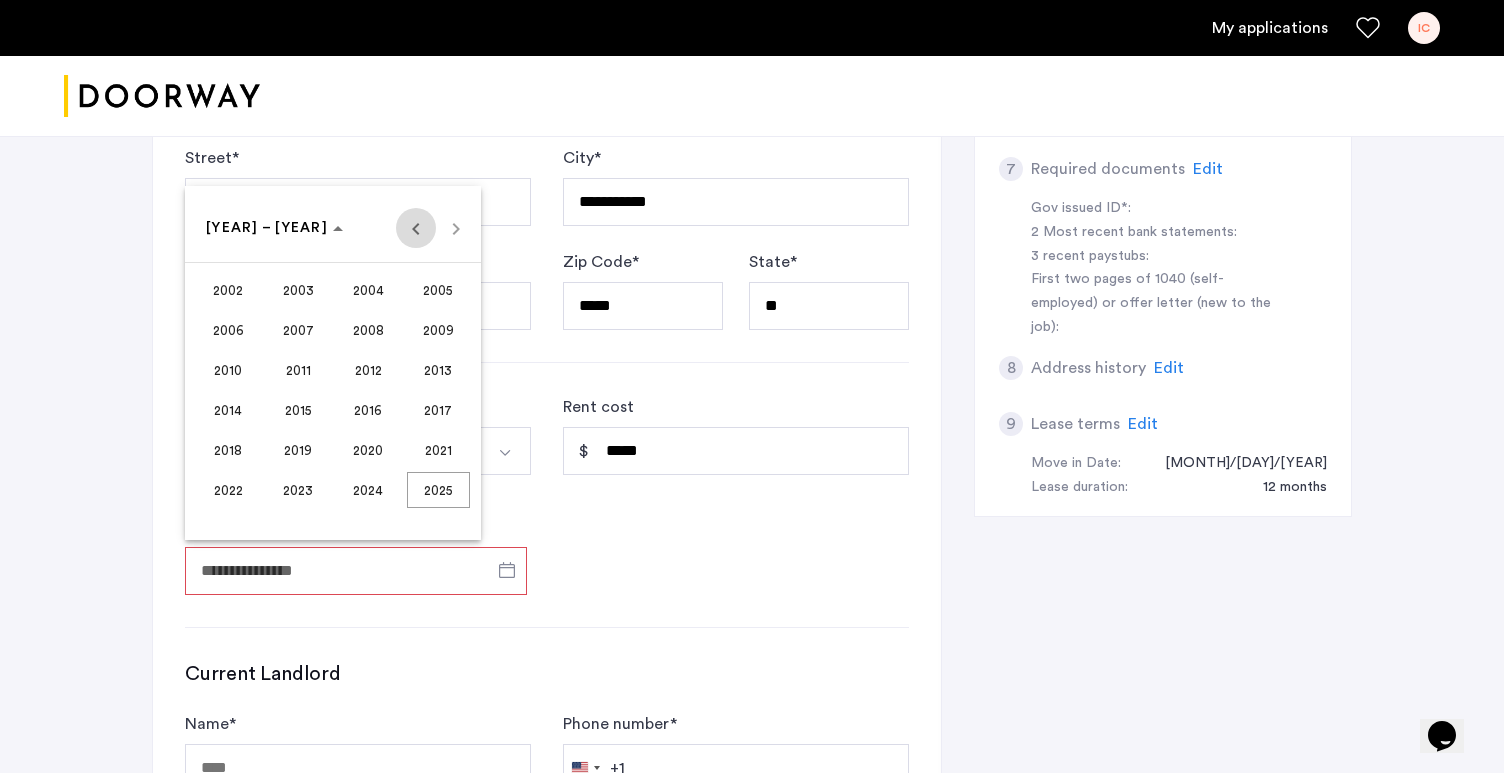 click at bounding box center [416, 228] 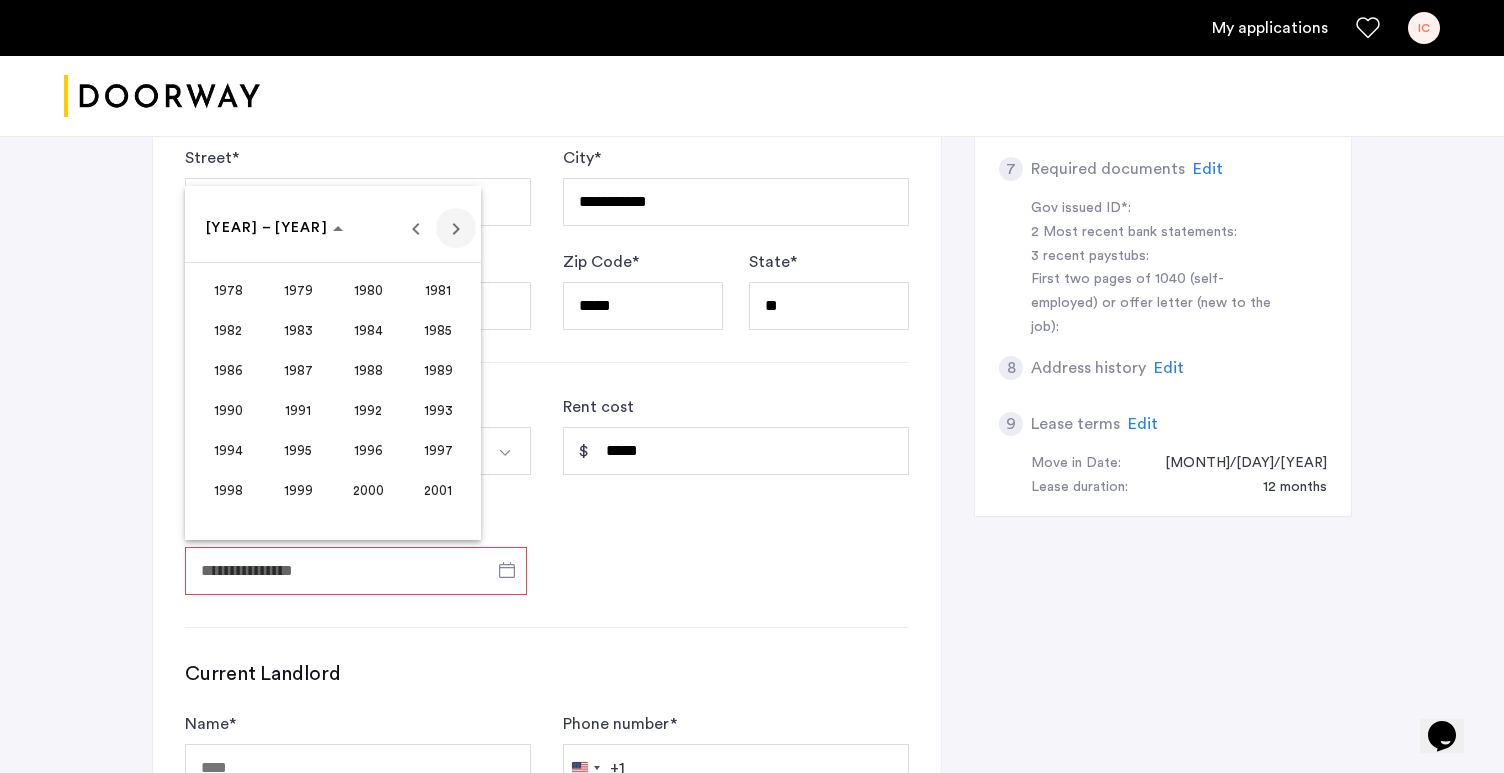 click at bounding box center (456, 228) 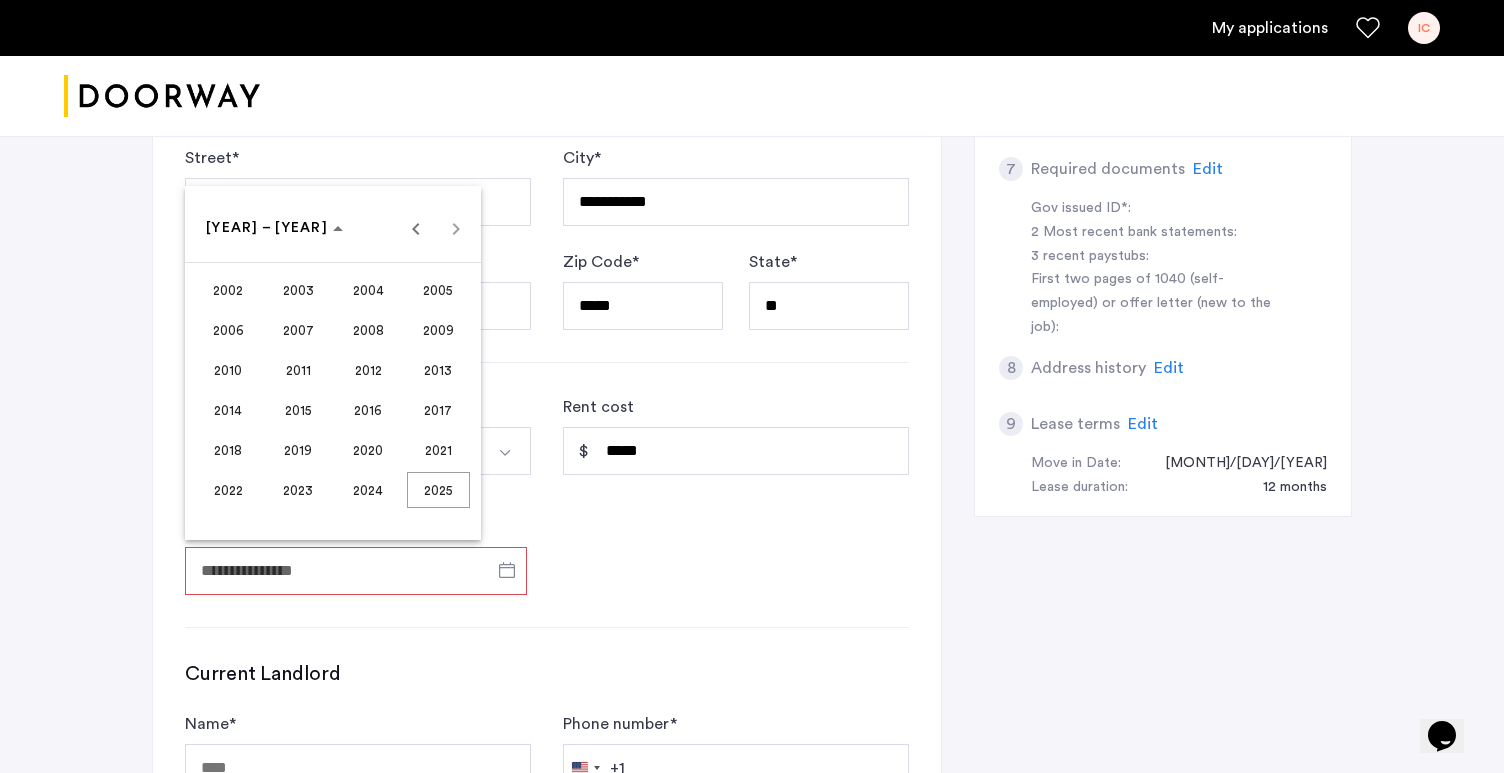 click on "2014" at bounding box center [228, 410] 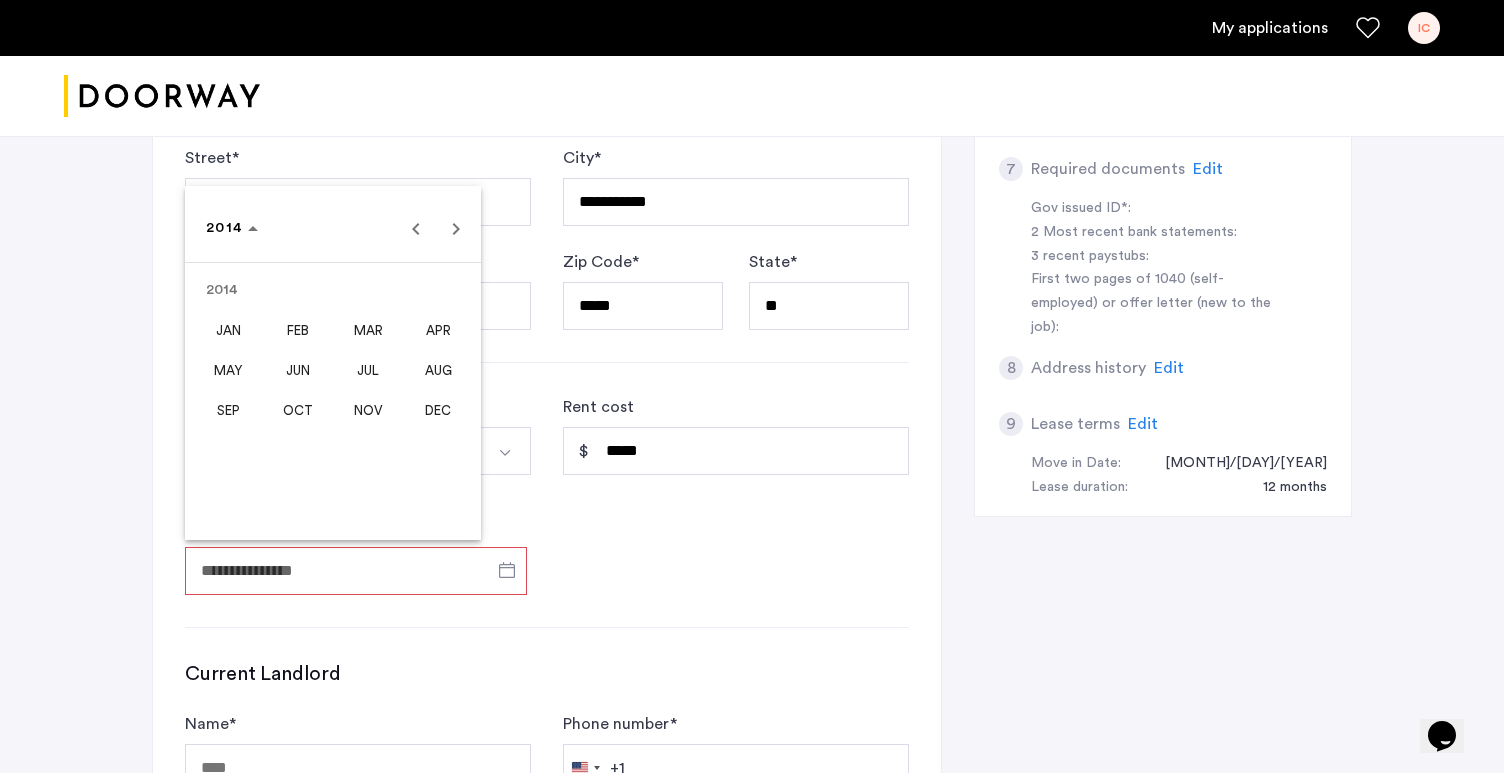 click on "APR" at bounding box center (438, 330) 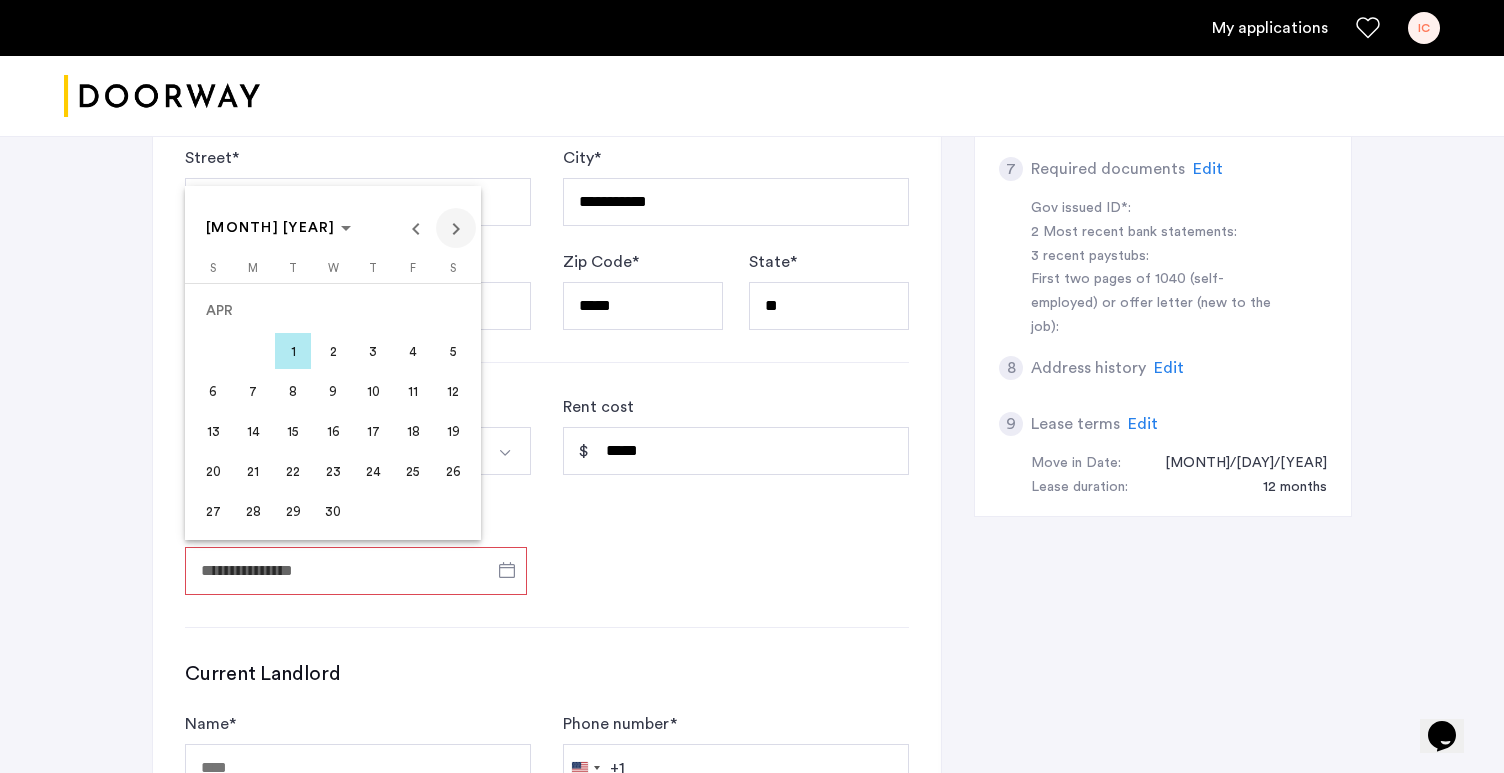 click at bounding box center (456, 228) 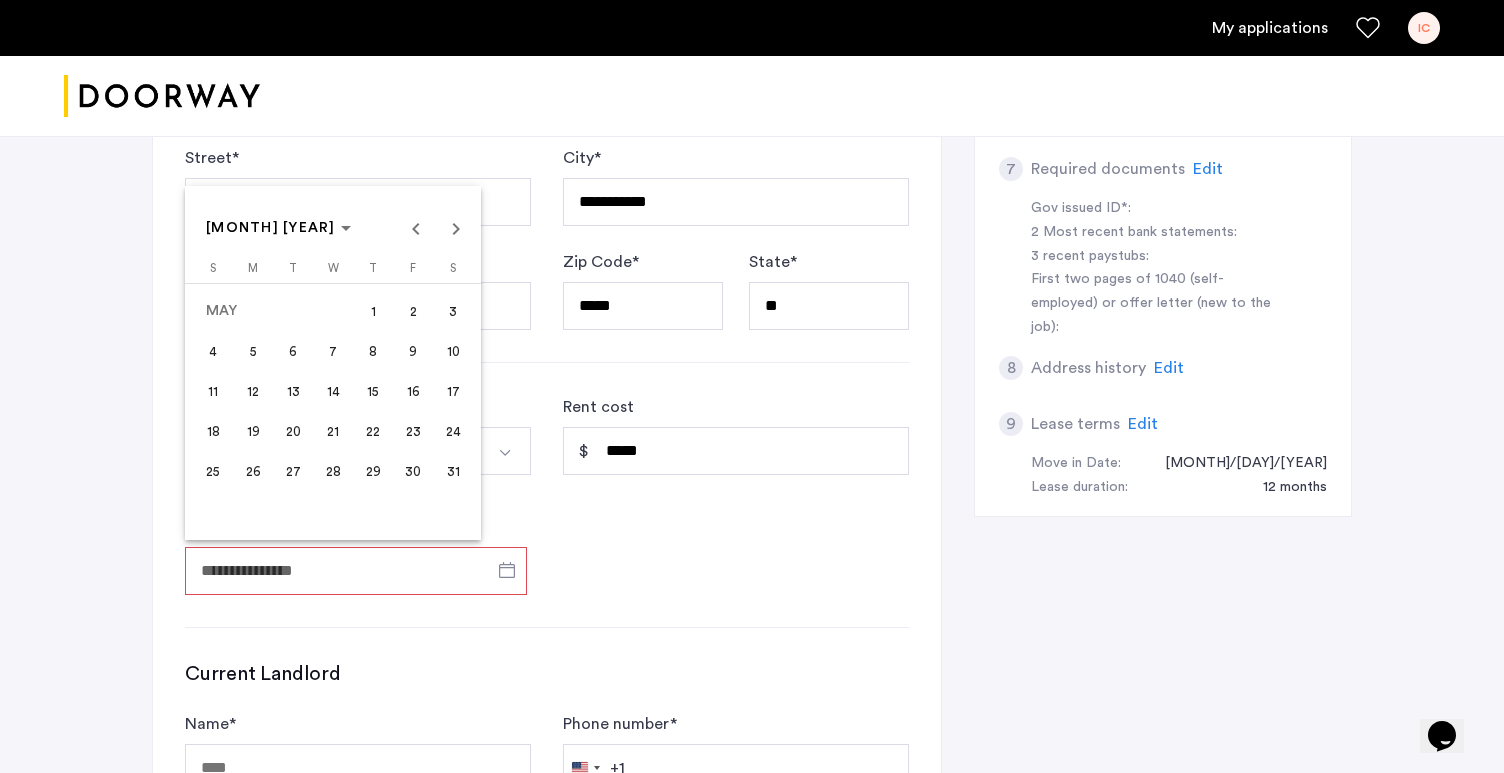 click on "1" at bounding box center (373, 311) 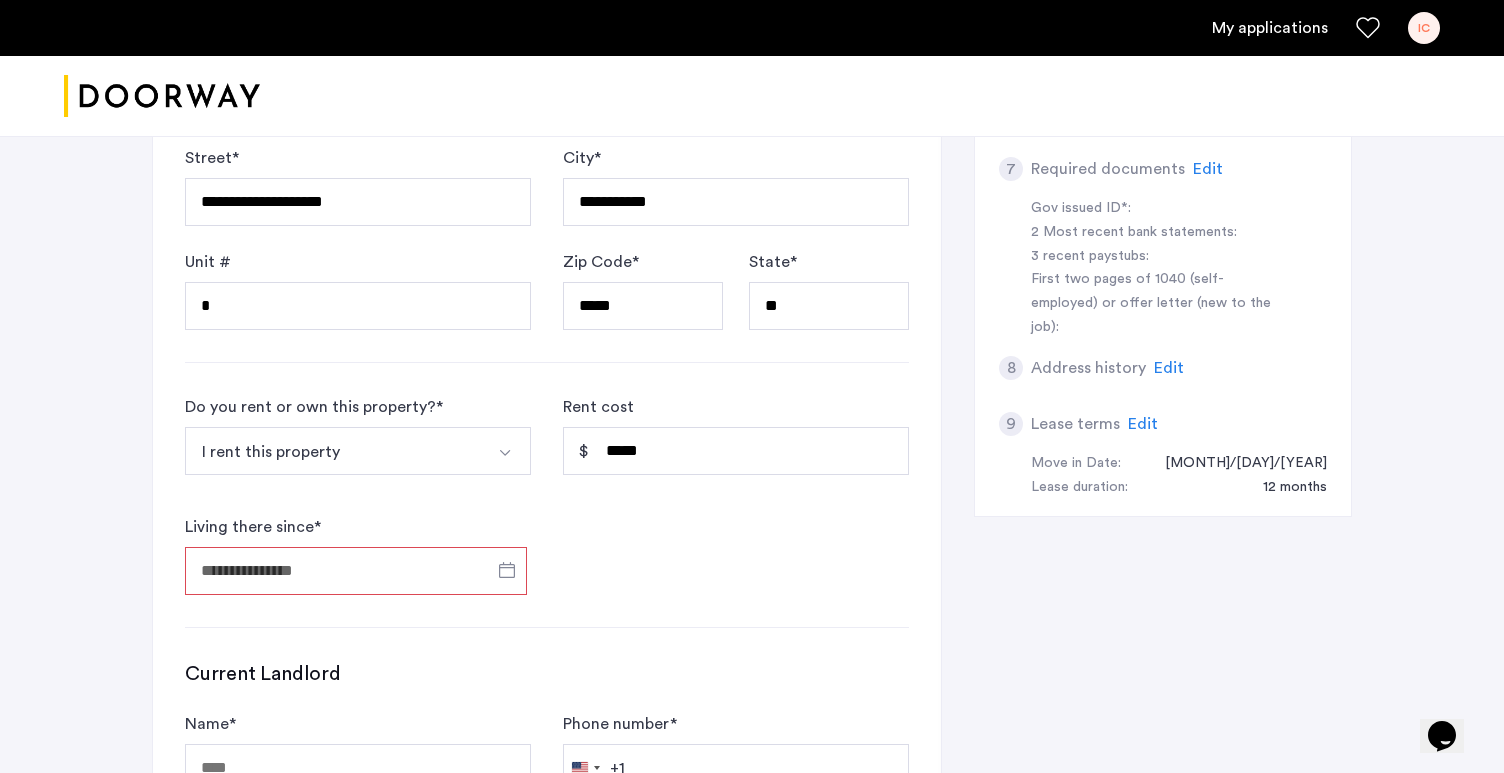 type on "**********" 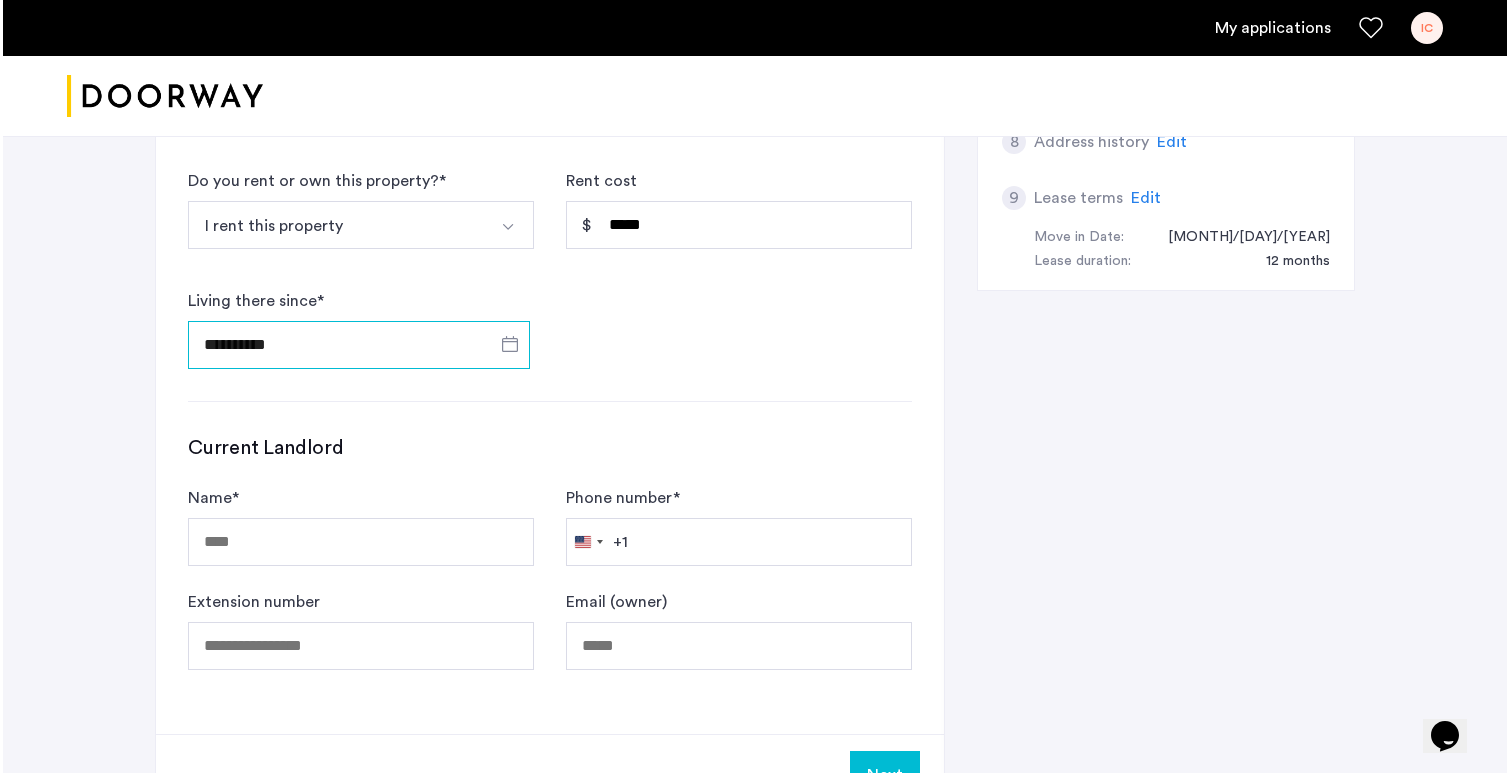 scroll, scrollTop: 1066, scrollLeft: 0, axis: vertical 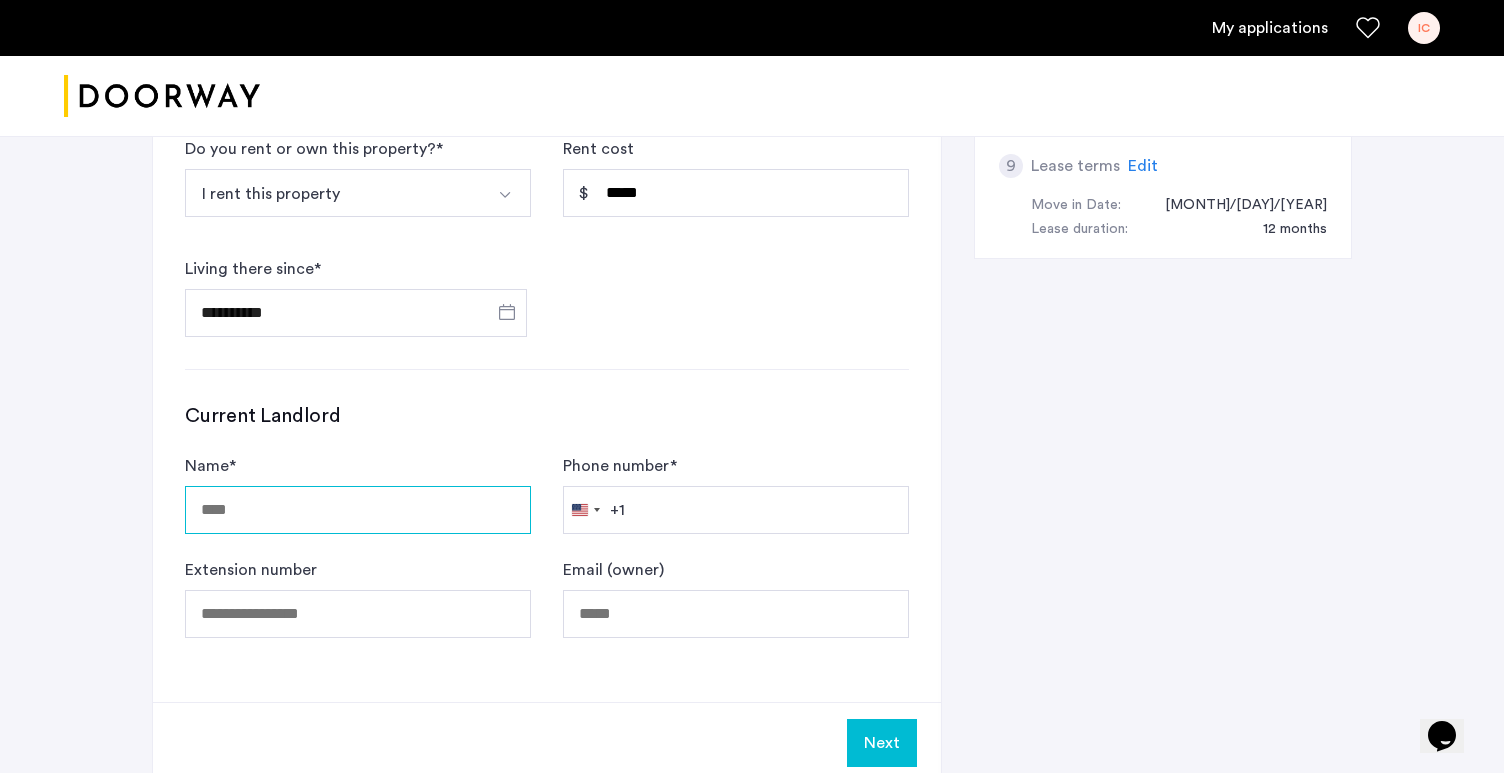 click on "Name  *" at bounding box center (358, 510) 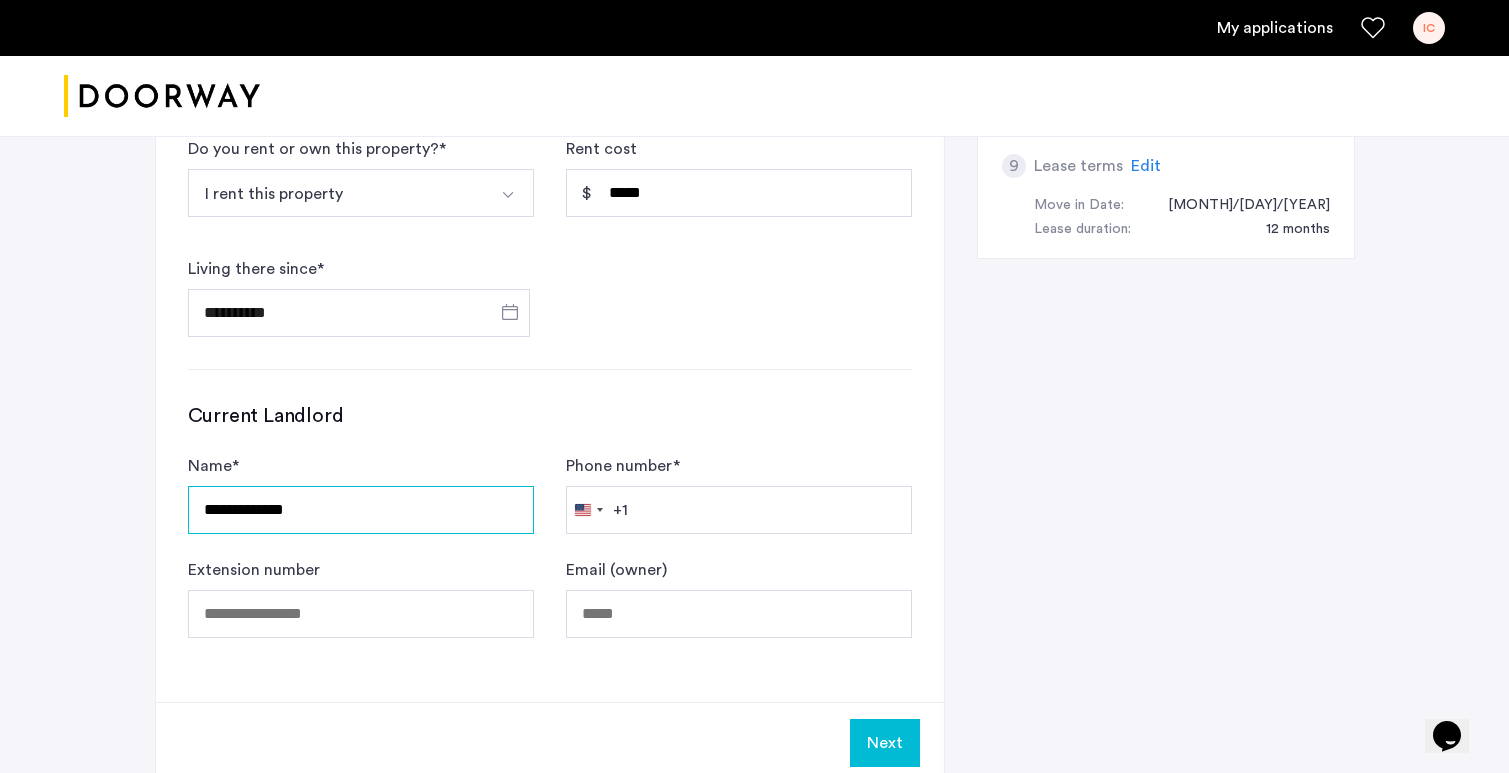 type on "**********" 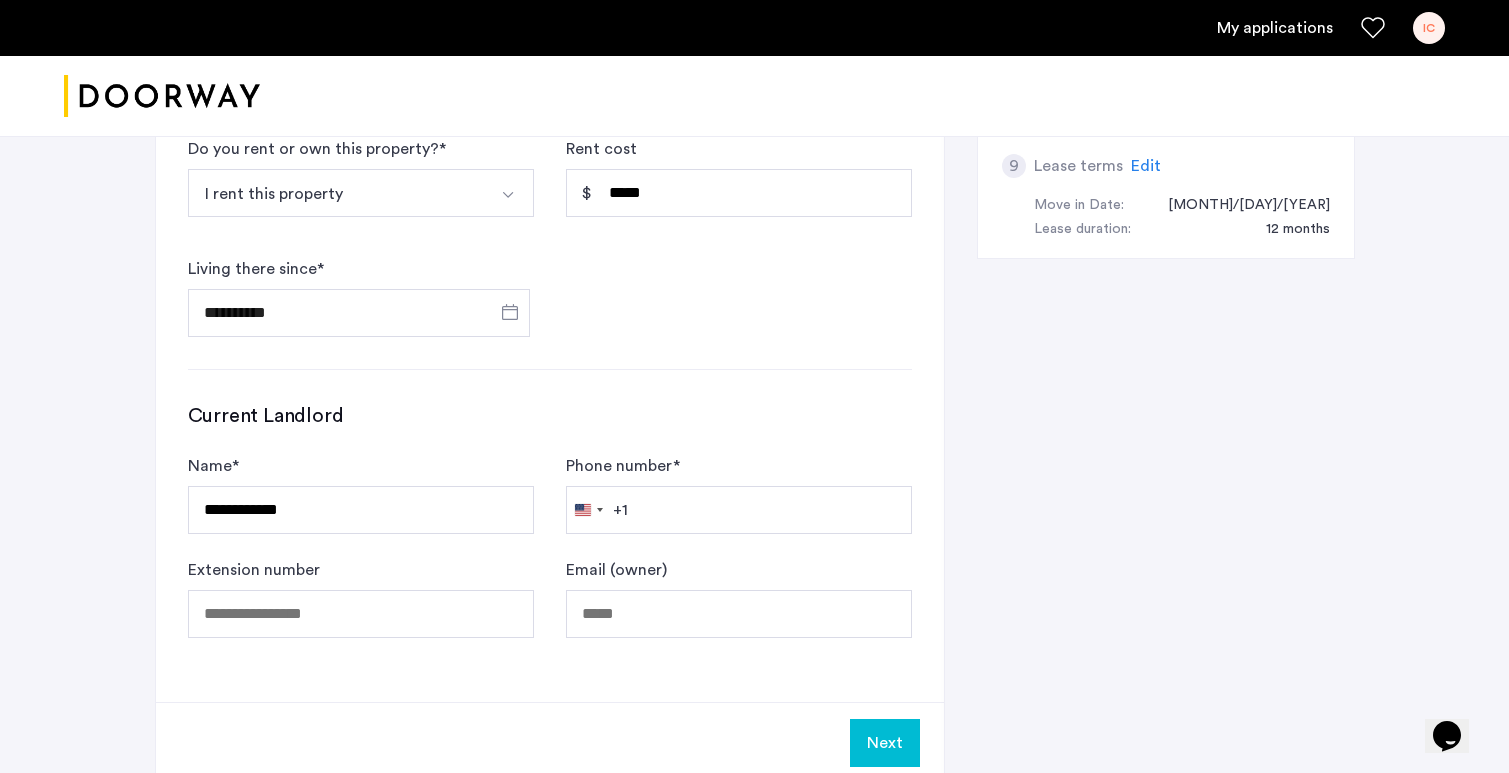 type 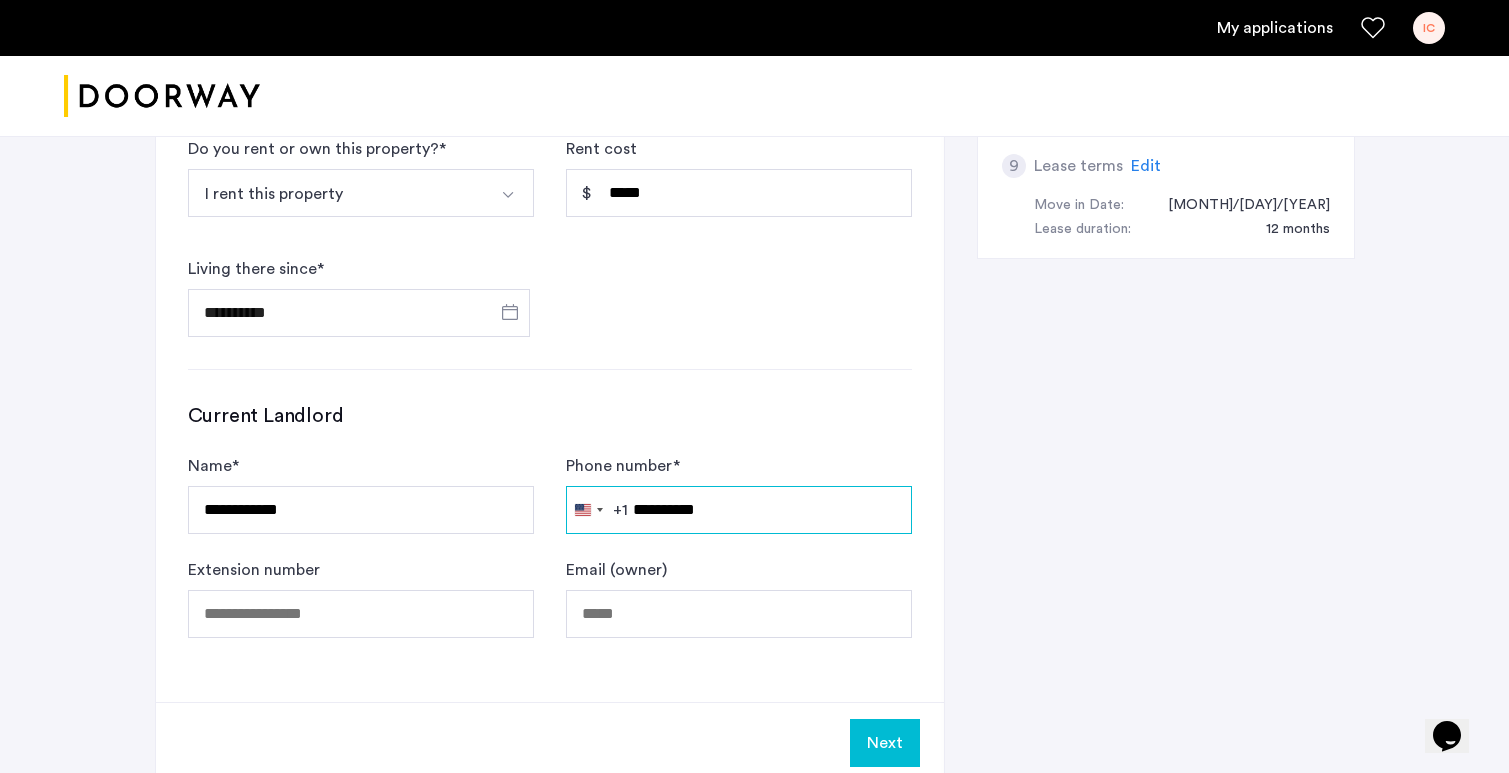 click on "**********" at bounding box center (739, 510) 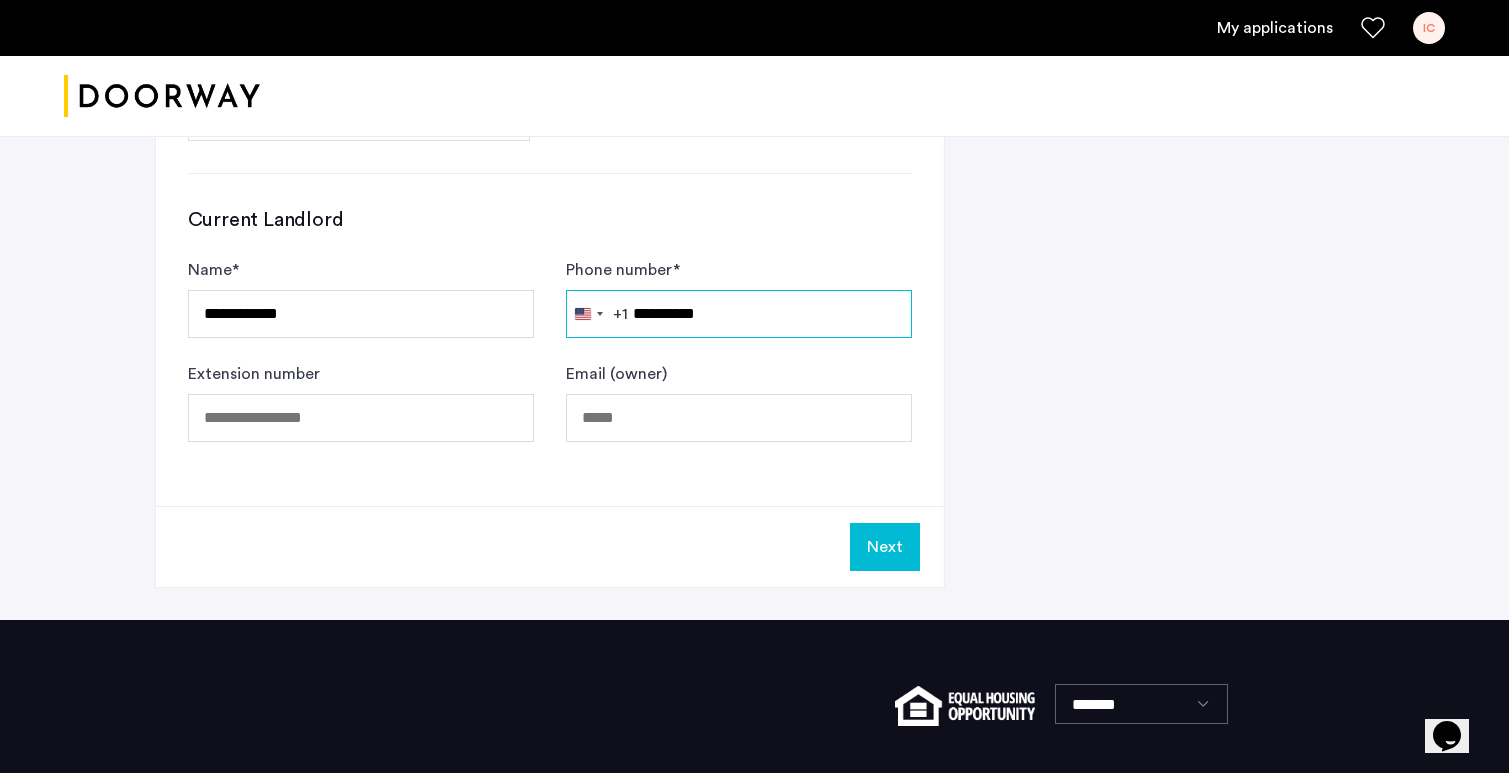 scroll, scrollTop: 1267, scrollLeft: 0, axis: vertical 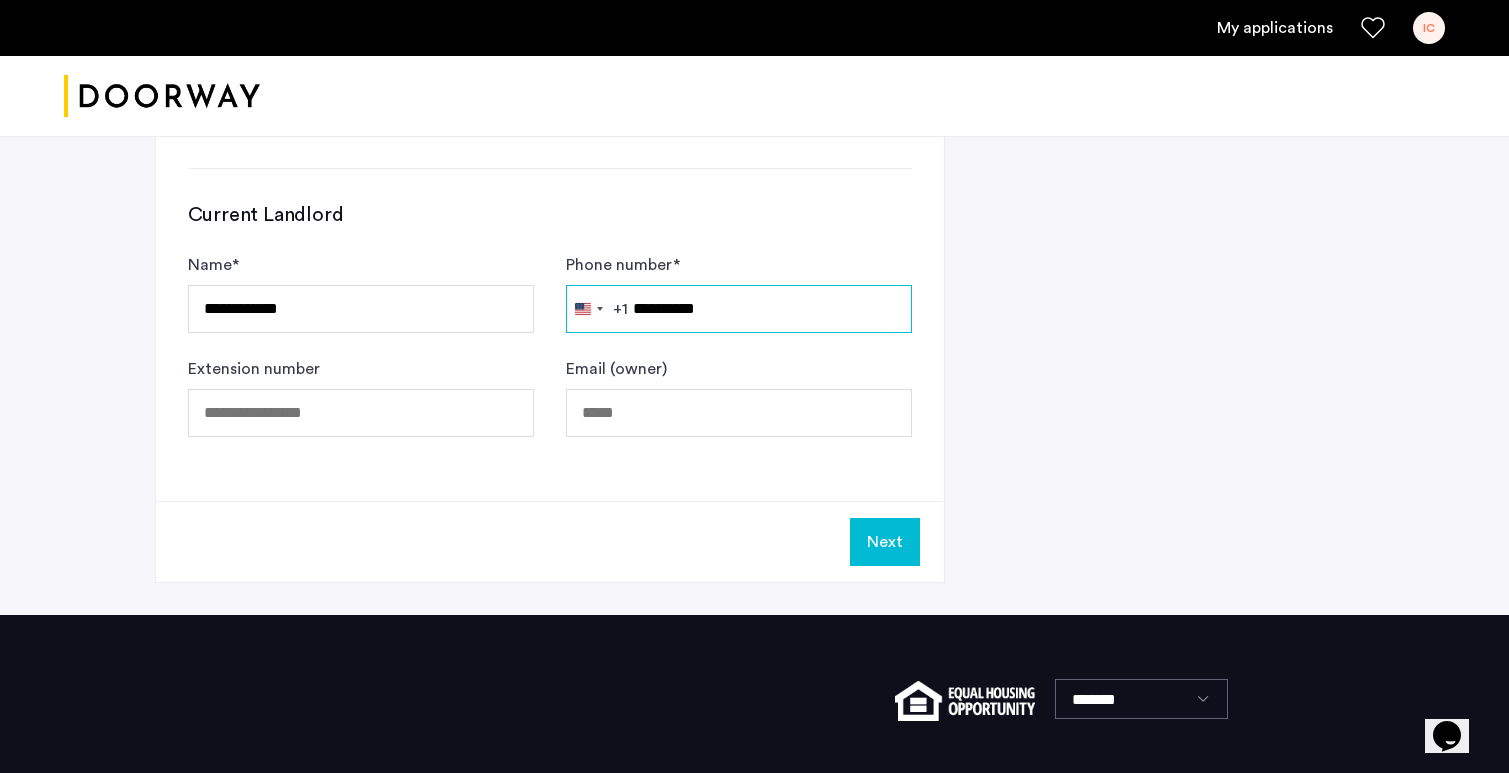type on "**********" 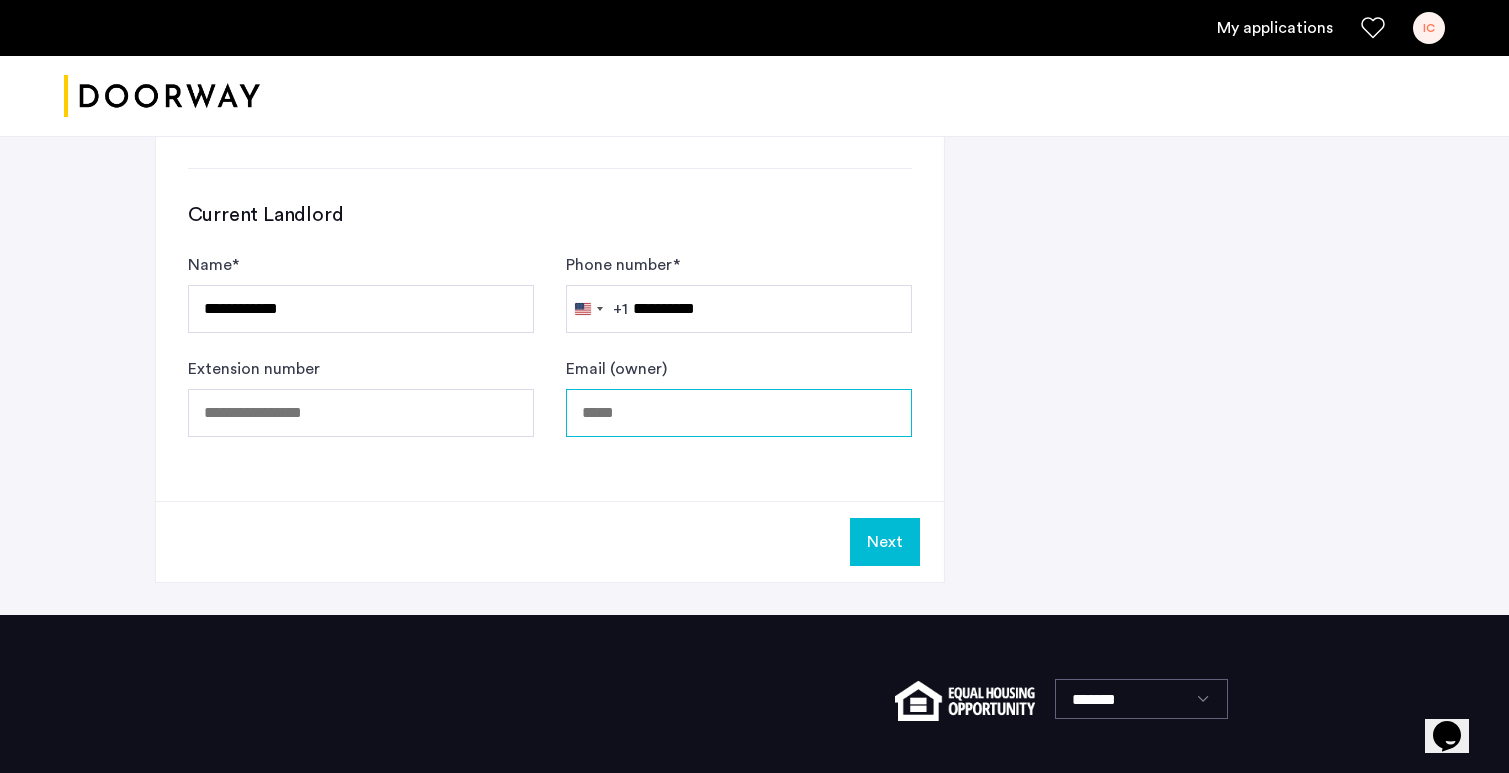 click on "Email (owner)" at bounding box center [739, 413] 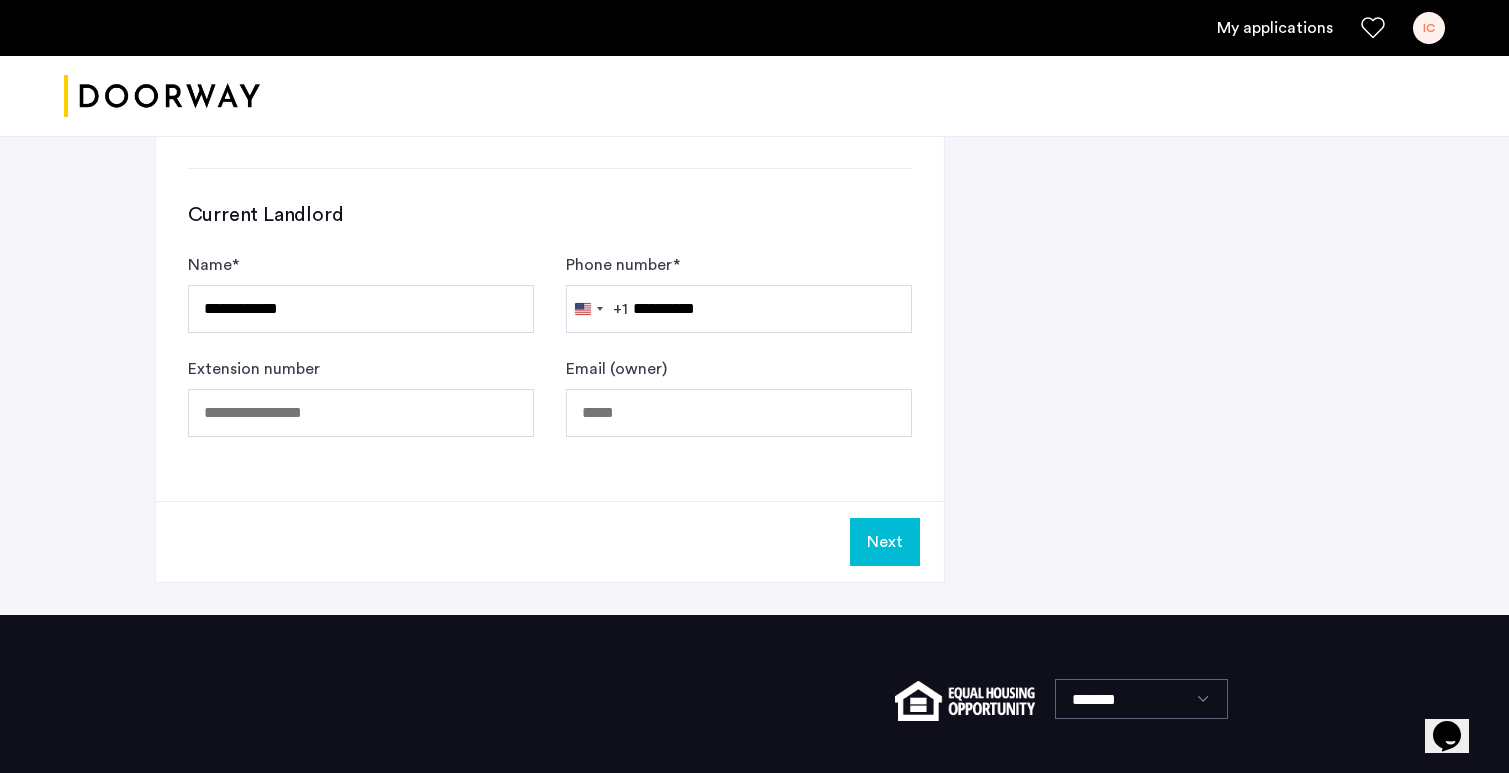 click on "Next" 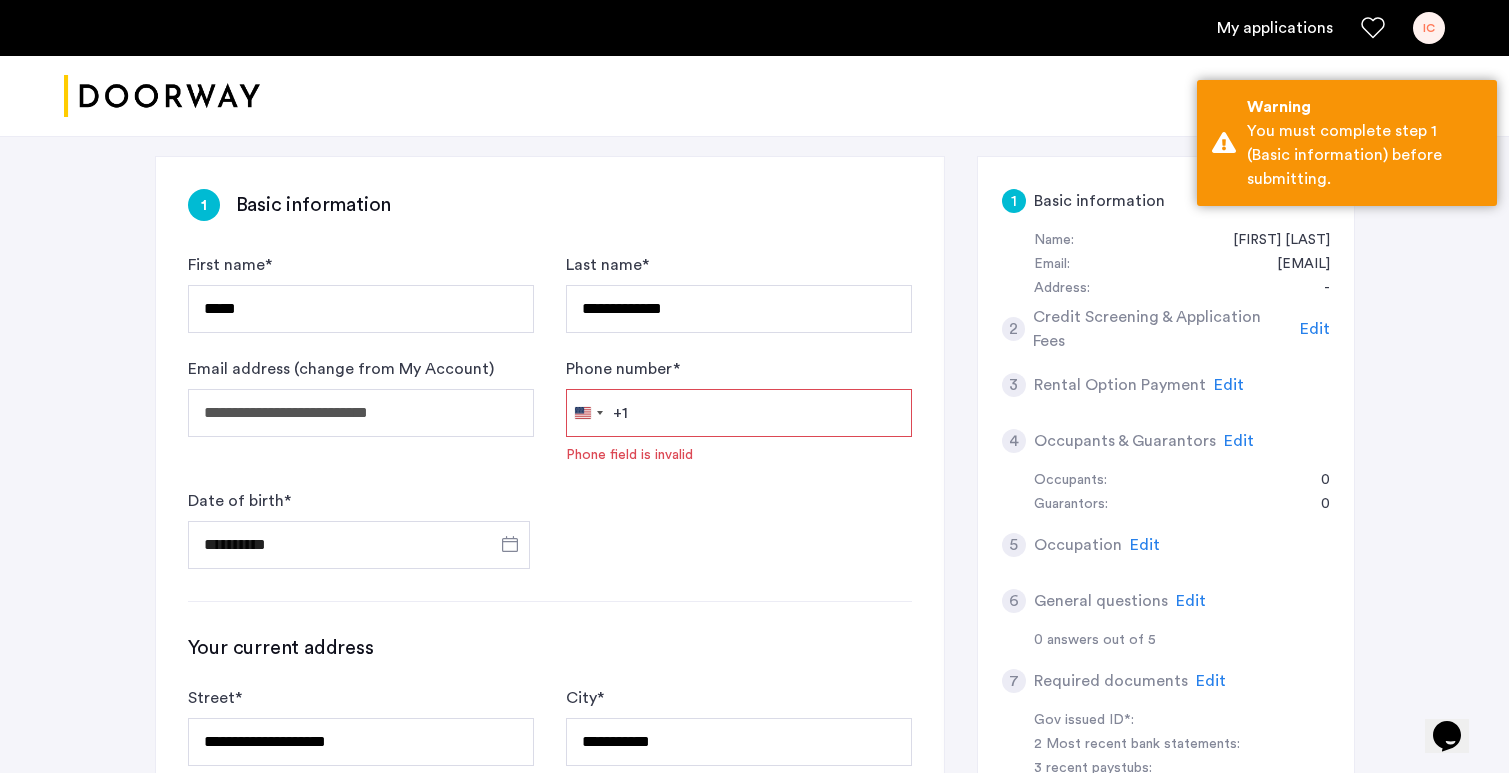 scroll, scrollTop: 294, scrollLeft: 0, axis: vertical 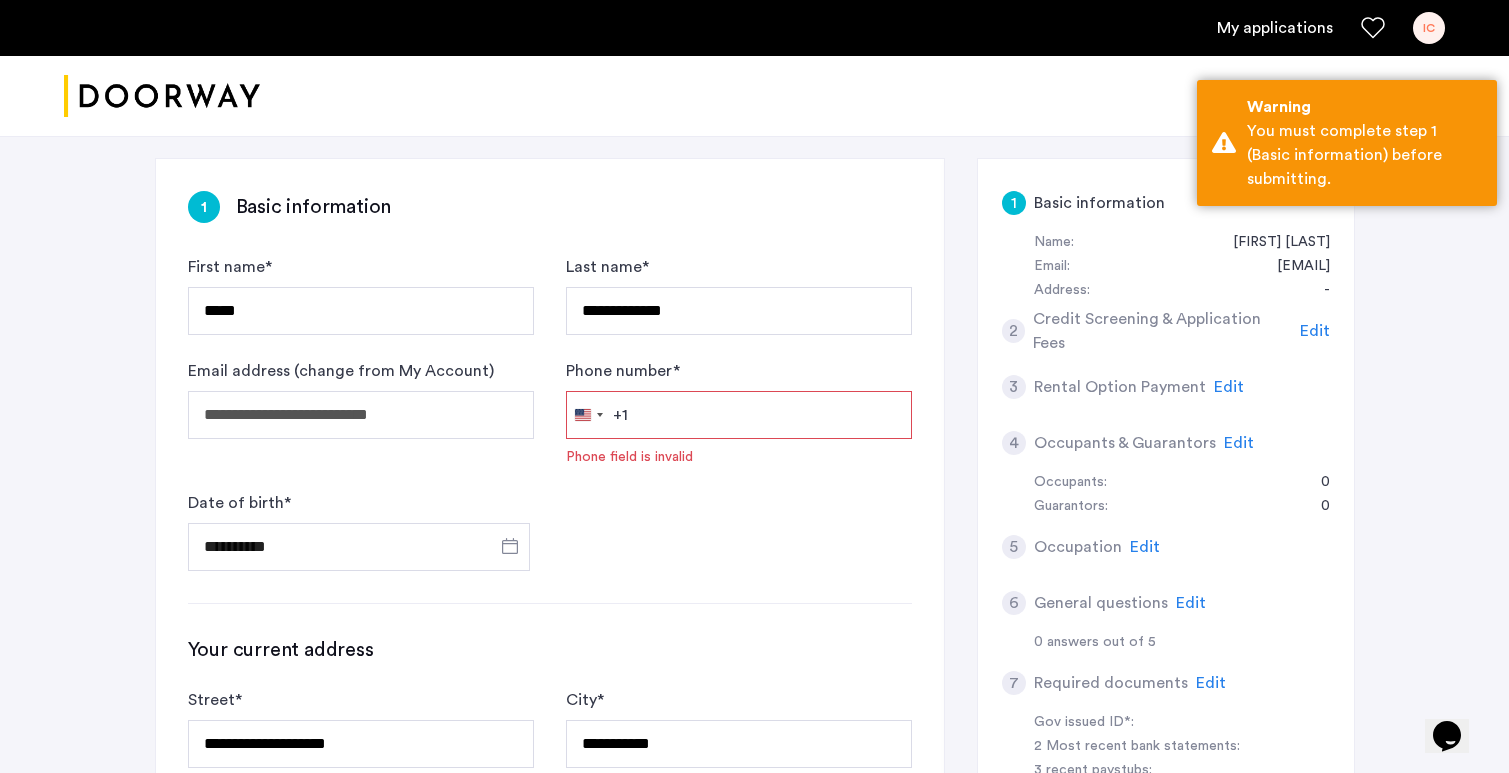 click on "Phone number  *" at bounding box center (739, 415) 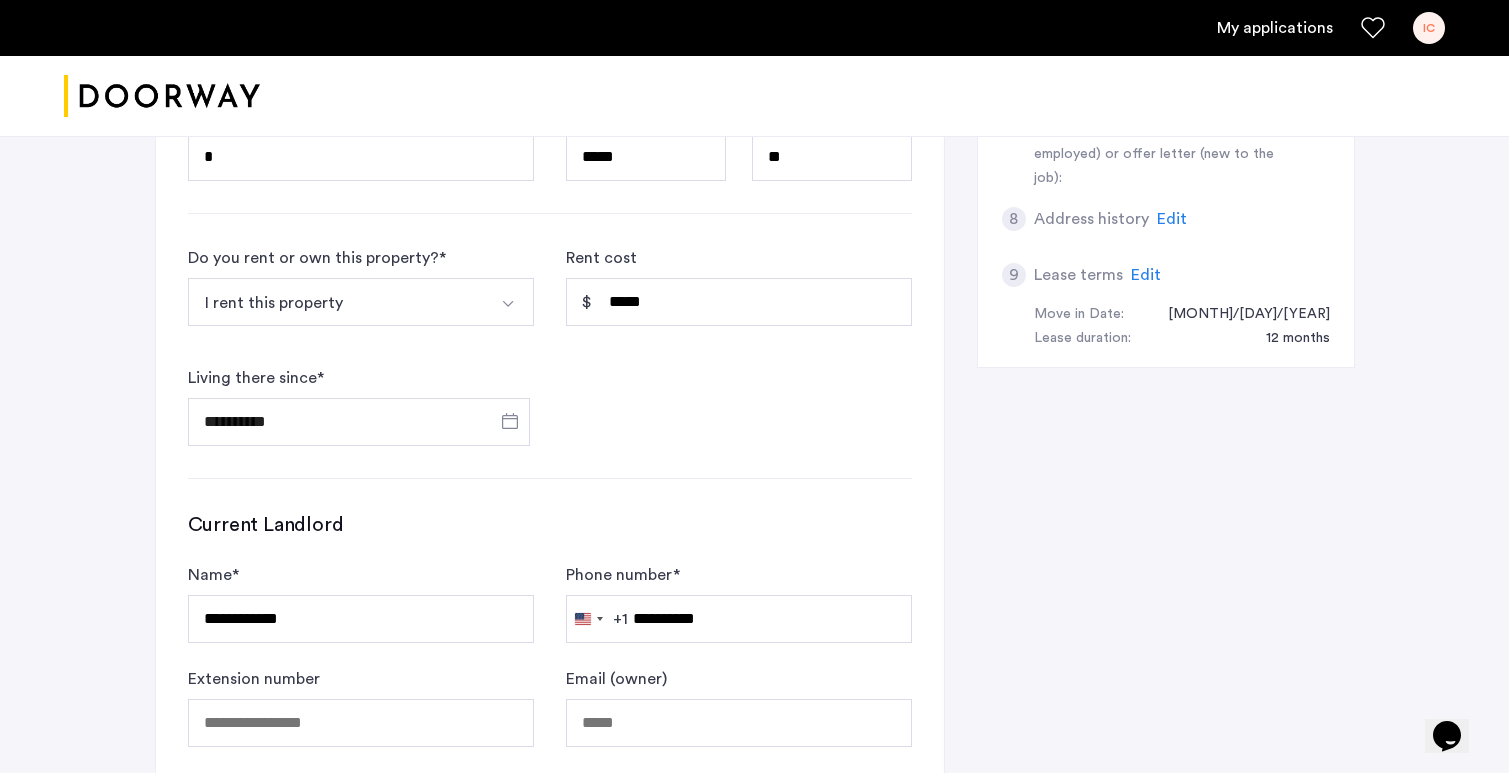 scroll, scrollTop: 1400, scrollLeft: 0, axis: vertical 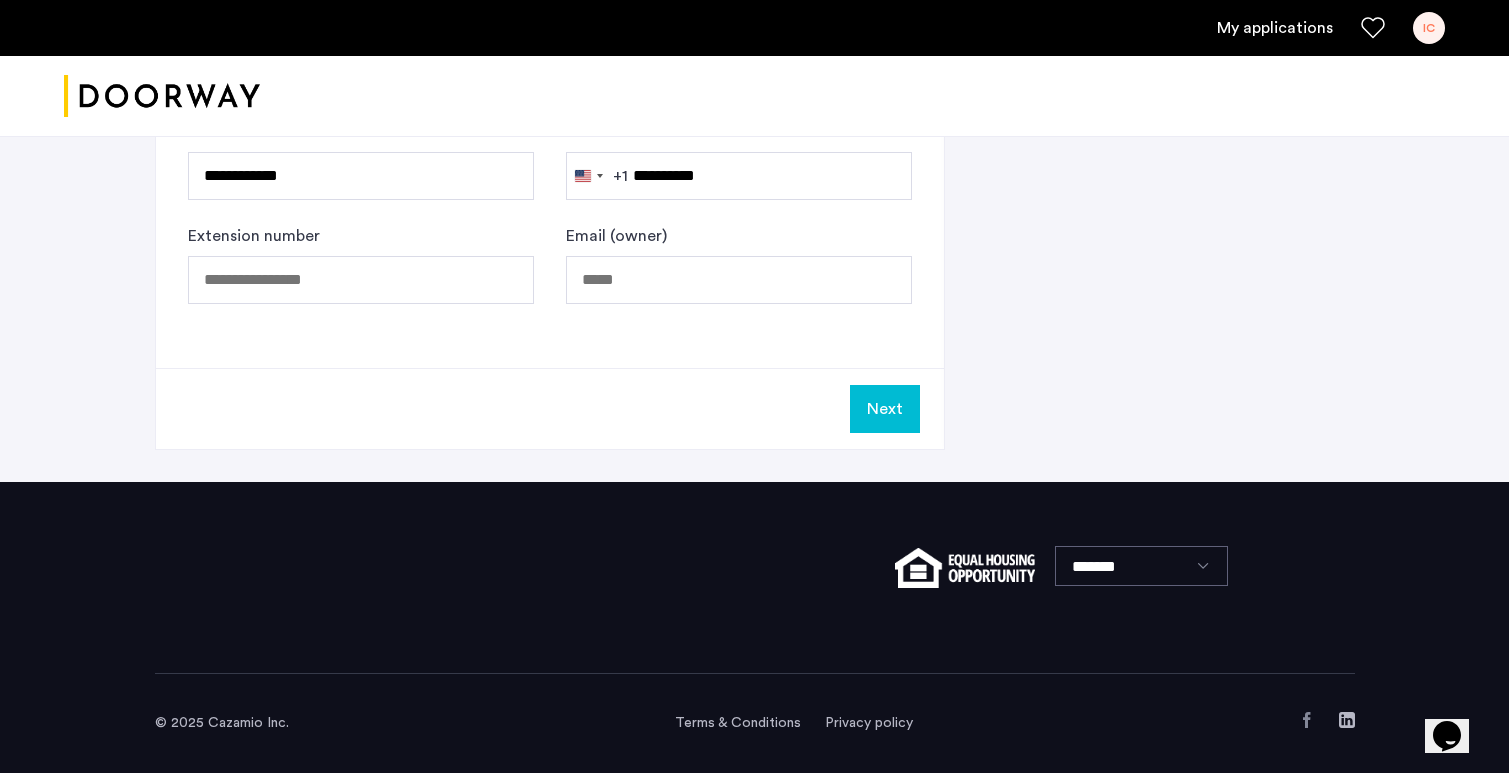 type on "**********" 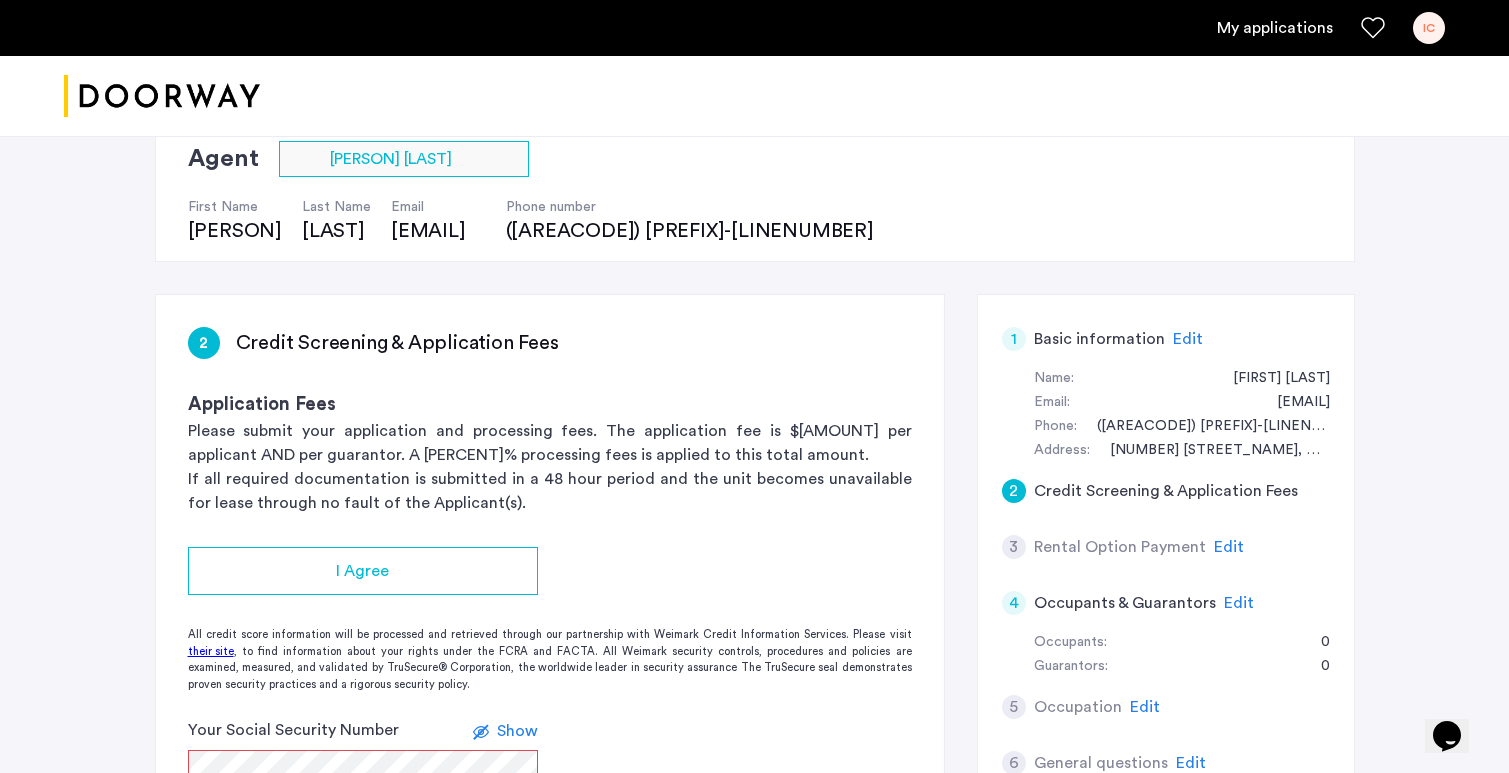scroll, scrollTop: 193, scrollLeft: 0, axis: vertical 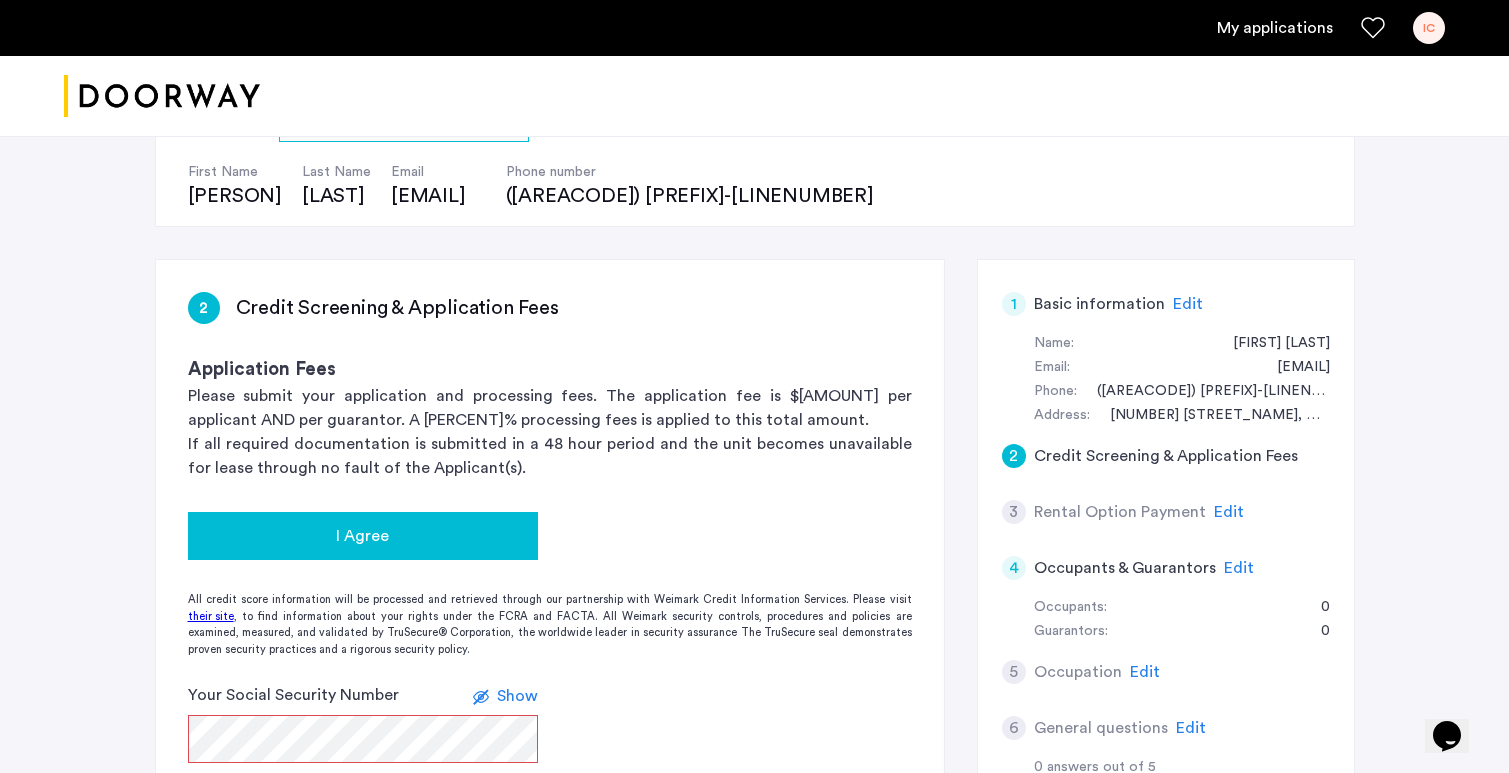 click on "I Agree" 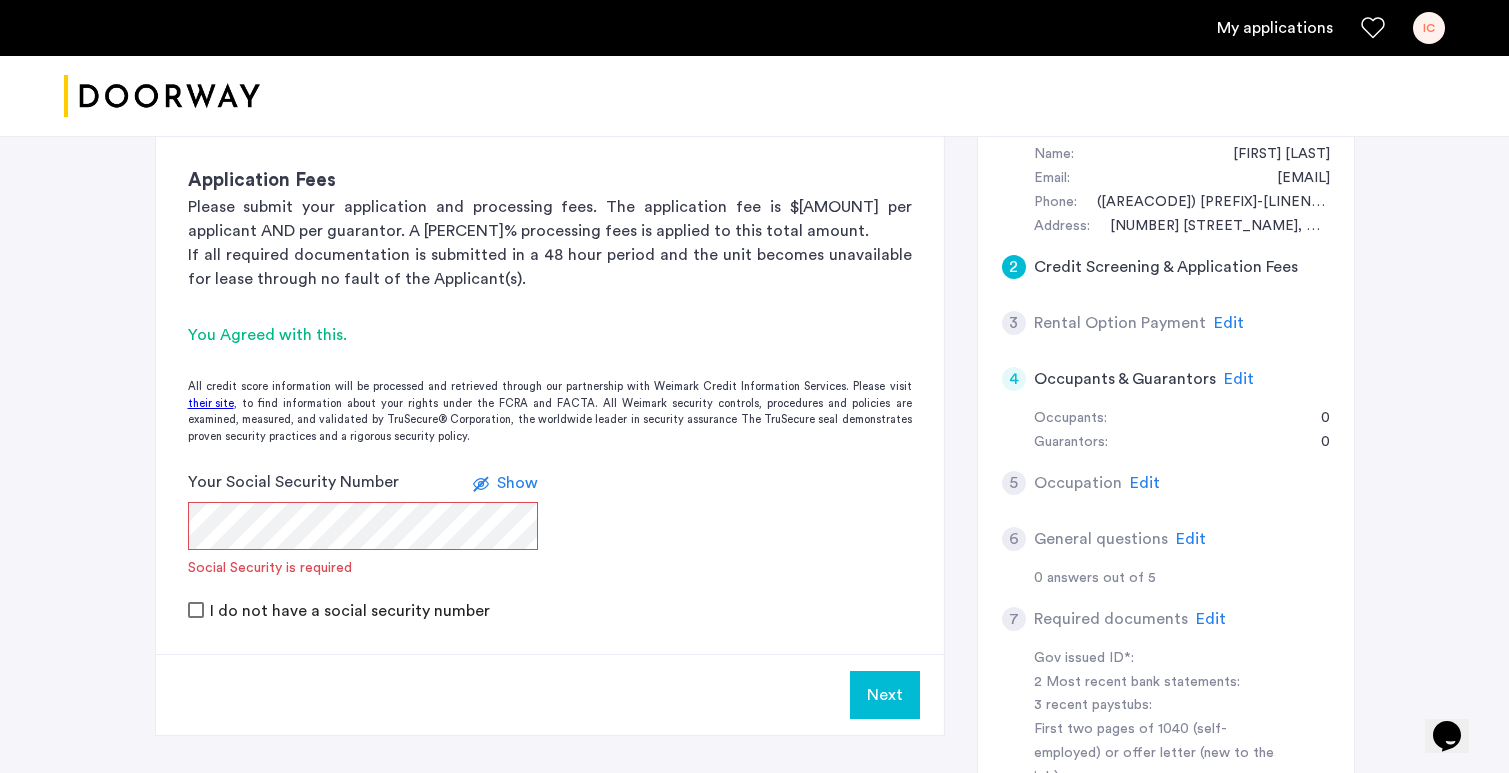 scroll, scrollTop: 401, scrollLeft: 0, axis: vertical 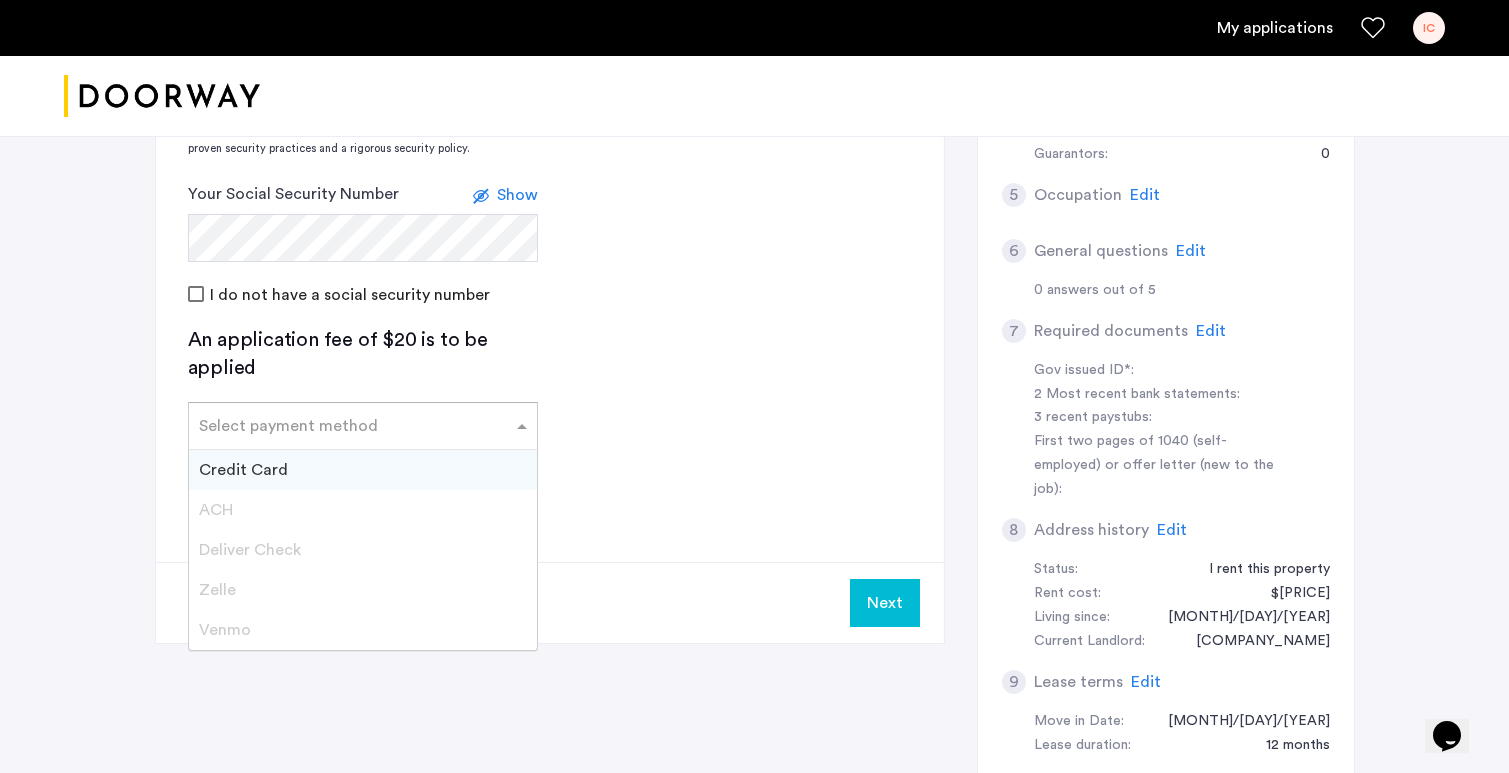 click 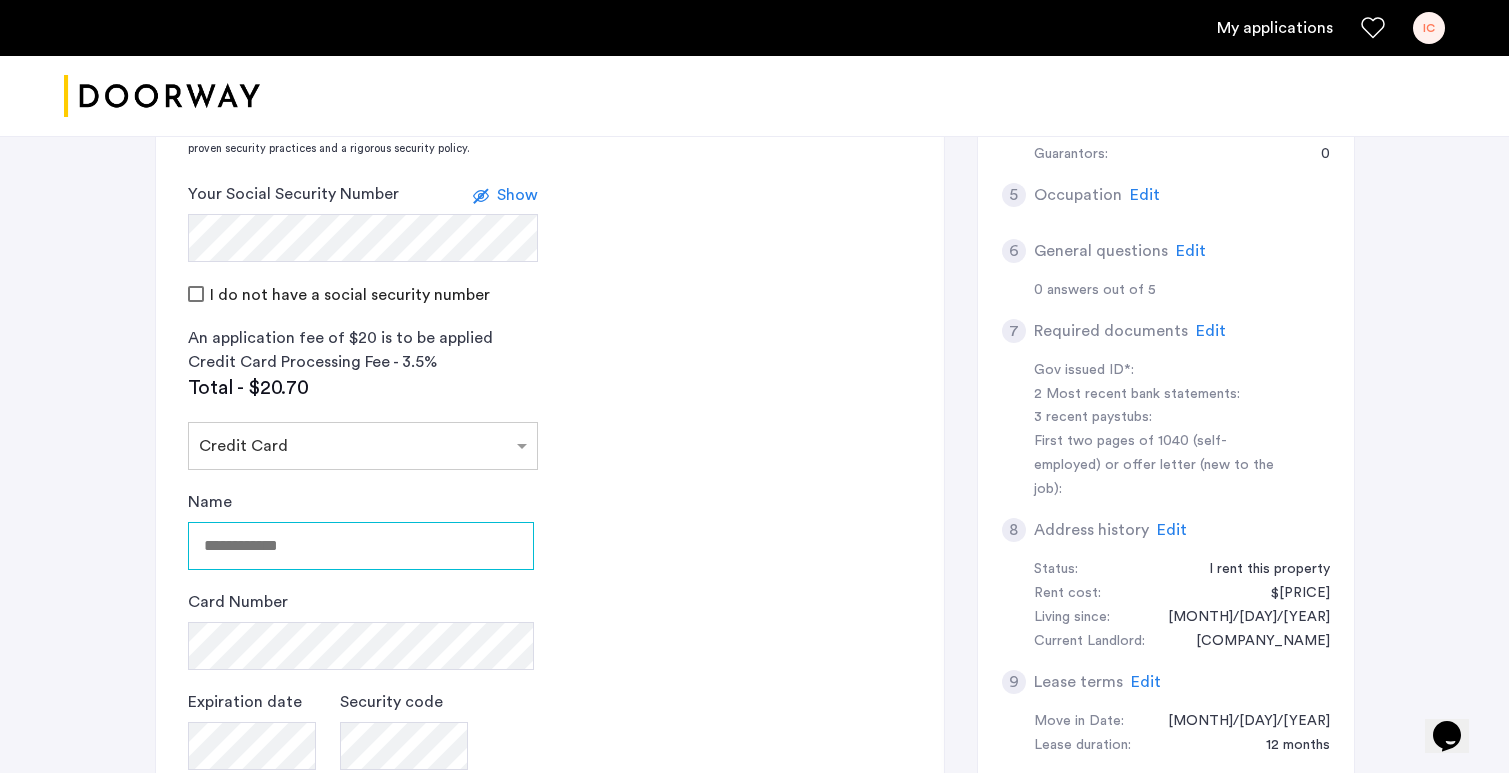 click on "Name" at bounding box center (361, 546) 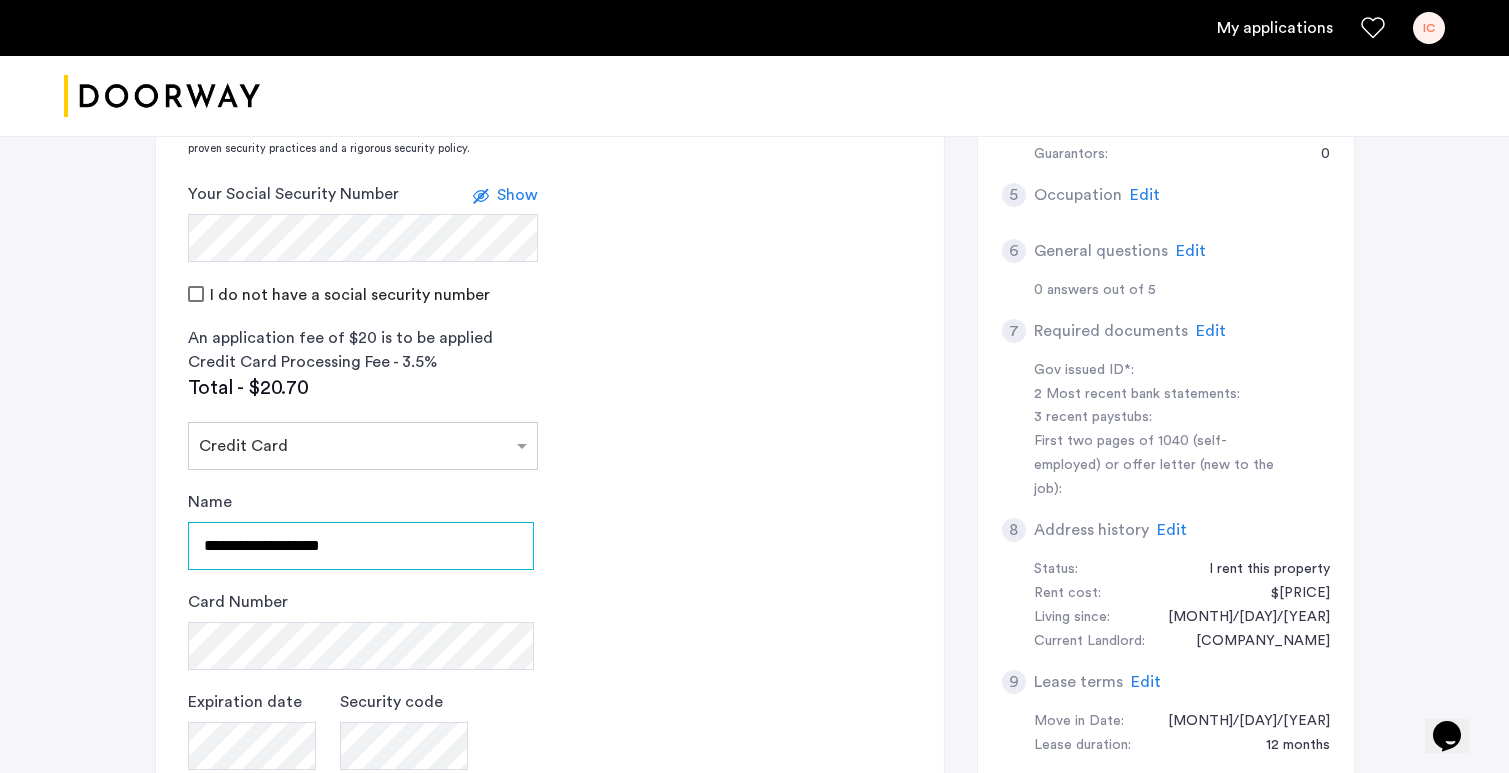 type on "**********" 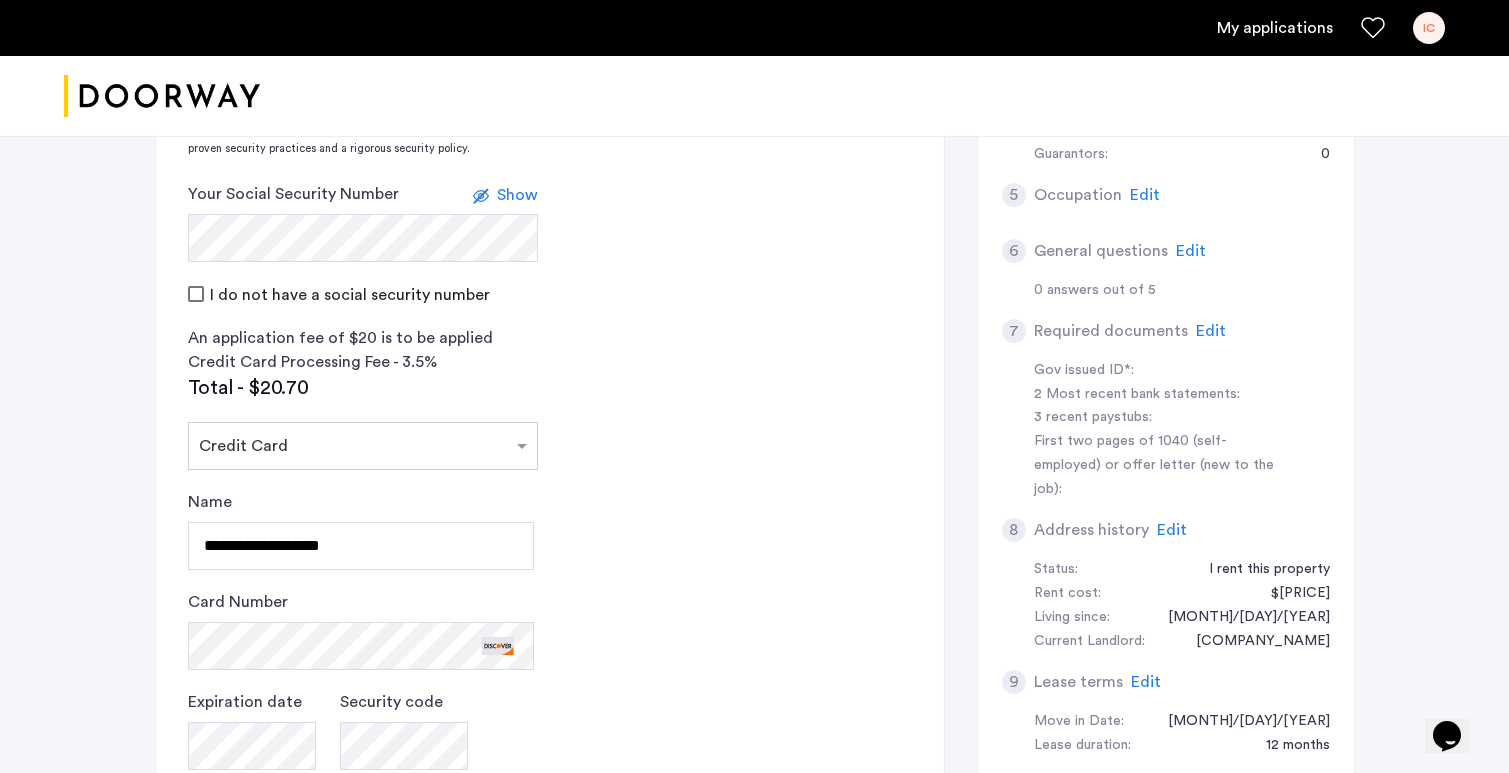 click on "Credit Card Processing Fee - 3.5% Total - $[PRICE].70" 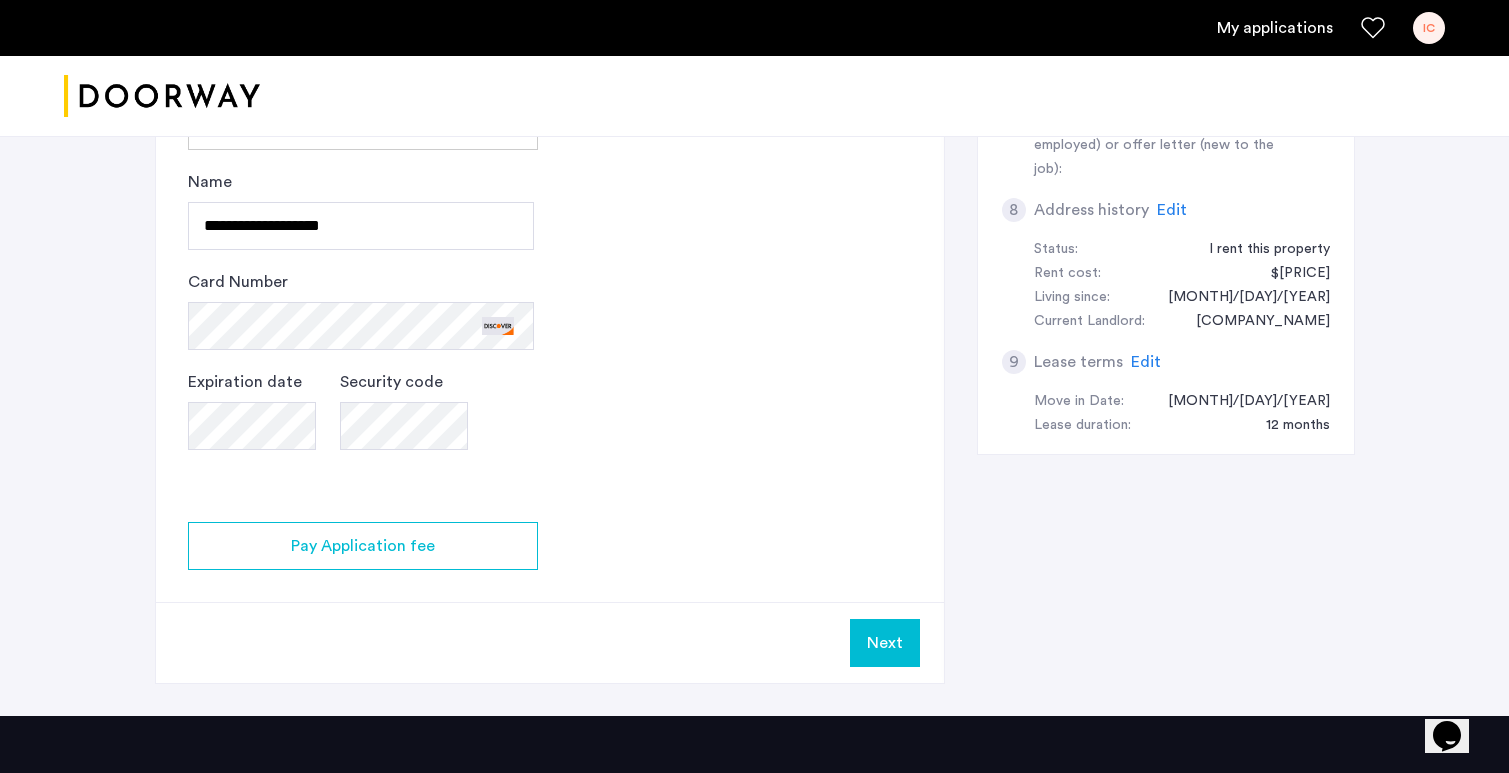 scroll, scrollTop: 994, scrollLeft: 0, axis: vertical 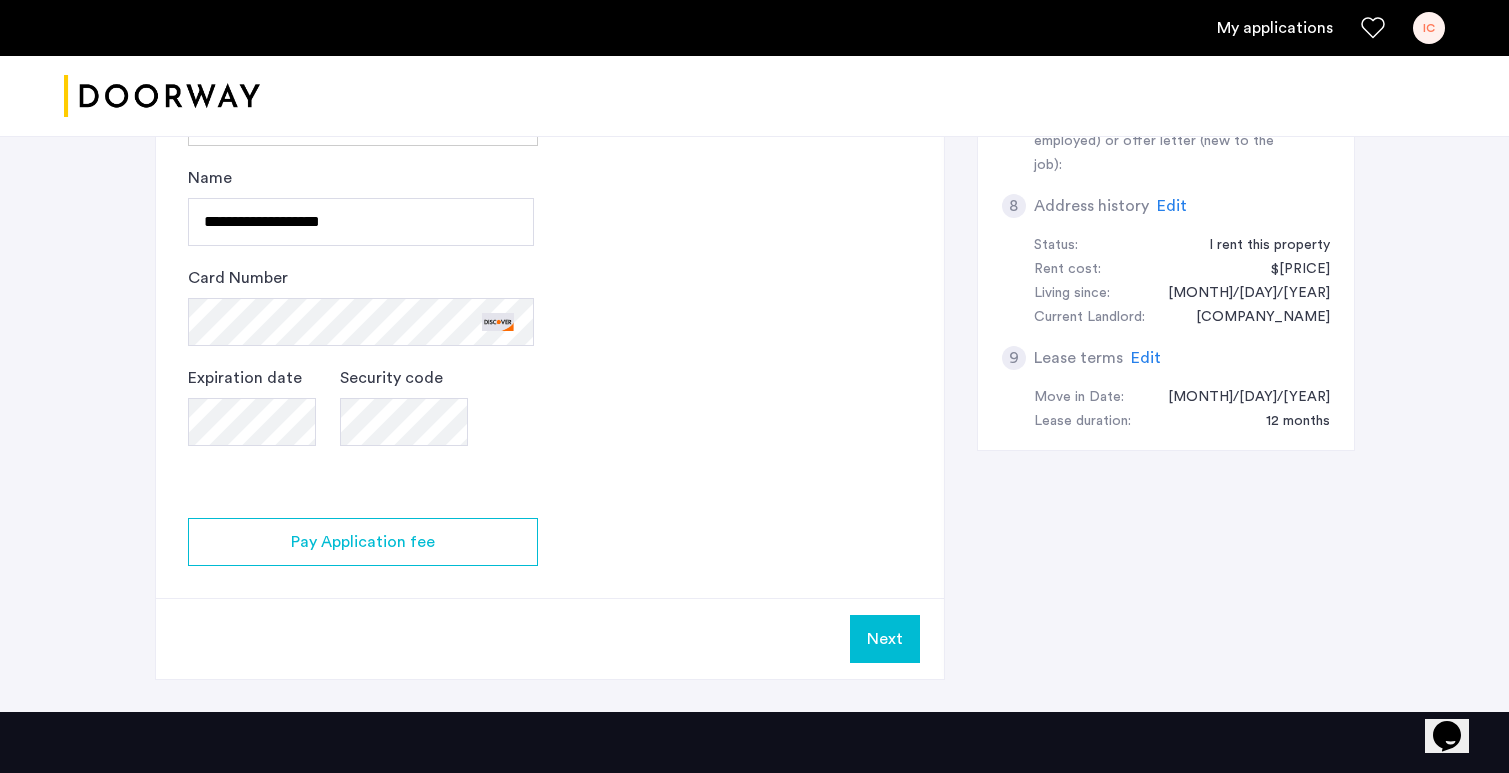 click on "Next" at bounding box center (885, 639) 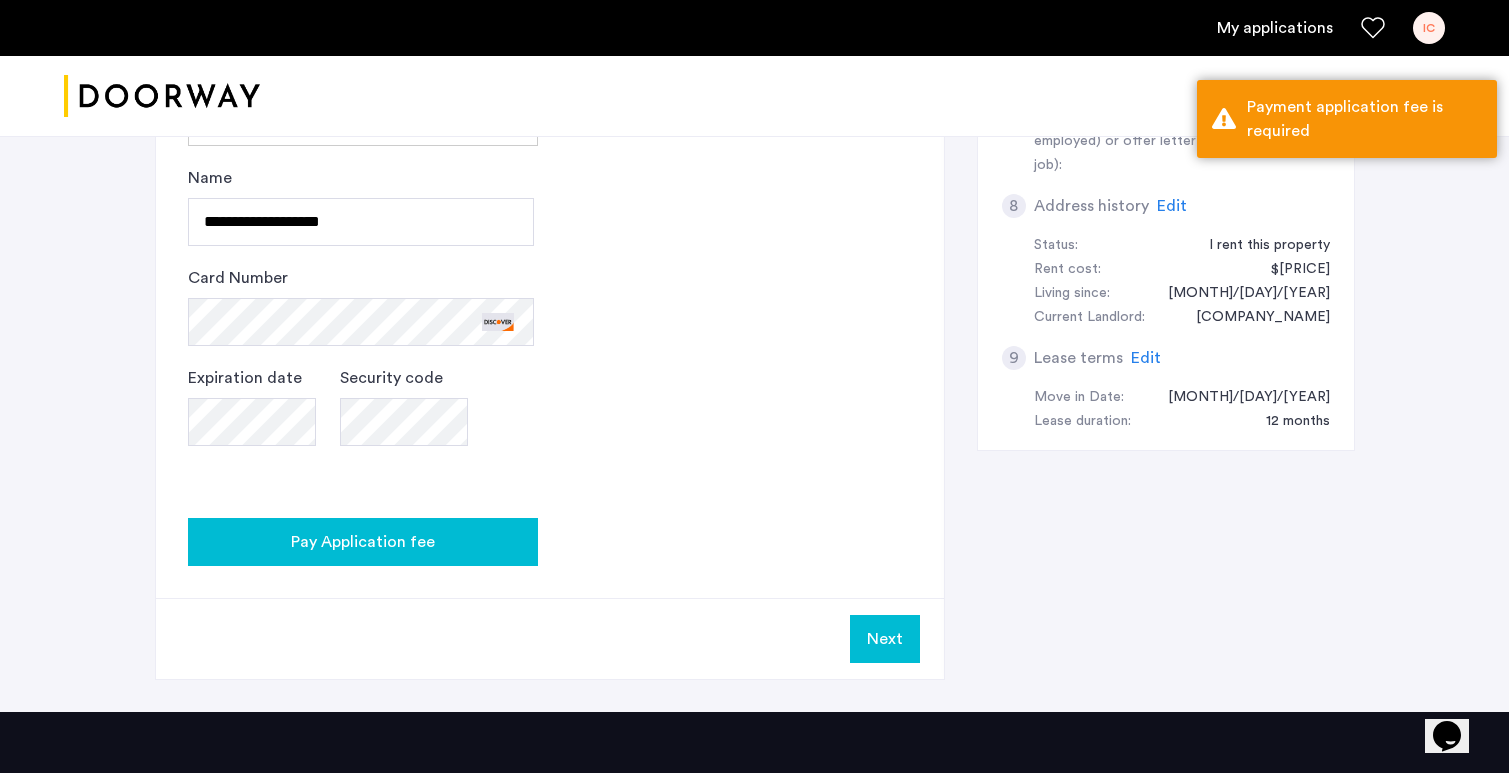 click on "Pay Application fee" 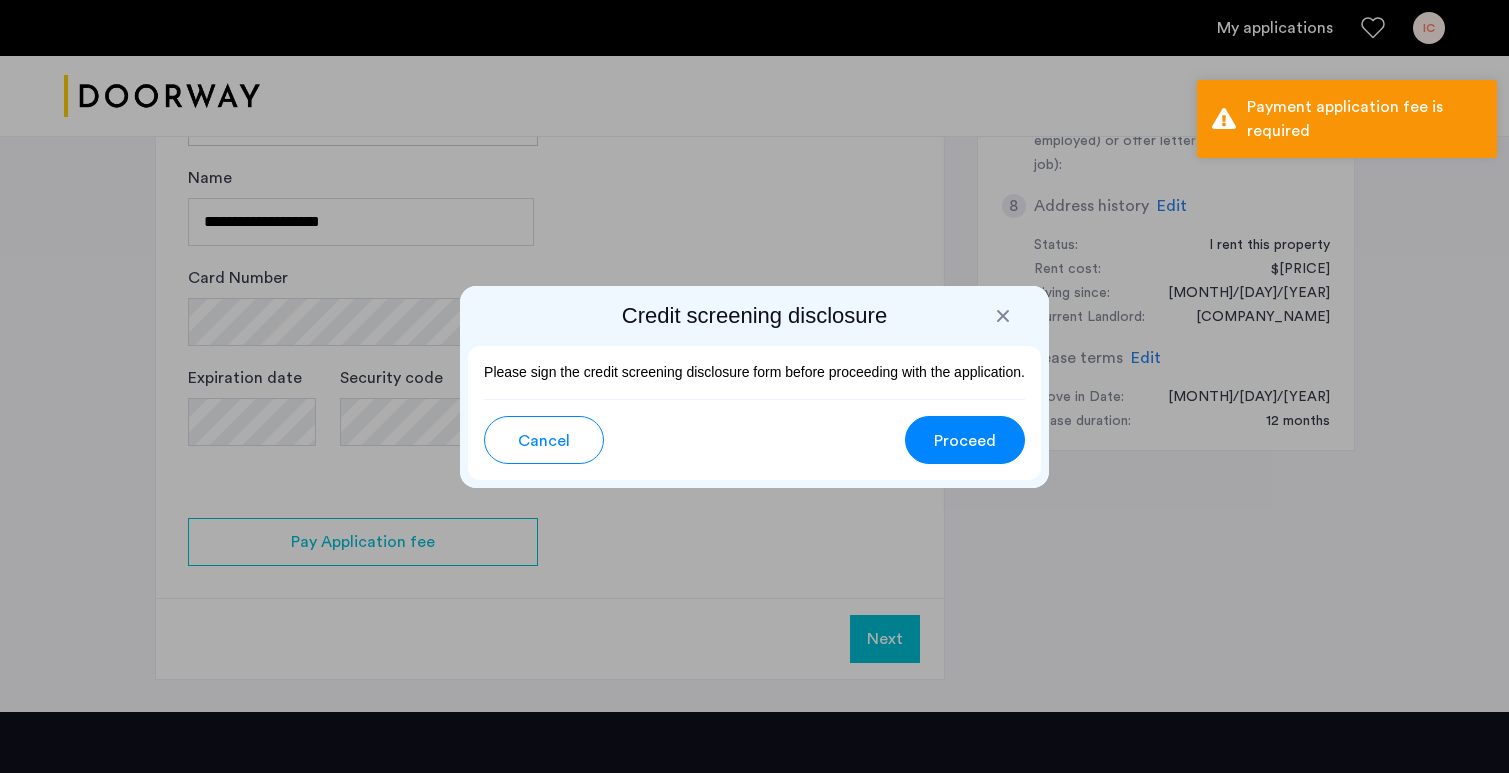 click on "Proceed" at bounding box center [965, 441] 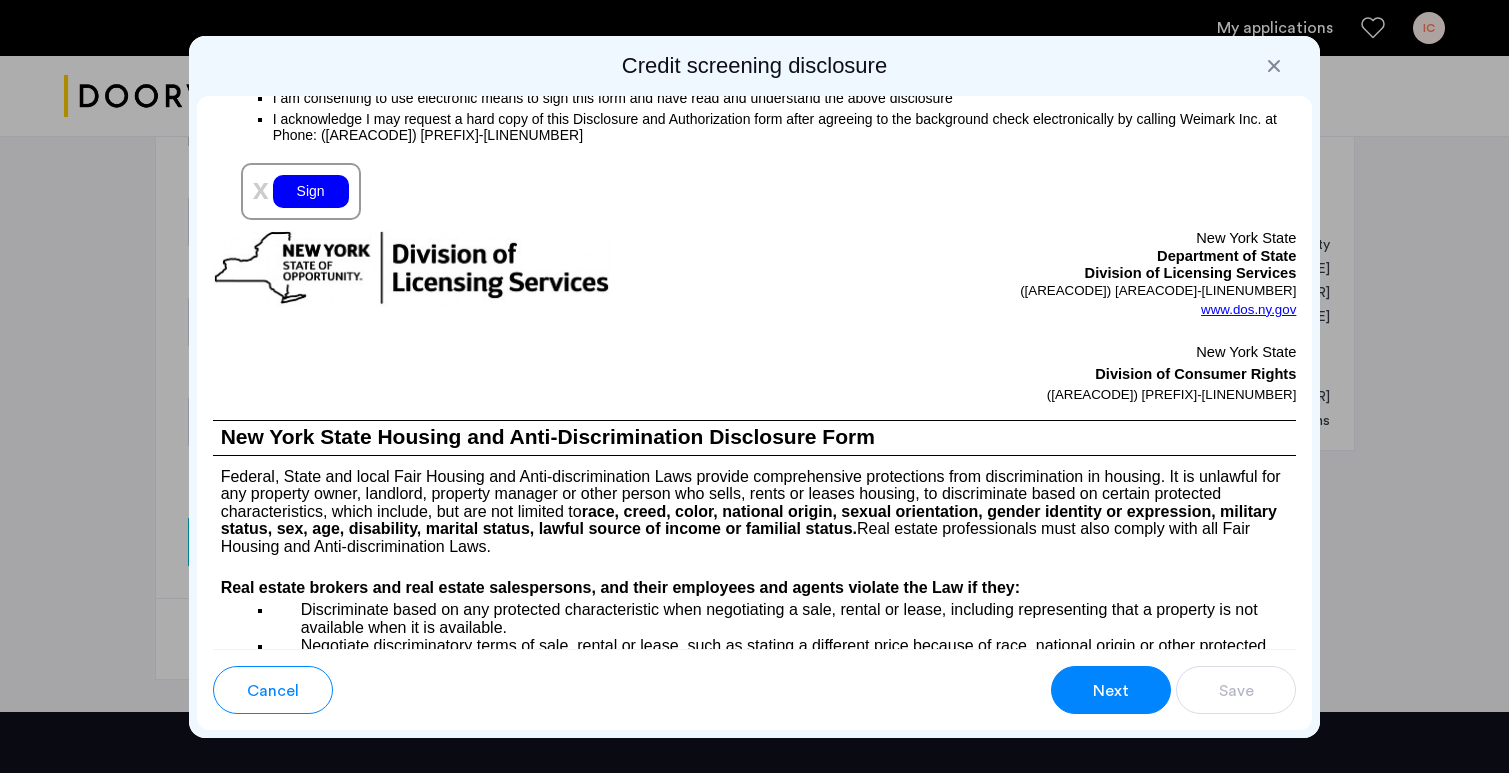 scroll, scrollTop: 2328, scrollLeft: 0, axis: vertical 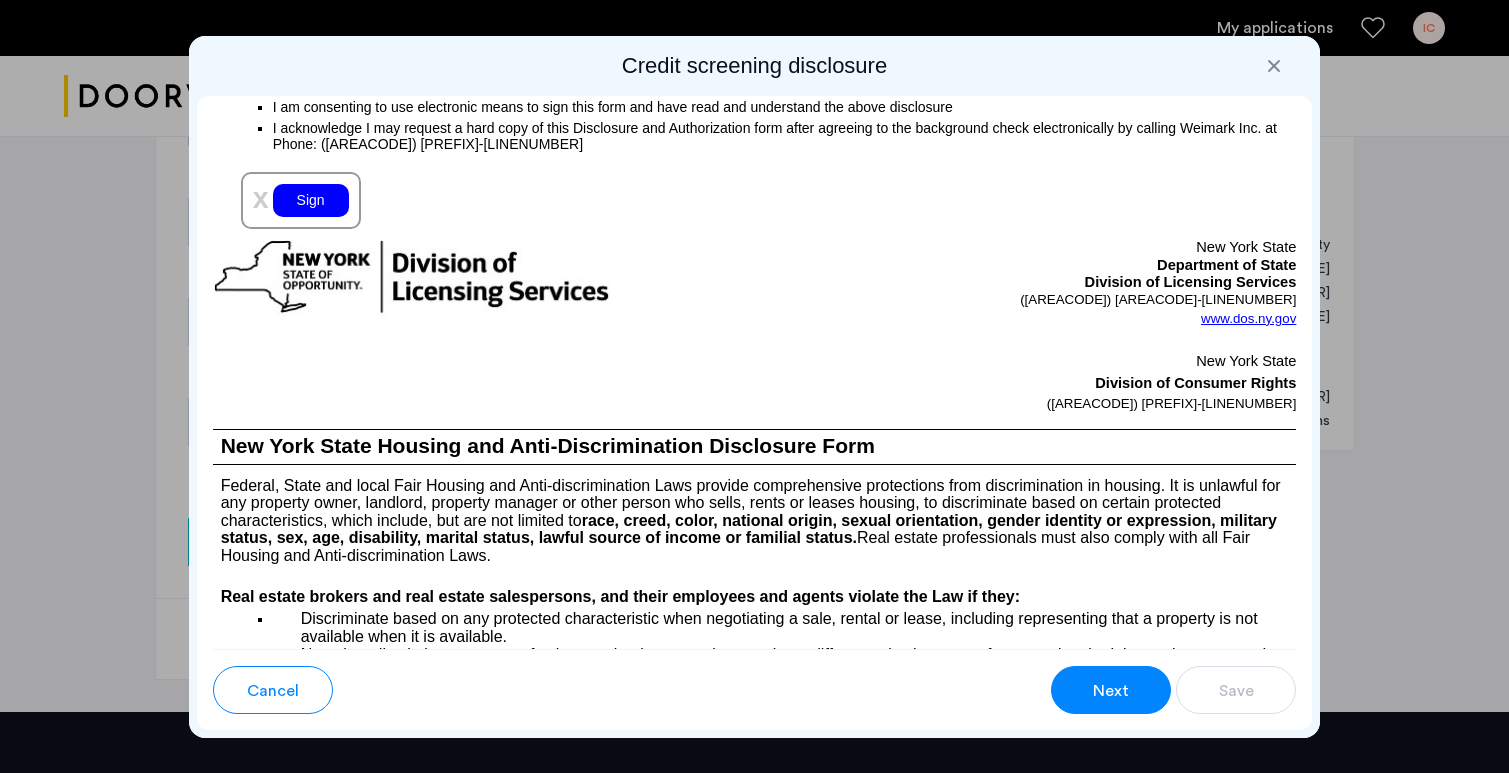 click on "x Sign" at bounding box center (301, 200) 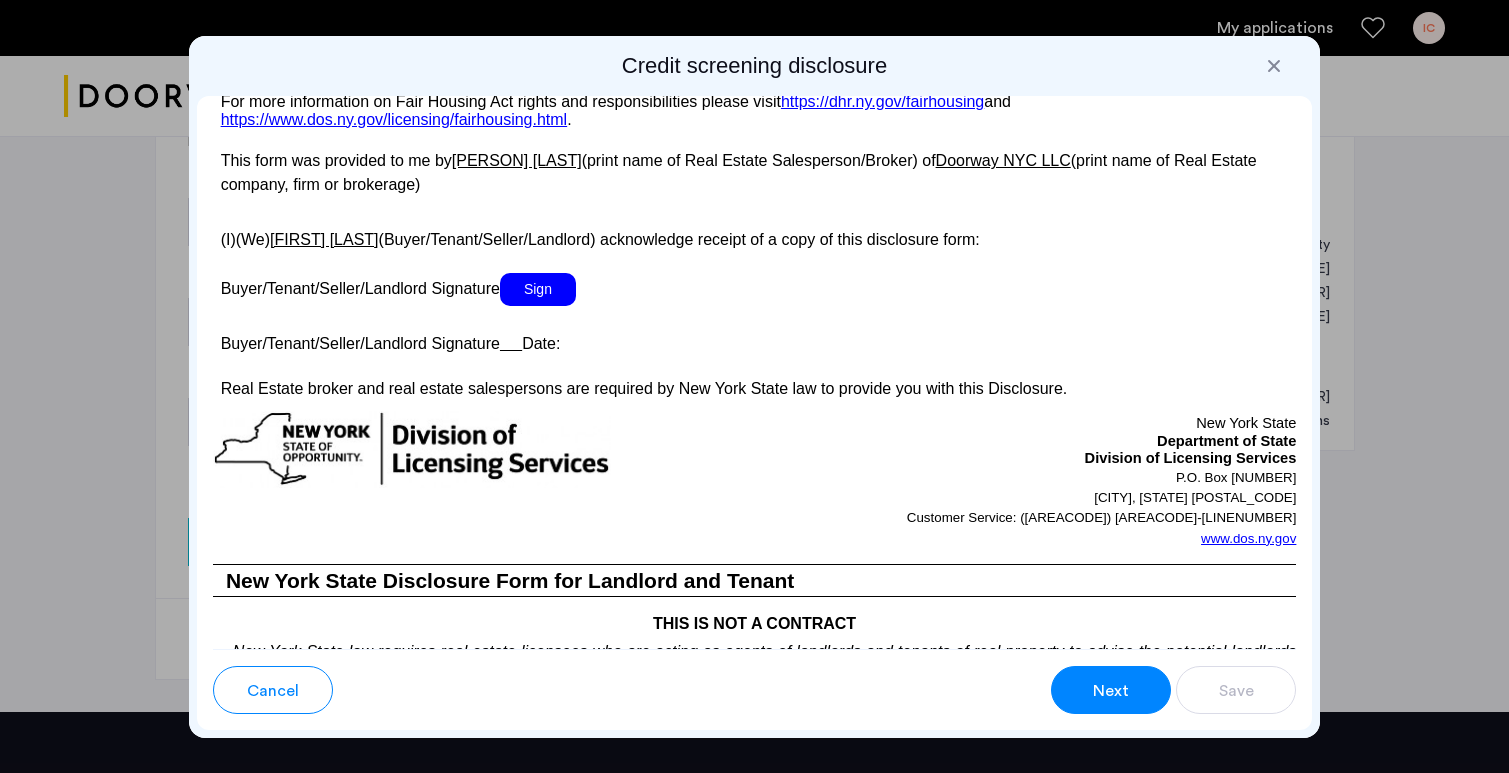 scroll, scrollTop: 3628, scrollLeft: 0, axis: vertical 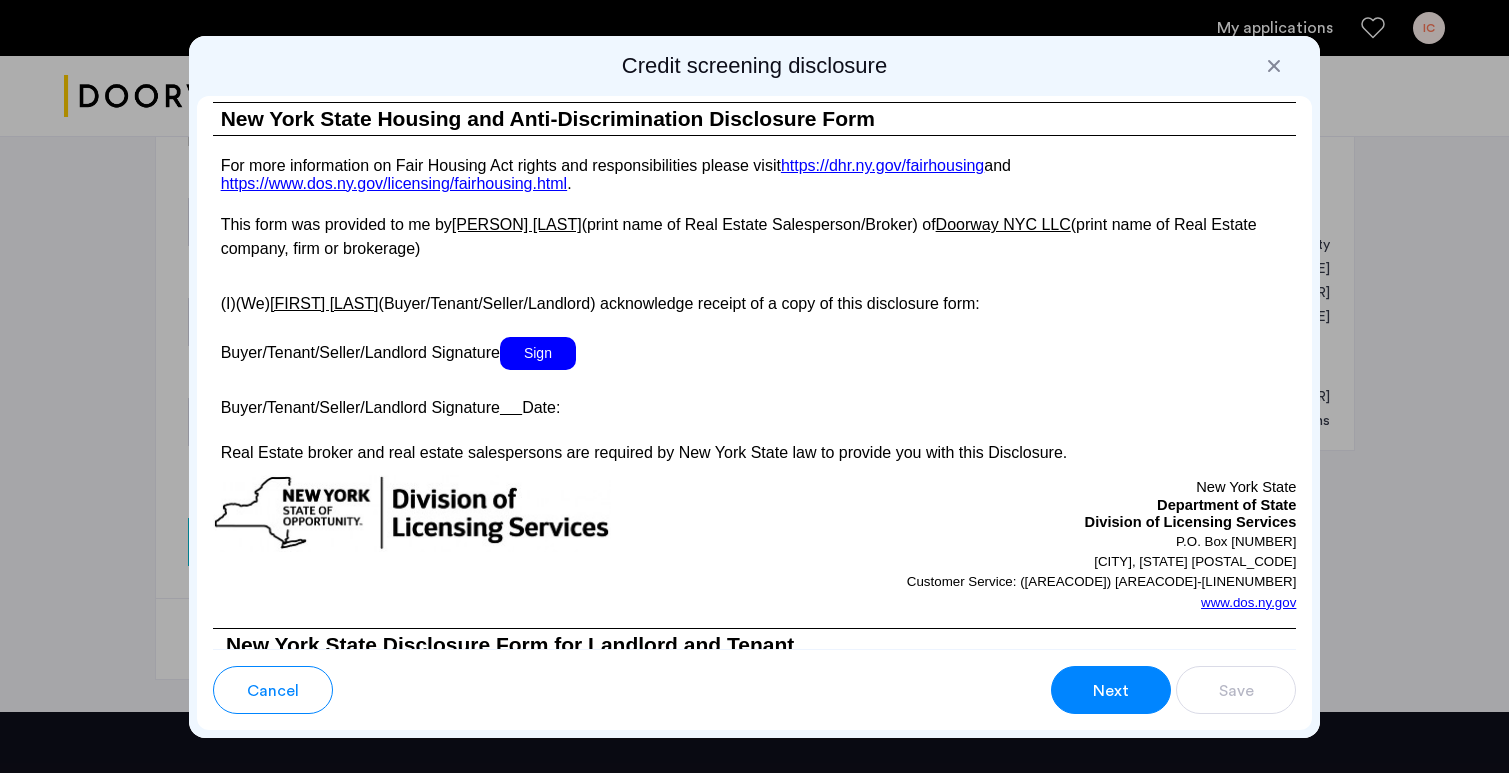 click on "Sign" at bounding box center (538, 353) 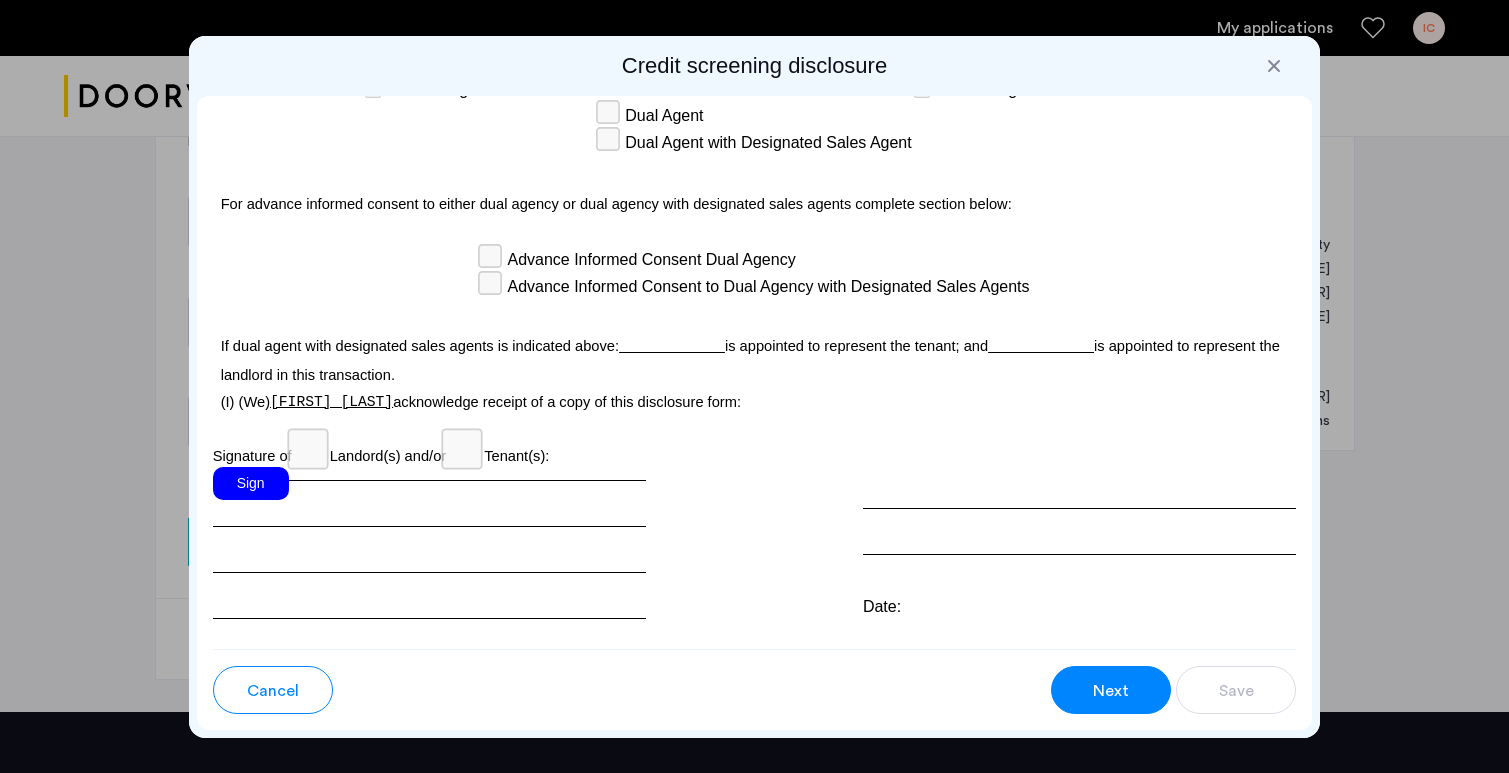 scroll, scrollTop: 5784, scrollLeft: 0, axis: vertical 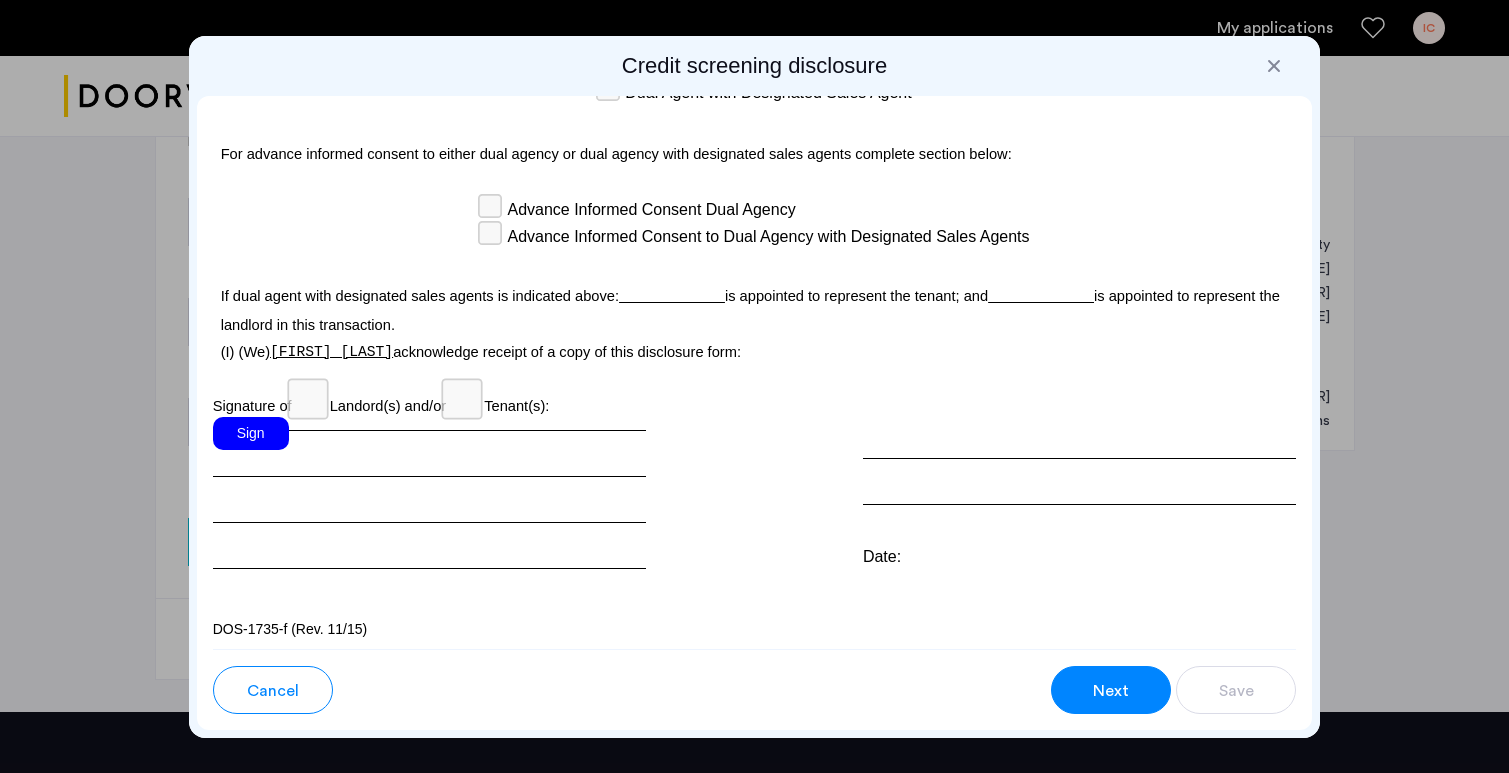 click on "Sign" at bounding box center [251, 433] 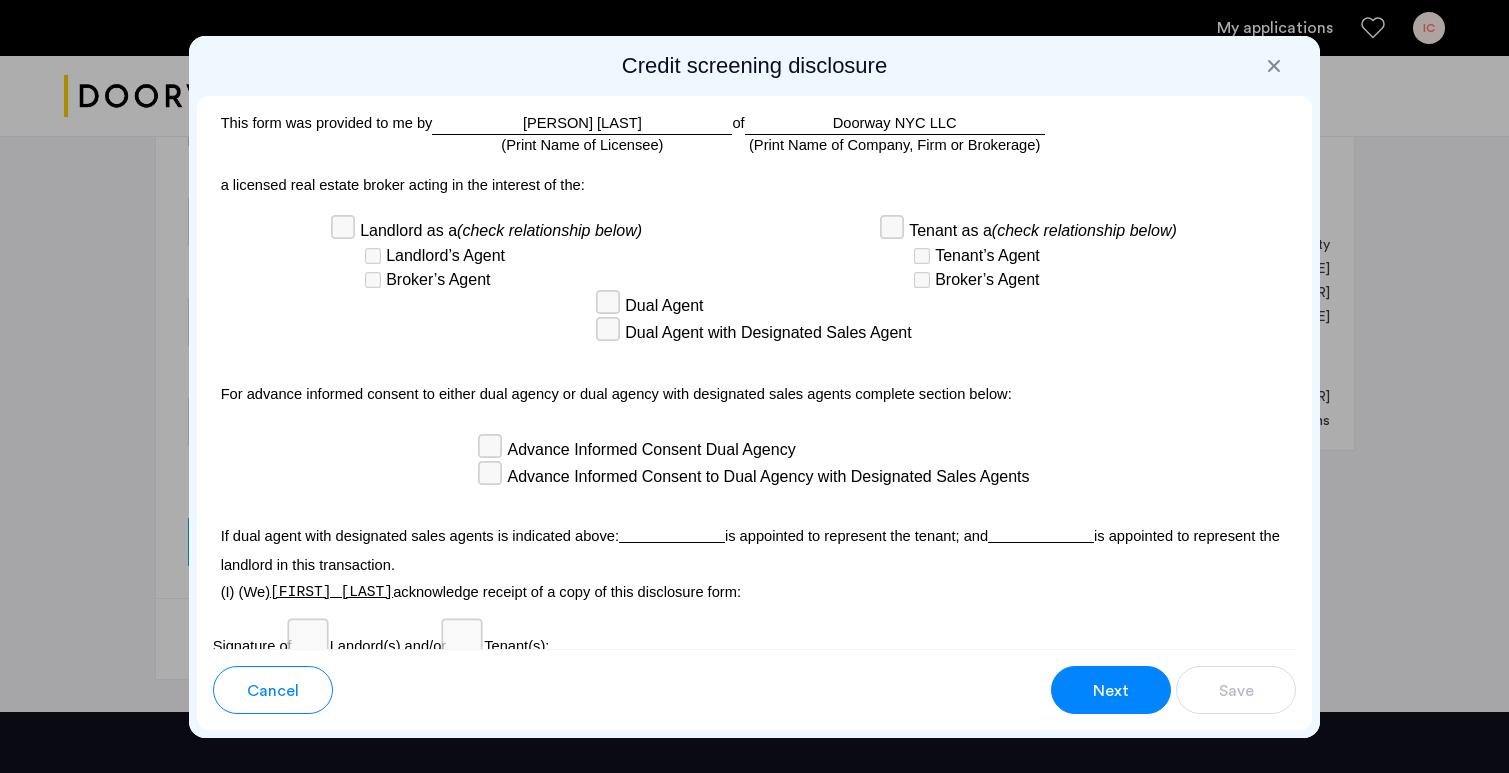 scroll, scrollTop: 5535, scrollLeft: 0, axis: vertical 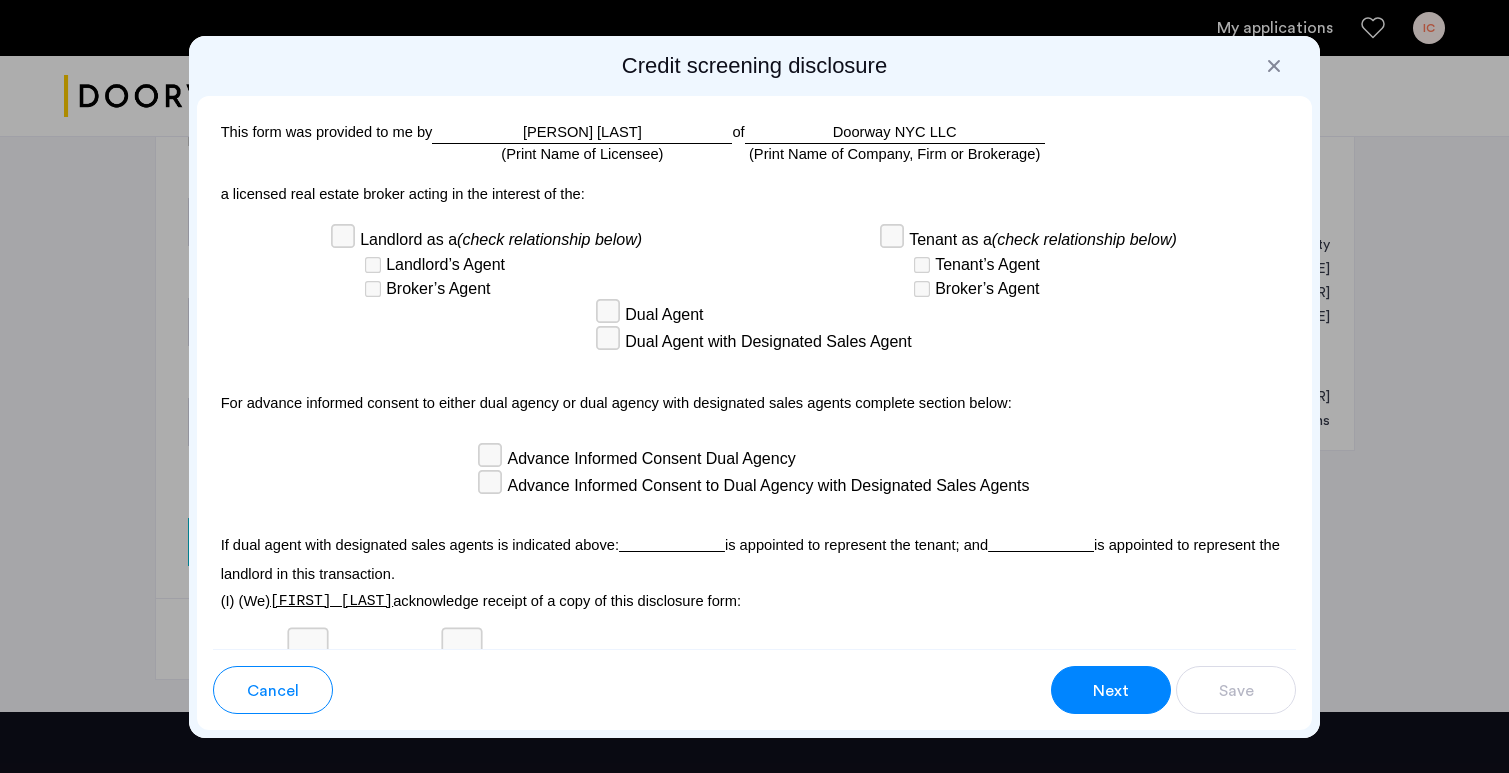 click on "Next" at bounding box center (1111, 691) 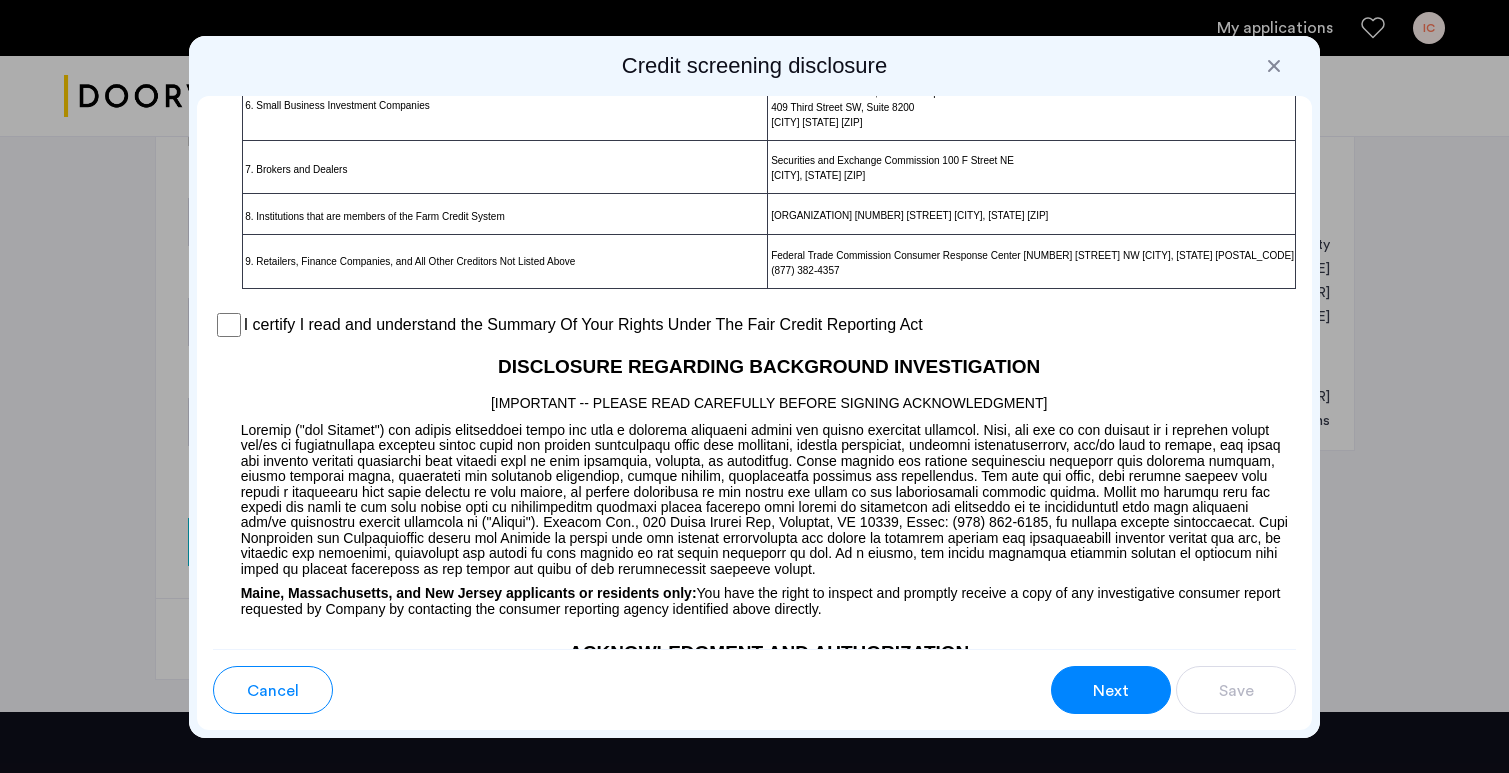 scroll, scrollTop: 1478, scrollLeft: 0, axis: vertical 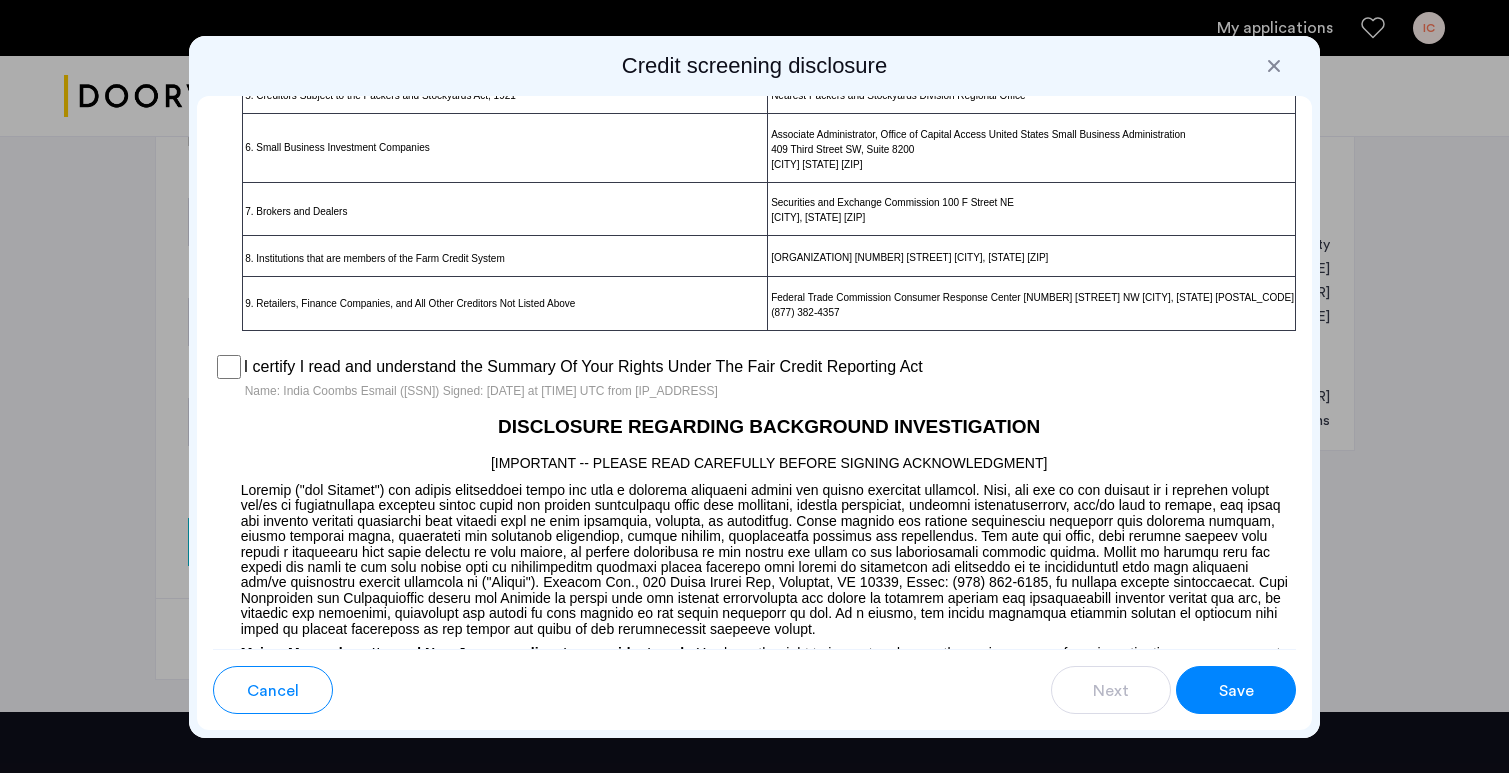 click on "Save" at bounding box center (1236, 691) 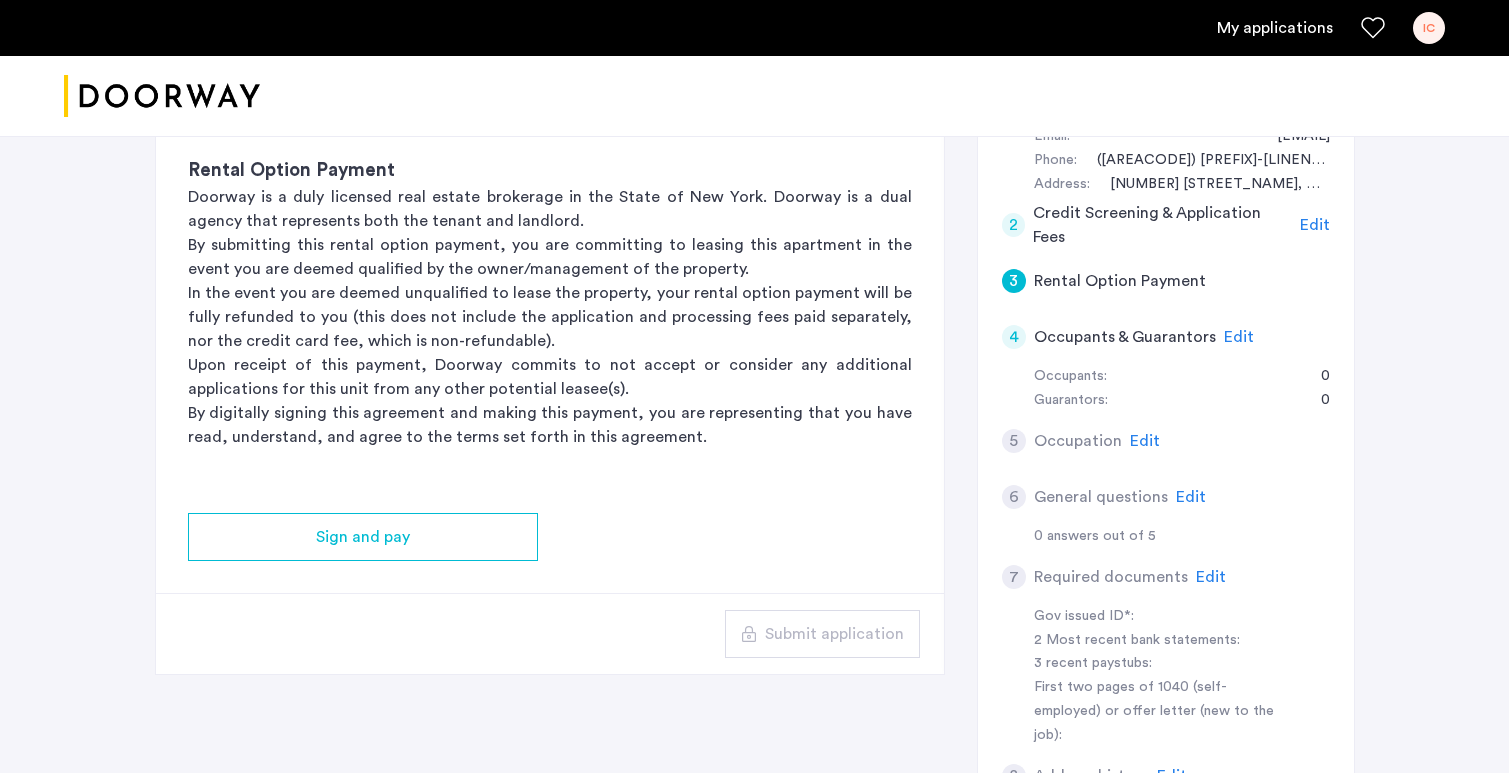 scroll, scrollTop: 396, scrollLeft: 0, axis: vertical 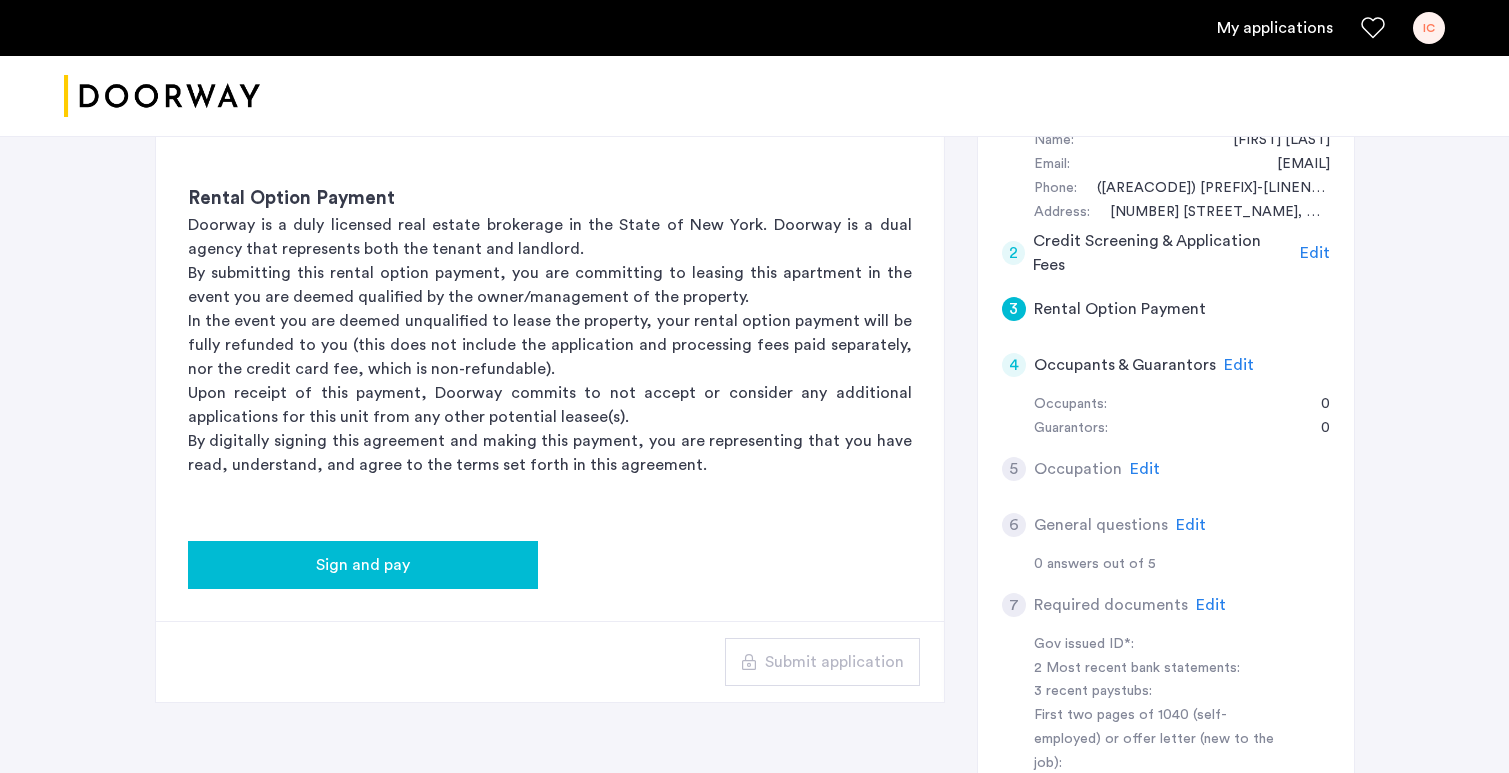 click on "Sign and pay" 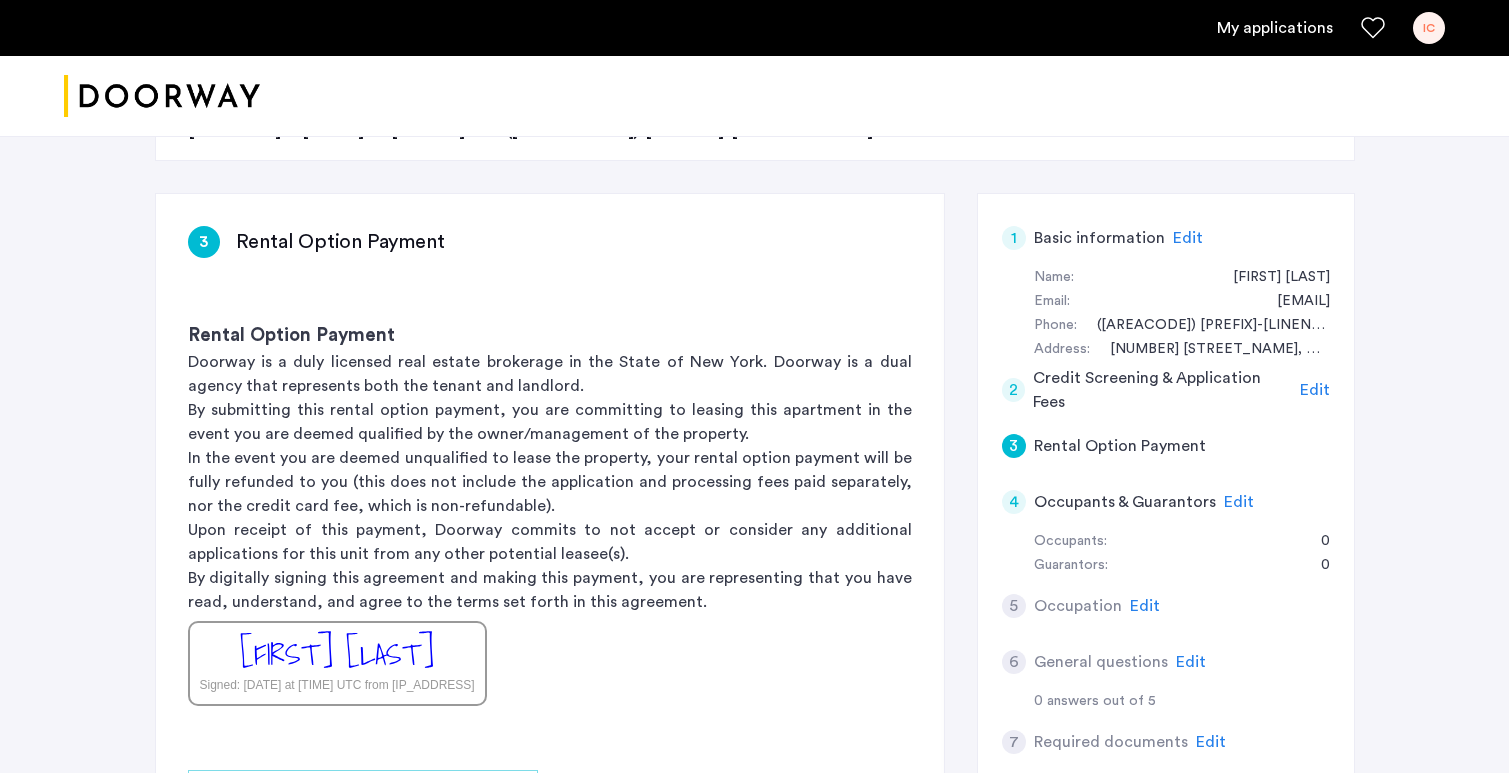 scroll, scrollTop: 0, scrollLeft: 0, axis: both 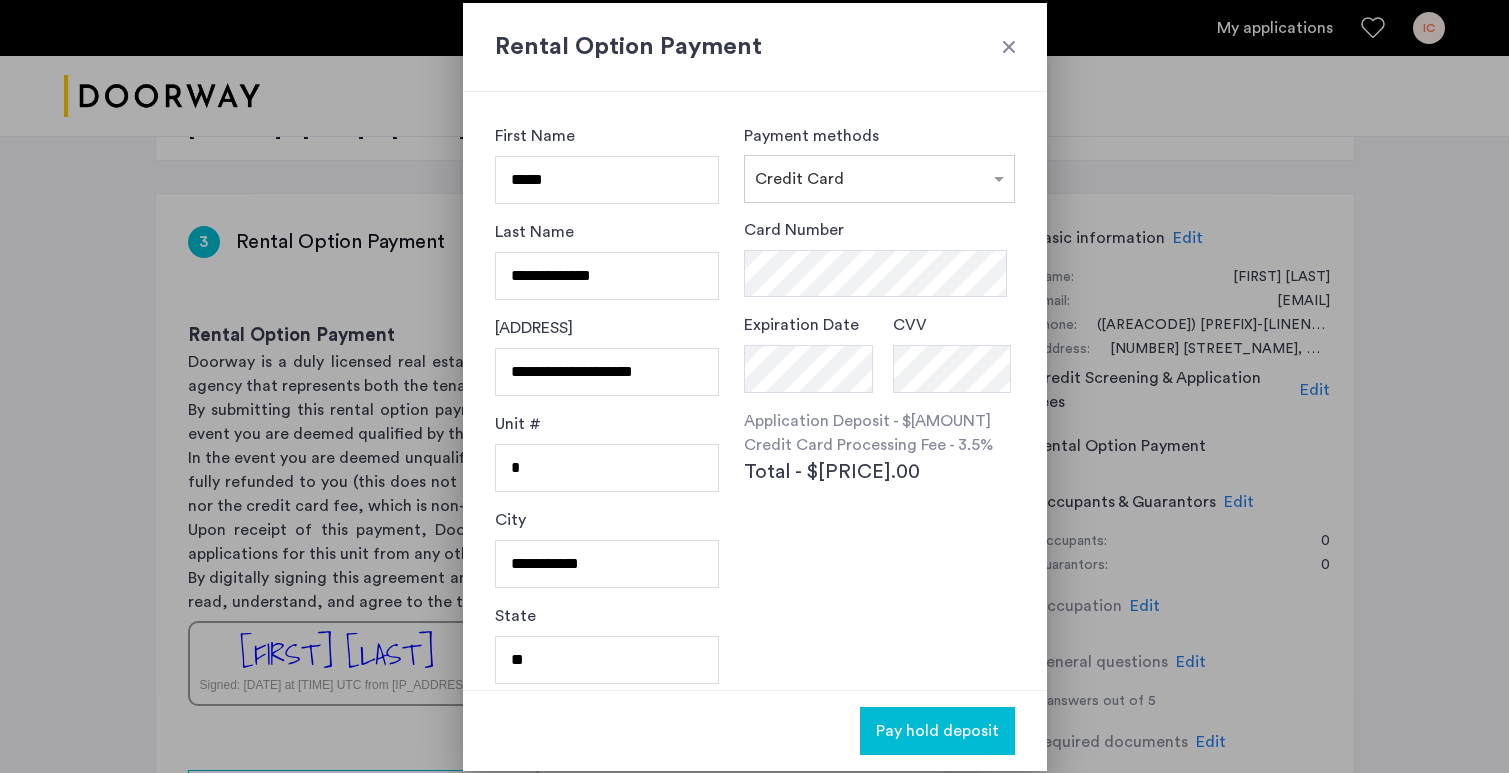click at bounding box center (1009, 47) 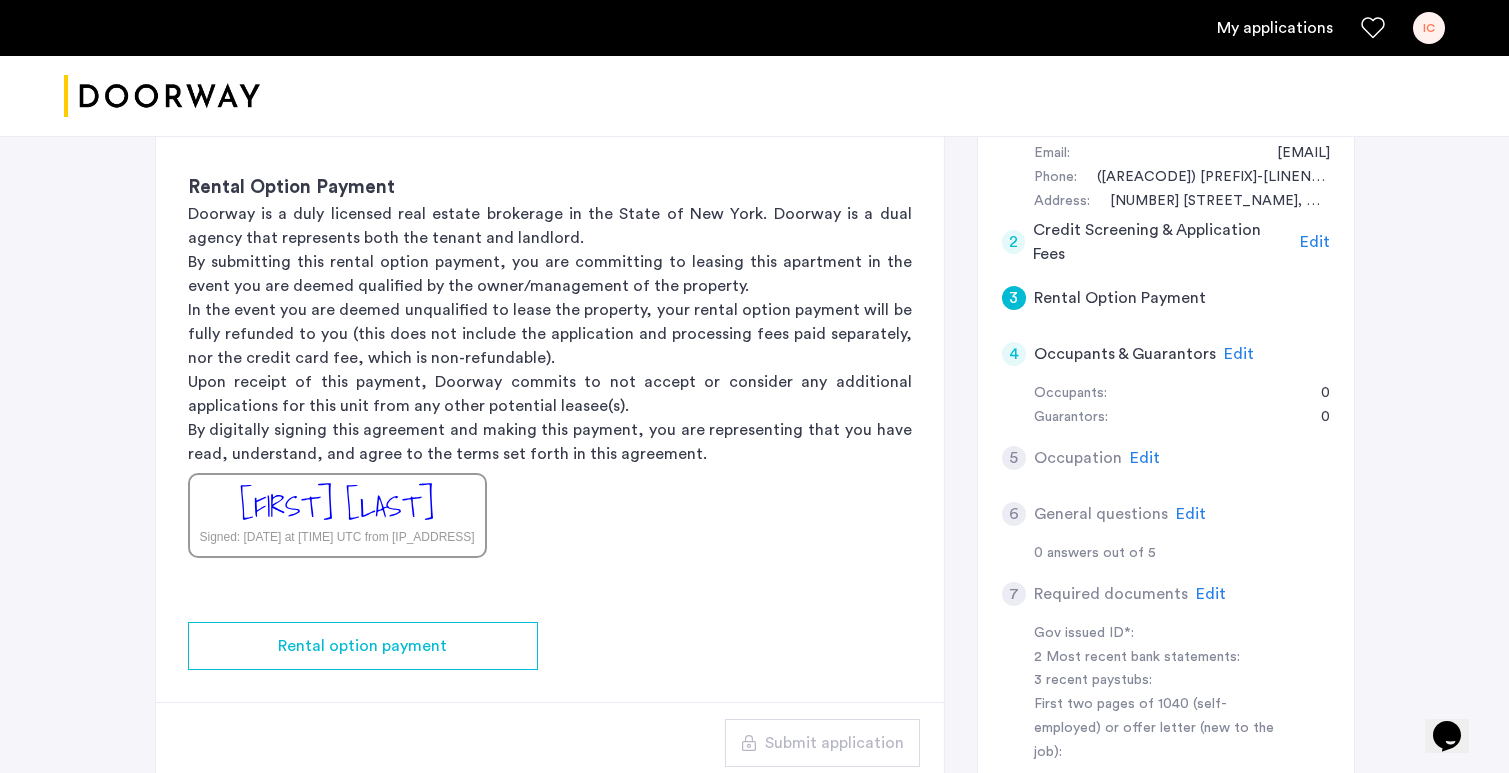 scroll, scrollTop: 417, scrollLeft: 0, axis: vertical 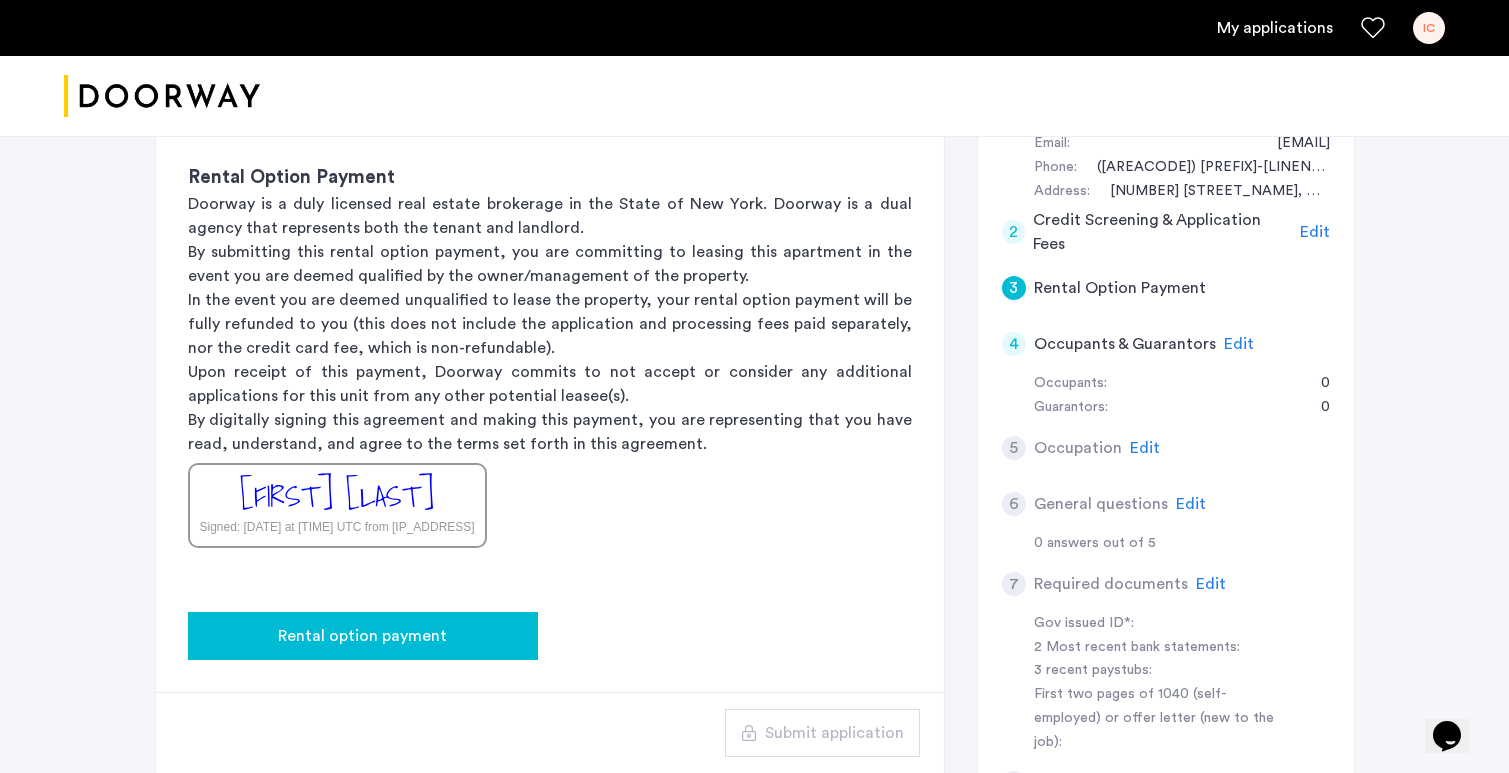 click on "Rental option payment" 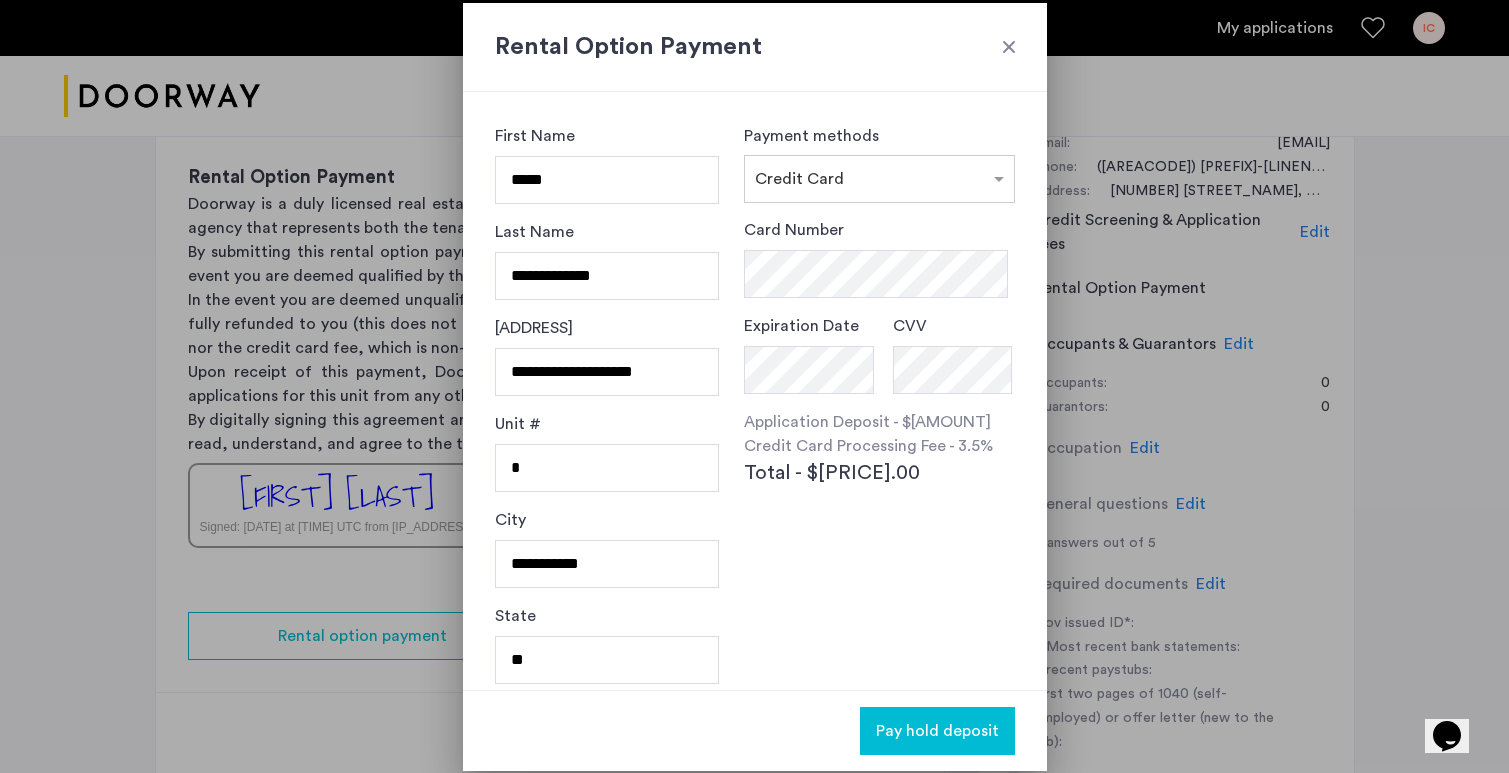 scroll, scrollTop: 0, scrollLeft: 0, axis: both 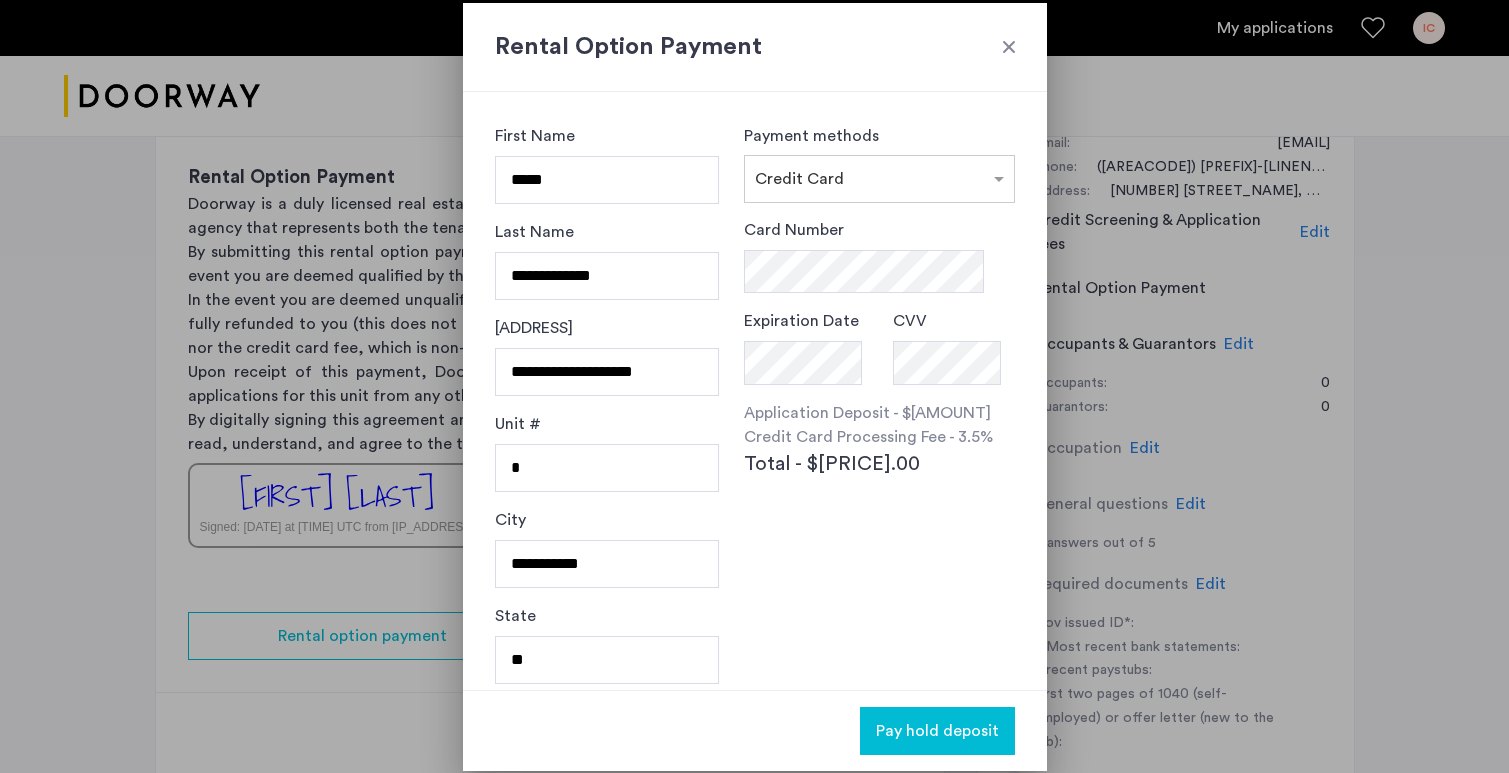 click at bounding box center (1009, 47) 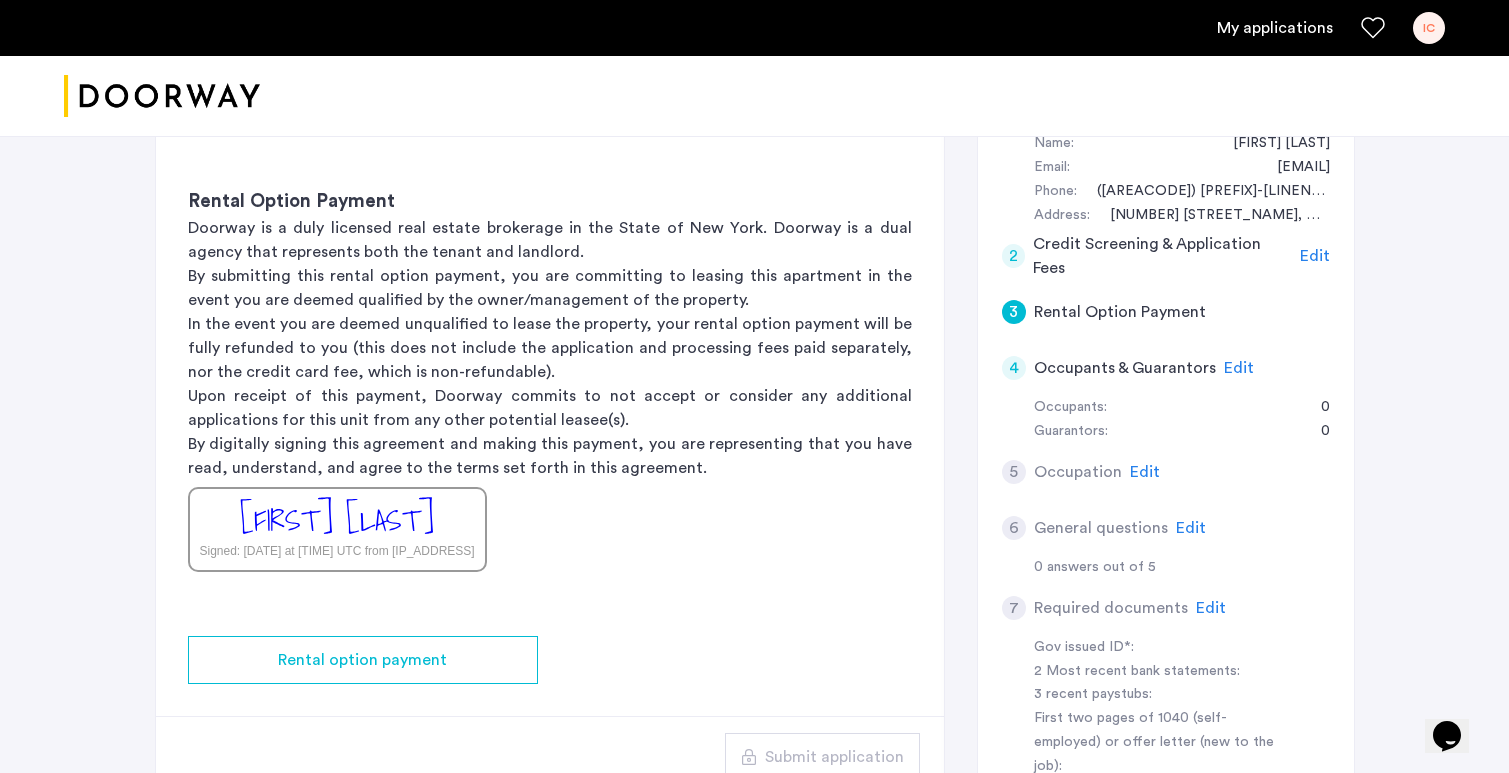 scroll, scrollTop: 406, scrollLeft: 0, axis: vertical 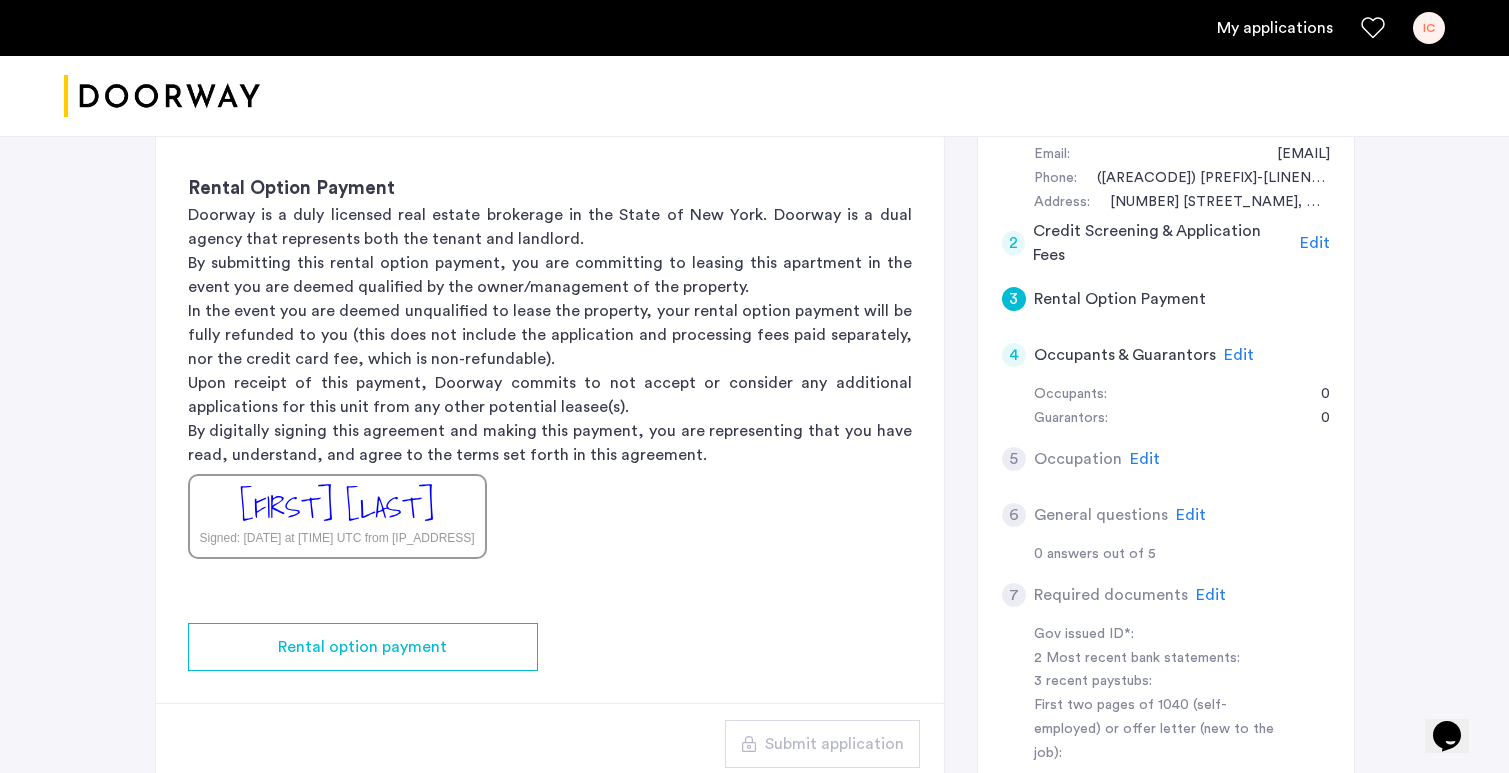 click on "Edit" 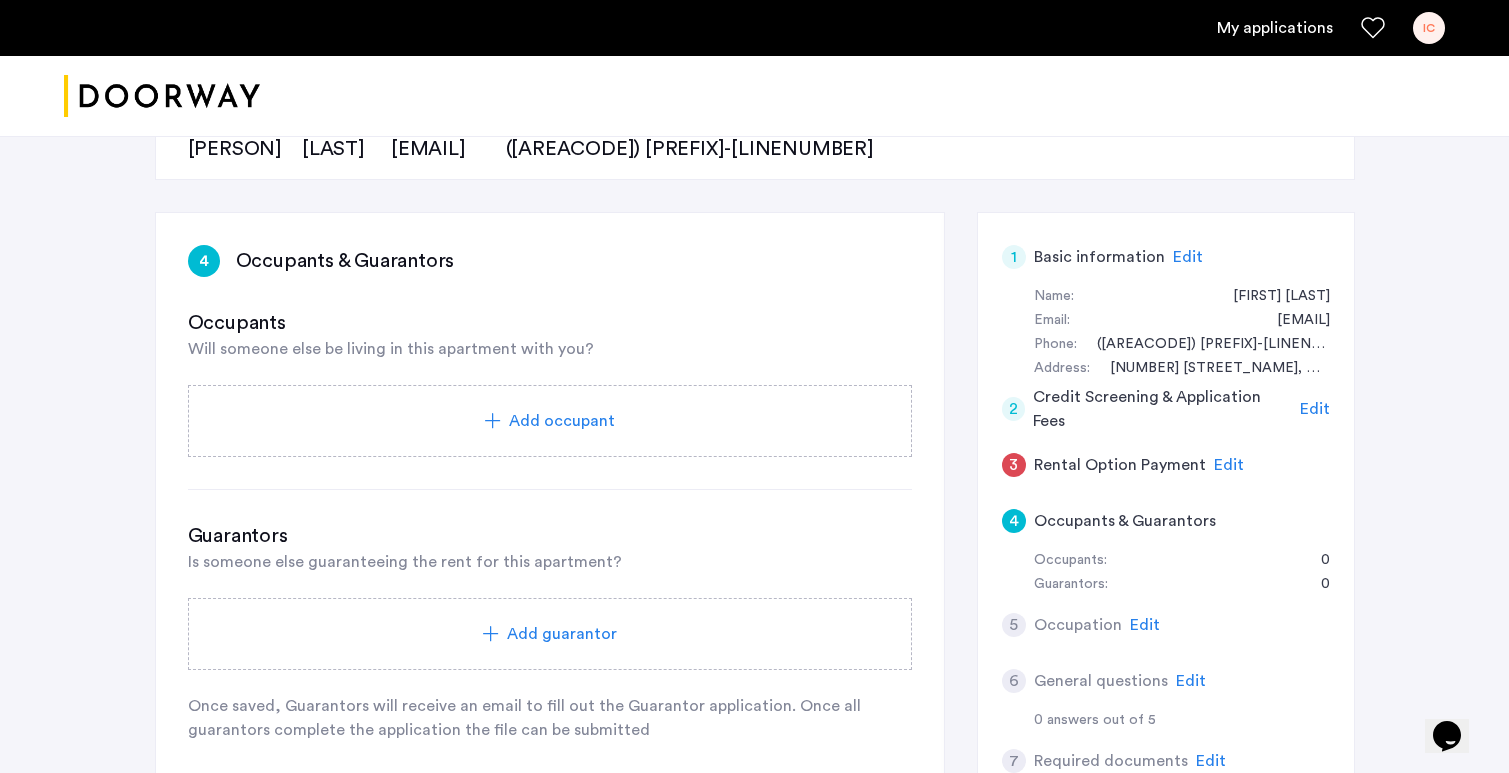 scroll, scrollTop: 234, scrollLeft: 0, axis: vertical 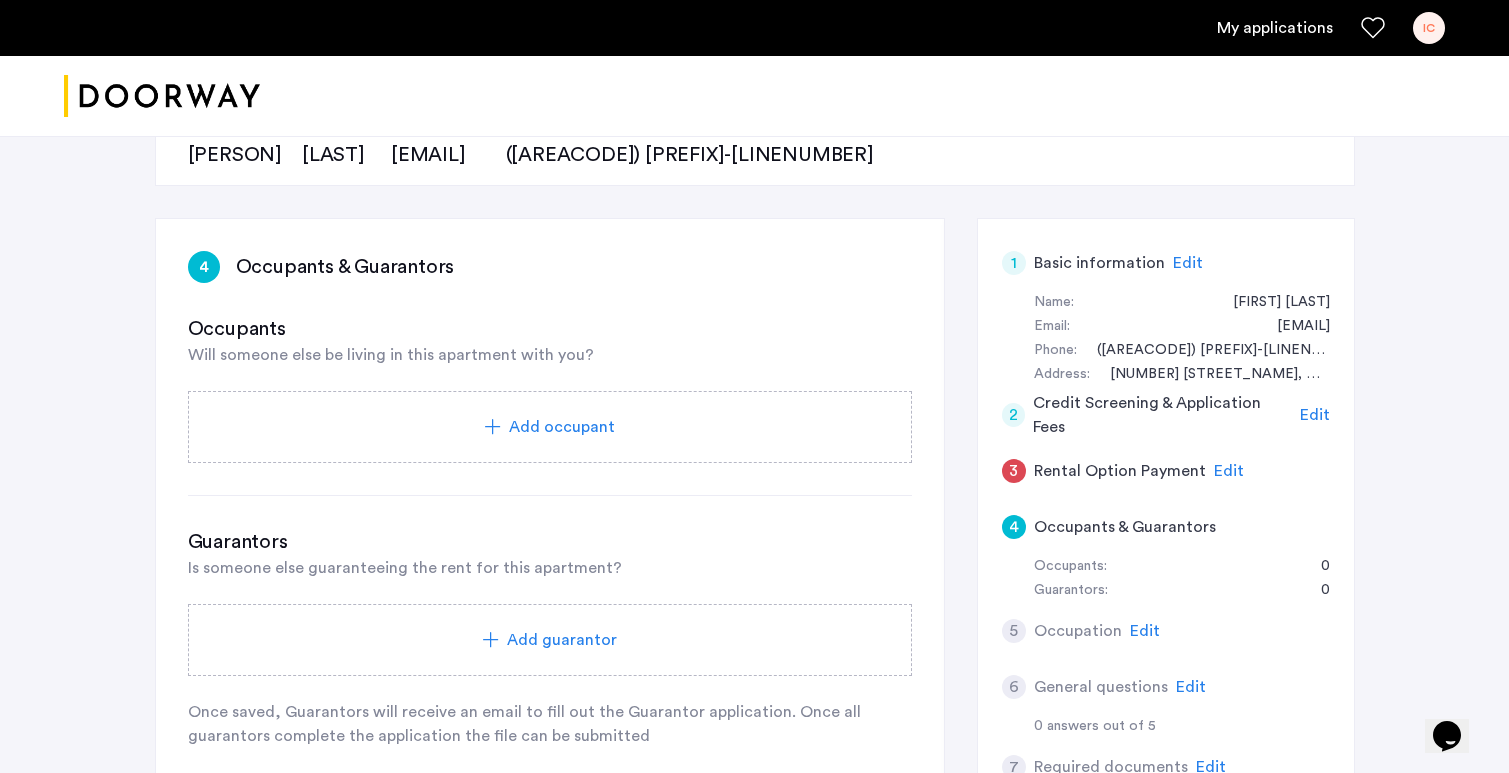 click on "Edit" 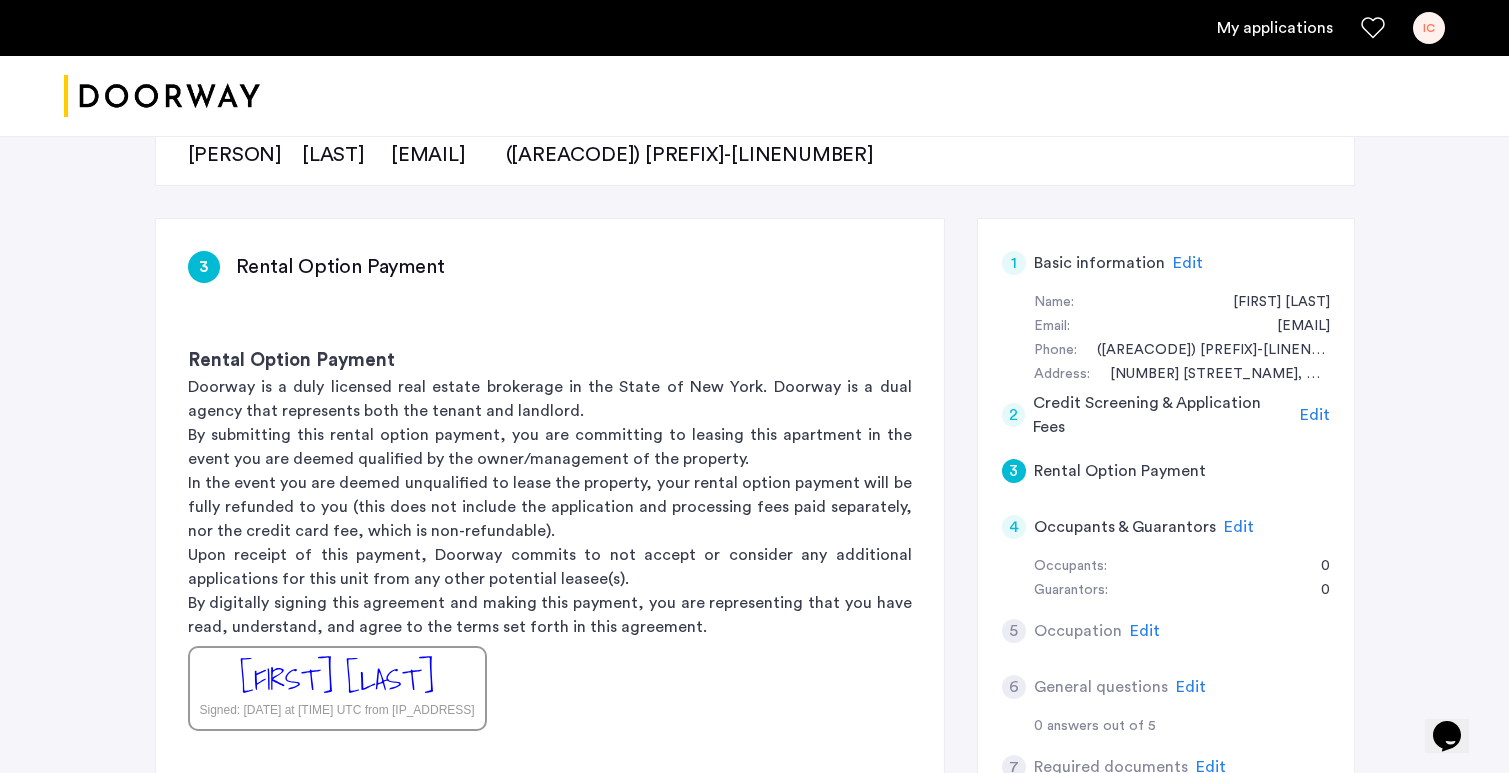 click on "Edit" 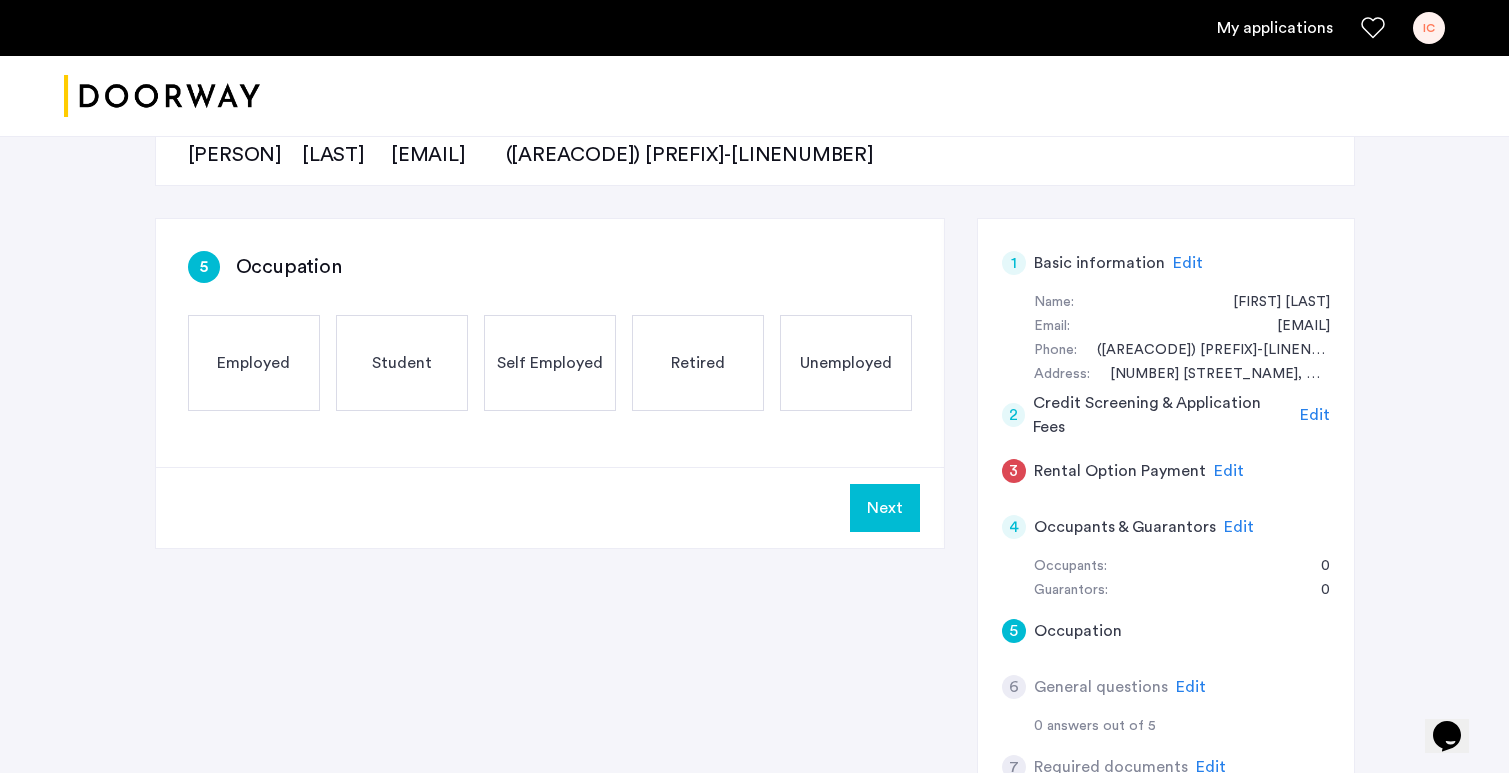 click on "Self Employed" 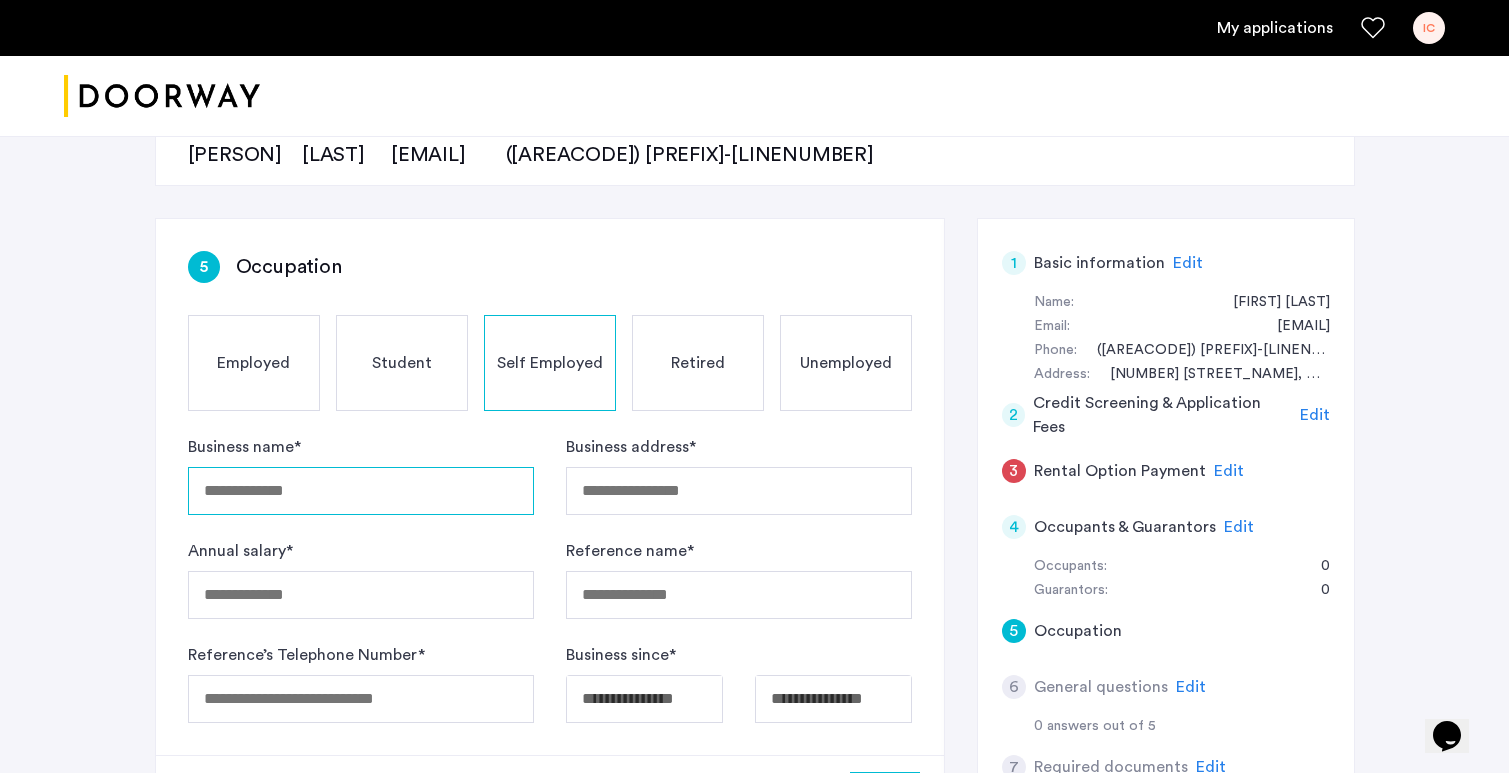 click on "Business name  *" at bounding box center (361, 491) 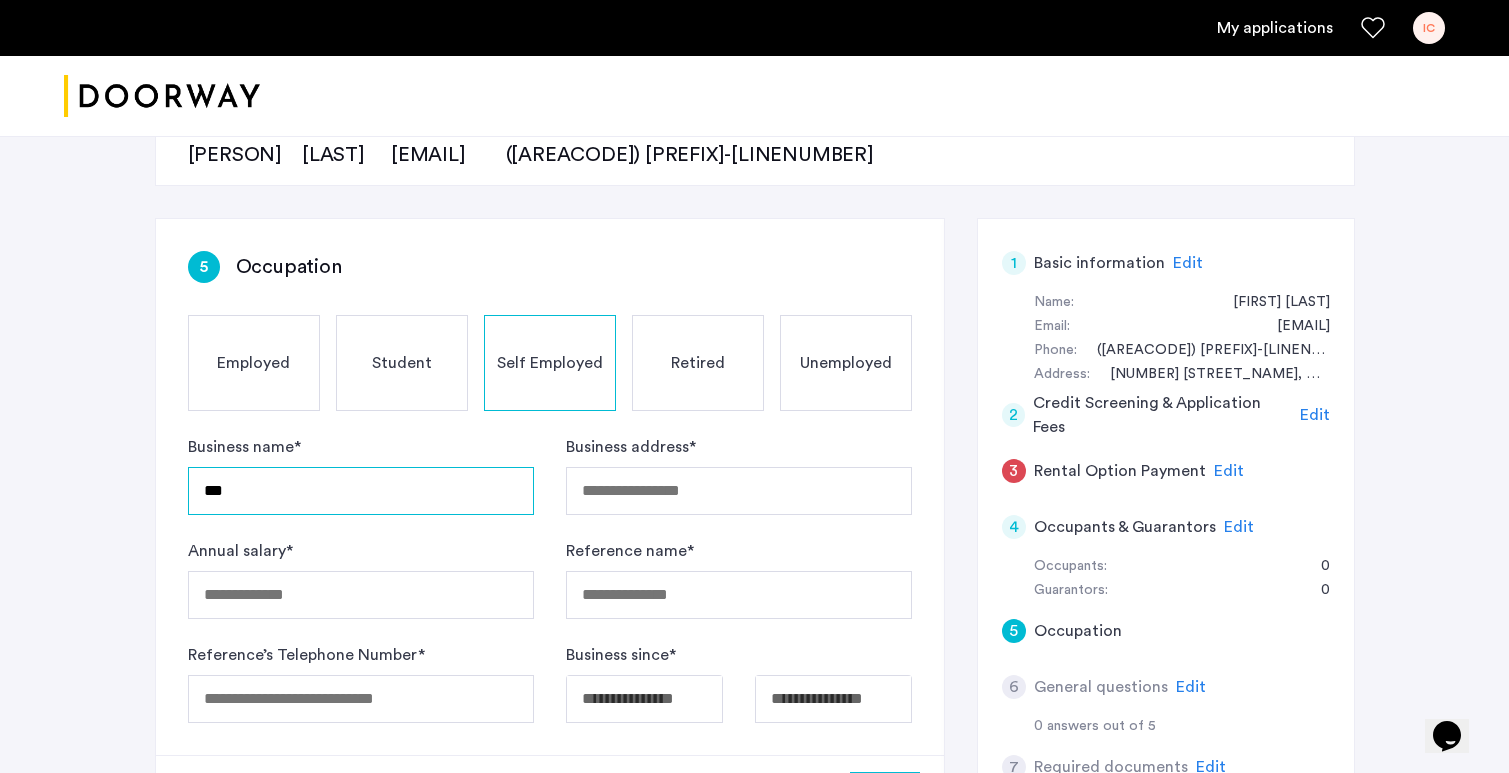 type on "***" 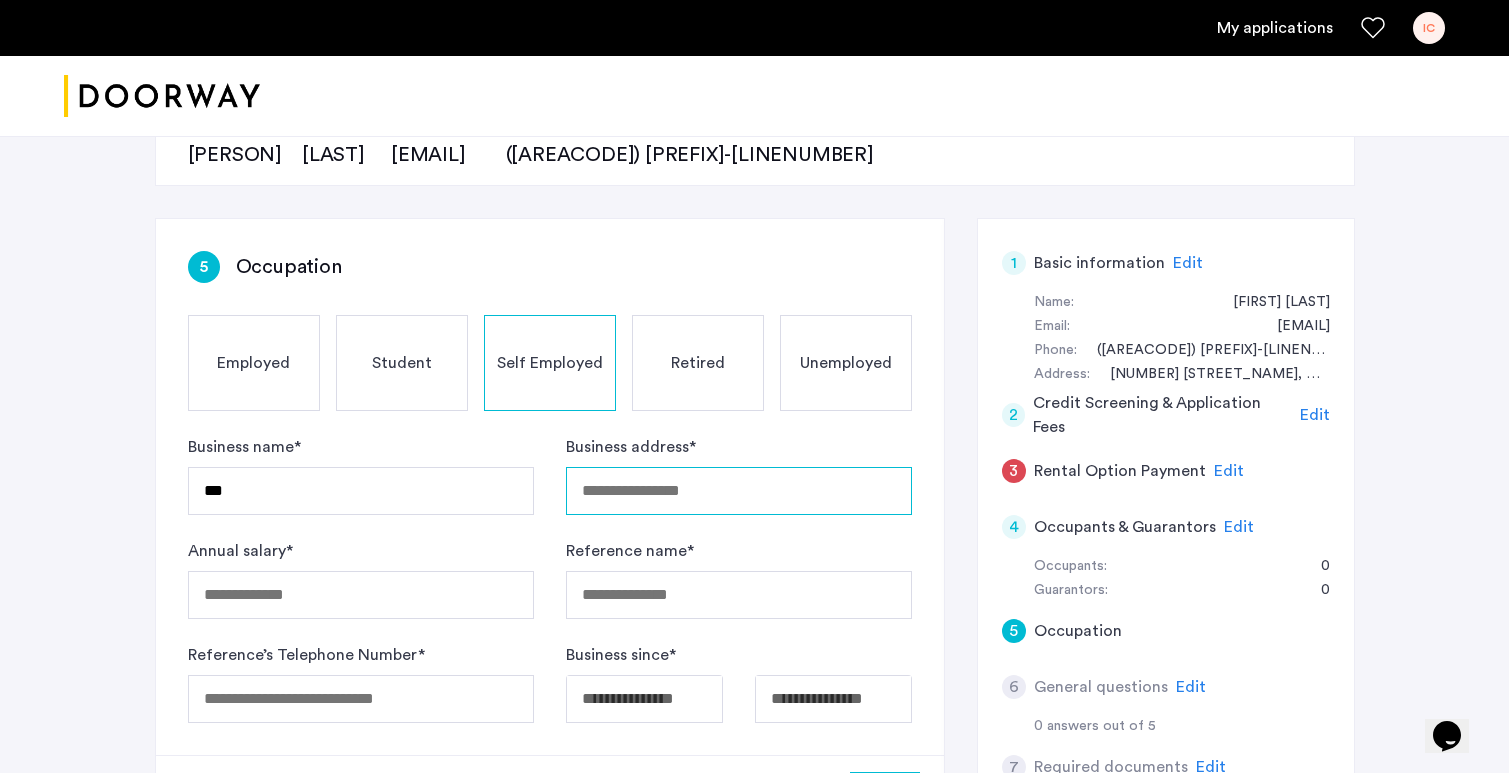 click on "Business address  *" at bounding box center [739, 491] 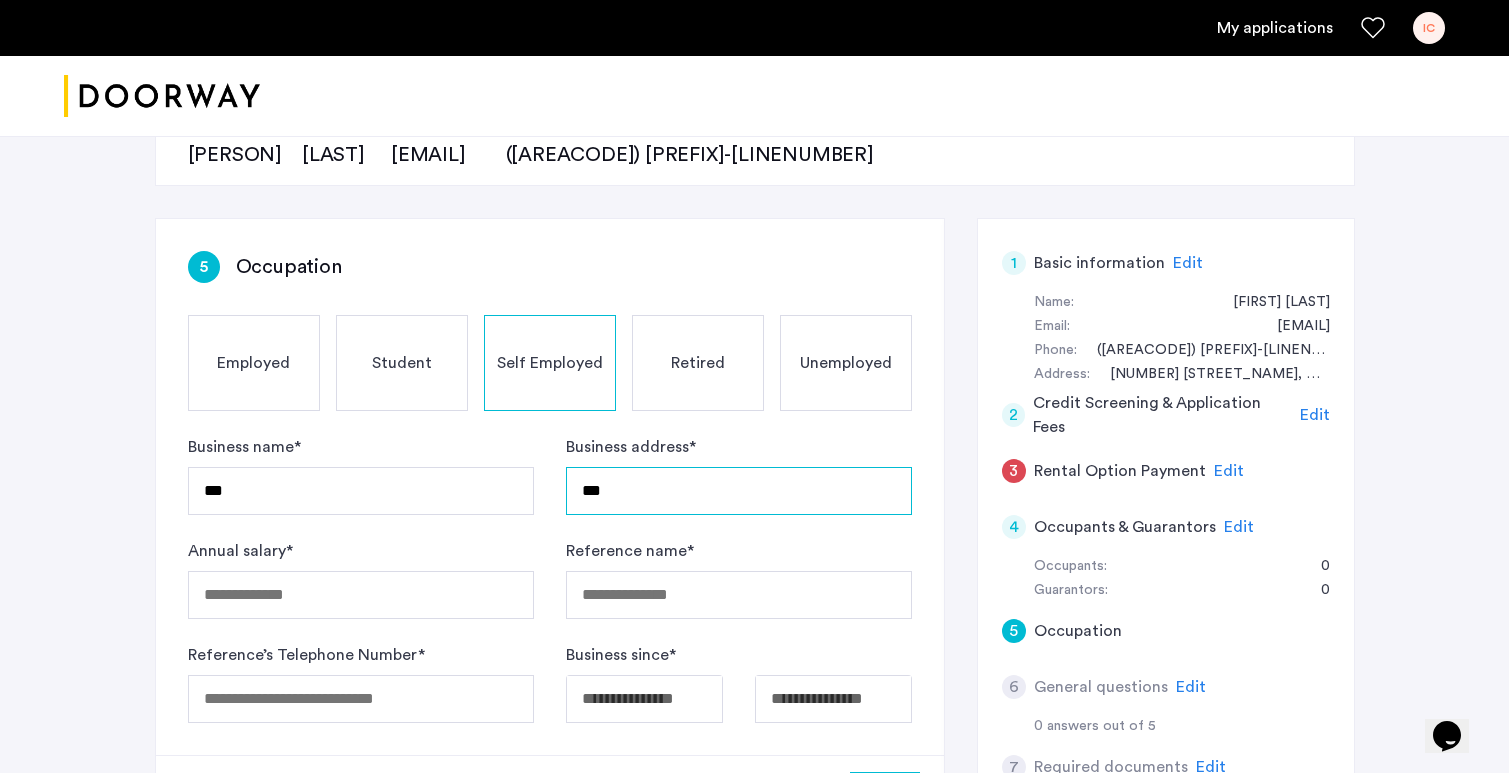 type on "***" 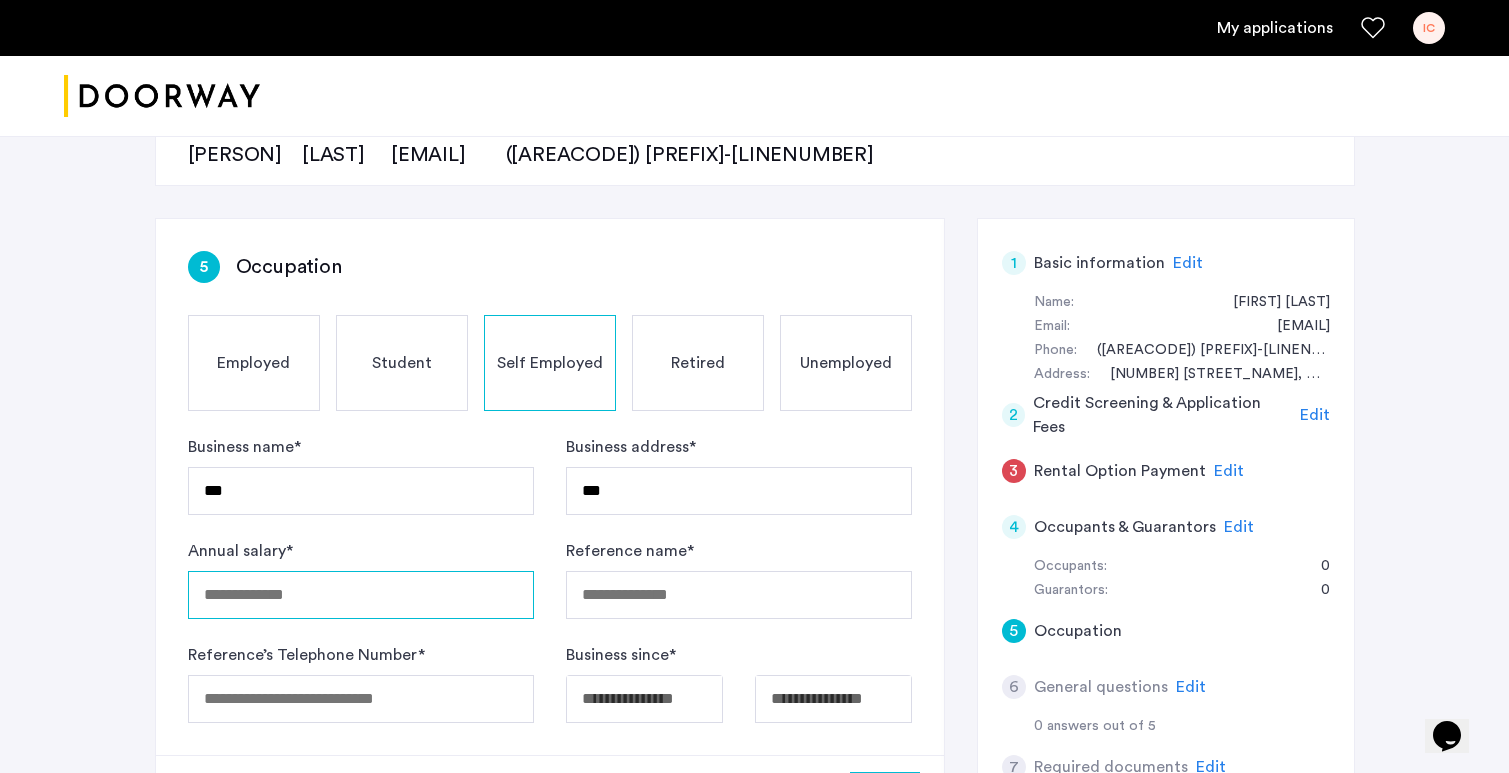 click on "Annual salary  *" at bounding box center (361, 595) 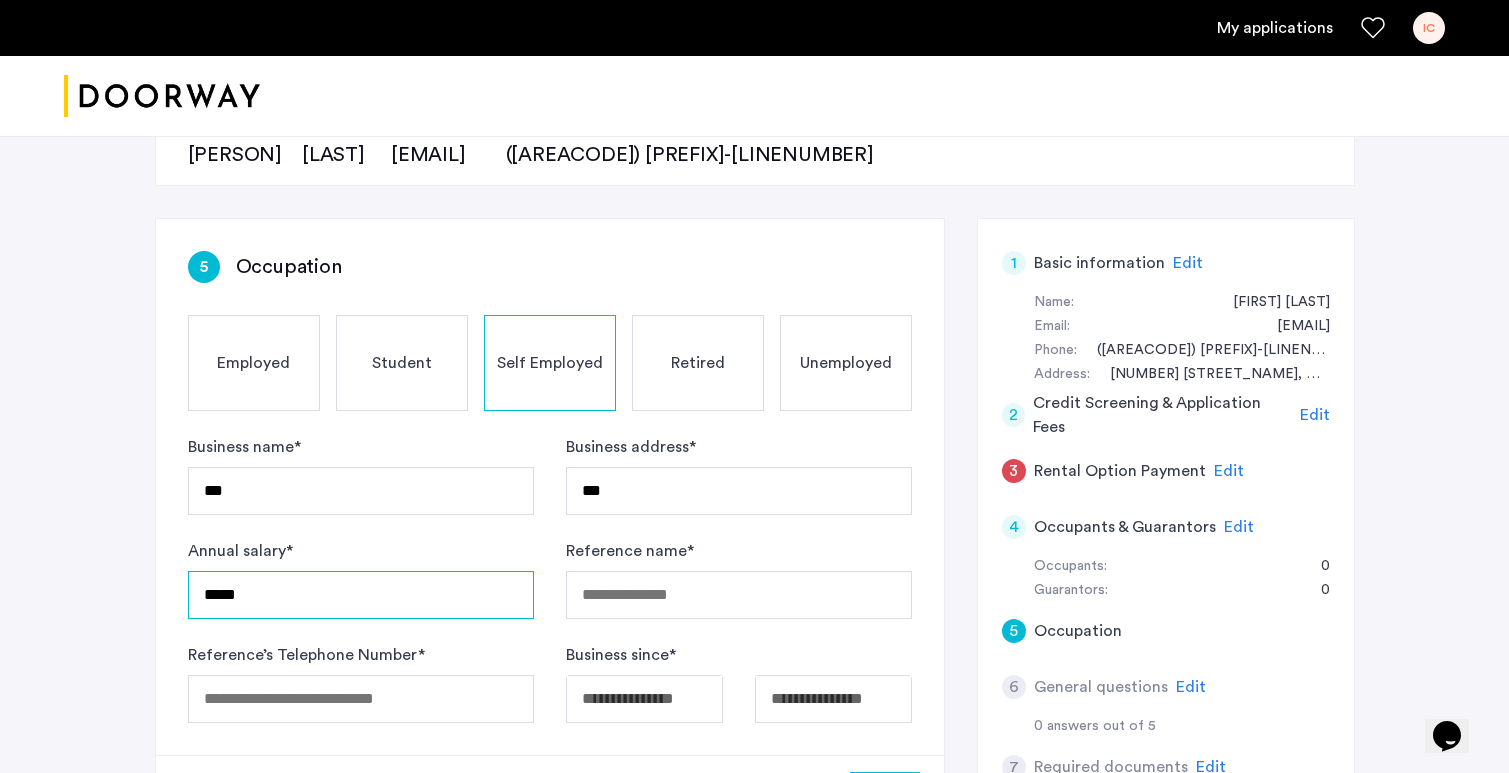 click on "*****" at bounding box center [361, 595] 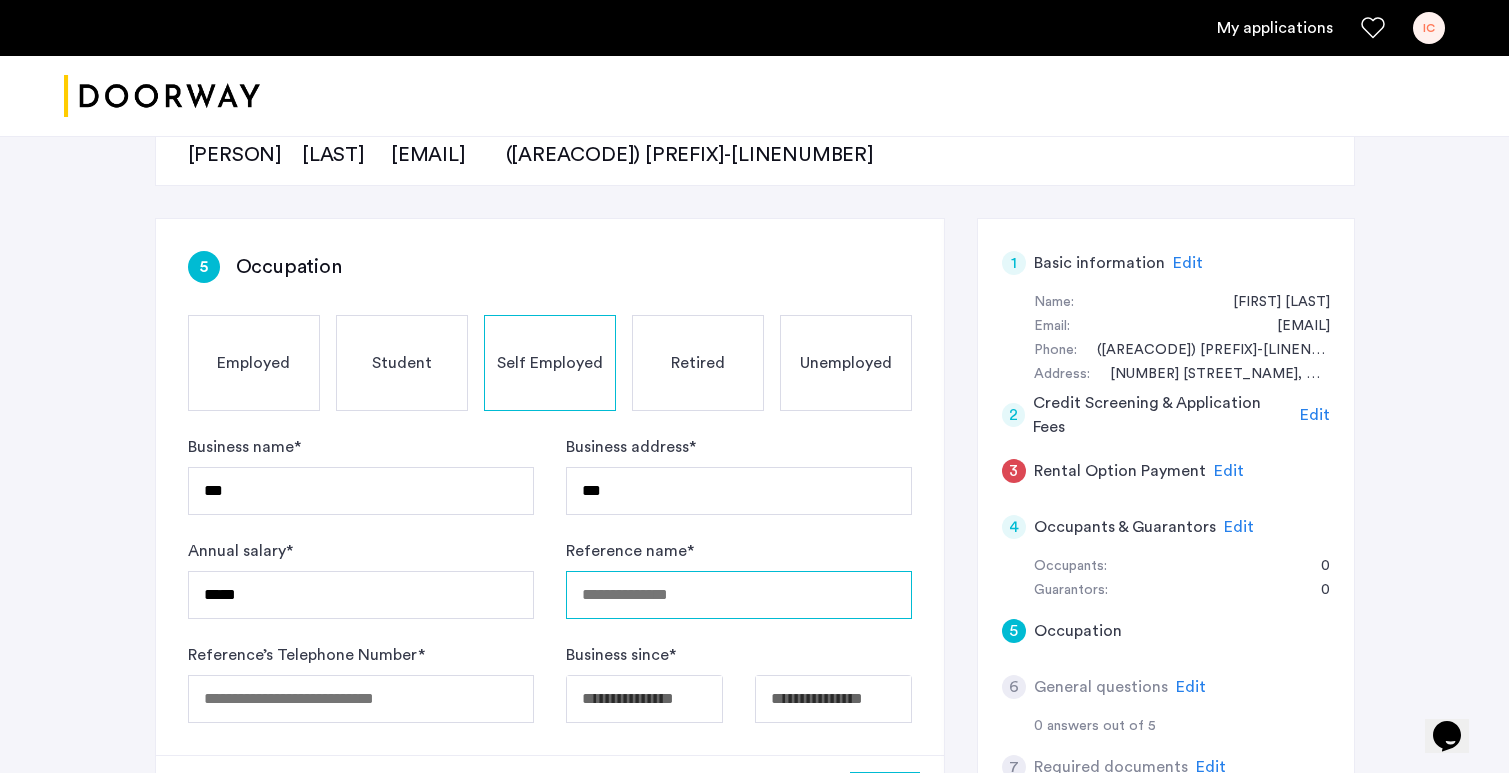 click on "Reference name  *" at bounding box center [739, 595] 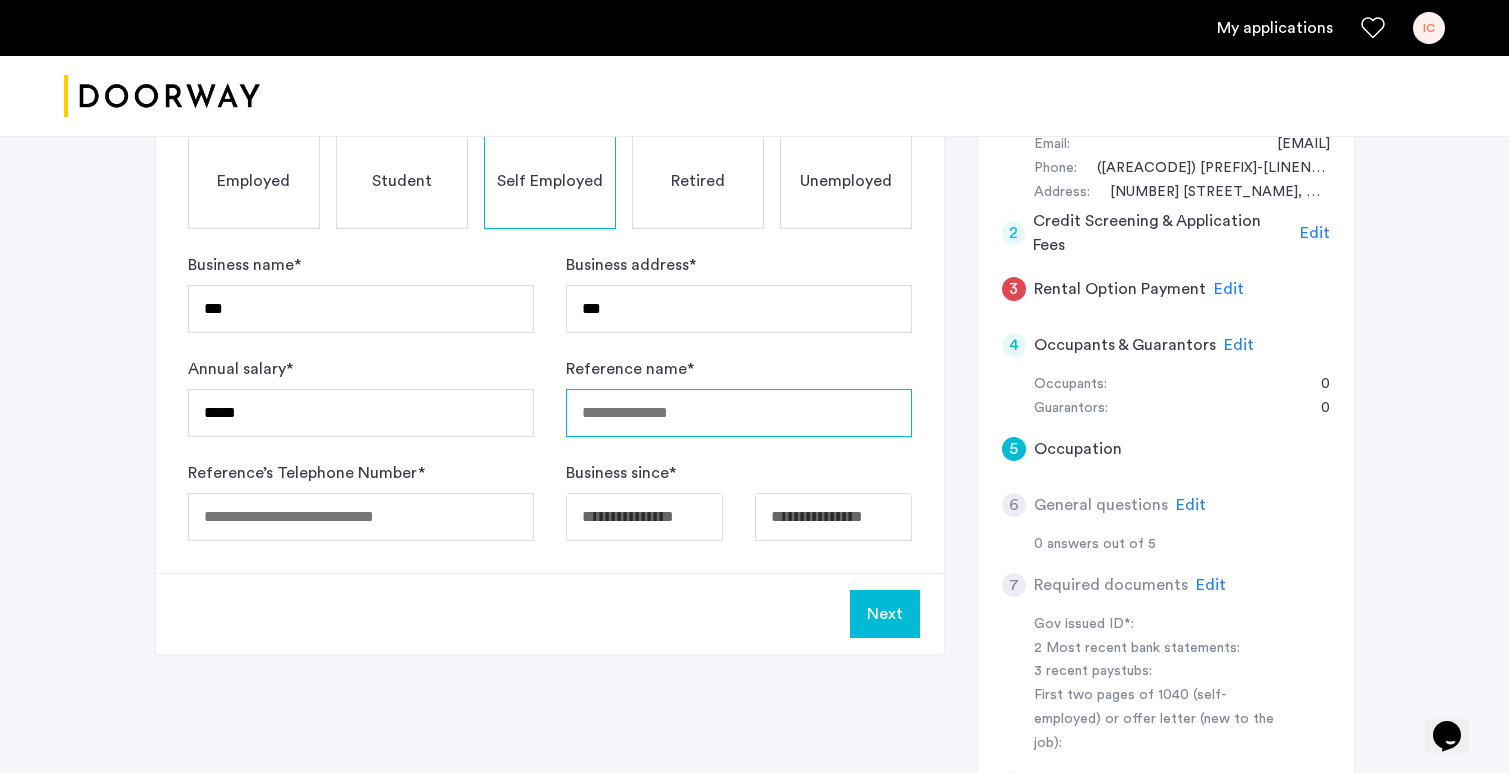 scroll, scrollTop: 426, scrollLeft: 0, axis: vertical 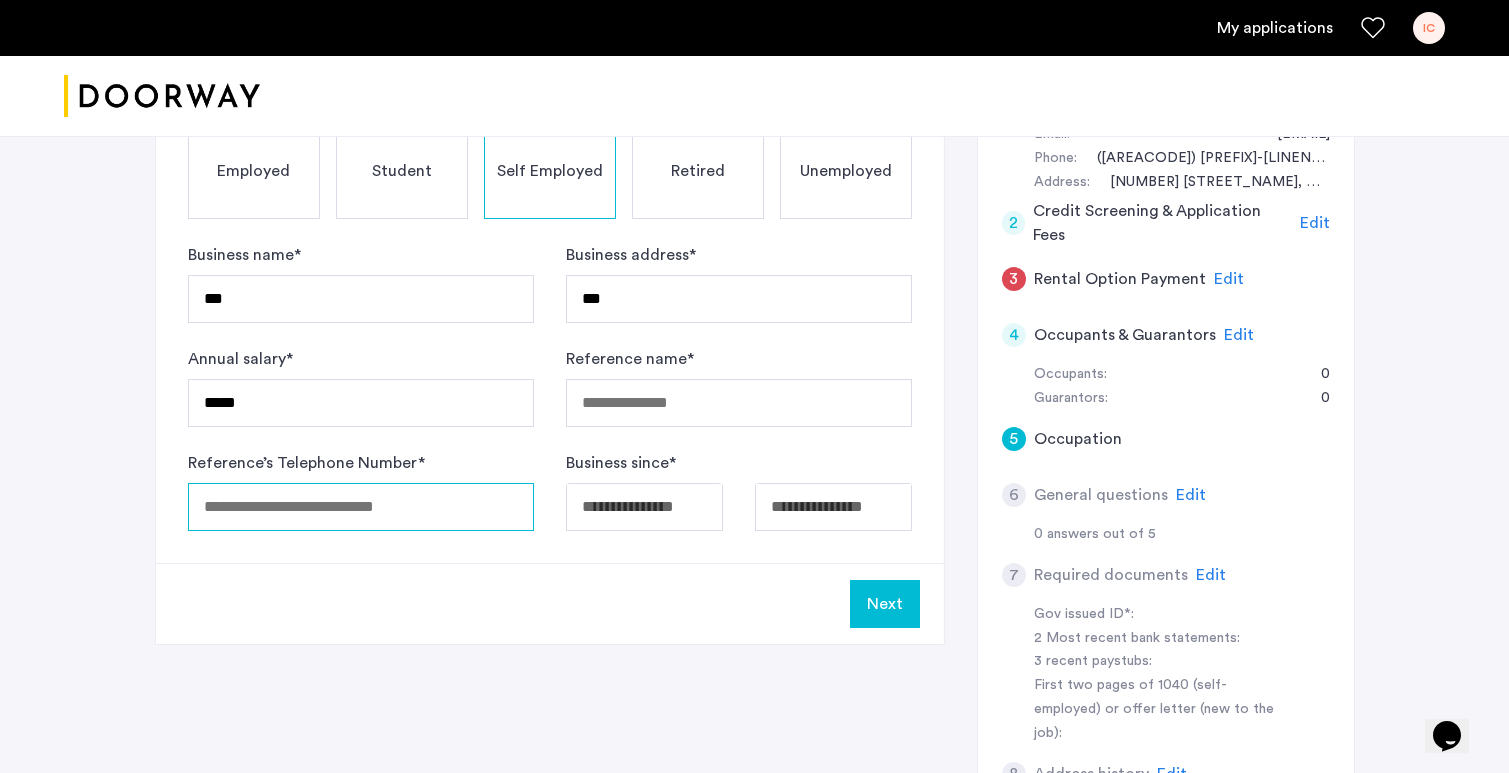 click on "Reference’s Telephone Number  *" 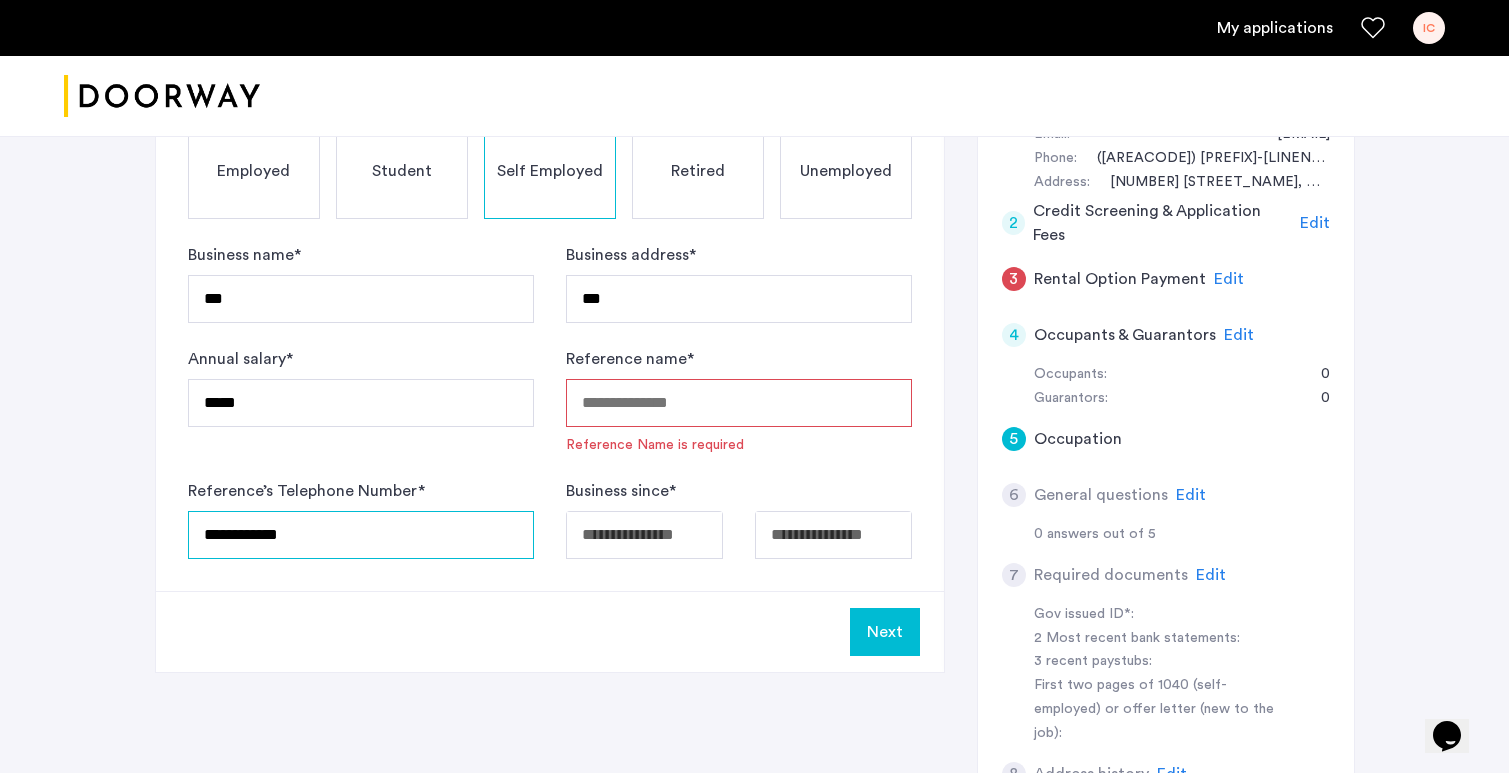 type on "**********" 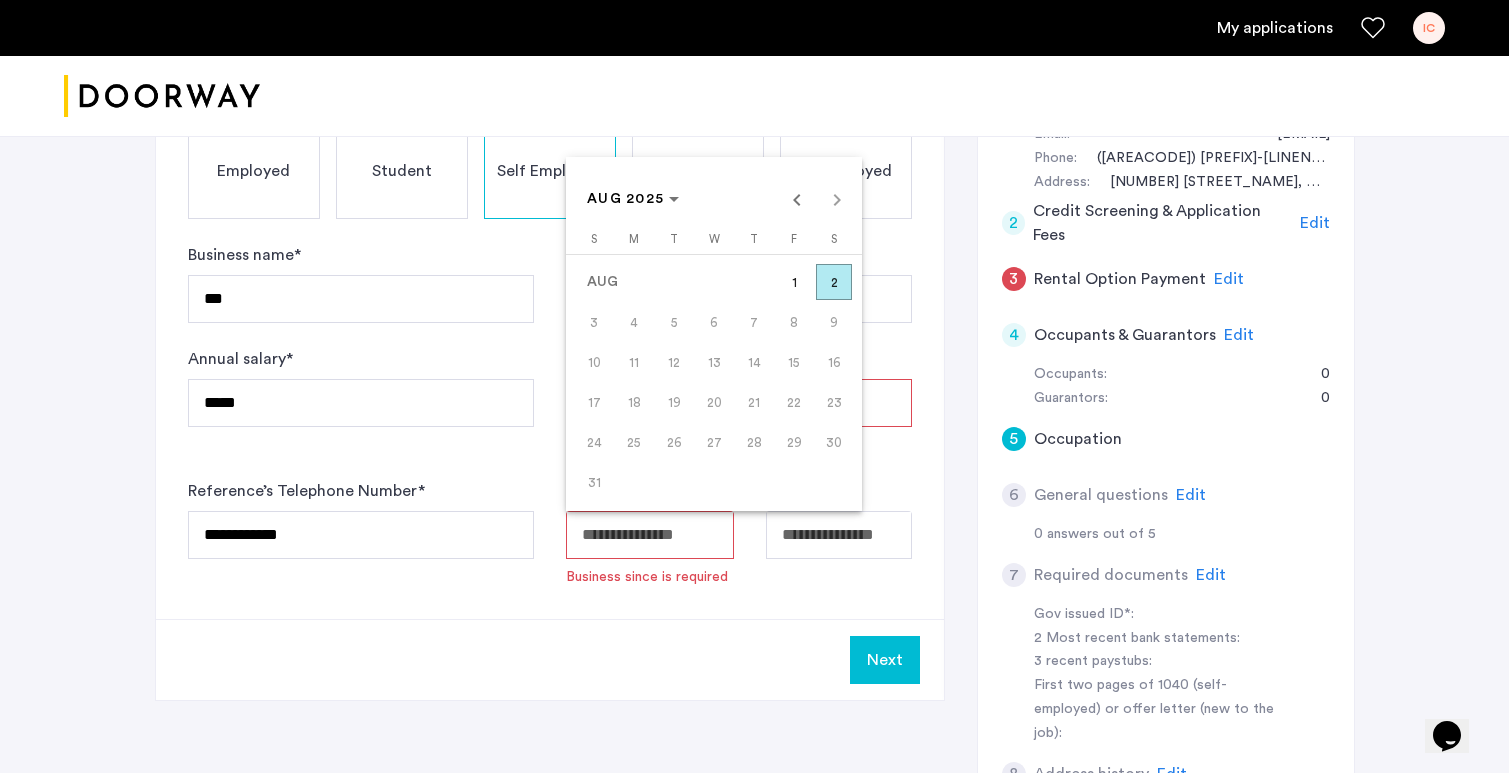 type 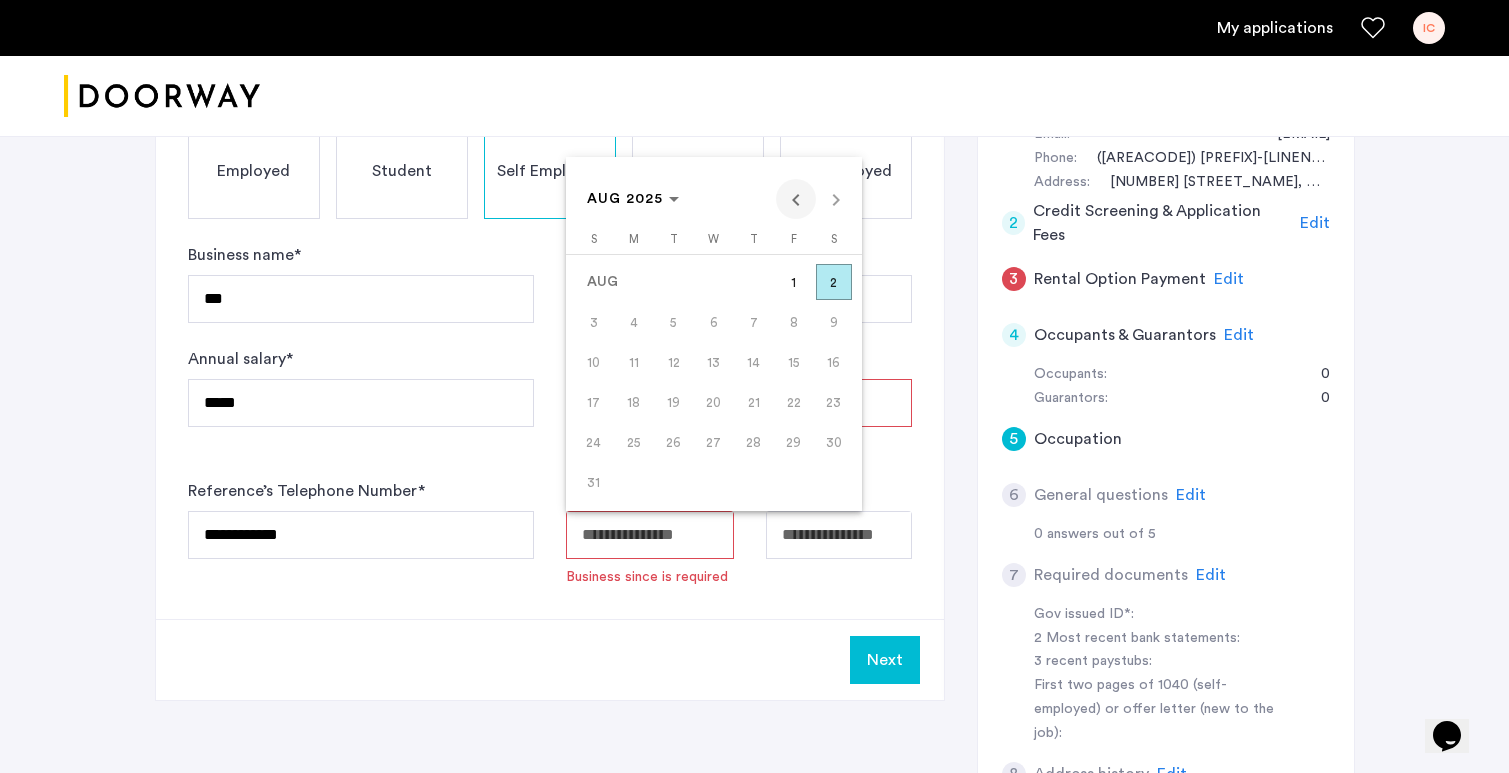 click at bounding box center (796, 199) 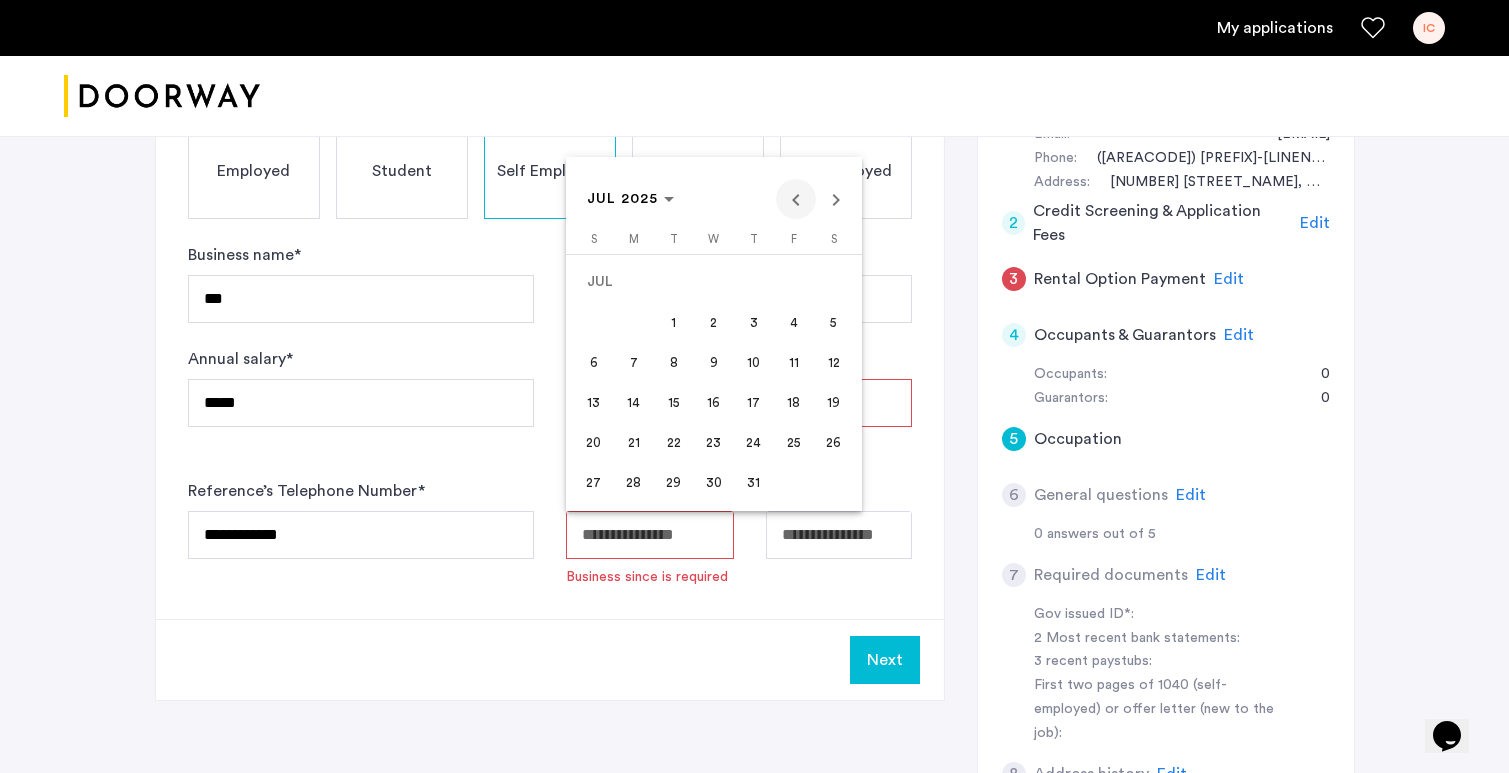 click at bounding box center (796, 199) 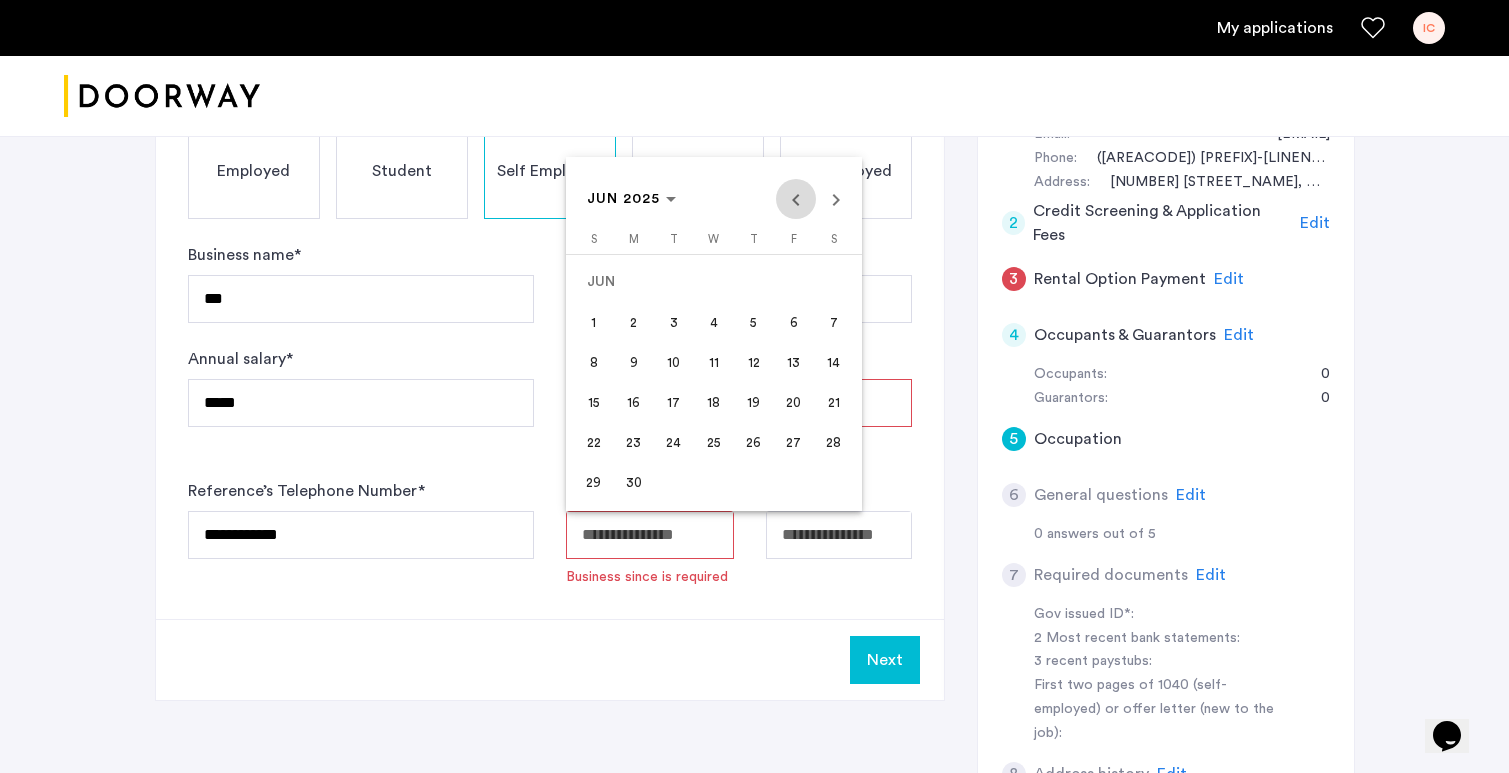click at bounding box center [796, 199] 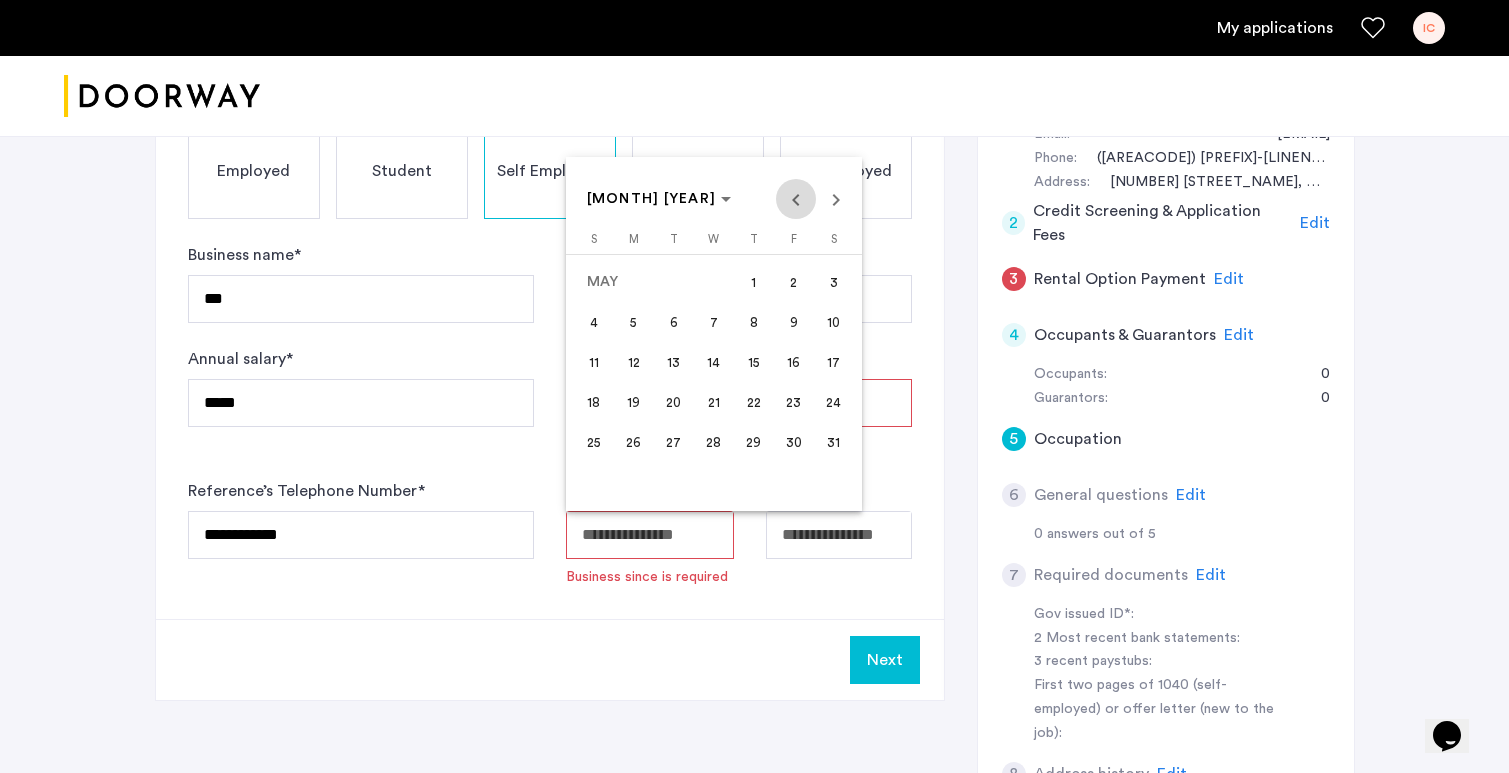 click at bounding box center (796, 199) 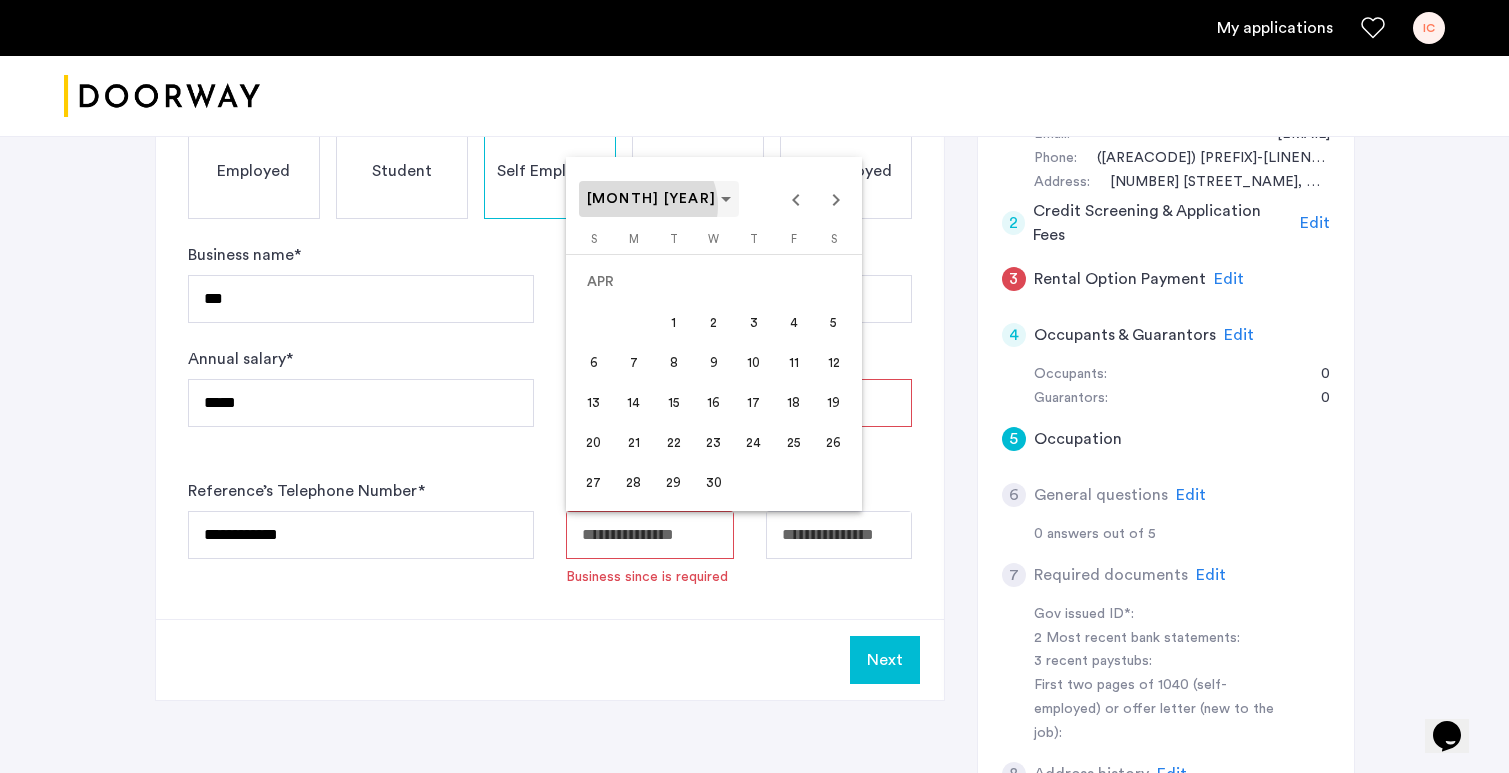 click on "[MONTH] [YEAR]" at bounding box center [652, 199] 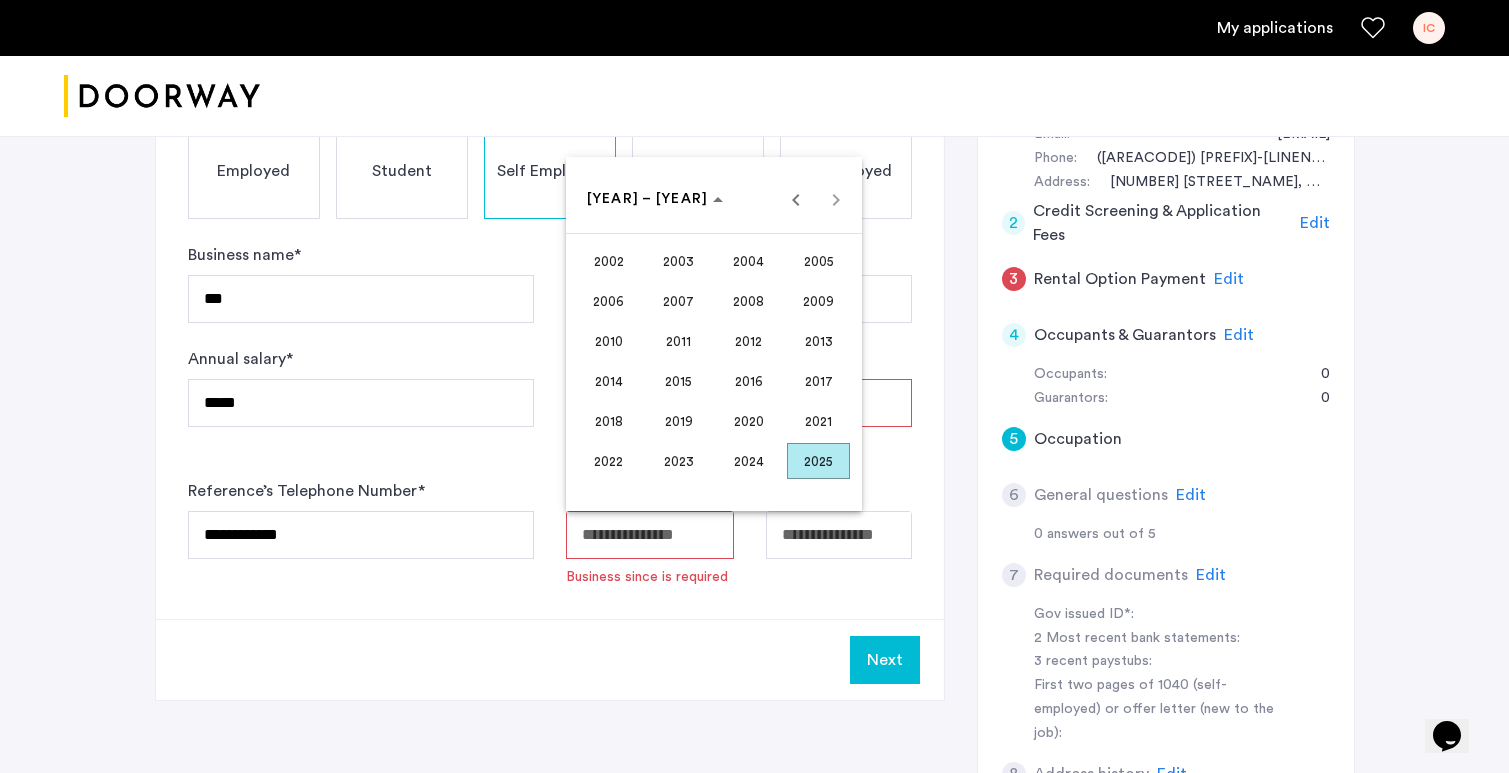 click on "2020" at bounding box center (748, 421) 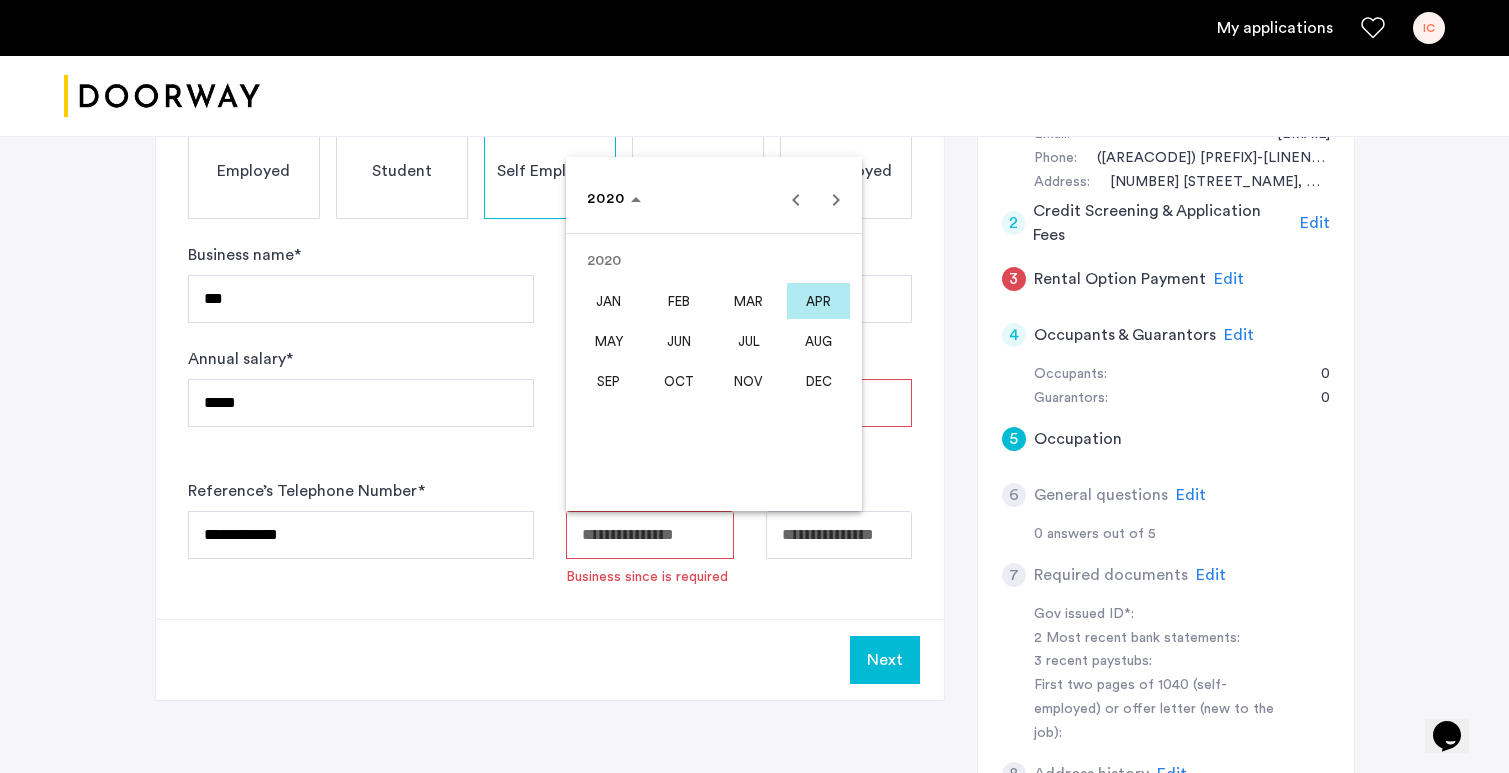 click on "SEP" at bounding box center (608, 381) 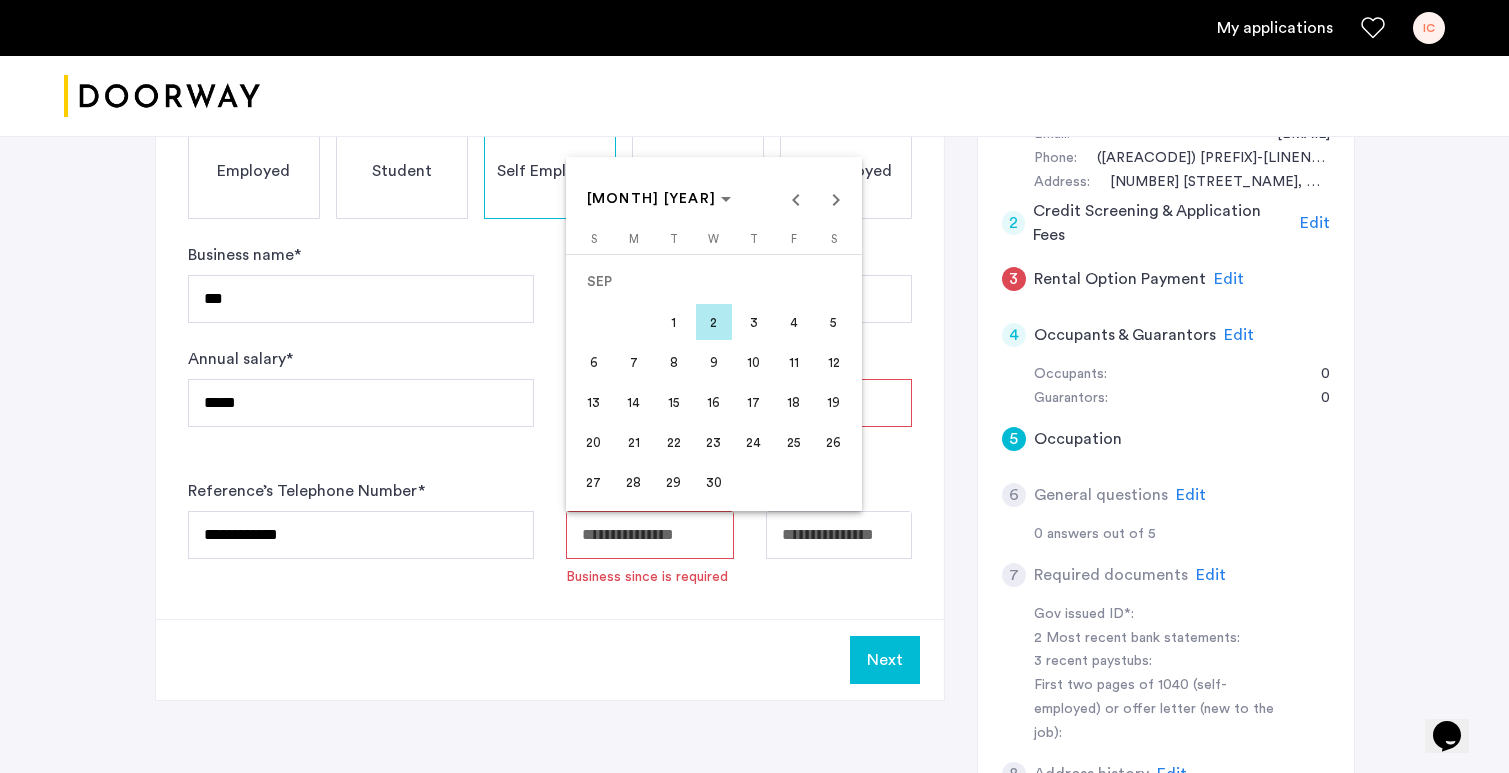 click on "28" at bounding box center (634, 482) 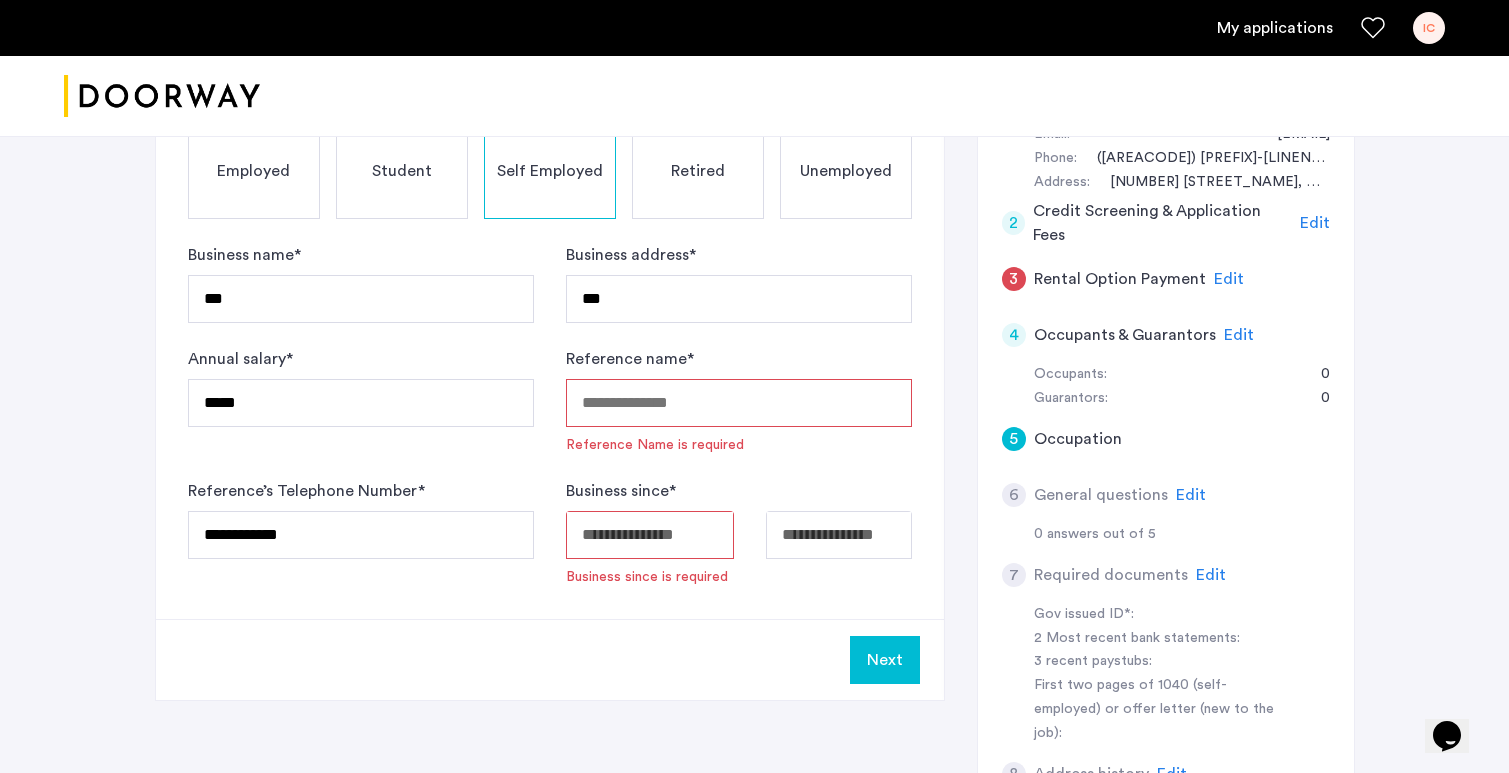 type on "**********" 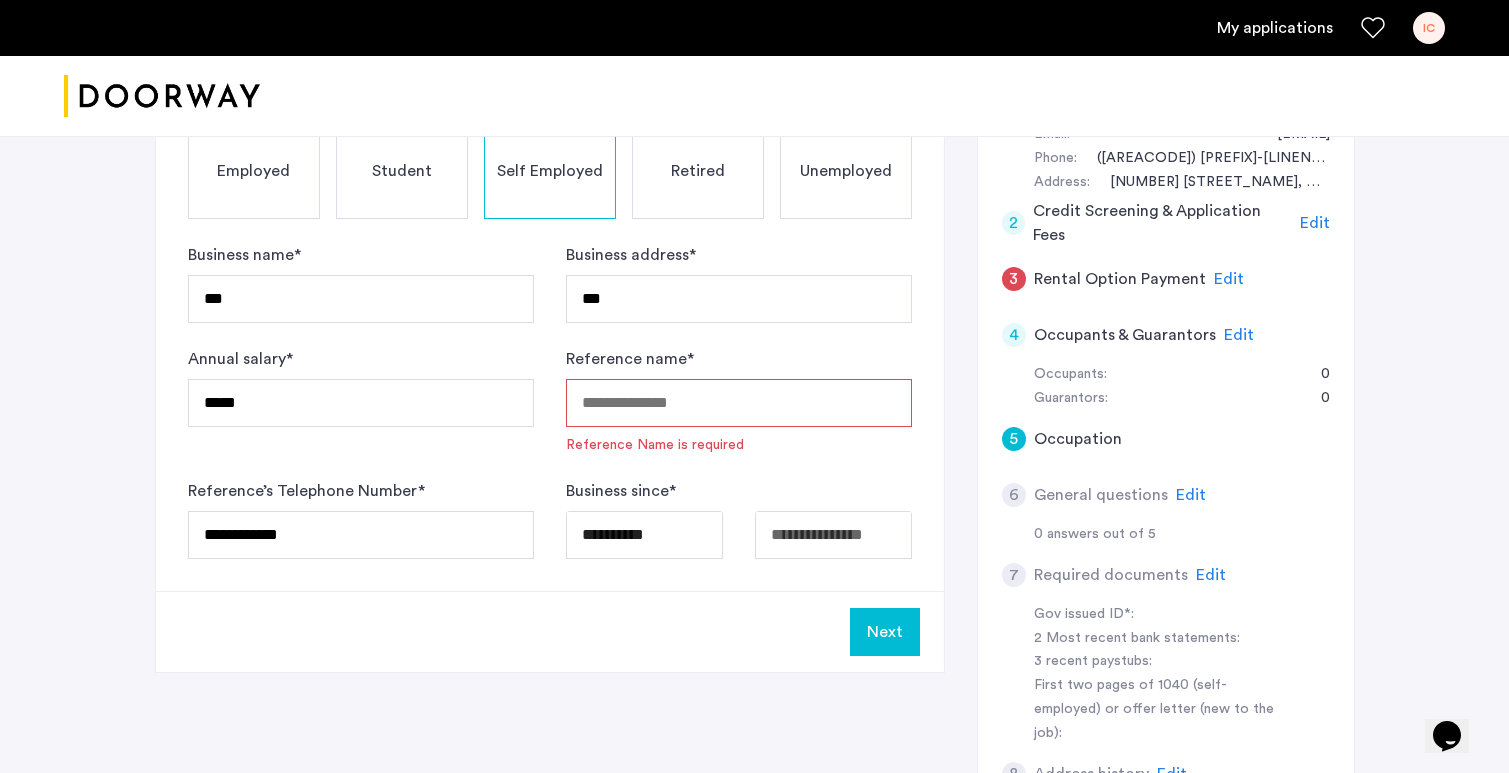 click on "**********" at bounding box center (754, -40) 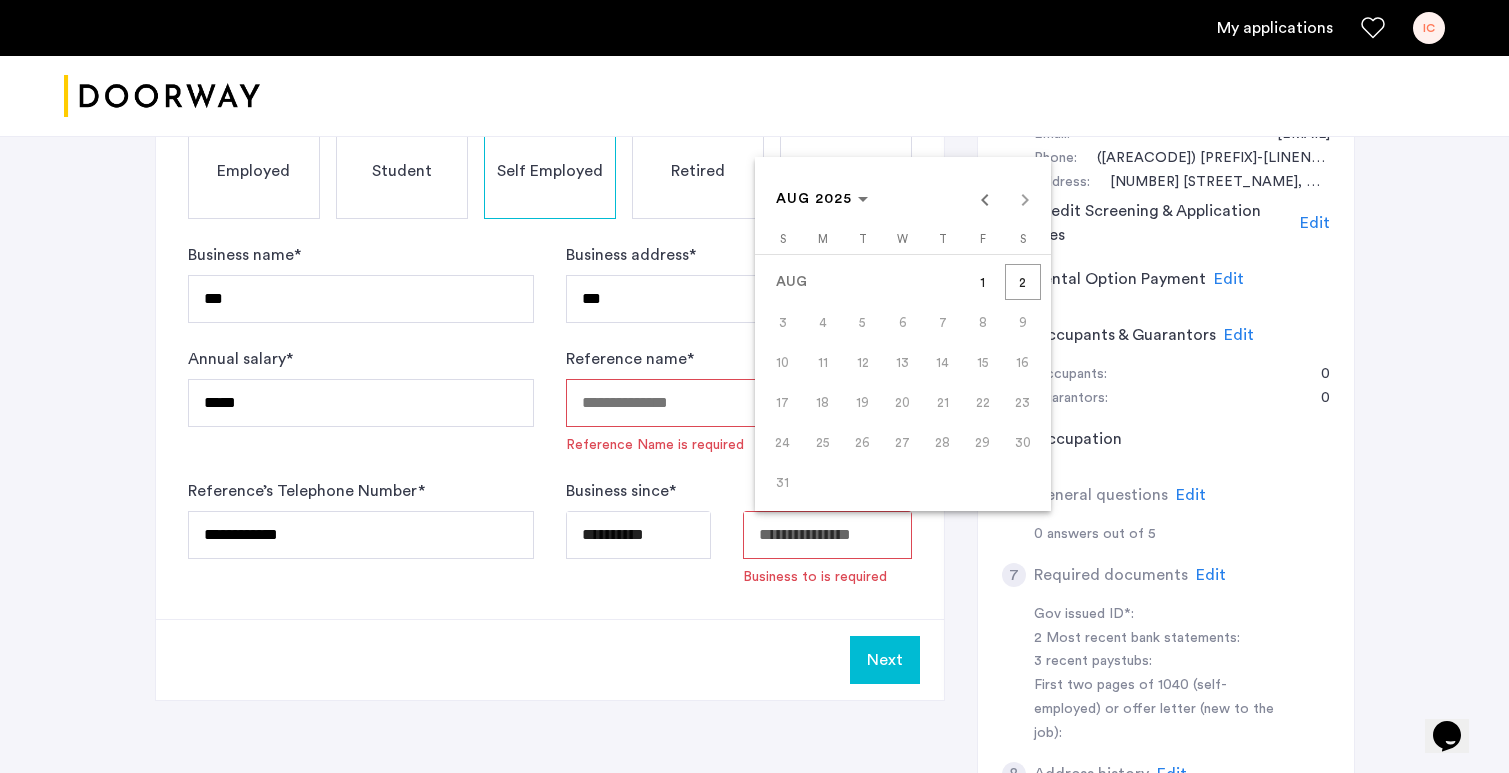 click at bounding box center (754, 386) 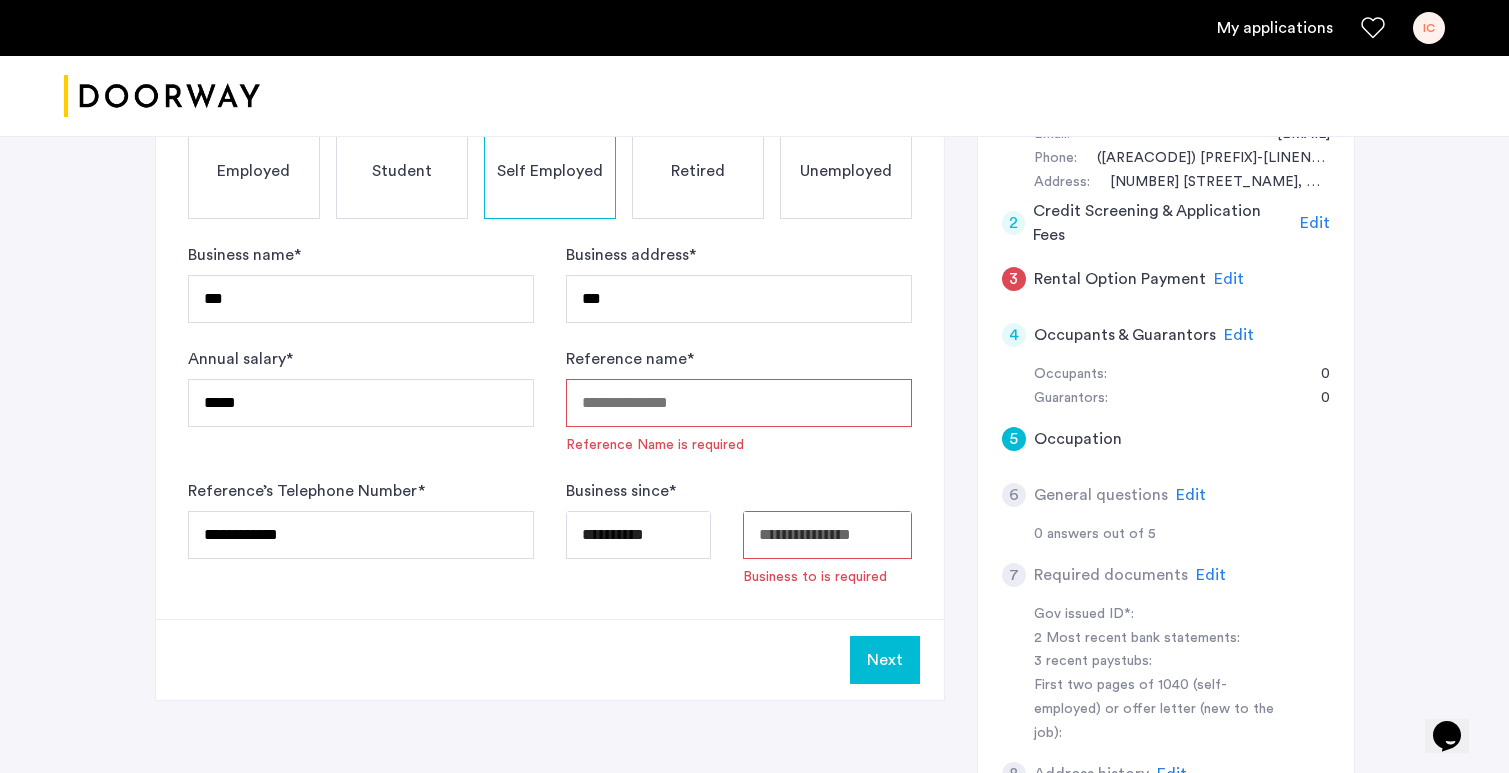 click at bounding box center (827, 535) 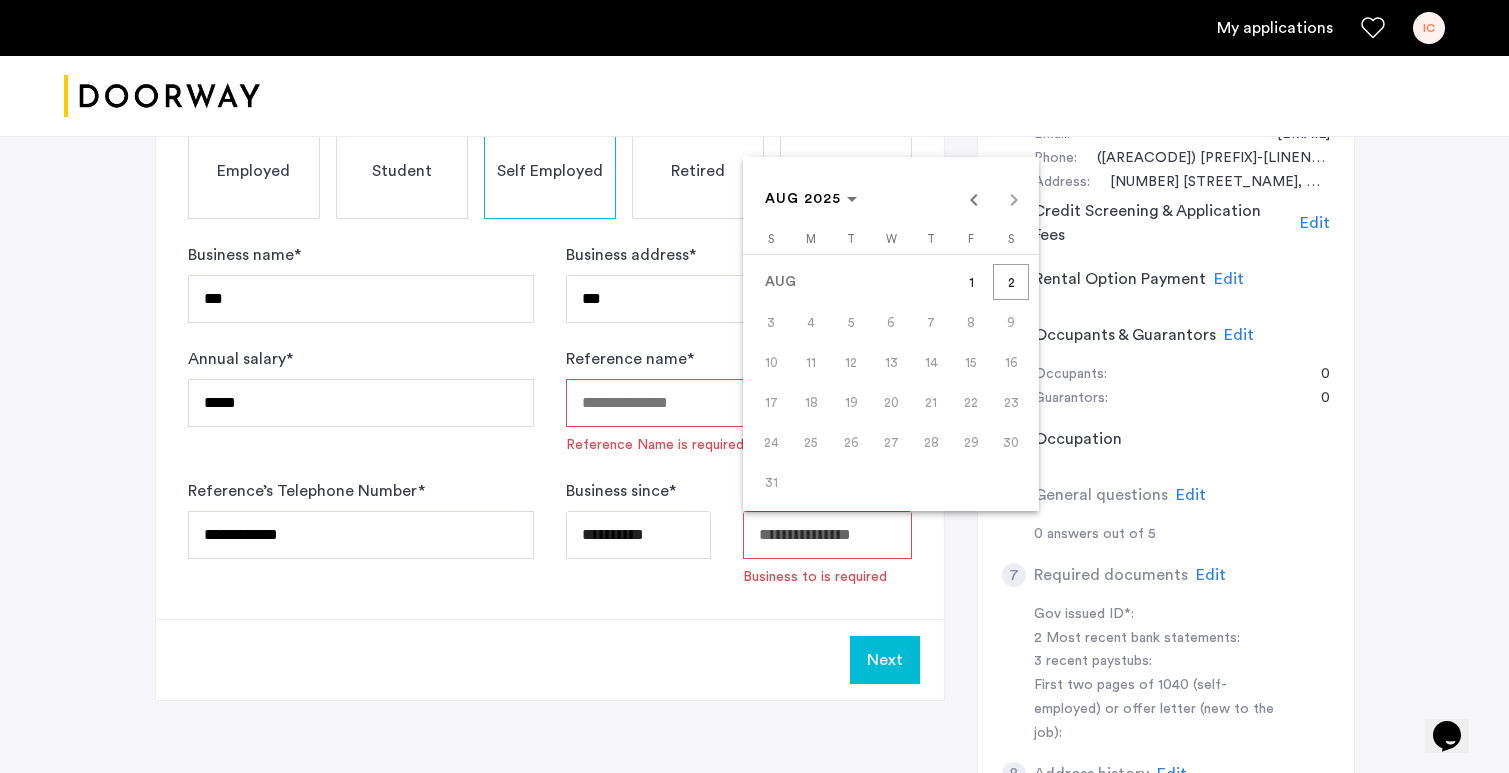 click on "**********" at bounding box center [754, -40] 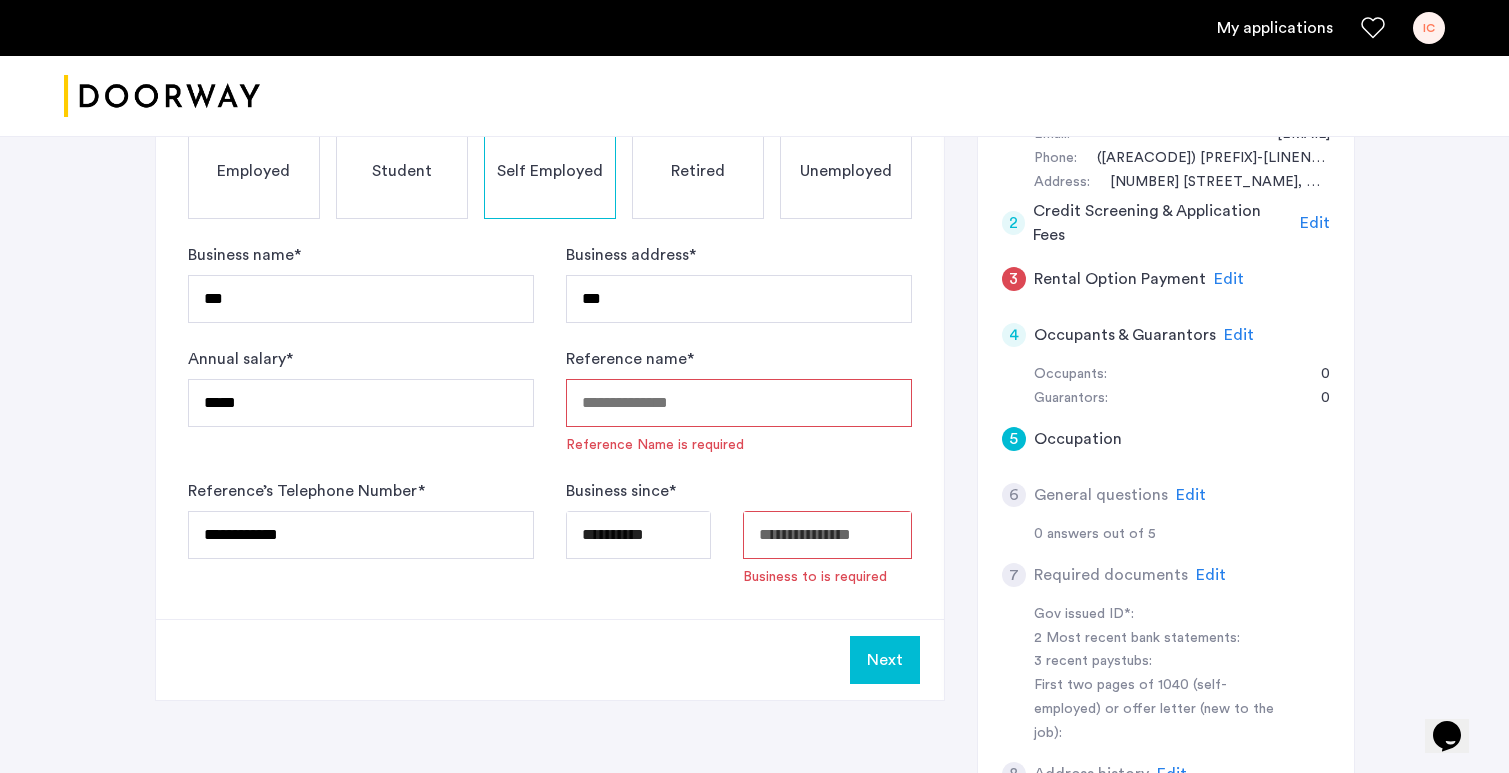 type on "**********" 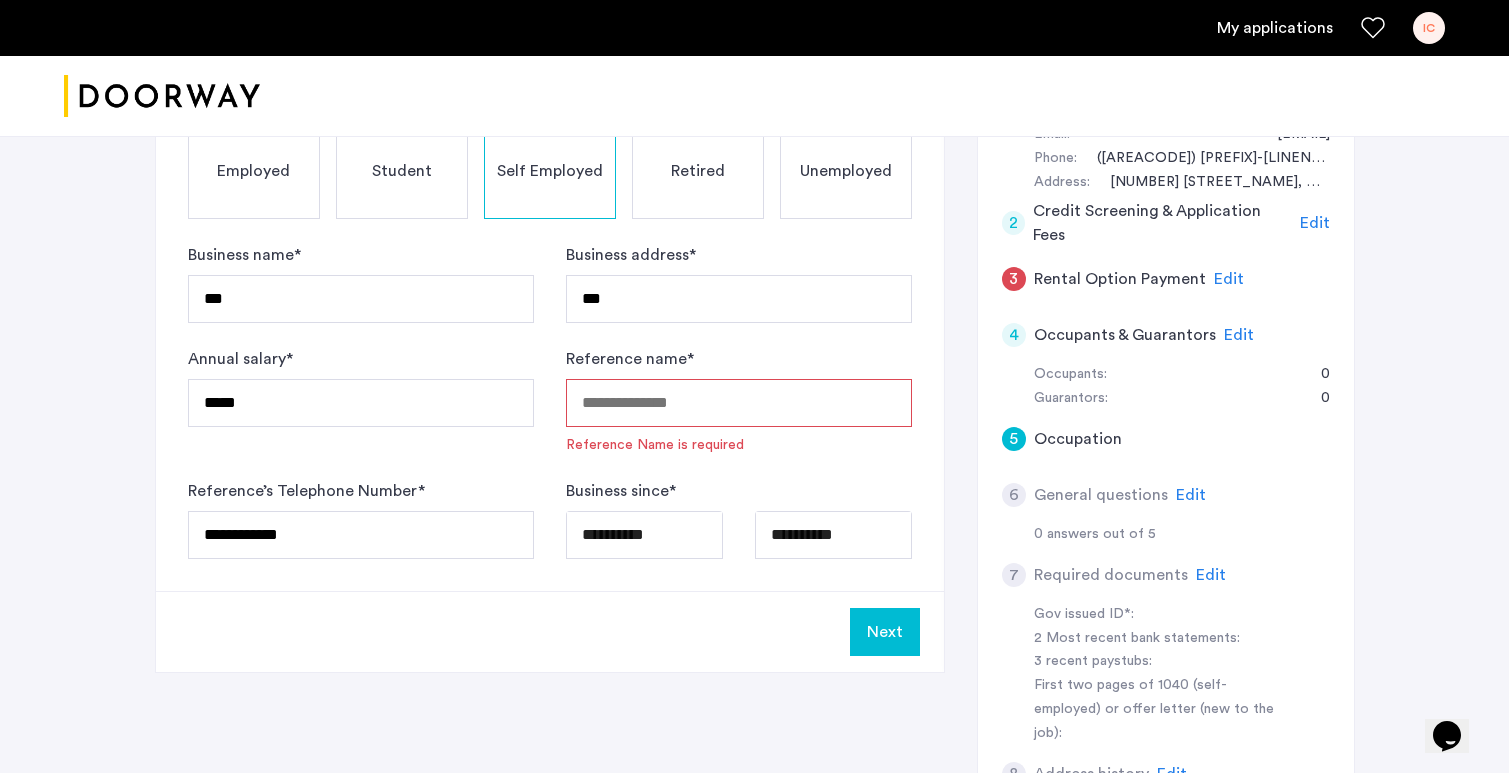 click on "Reference name  *" at bounding box center [739, 403] 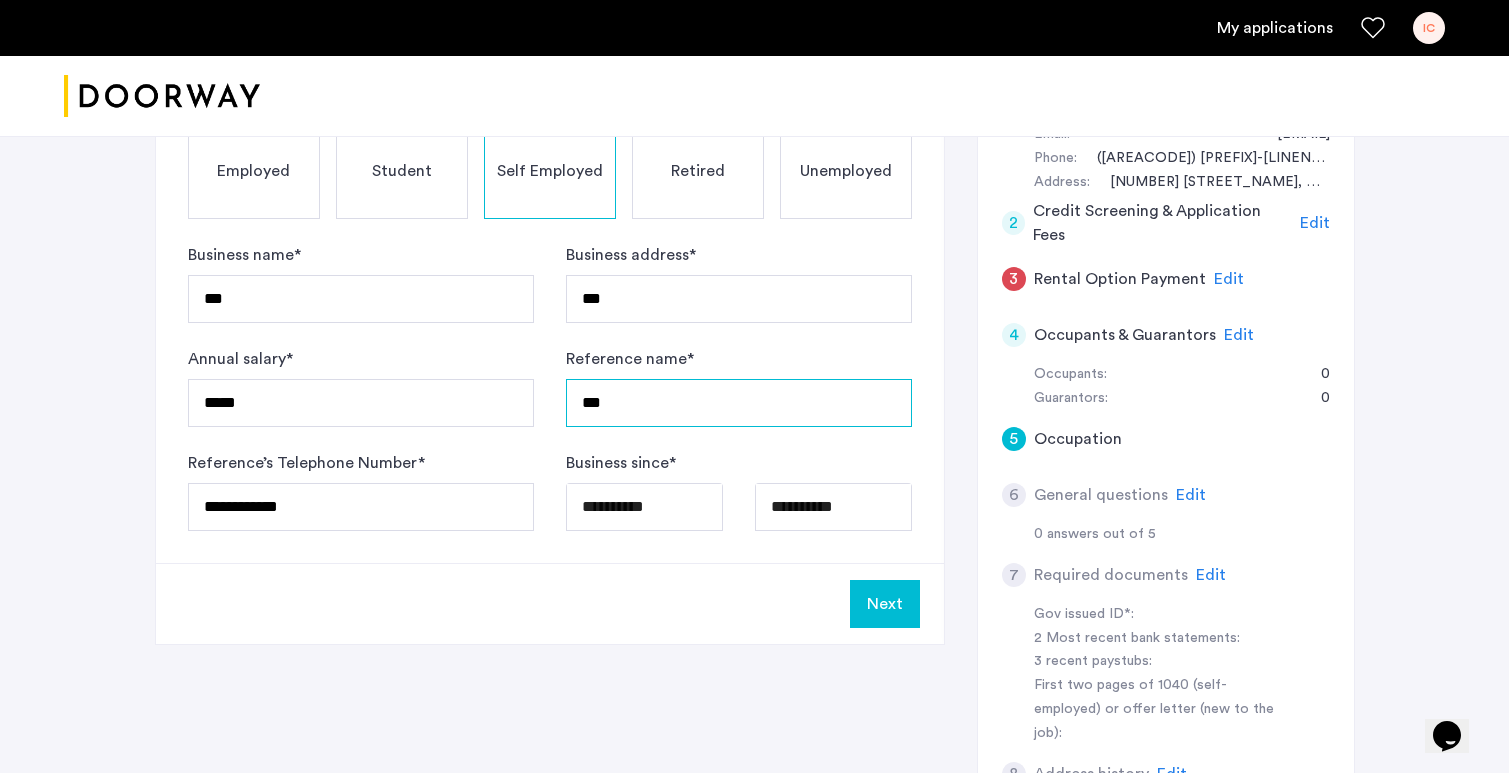 type on "***" 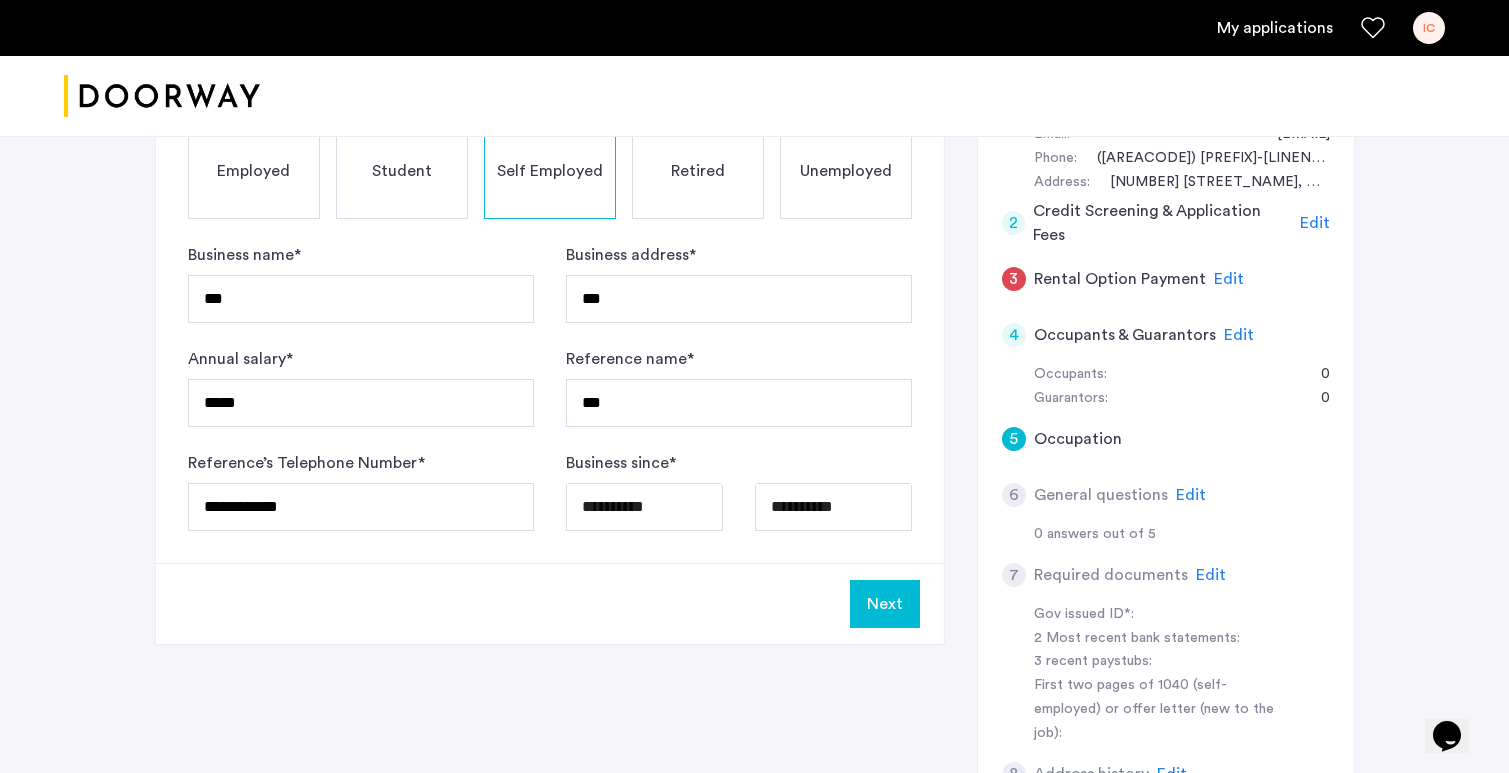 click on "Next" 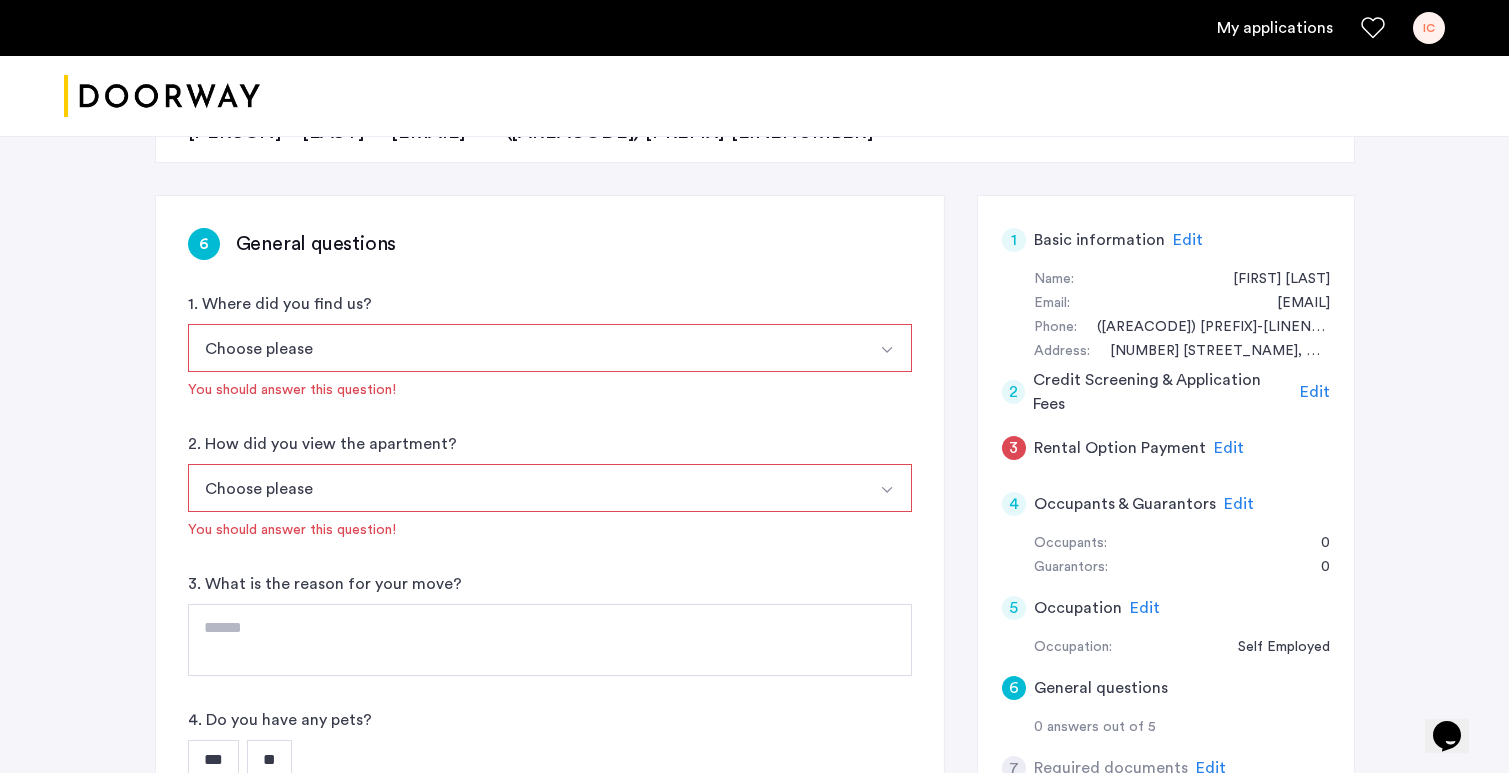 scroll, scrollTop: 278, scrollLeft: 0, axis: vertical 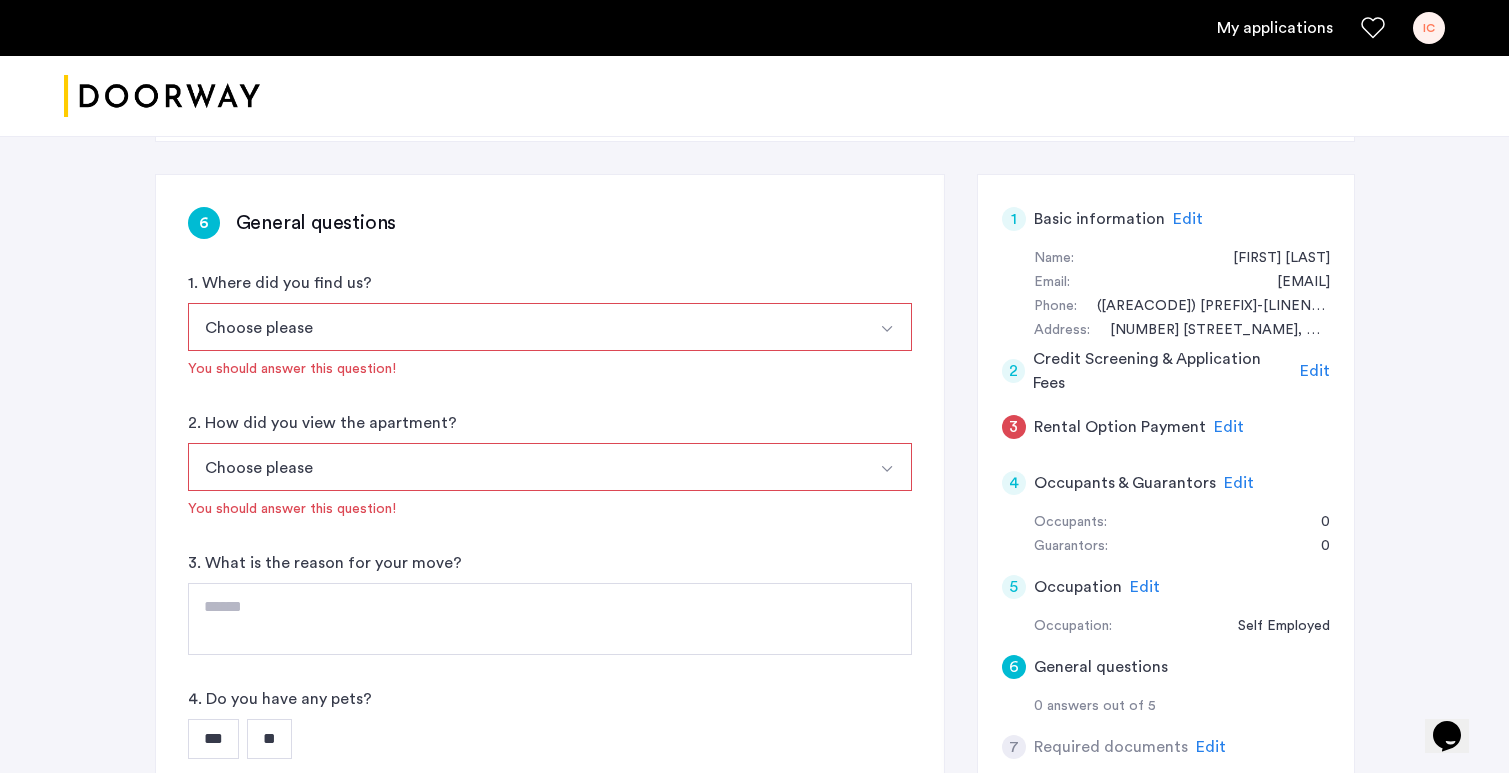 click on "Choose please" at bounding box center [526, 327] 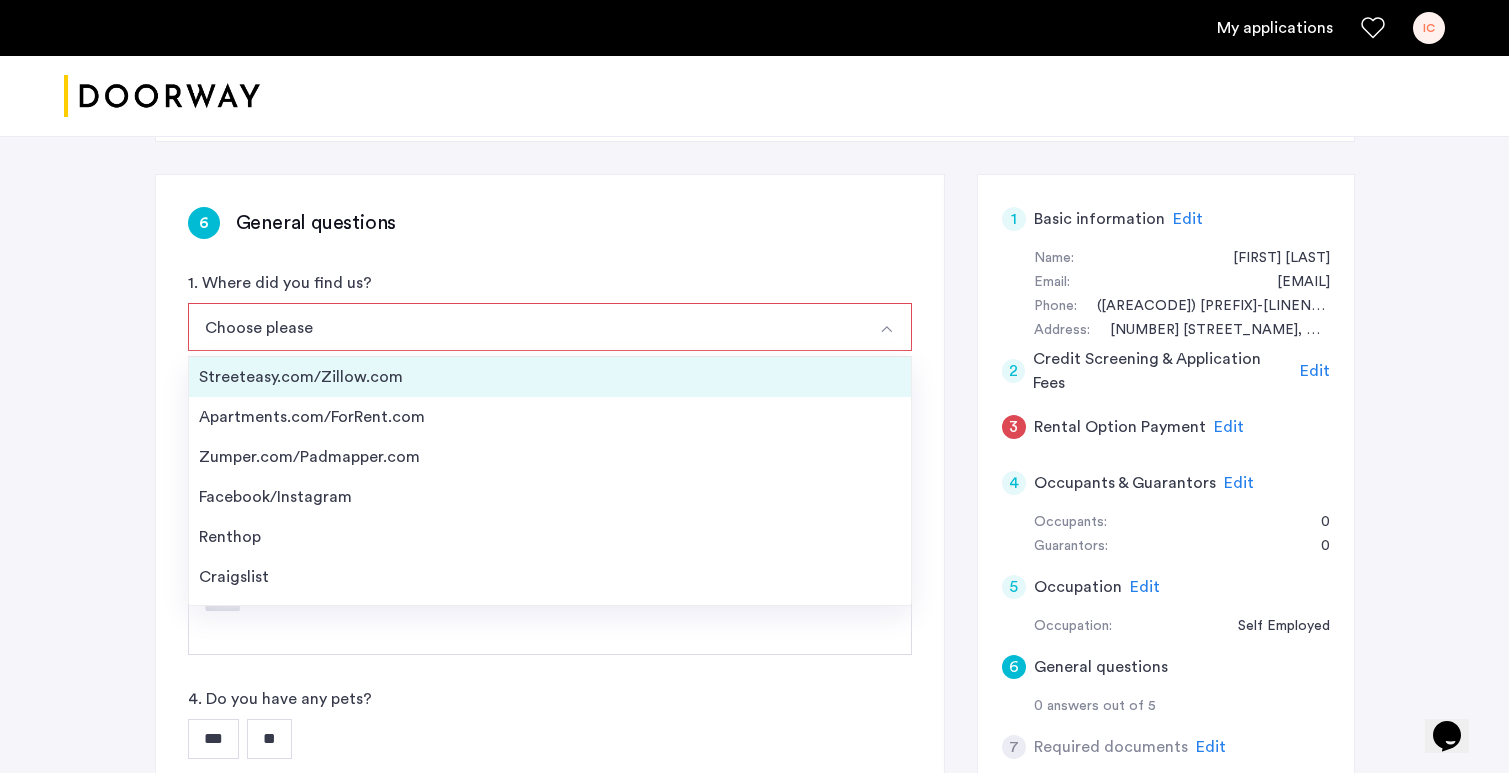 click on "Streeteasy.com/Zillow.com" at bounding box center (550, 377) 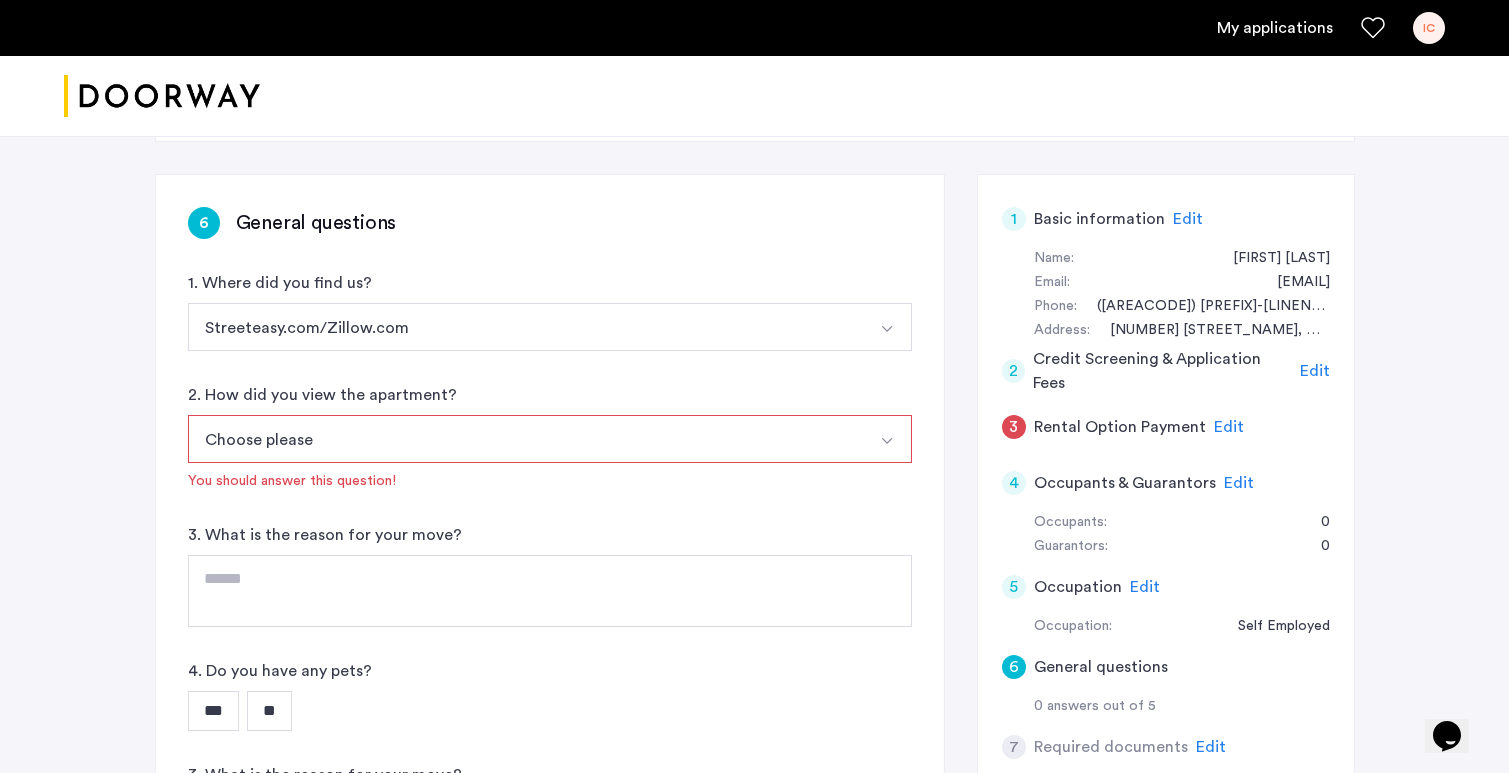 click on "Choose please" at bounding box center [526, 439] 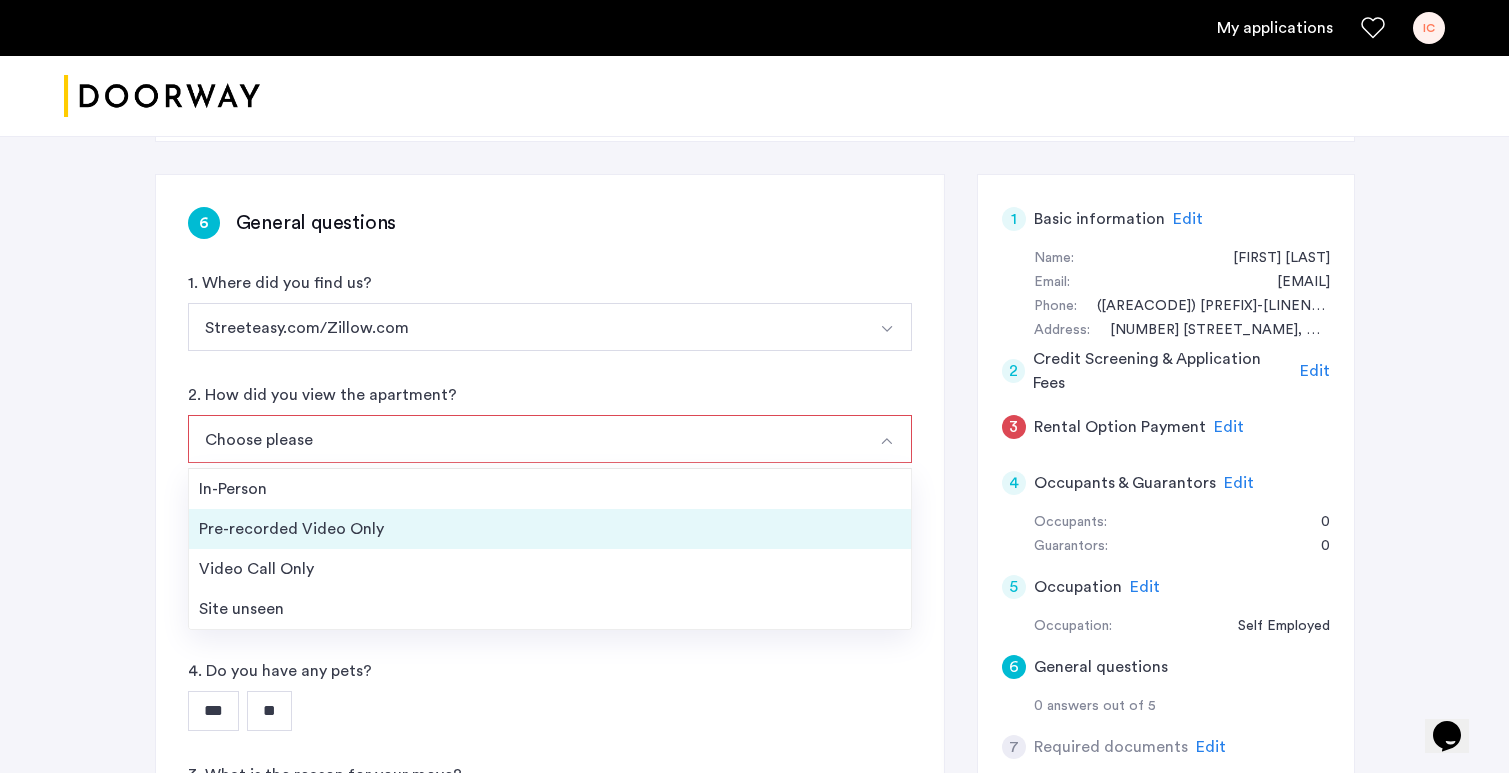 click on "Pre-recorded Video Only" at bounding box center [550, 529] 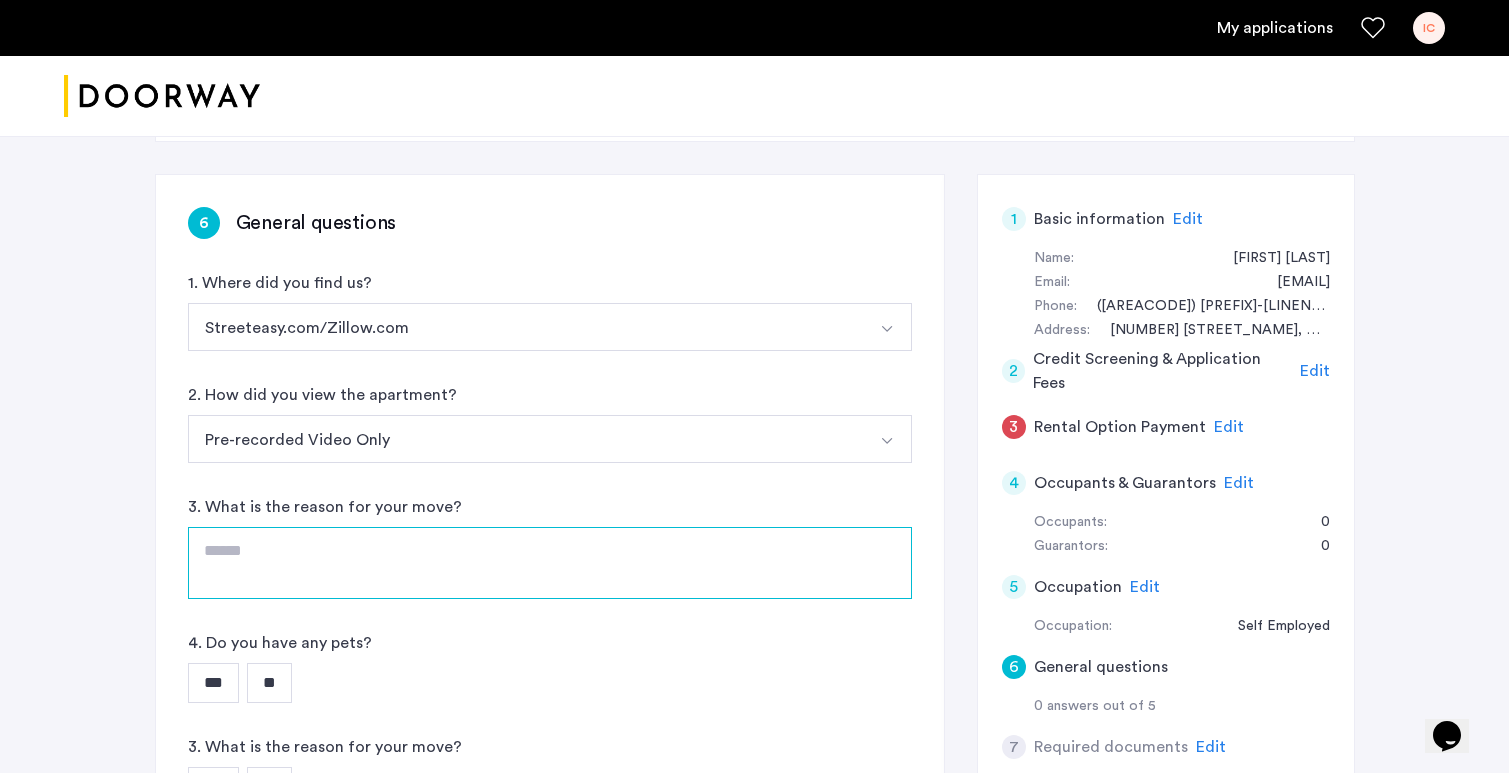 click 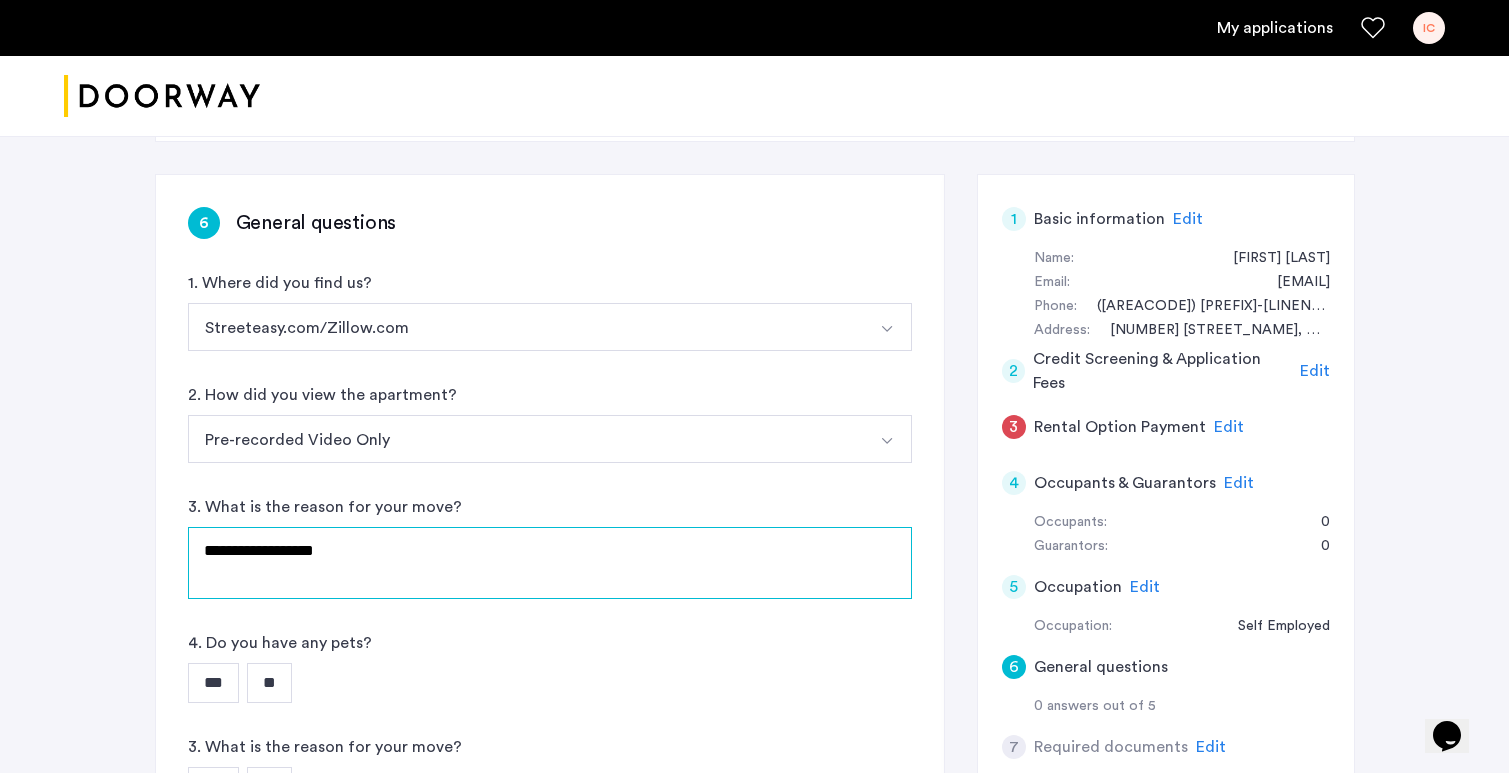 type on "**********" 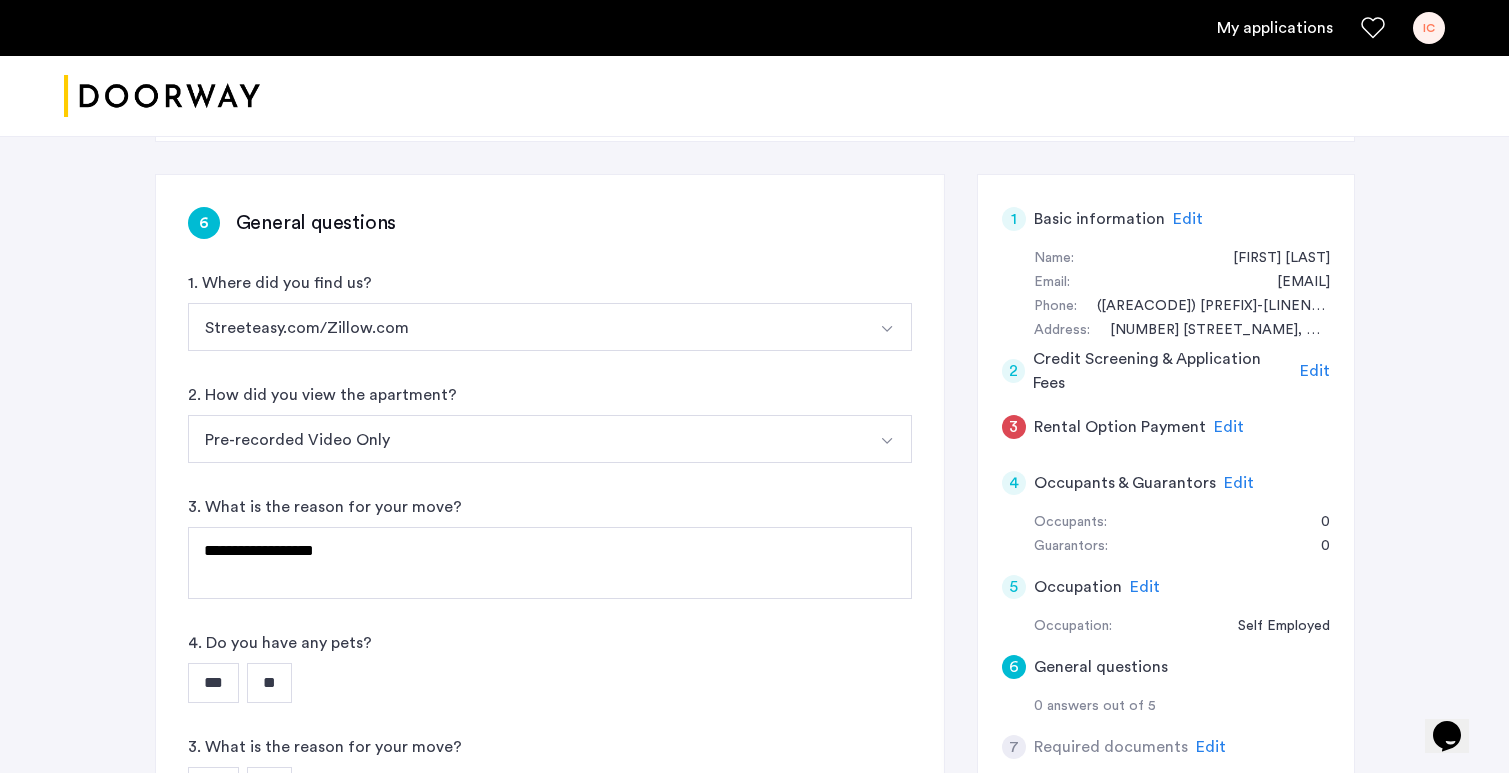 click on "***" at bounding box center (213, 683) 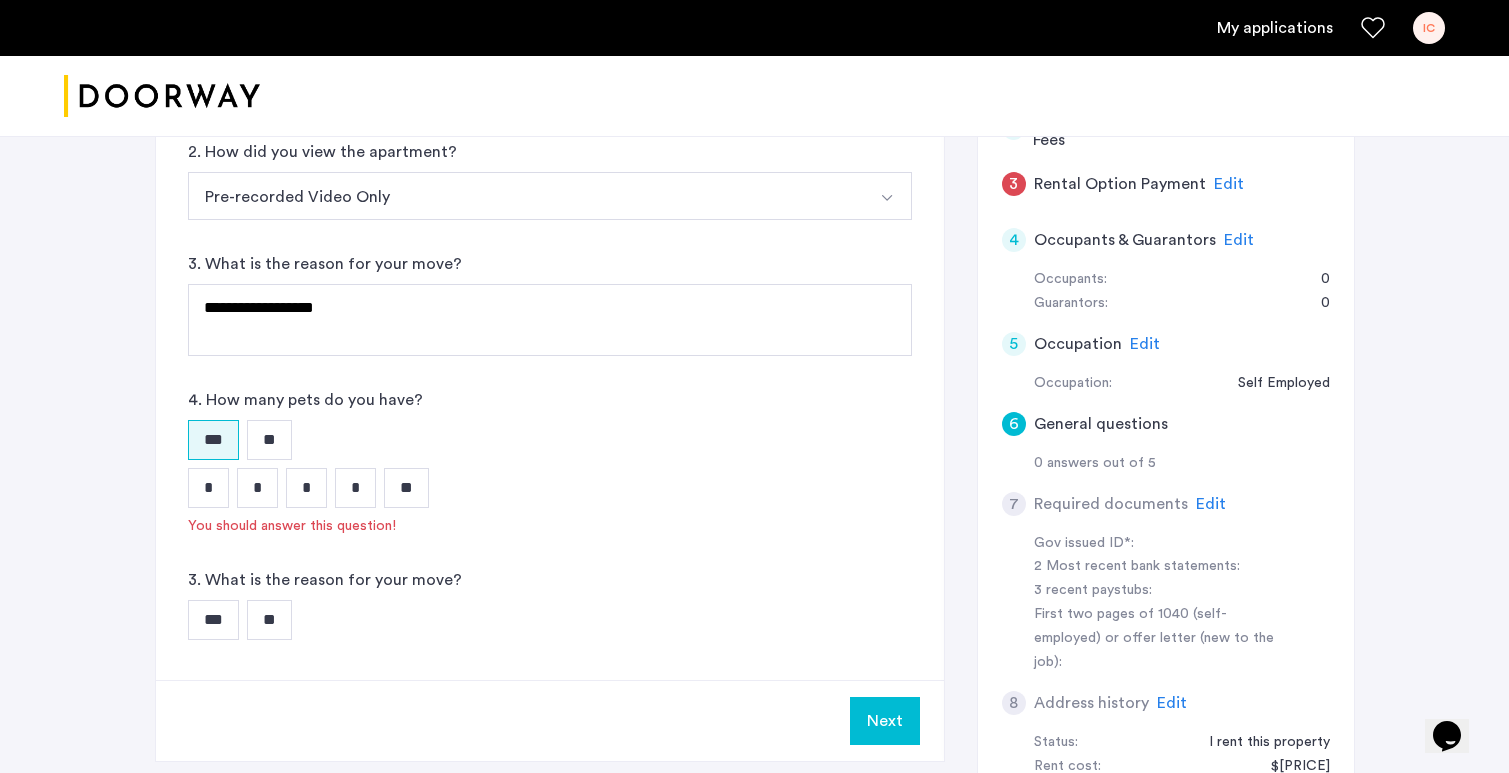 scroll, scrollTop: 537, scrollLeft: 0, axis: vertical 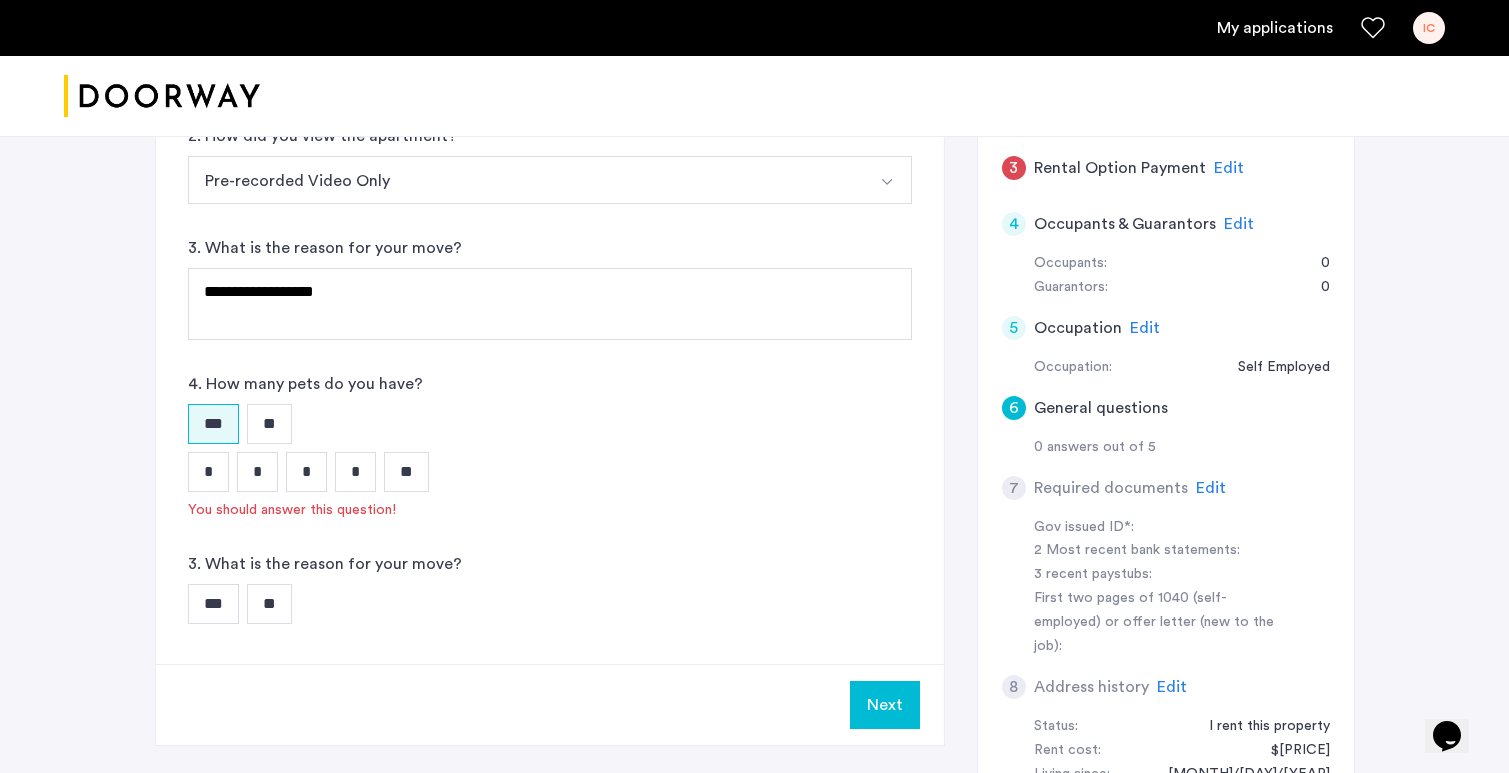 click on "*" at bounding box center (257, 472) 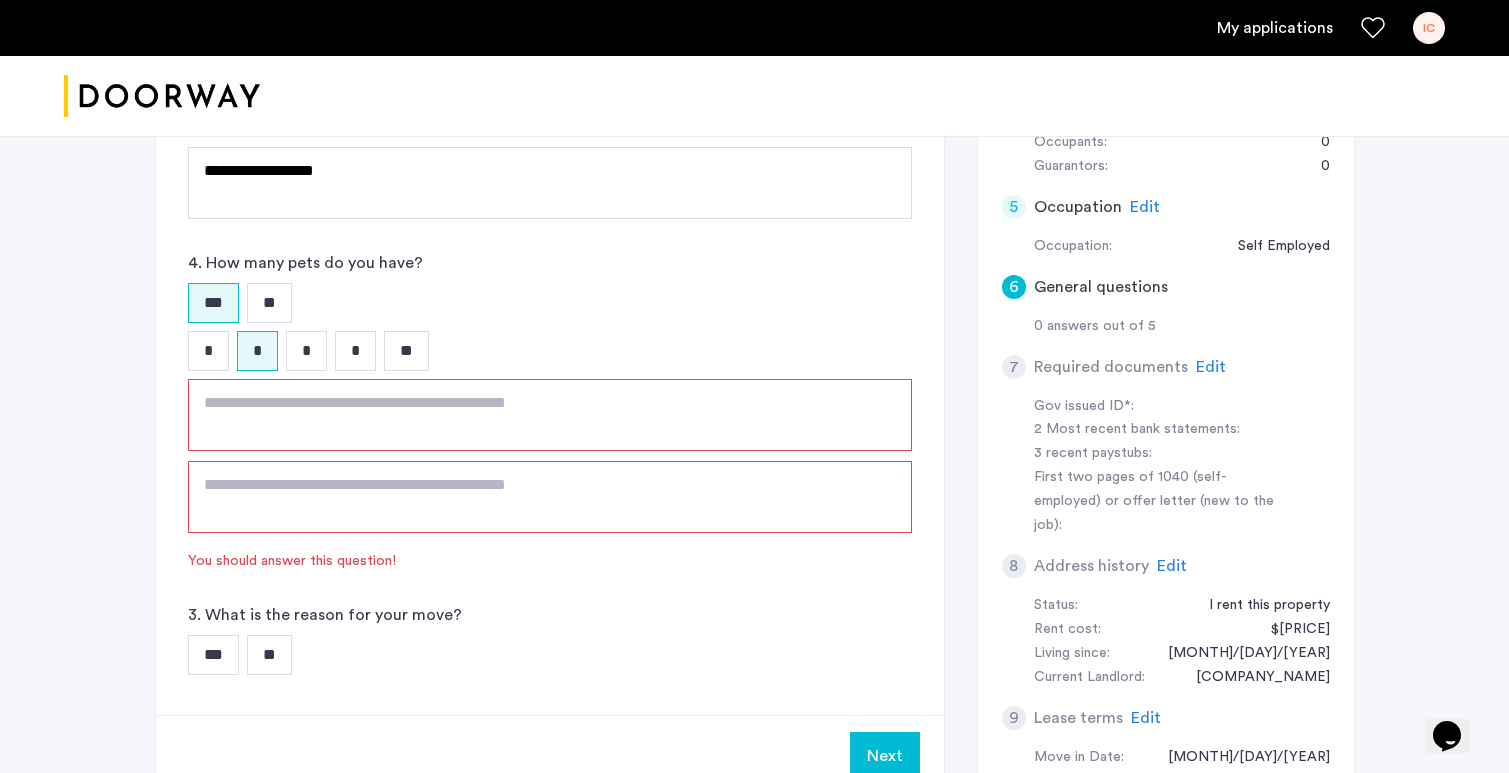 scroll, scrollTop: 663, scrollLeft: 0, axis: vertical 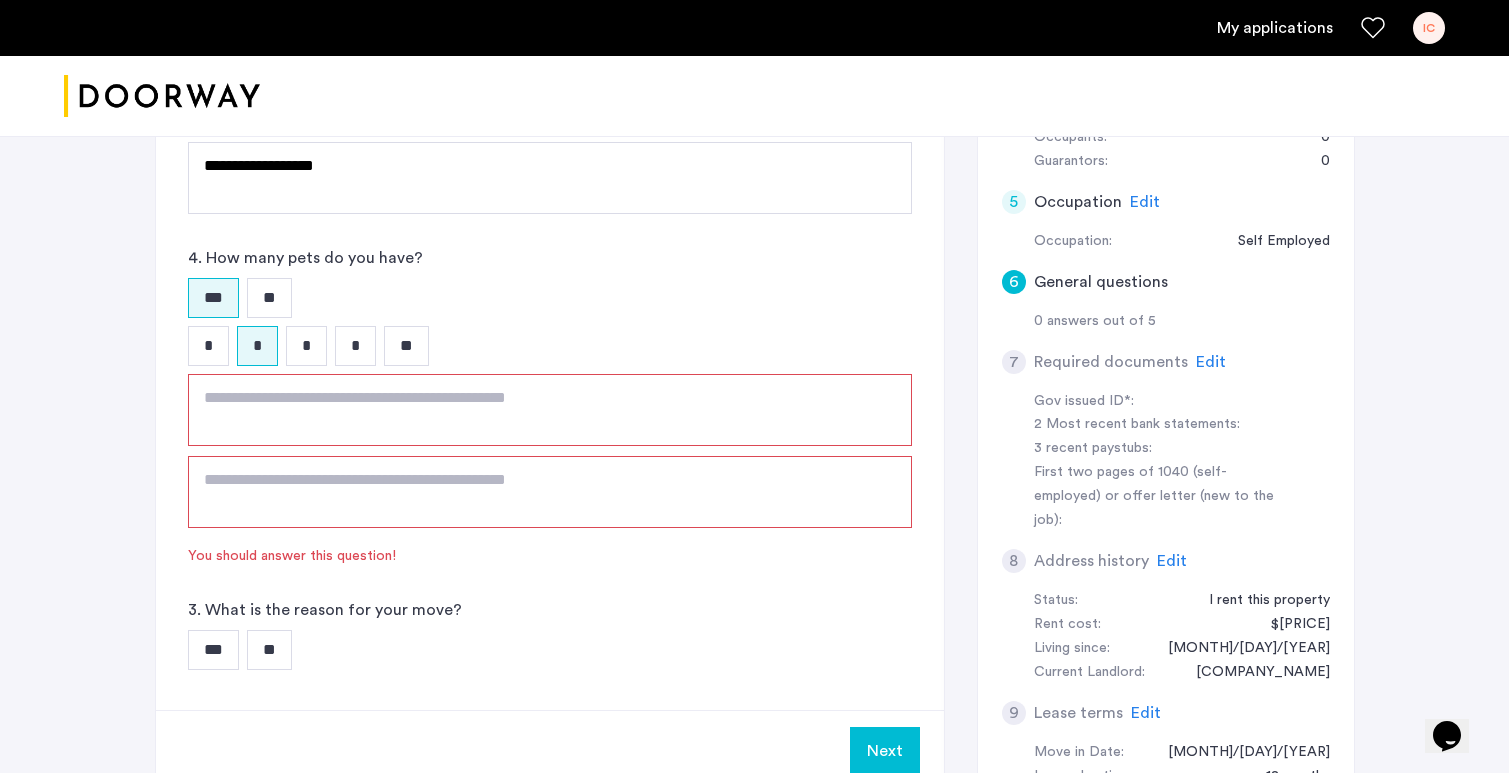 click 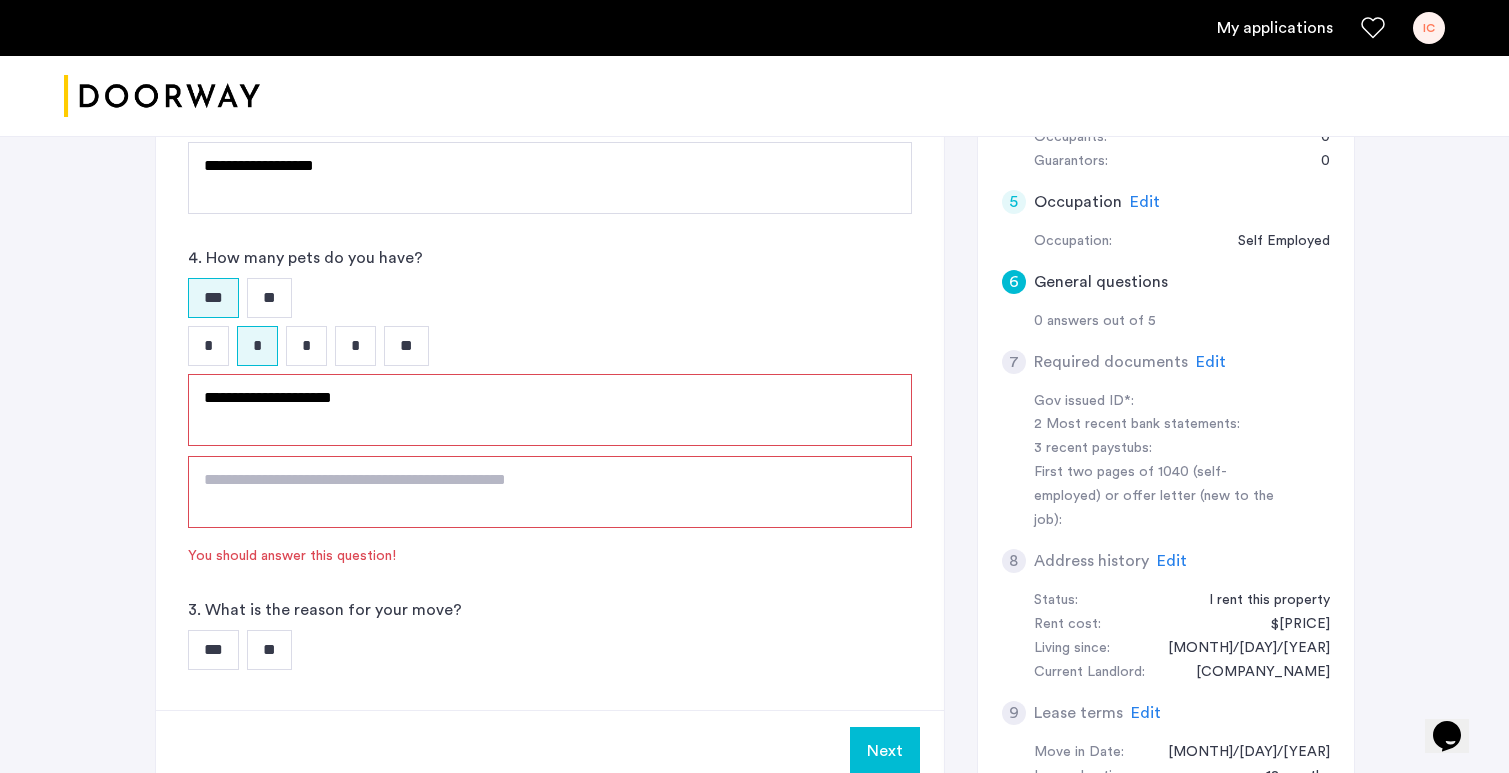 type on "**********" 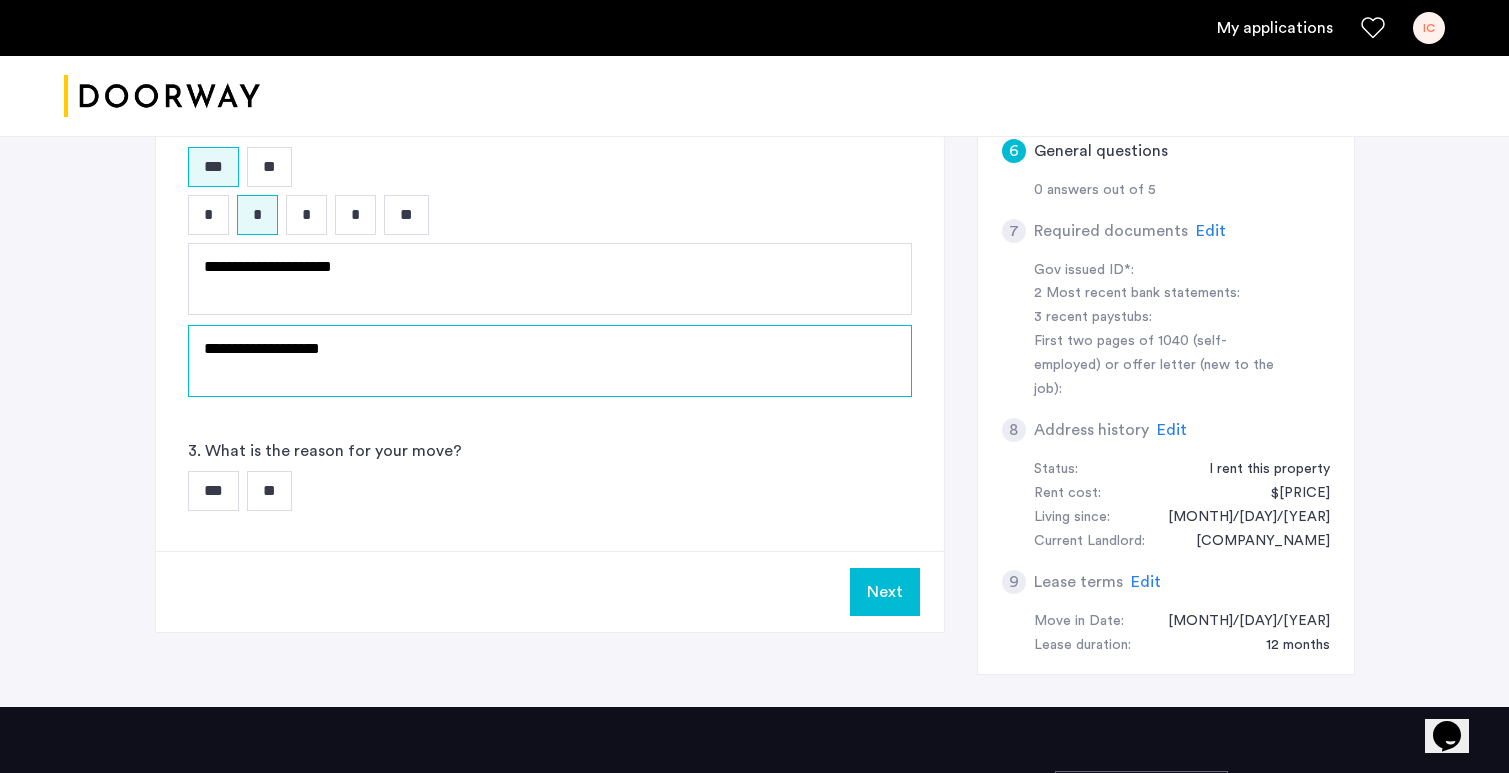 scroll, scrollTop: 803, scrollLeft: 0, axis: vertical 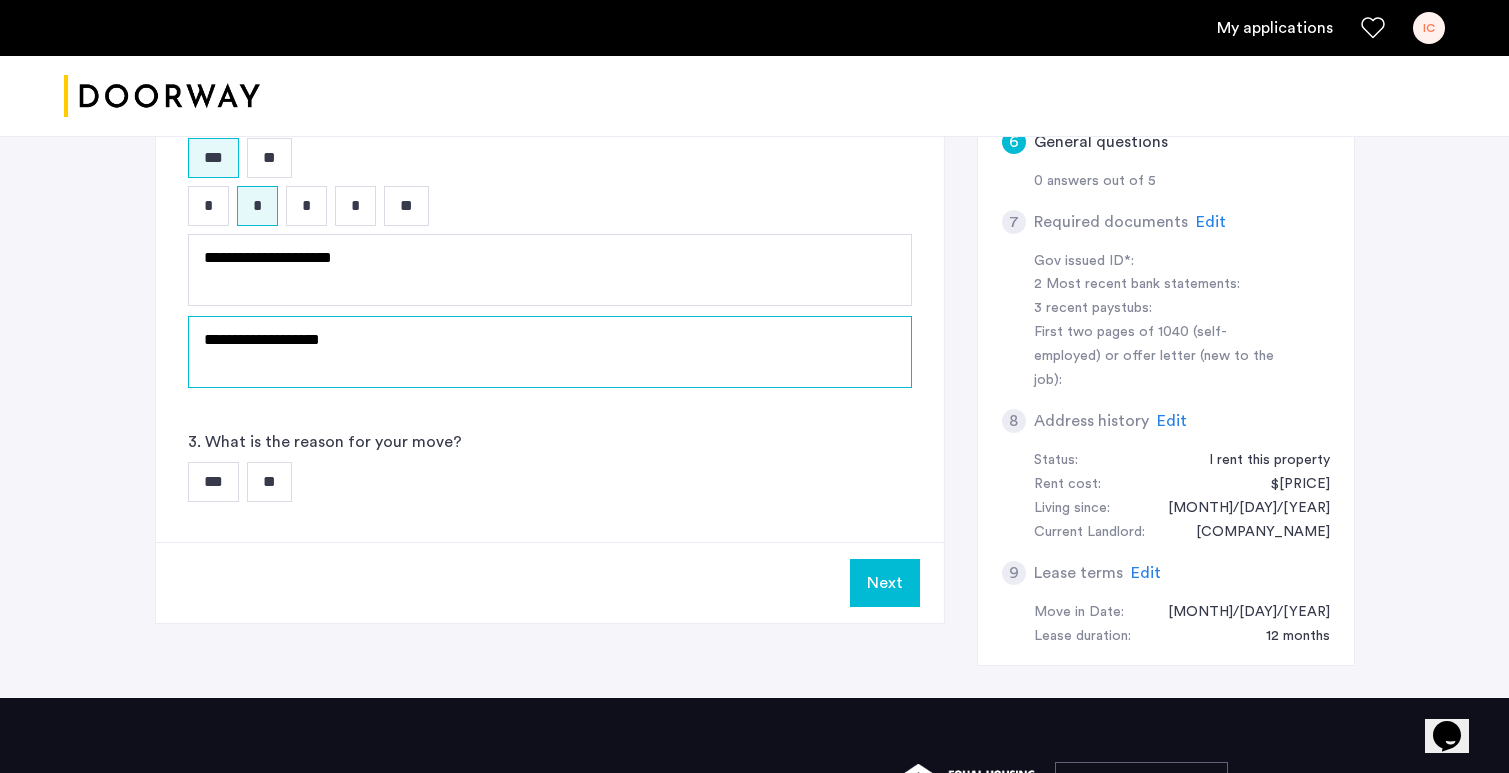 type on "**********" 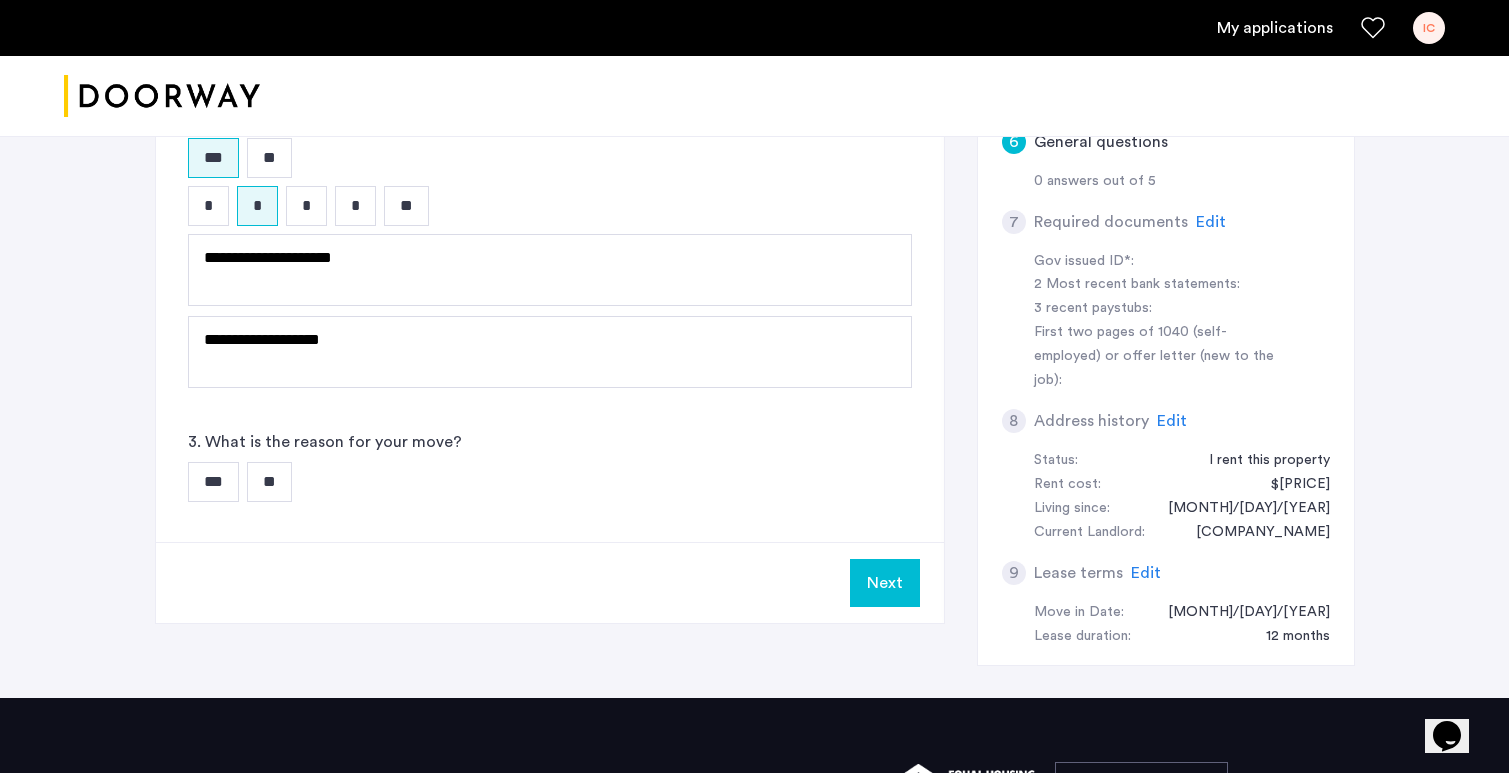 click on "**" at bounding box center [269, 482] 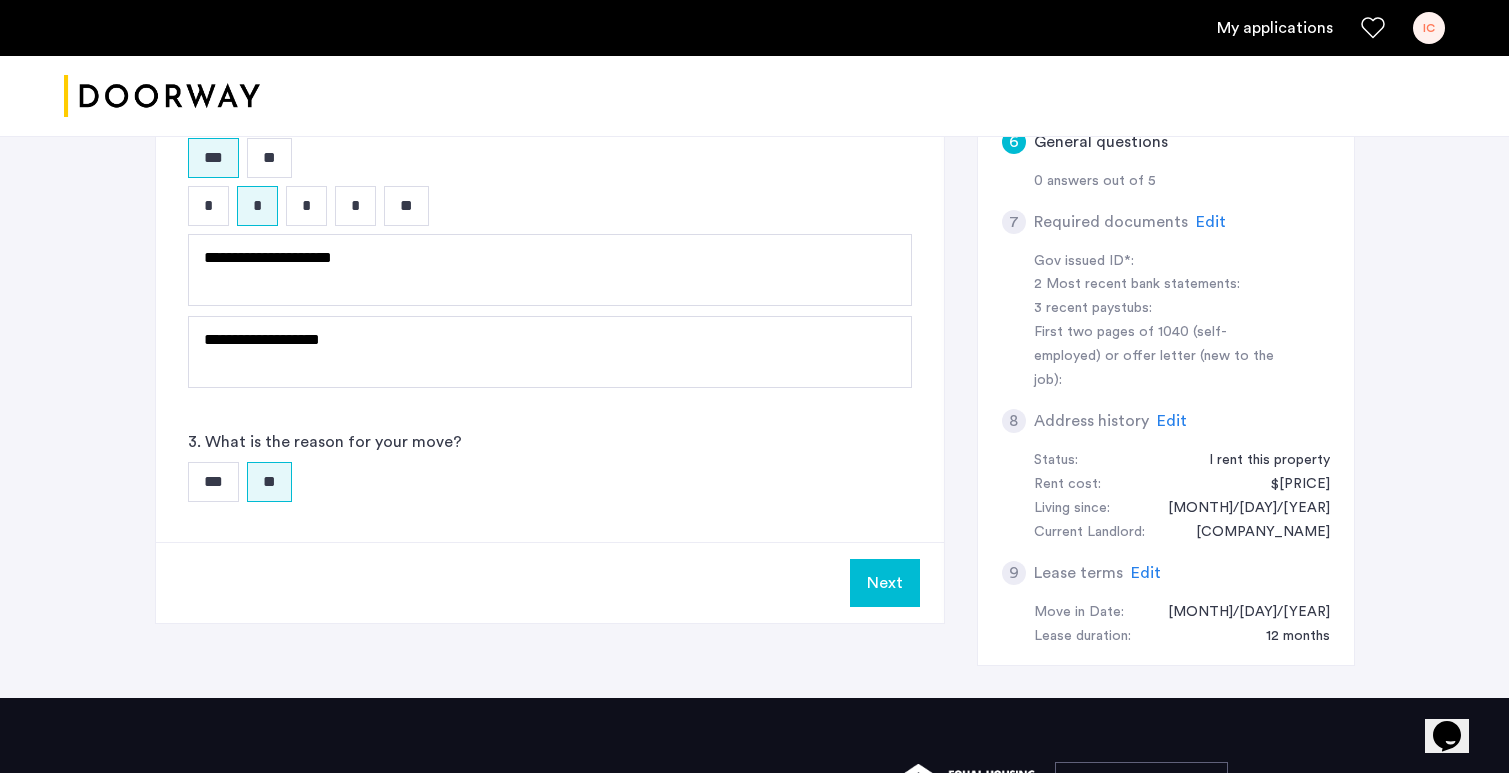 click on "Next" at bounding box center [885, 583] 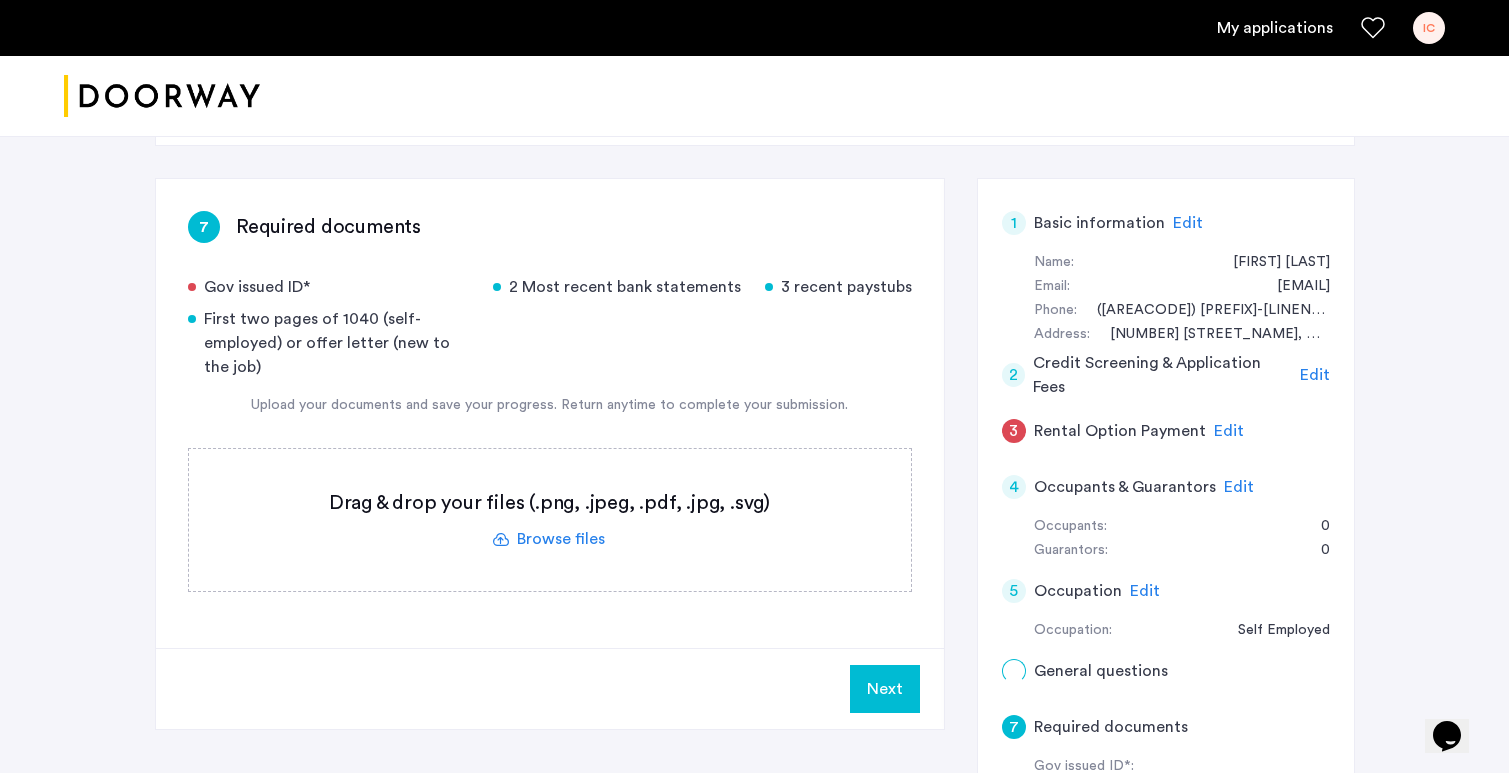 scroll, scrollTop: 276, scrollLeft: 0, axis: vertical 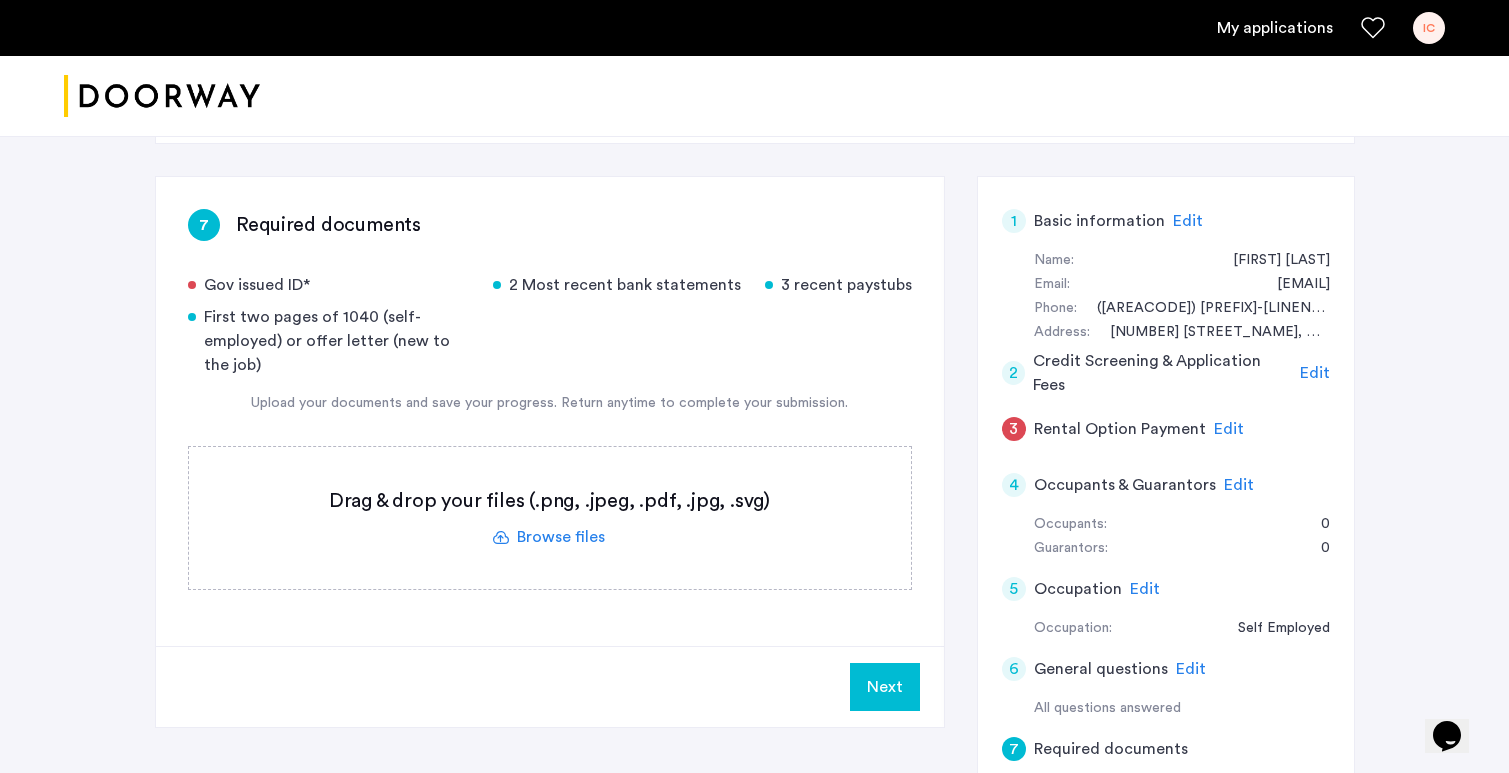 click 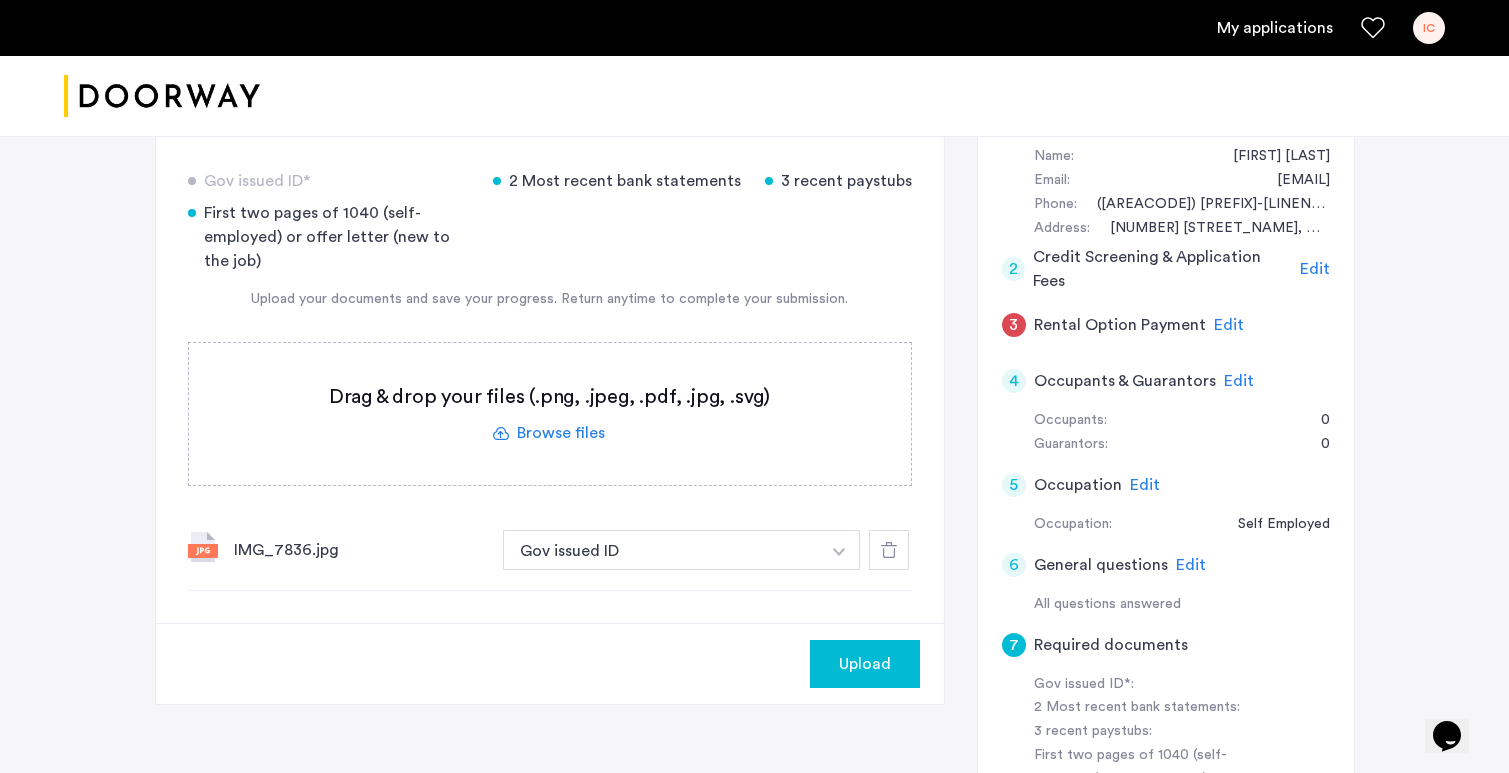 scroll, scrollTop: 382, scrollLeft: 0, axis: vertical 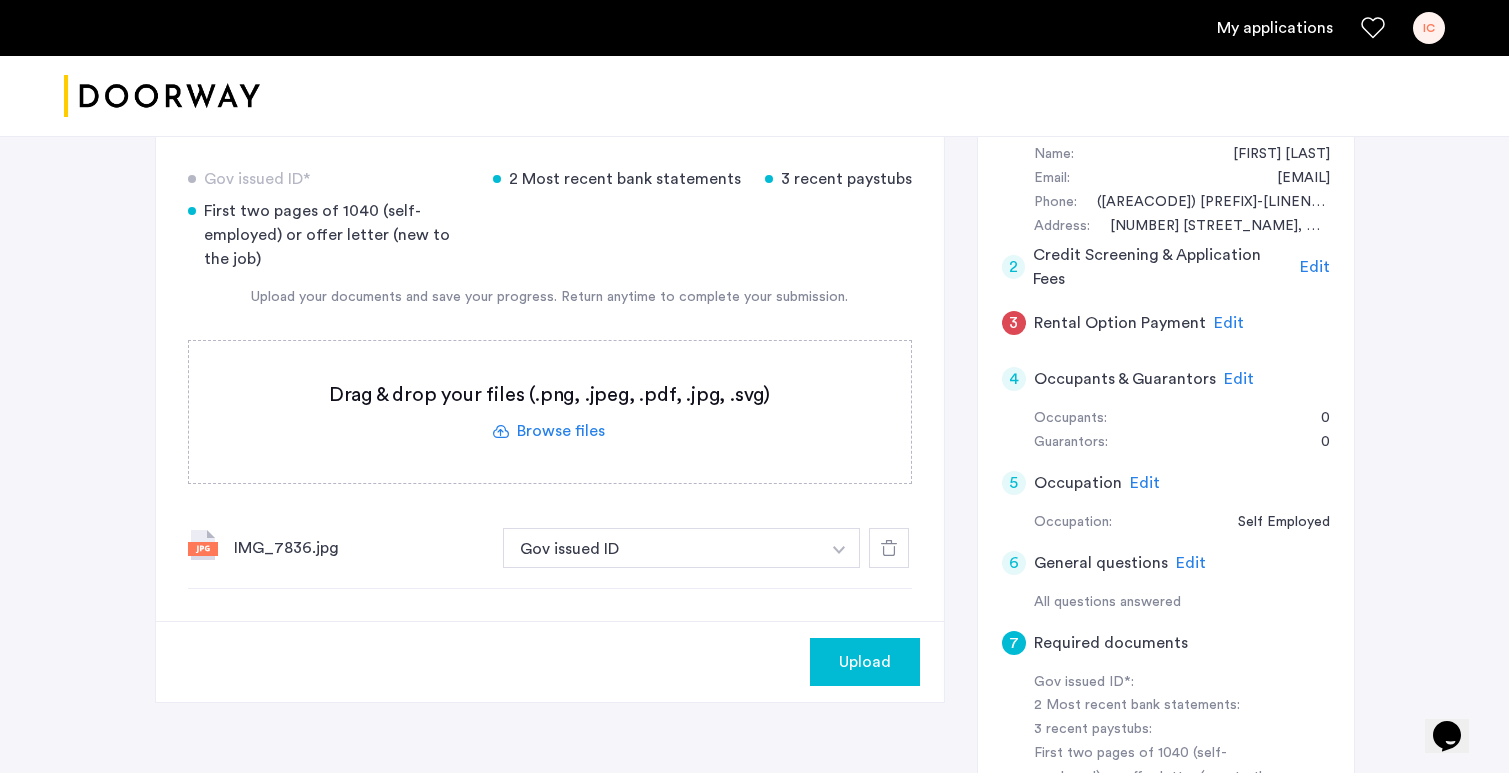 click 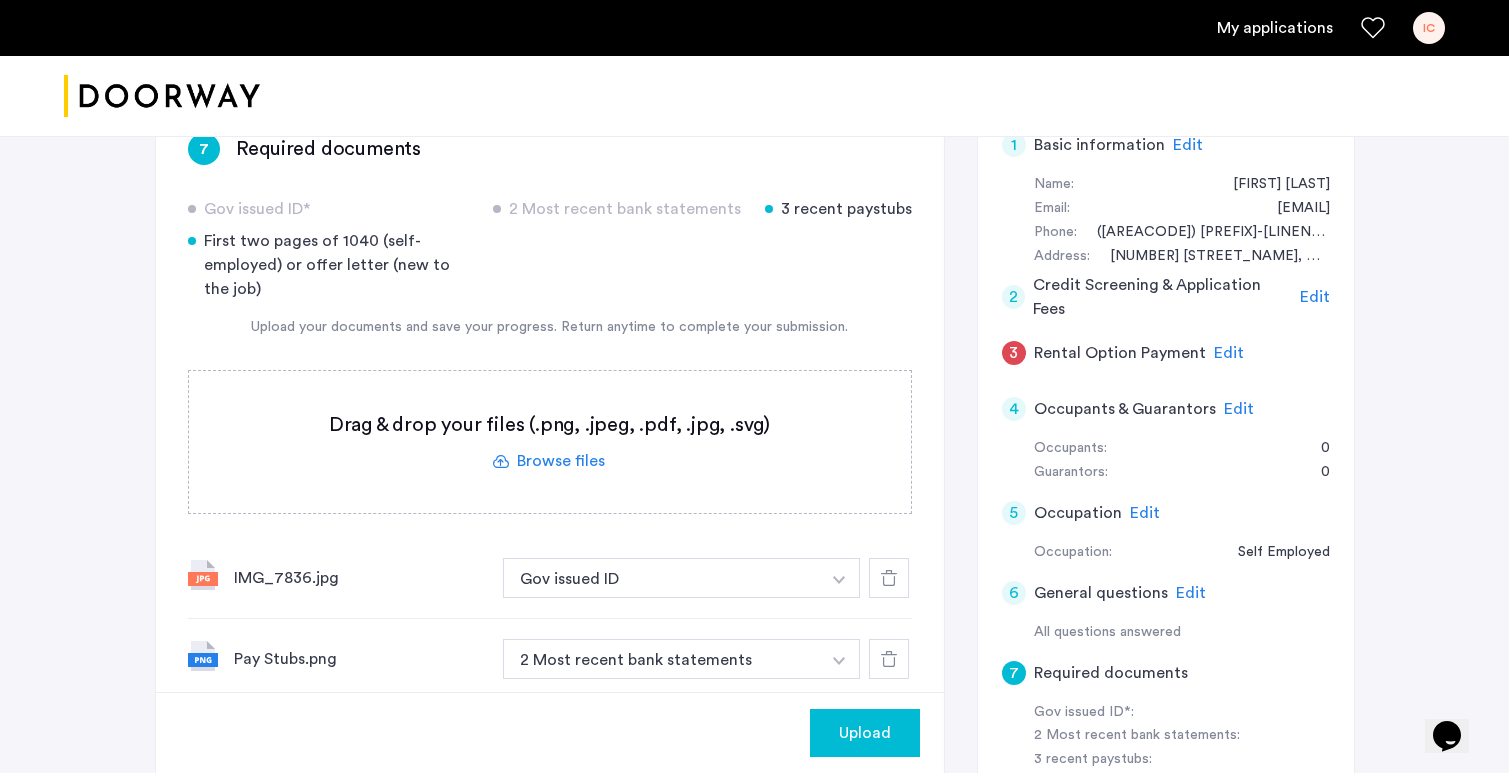 scroll, scrollTop: 351, scrollLeft: 0, axis: vertical 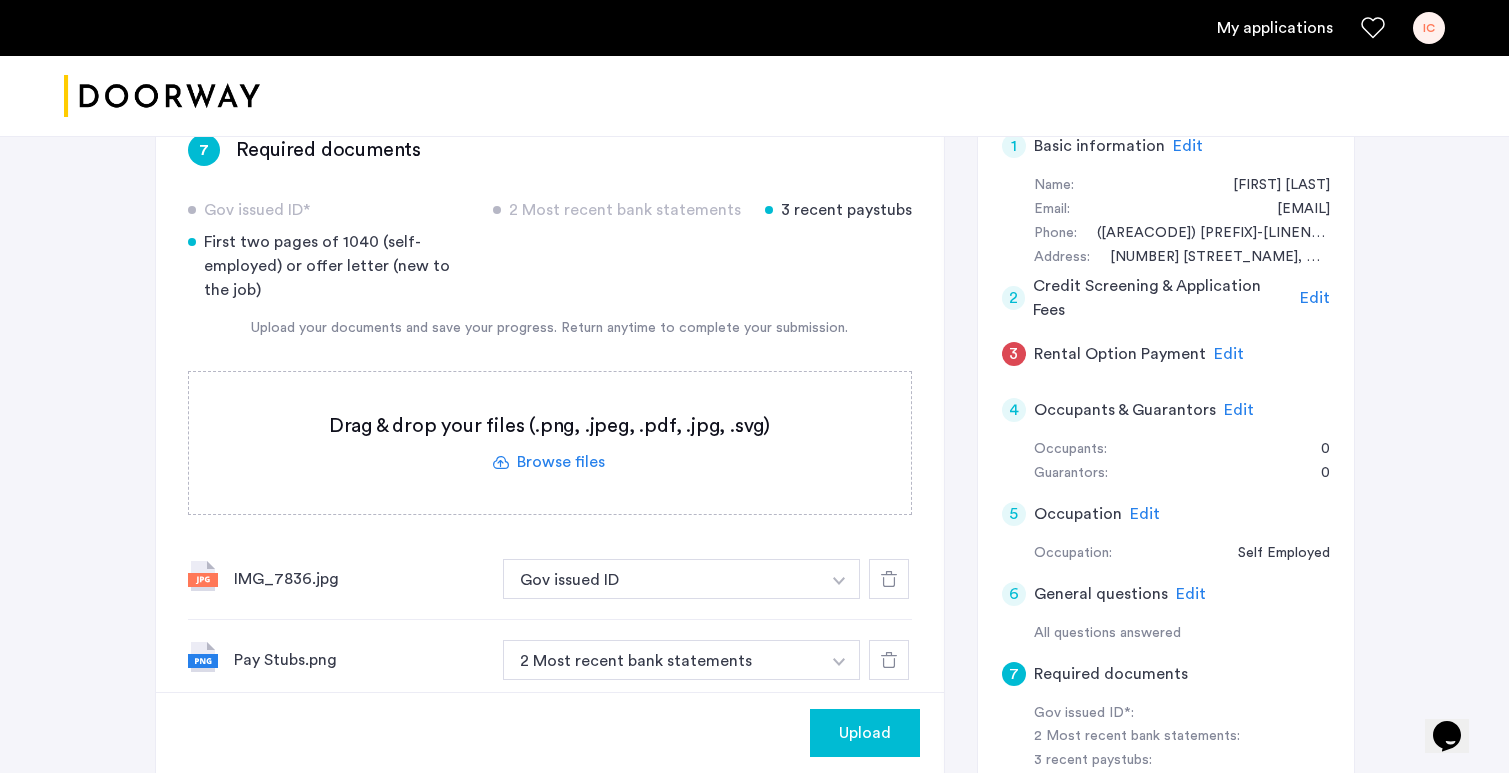 click 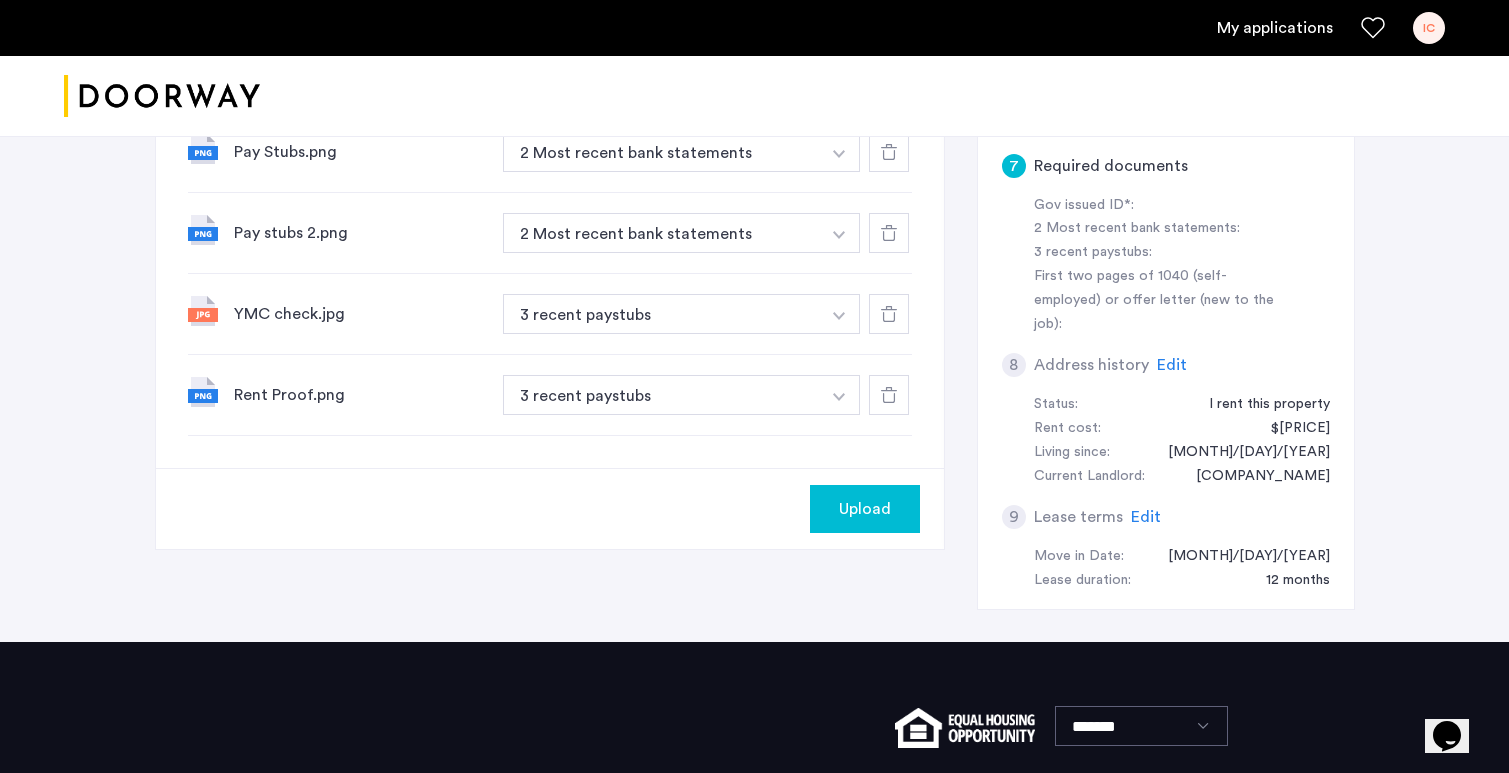 scroll, scrollTop: 994, scrollLeft: 0, axis: vertical 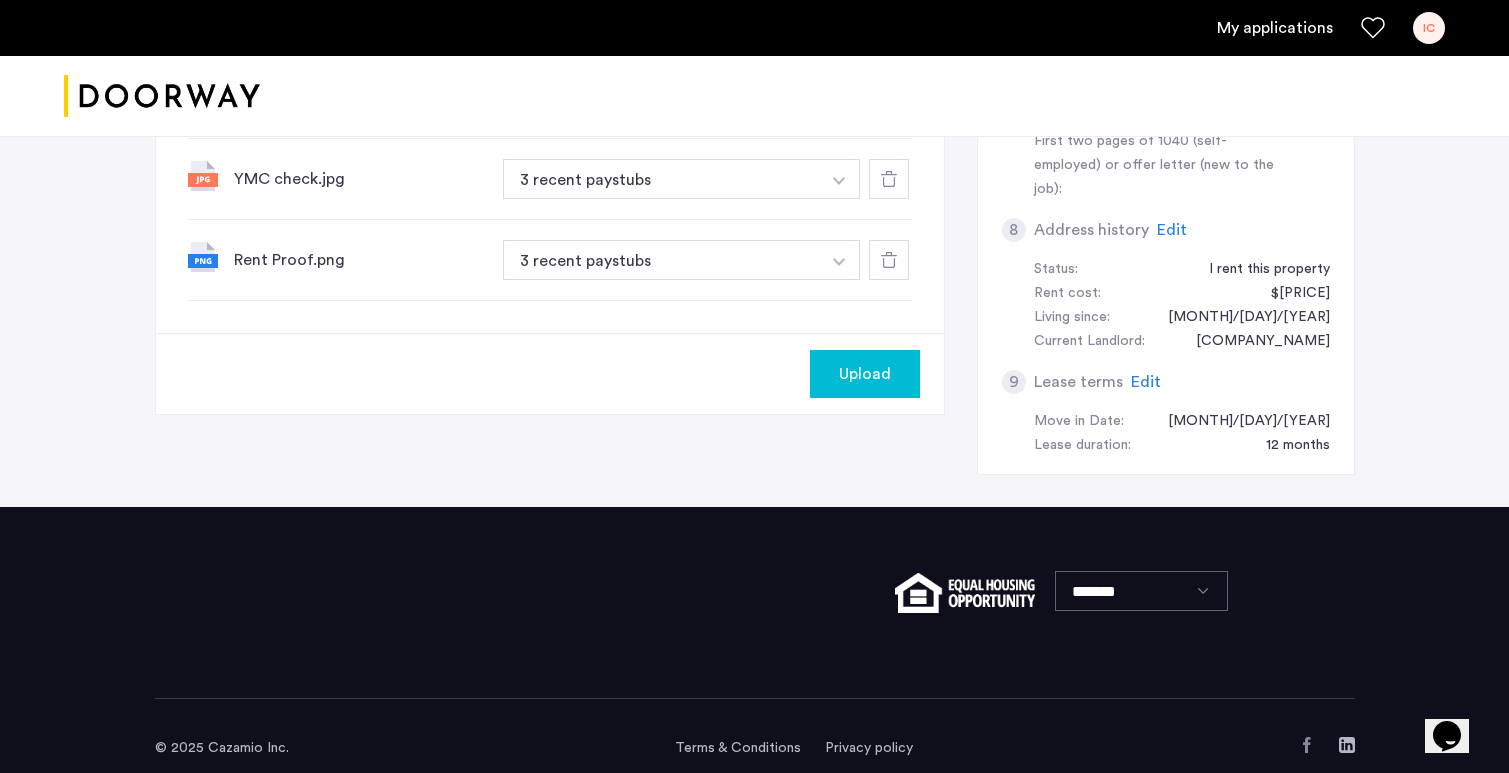 click on "Upload" 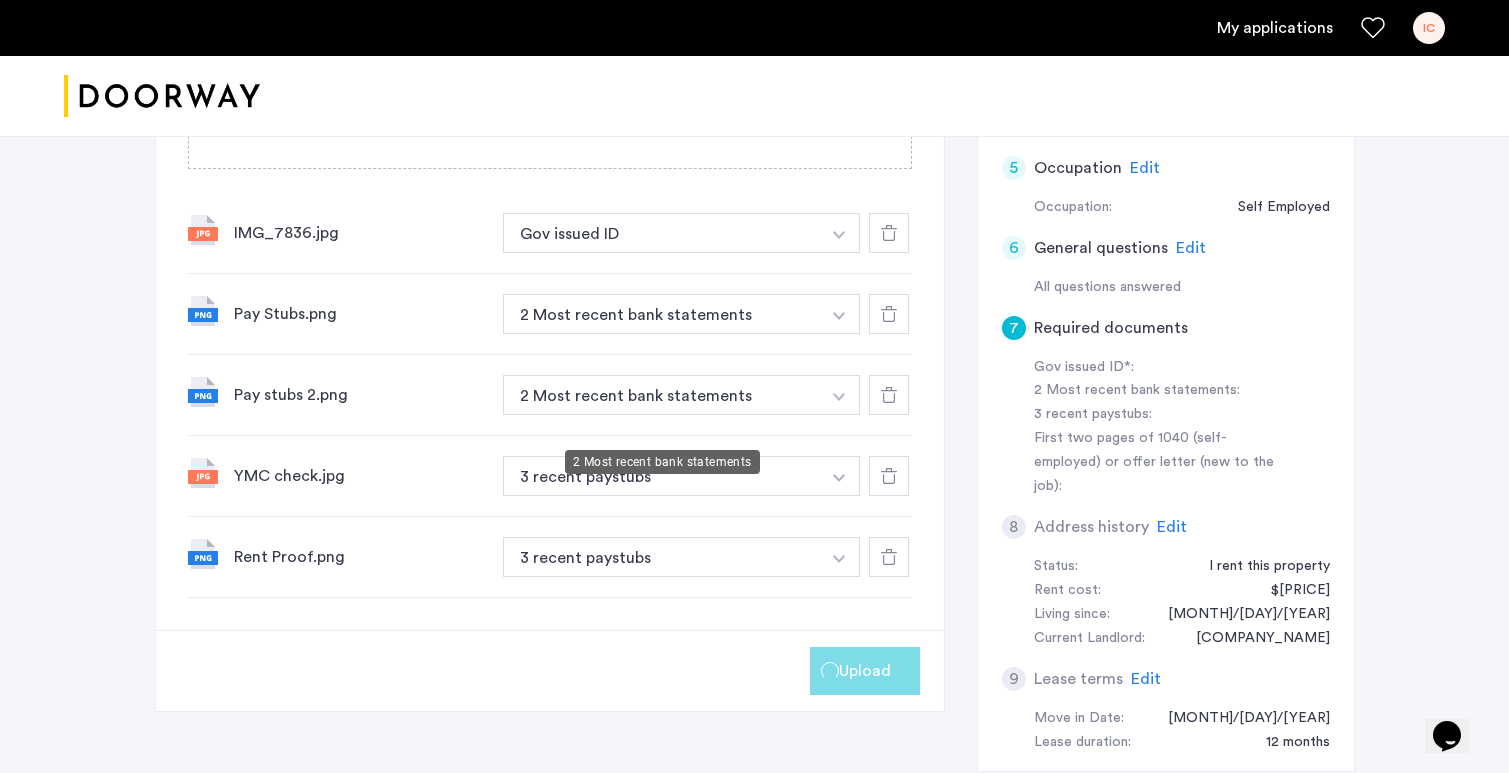 scroll, scrollTop: 700, scrollLeft: 0, axis: vertical 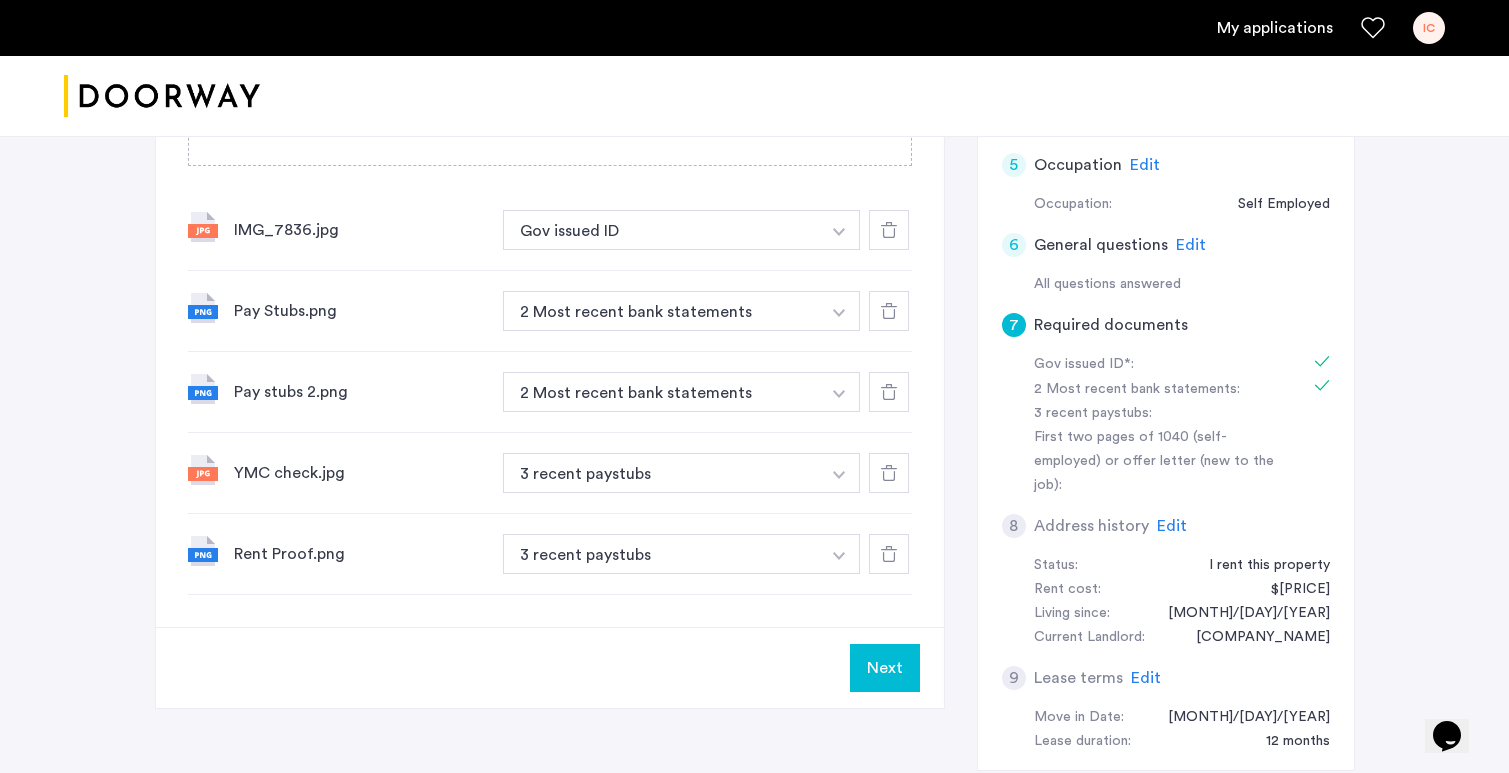 click on "Next" 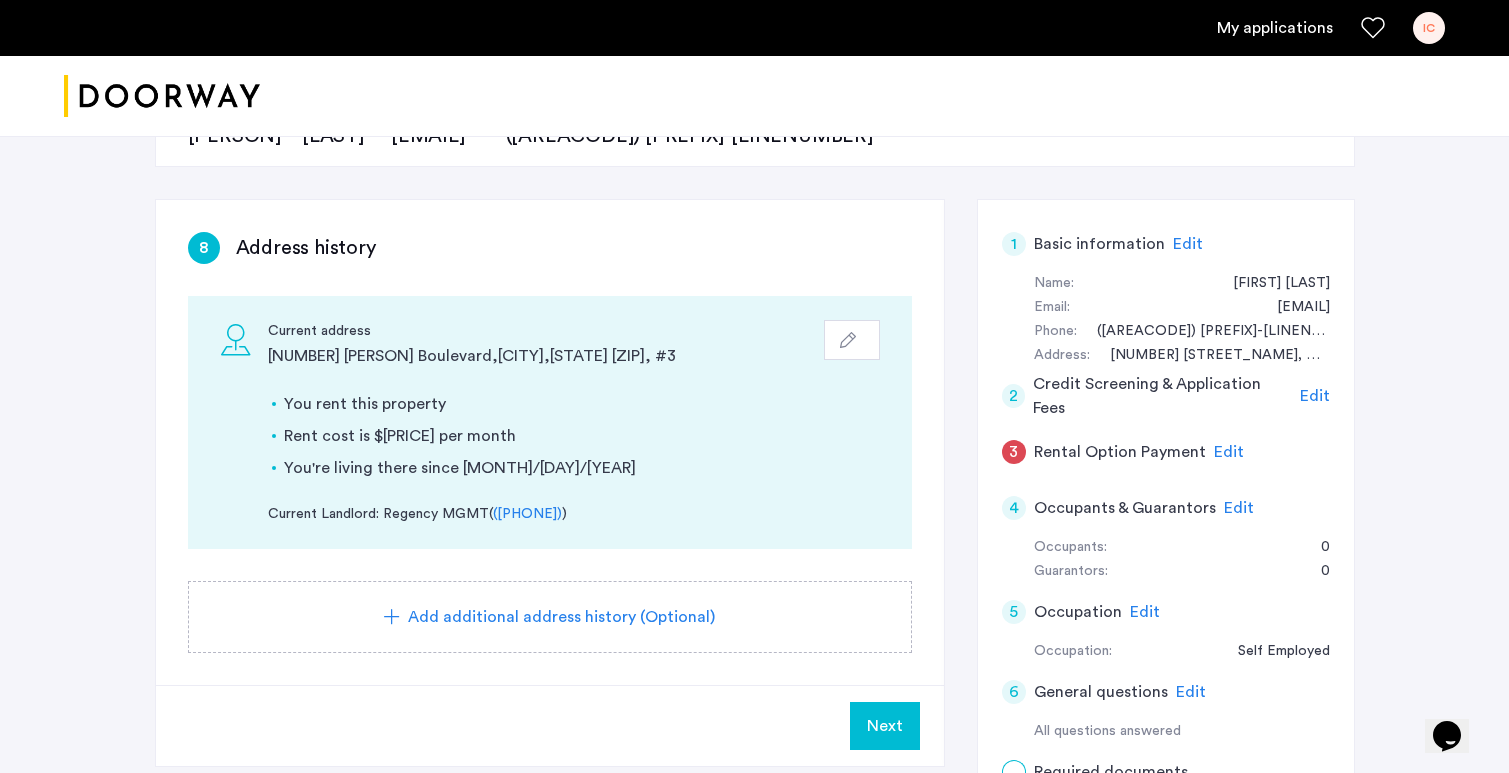 scroll, scrollTop: 264, scrollLeft: 0, axis: vertical 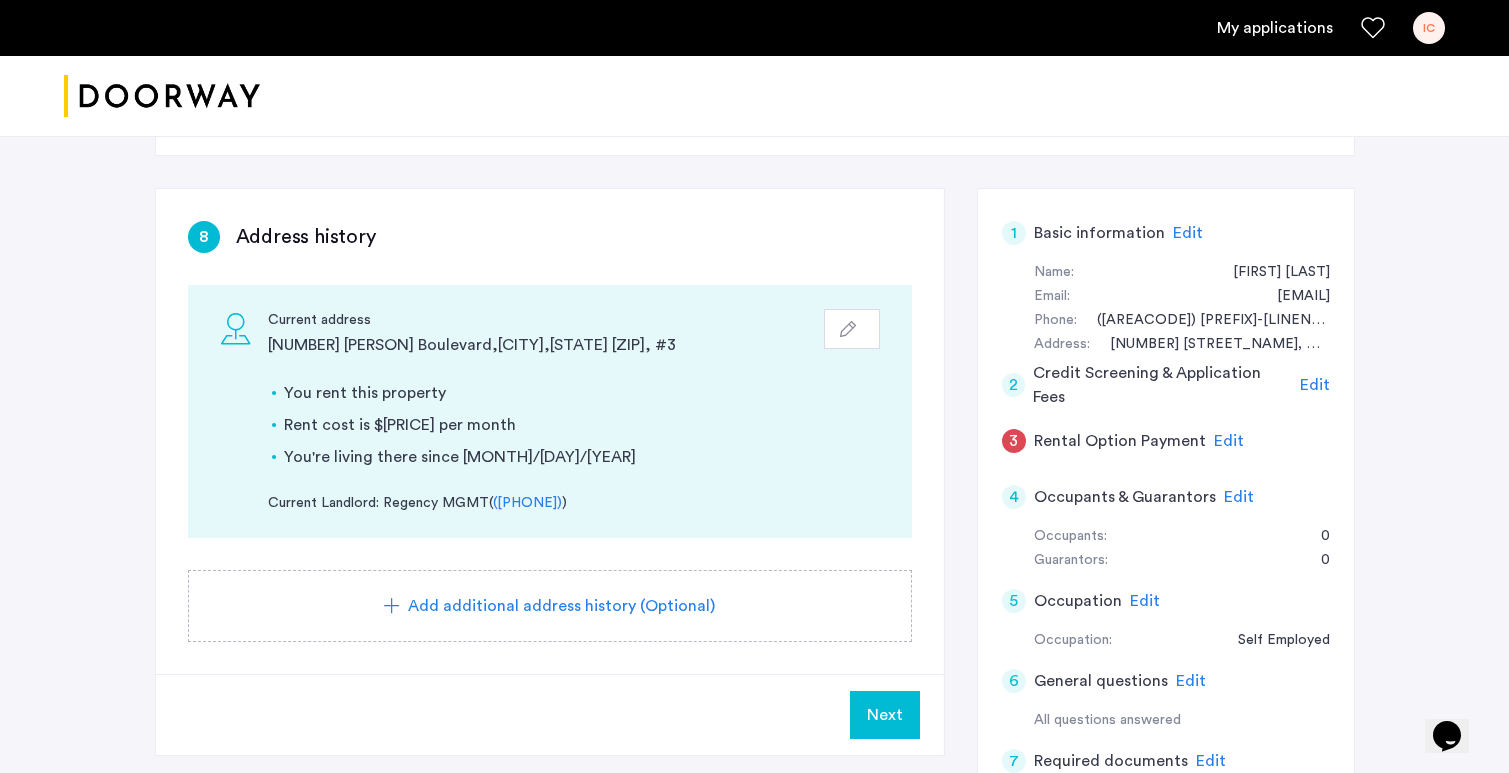 click on "Next" 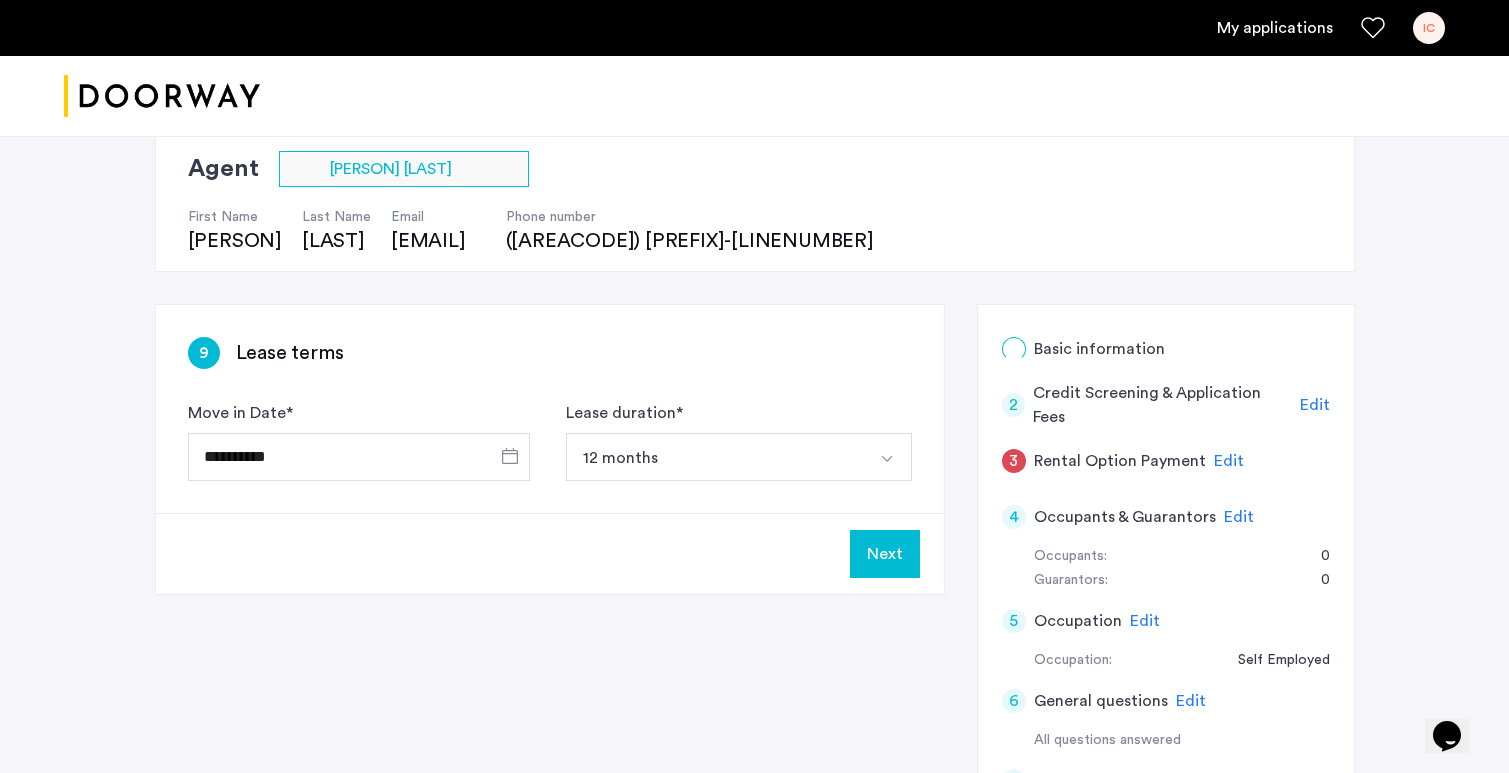 scroll, scrollTop: 155, scrollLeft: 0, axis: vertical 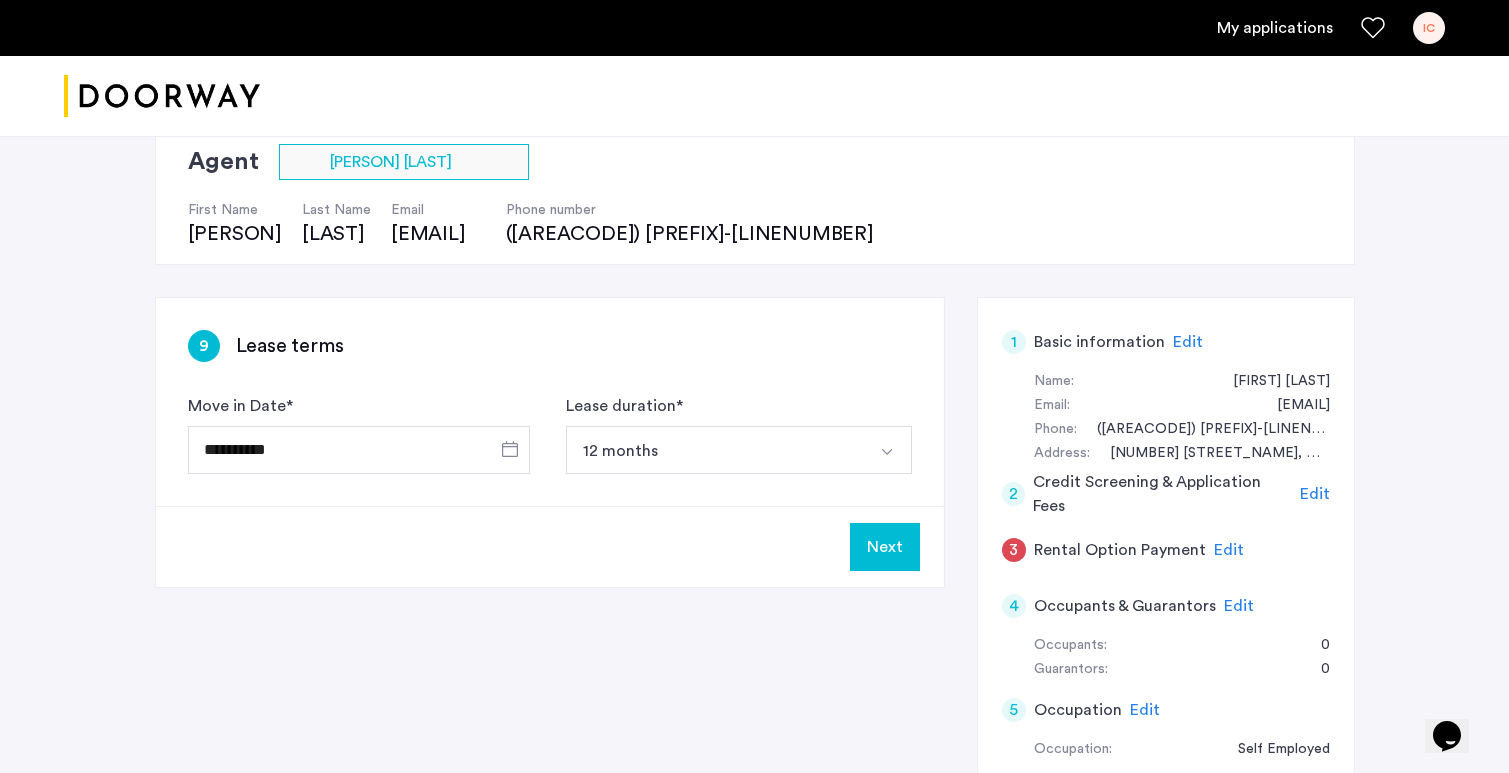 click on "Next" 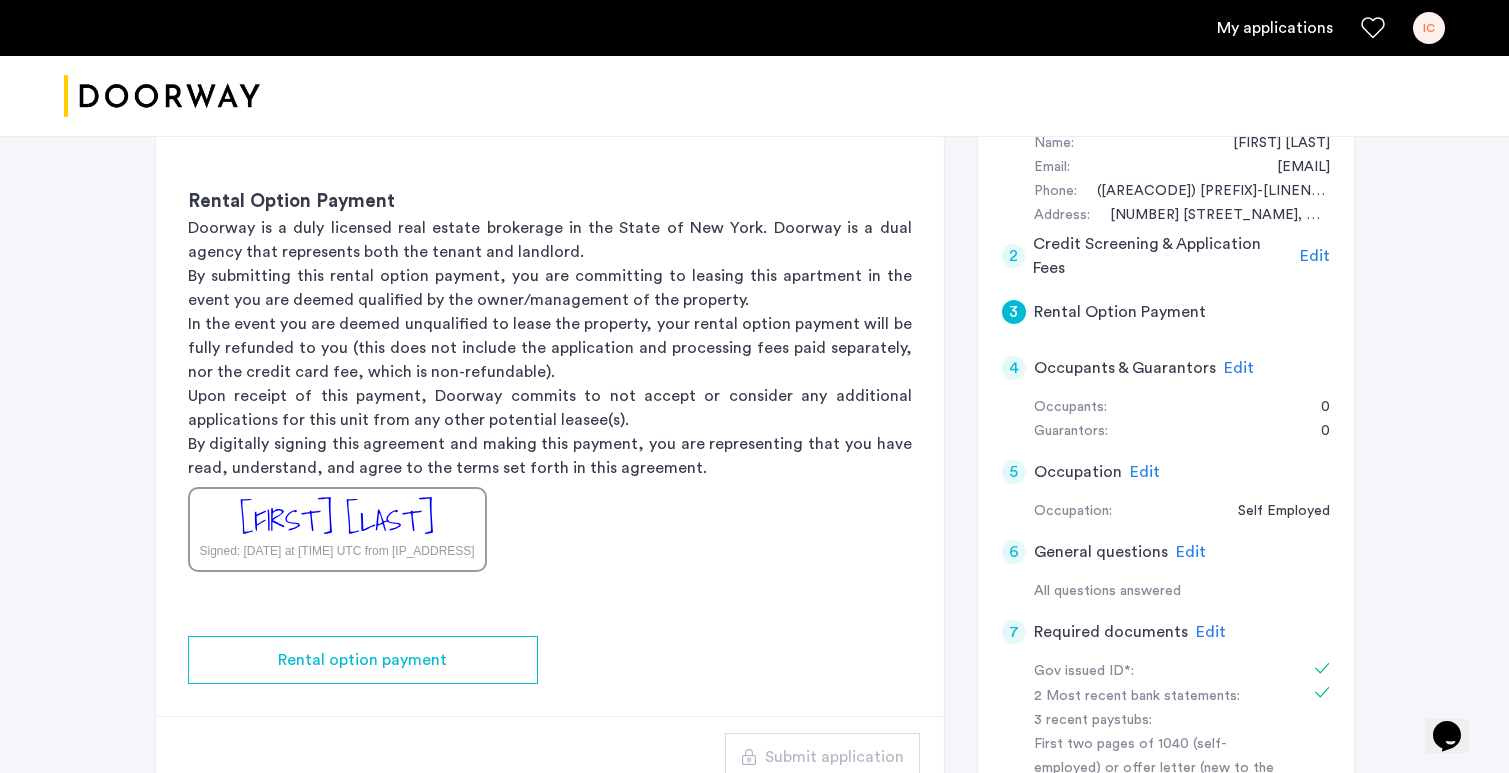 scroll, scrollTop: 384, scrollLeft: 0, axis: vertical 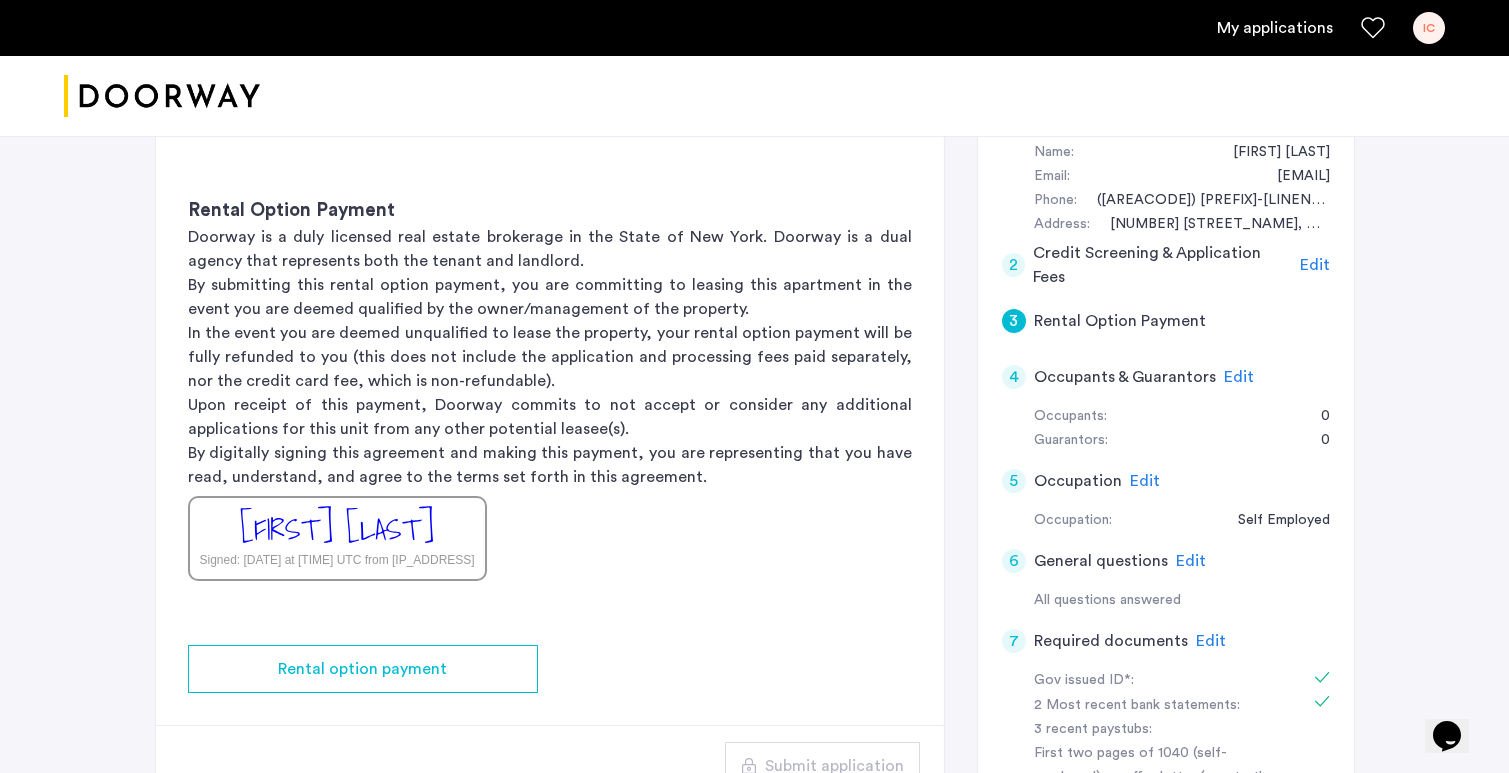 click on "[FIRST] [LAST]" 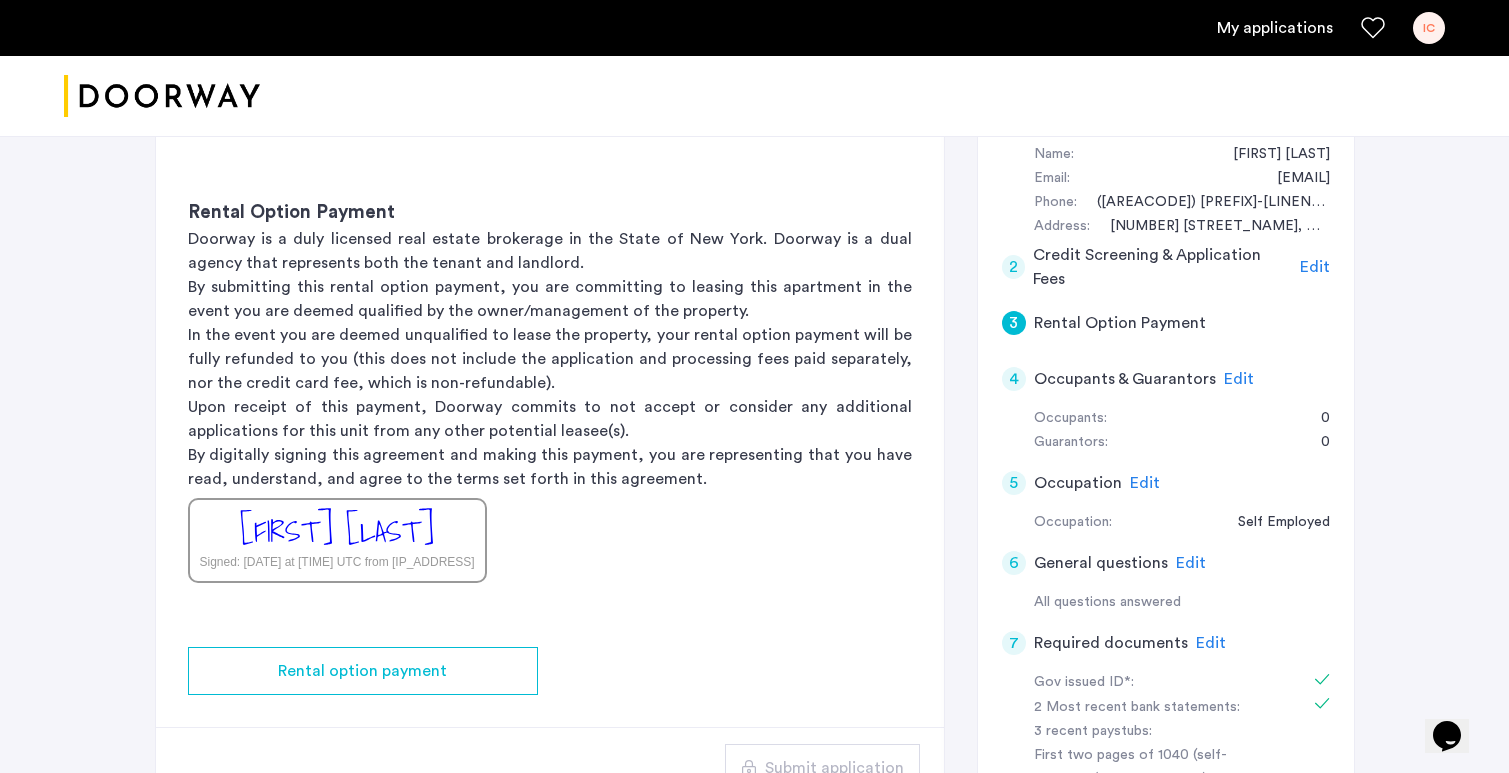 scroll, scrollTop: 394, scrollLeft: 0, axis: vertical 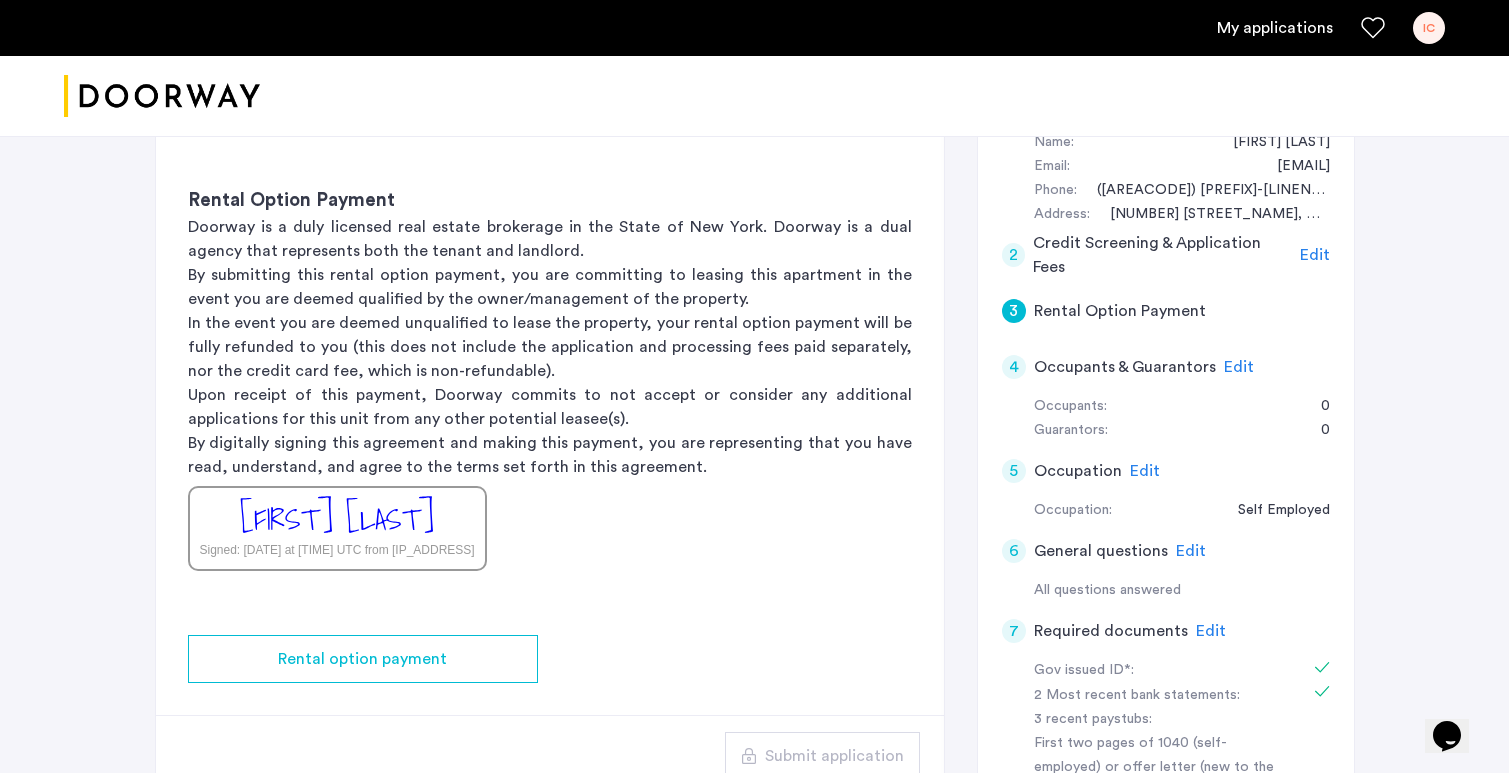 click on "India Coombs Esmail Signed: [DATE] at [TIME] UTC from [IP_ADDRESS] Rental option payment" 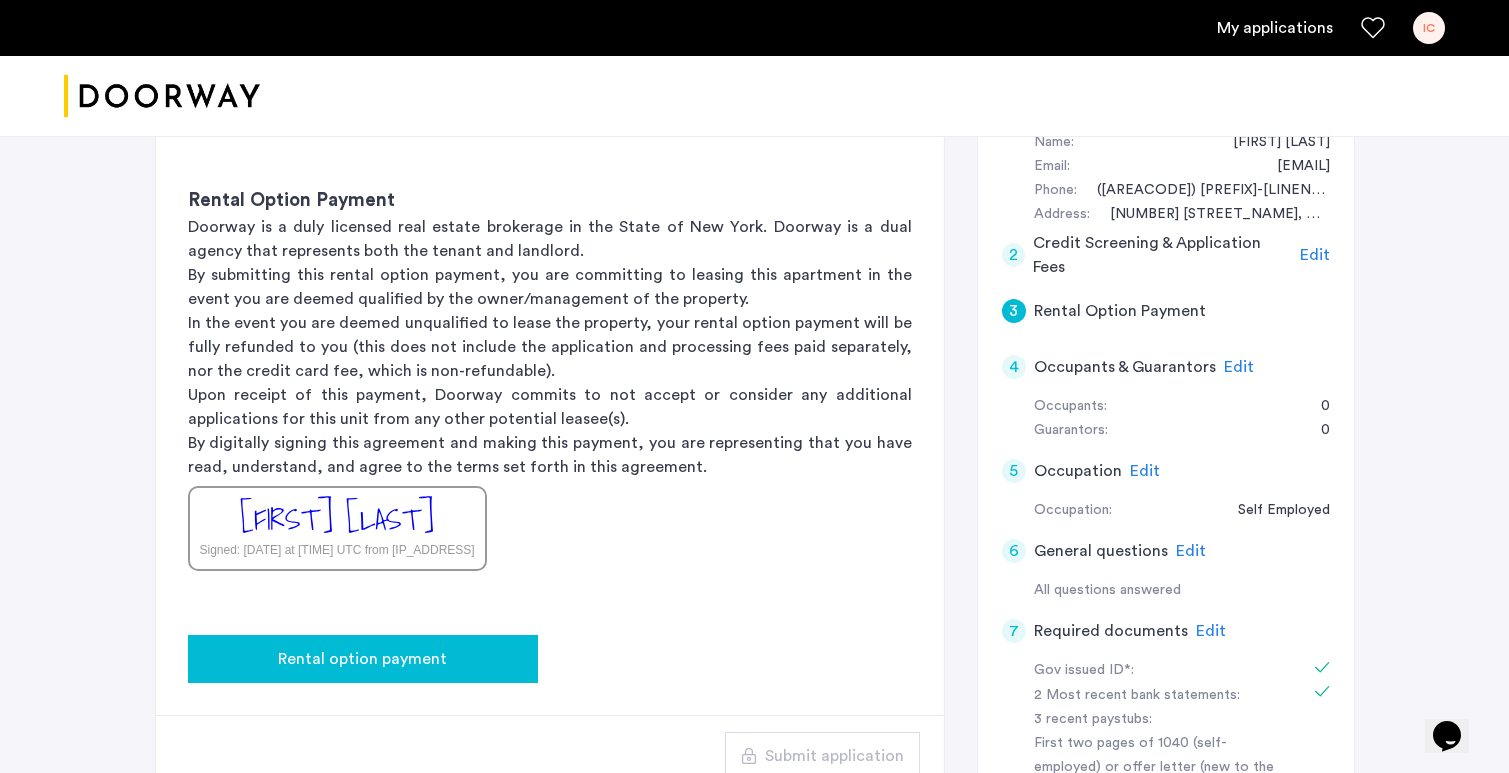 click on "Rental option payment" 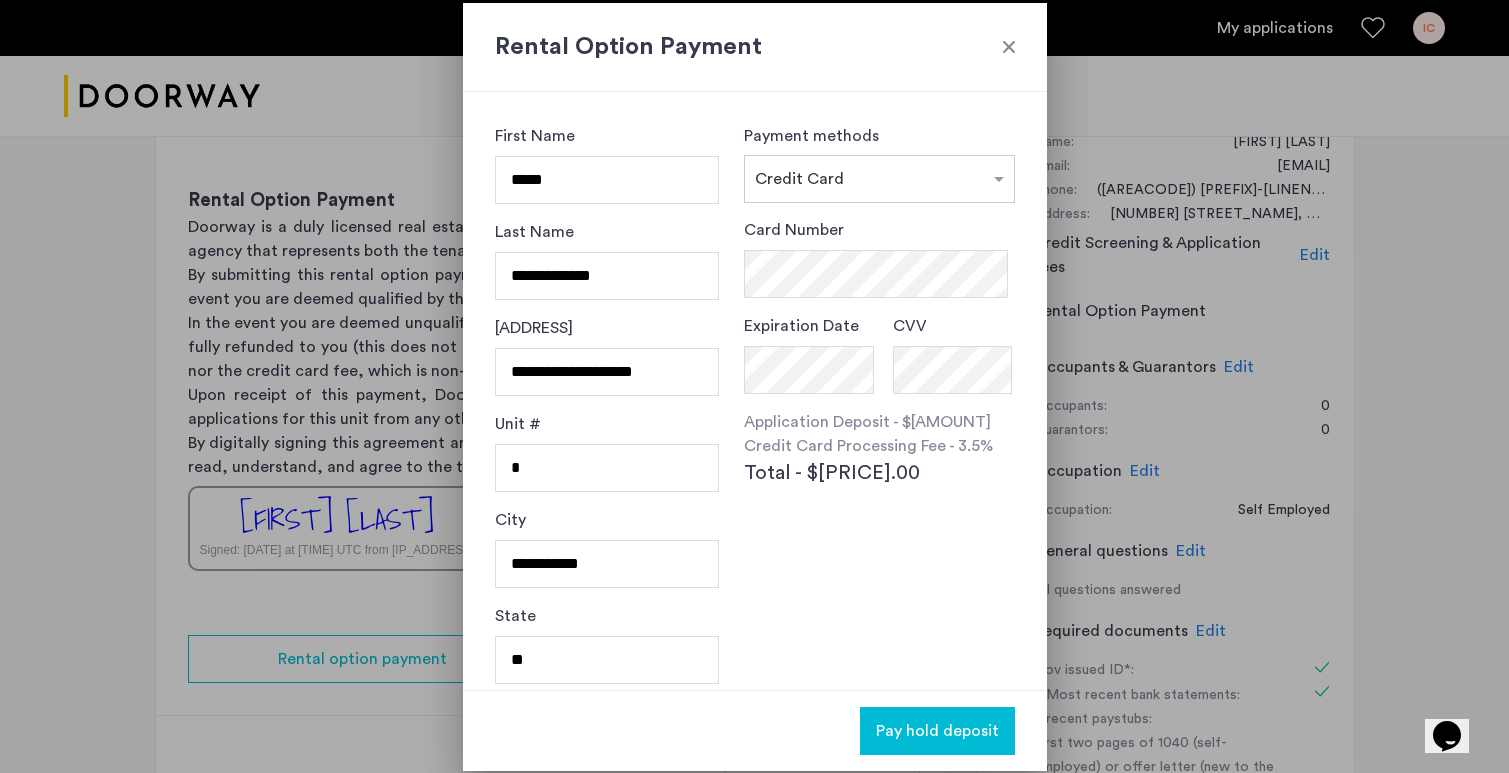 scroll, scrollTop: 0, scrollLeft: 0, axis: both 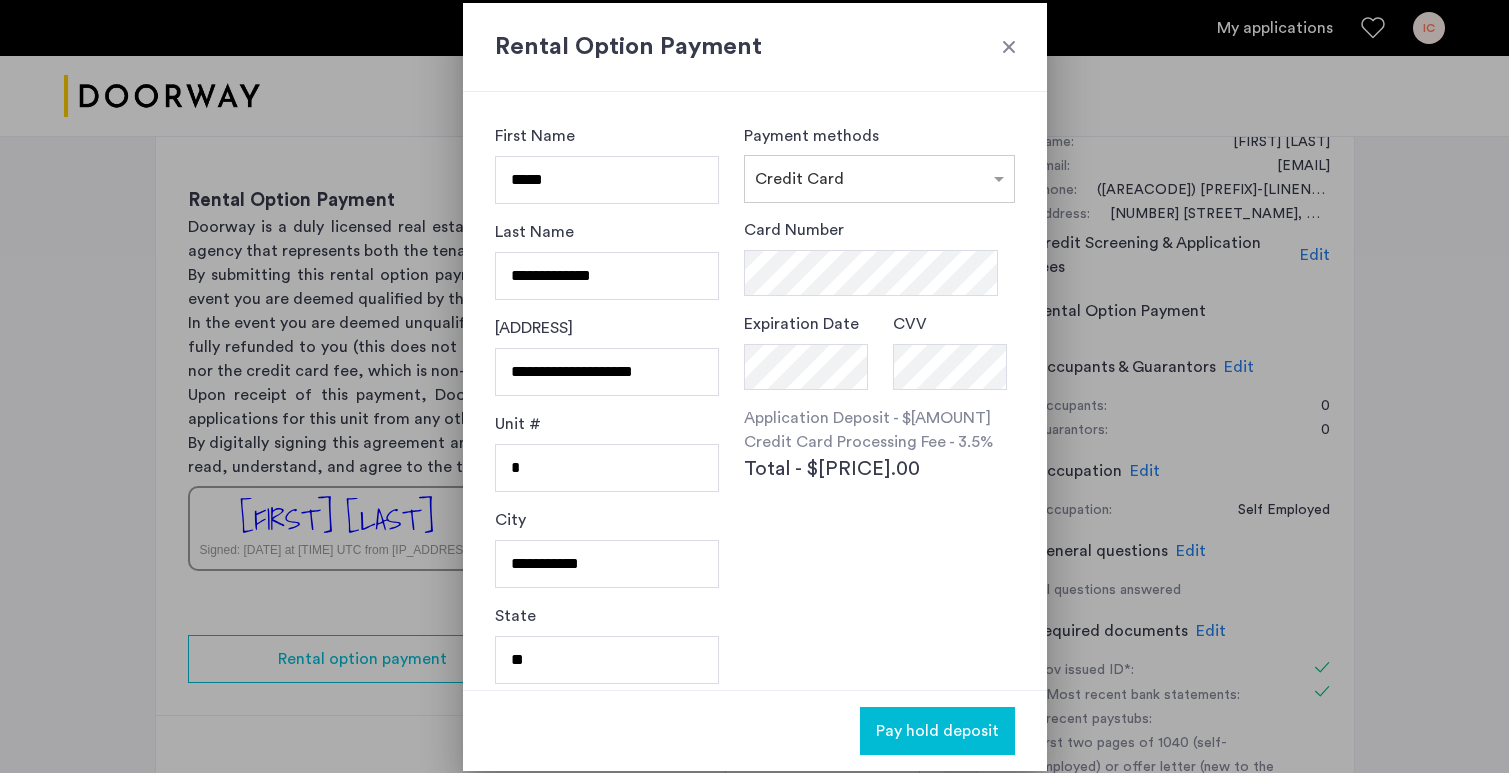 click at bounding box center [1009, 47] 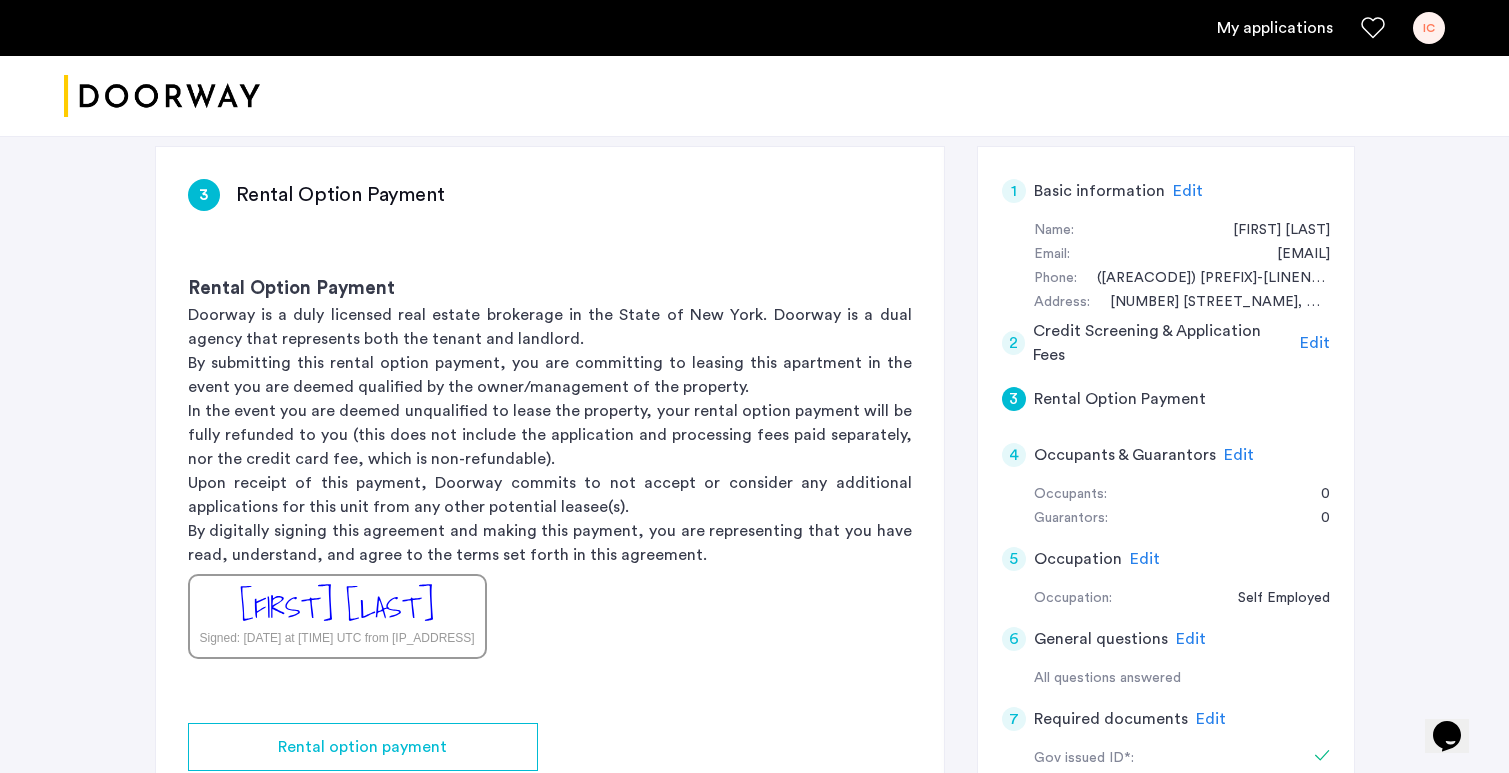 scroll, scrollTop: 265, scrollLeft: 0, axis: vertical 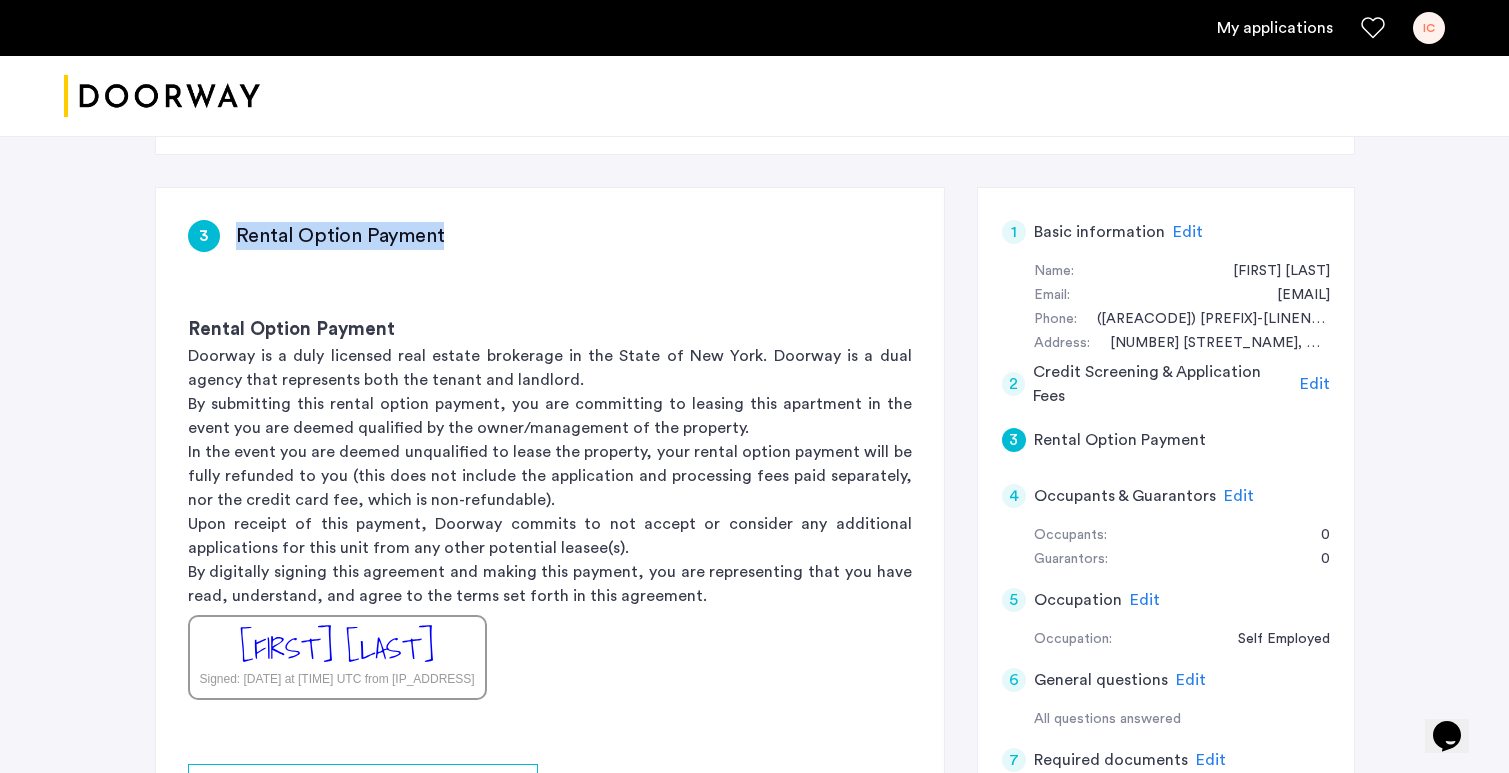 drag, startPoint x: 477, startPoint y: 240, endPoint x: 228, endPoint y: 248, distance: 249.12848 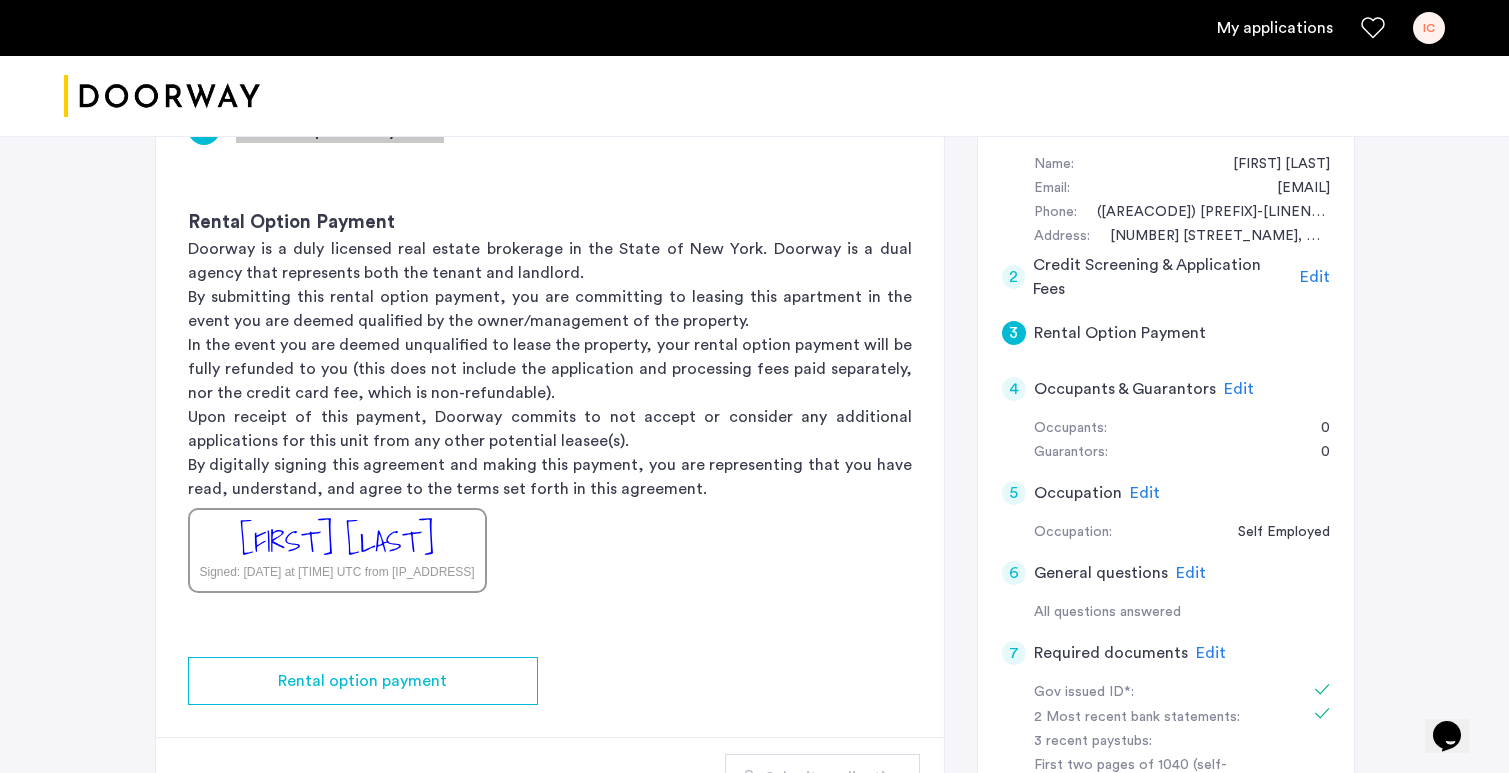 scroll, scrollTop: 369, scrollLeft: 0, axis: vertical 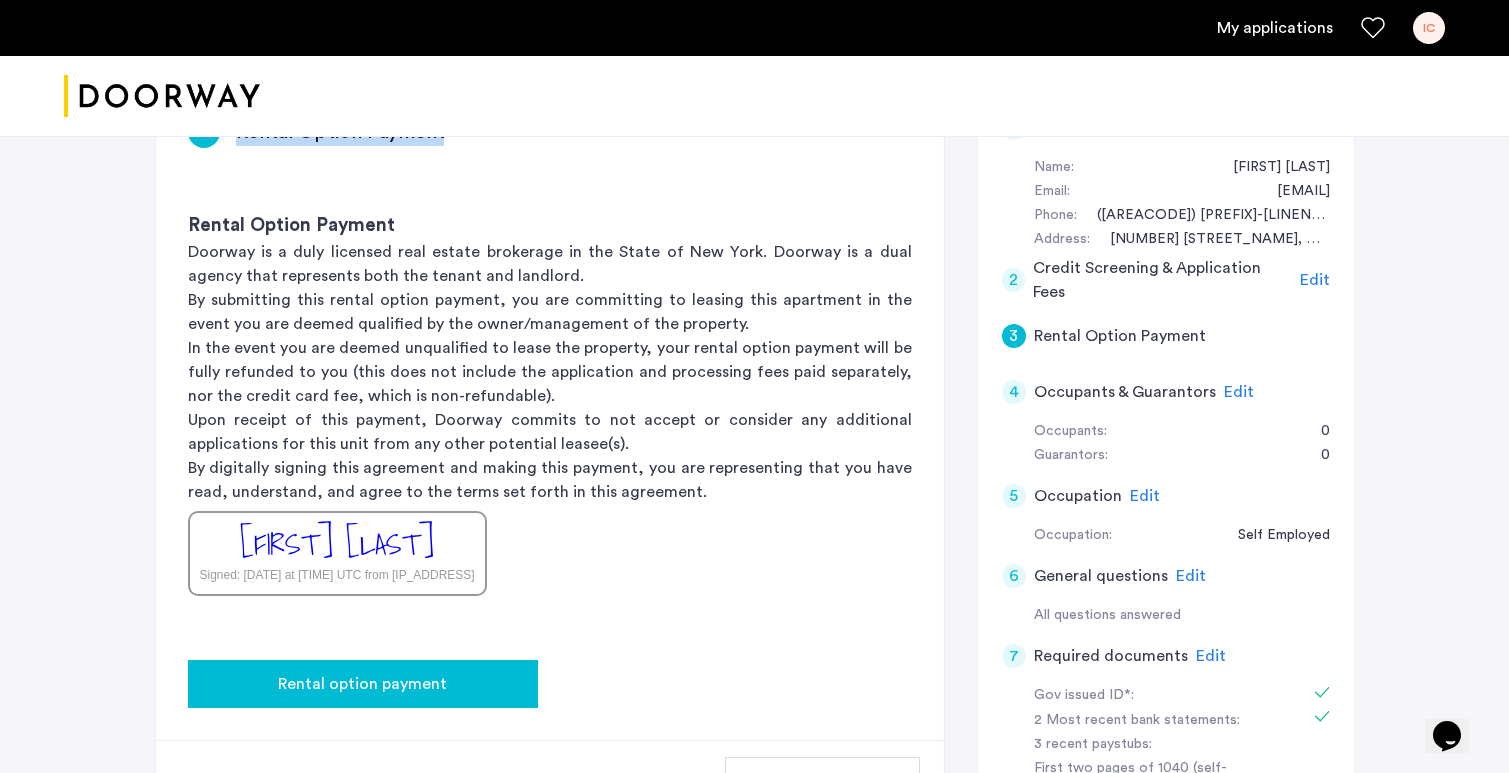 click on "Rental option payment" 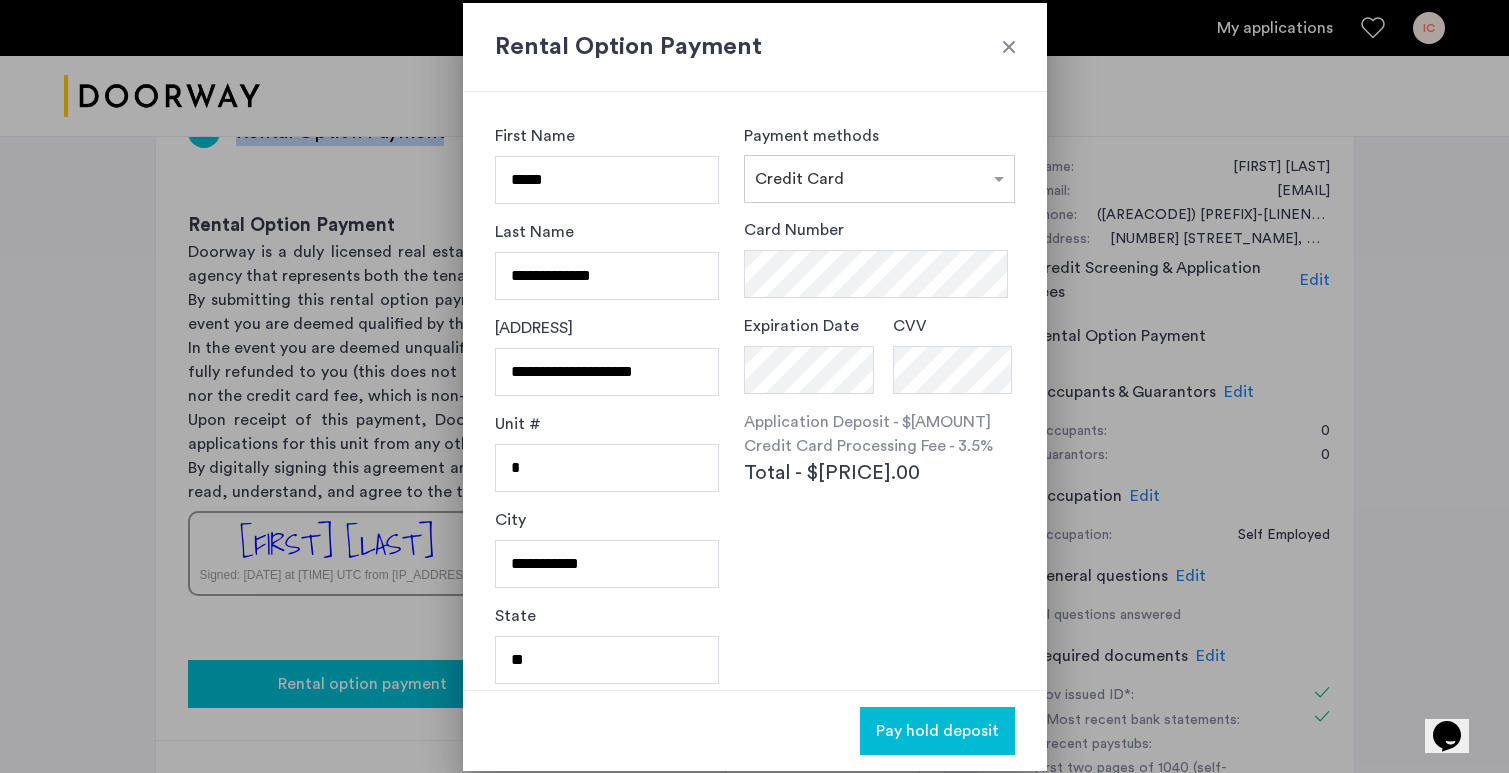 scroll, scrollTop: 0, scrollLeft: 0, axis: both 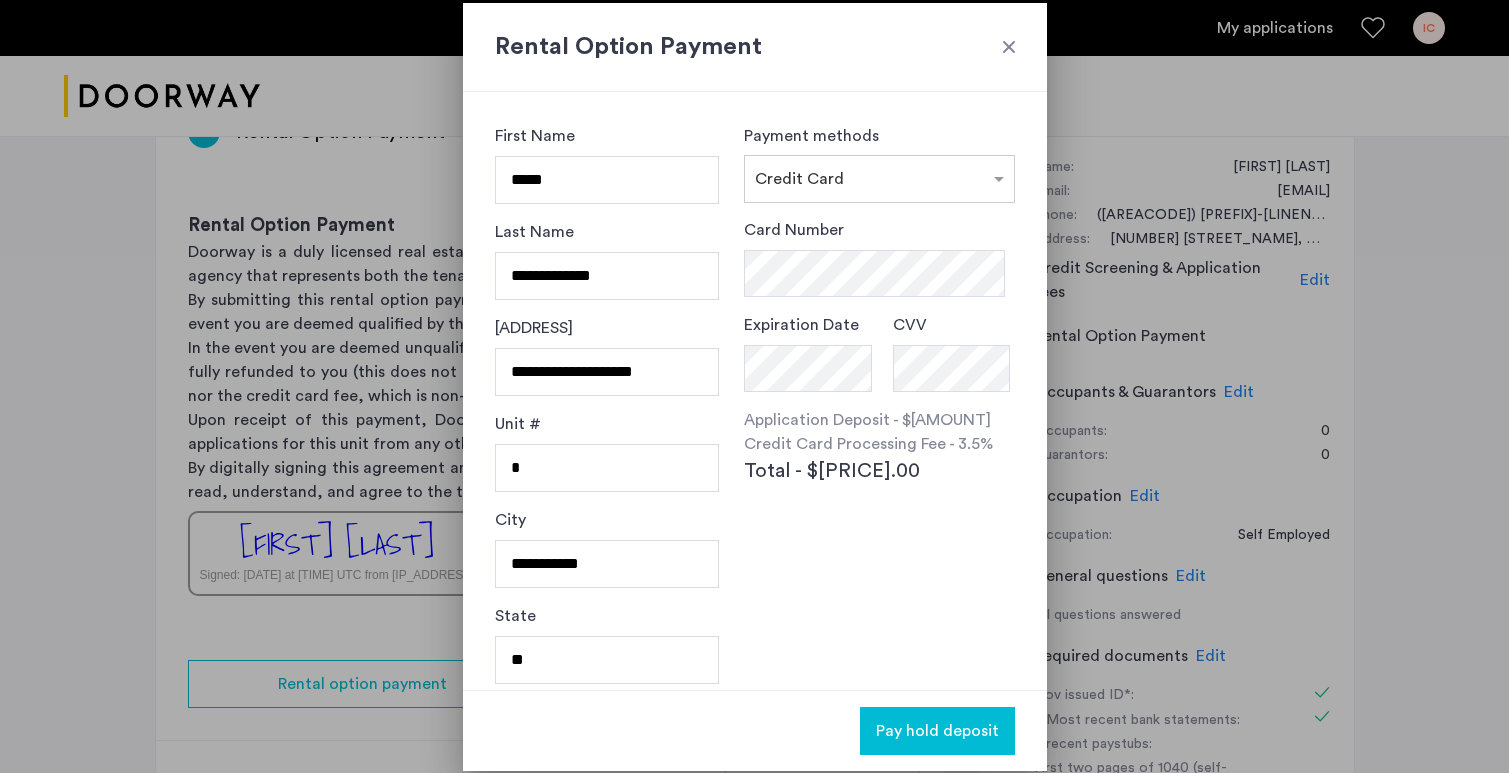 click at bounding box center [1009, 47] 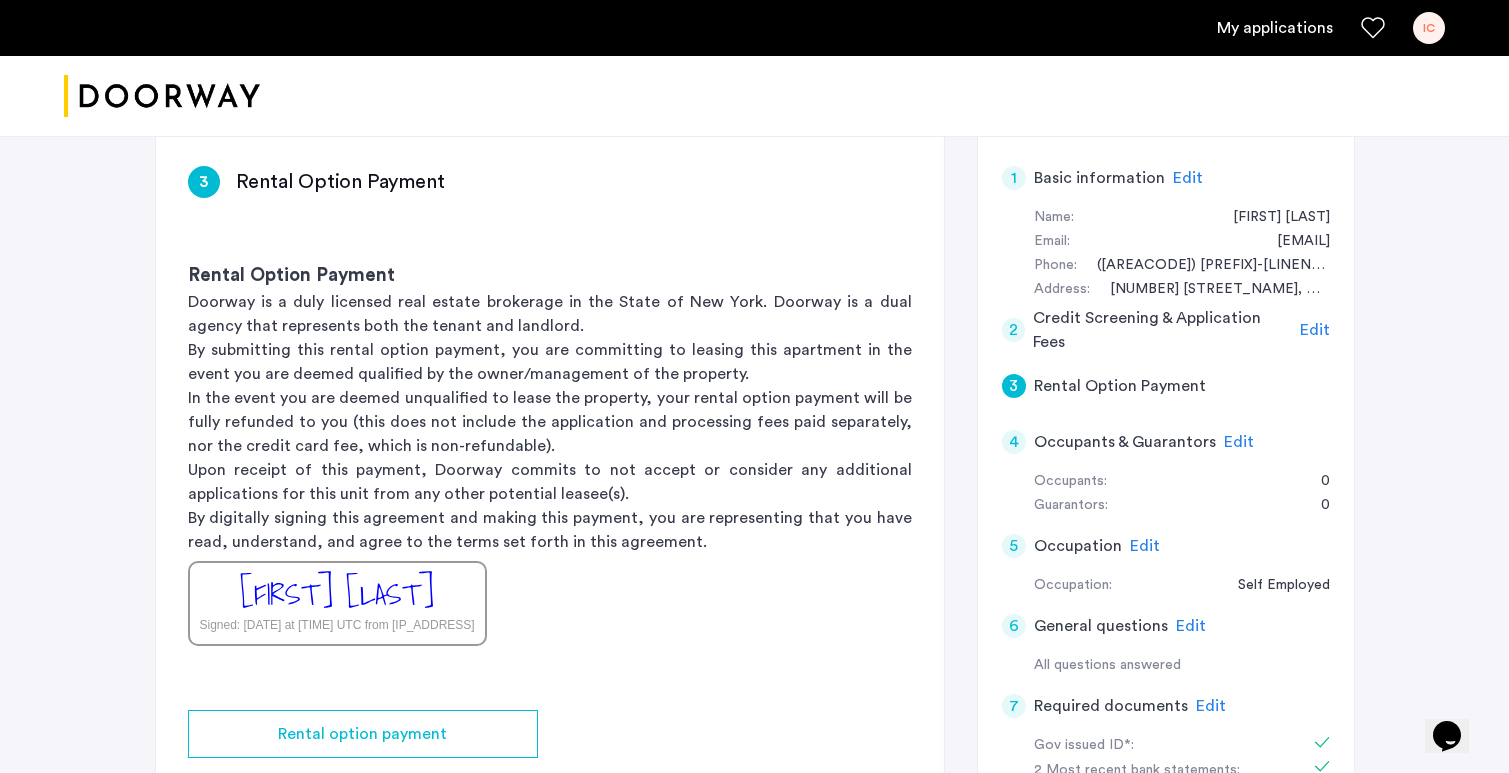 scroll, scrollTop: 312, scrollLeft: 0, axis: vertical 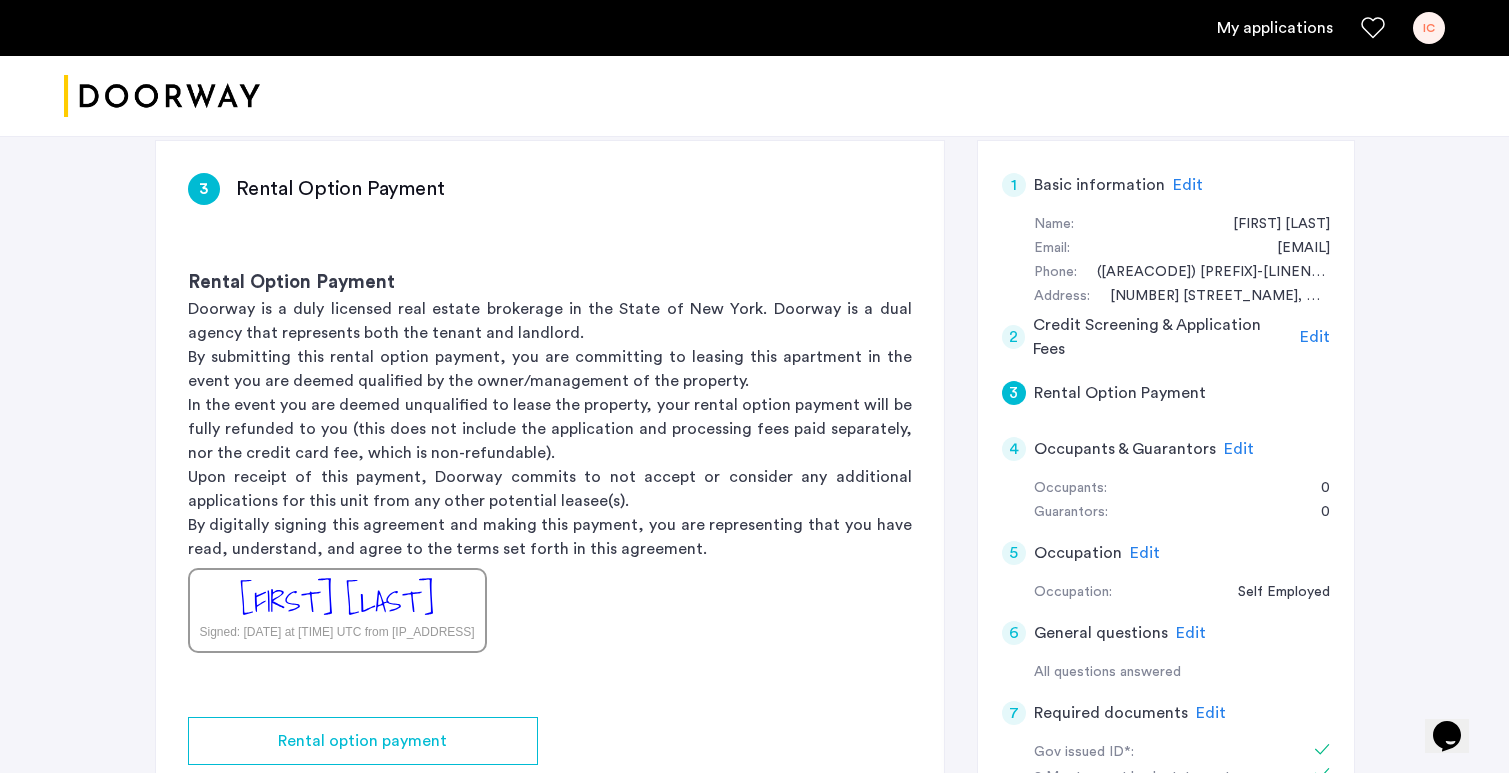 click on "[FIRST] [LAST]" 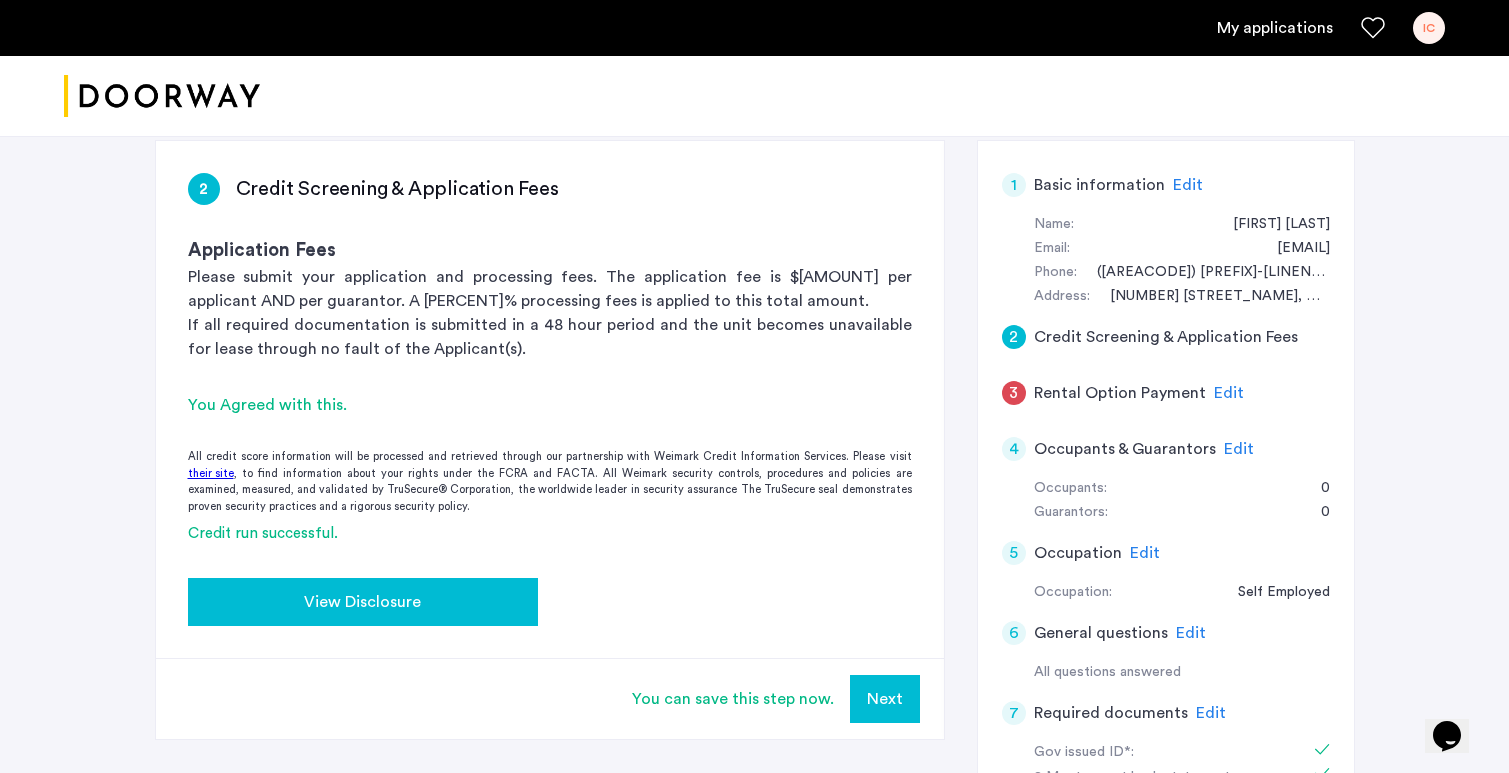 click on "View Disclosure" 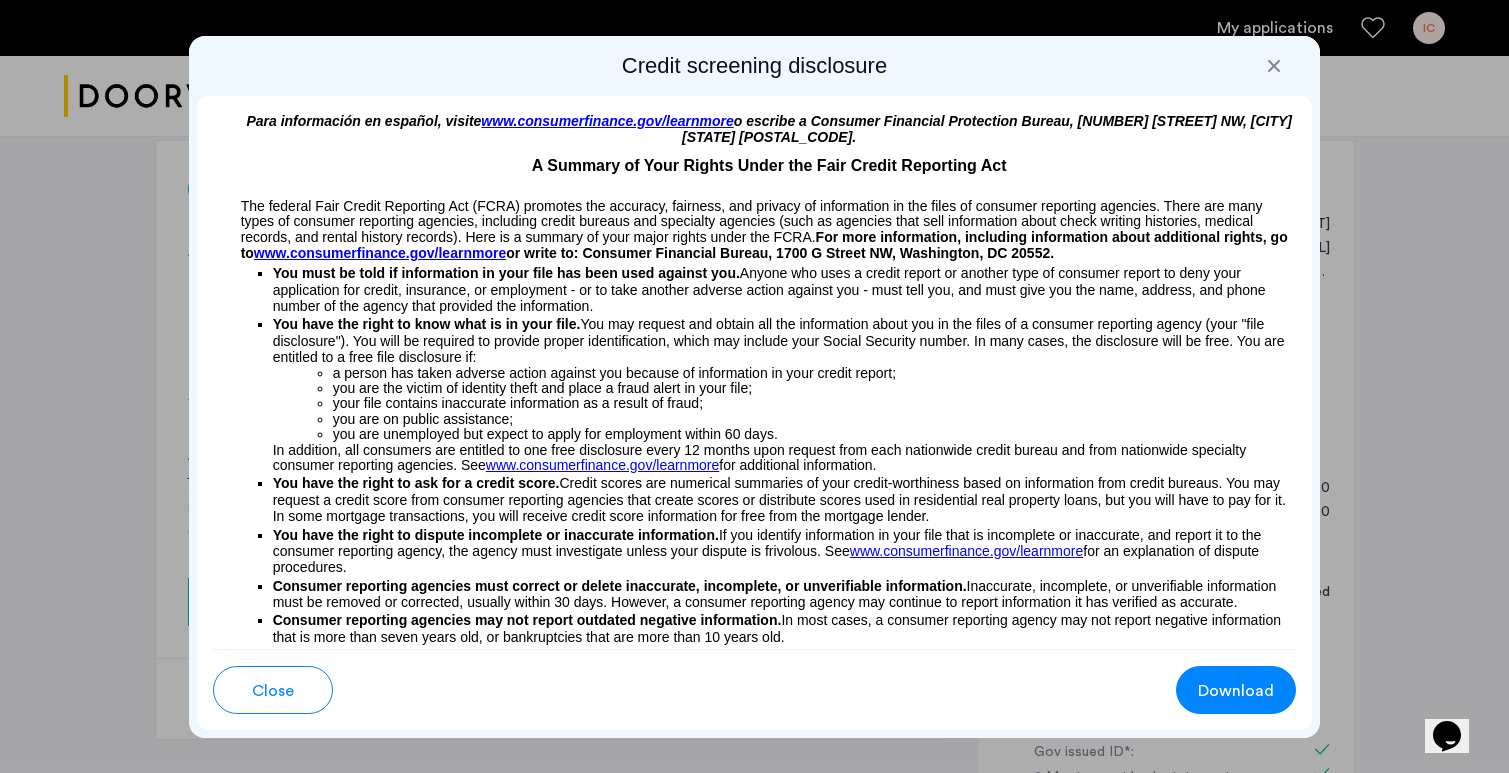 scroll, scrollTop: 0, scrollLeft: 0, axis: both 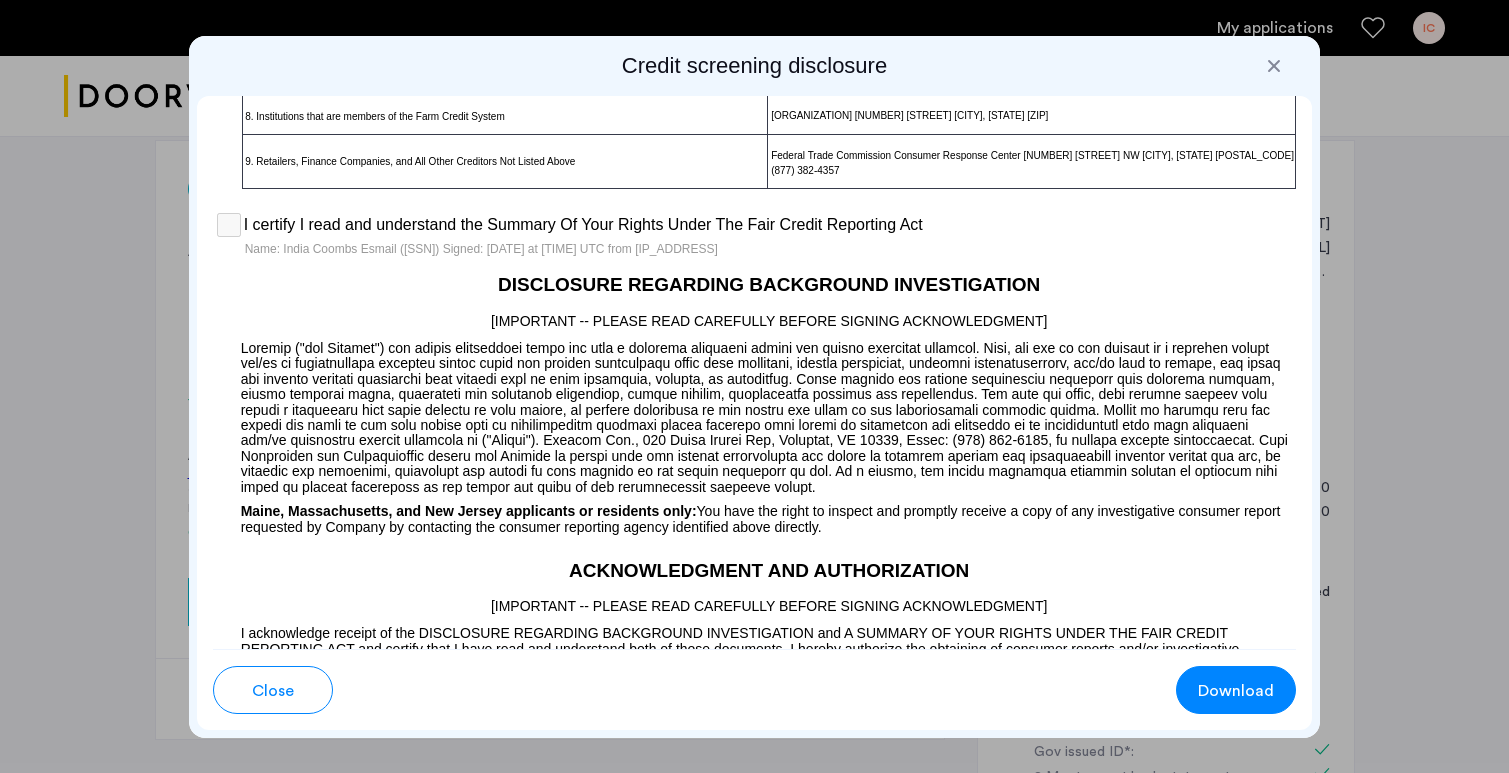 click on "Close" at bounding box center [273, 691] 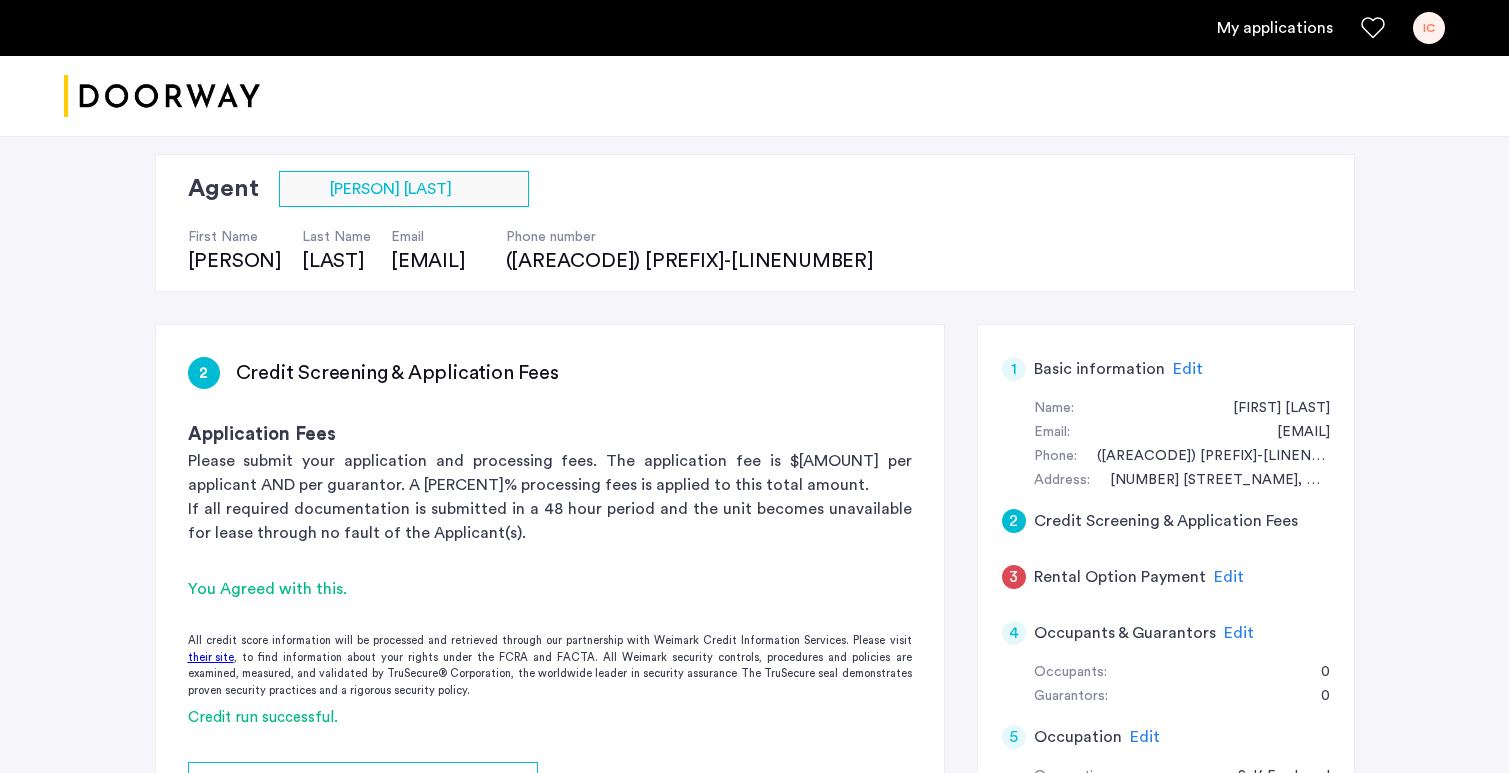 scroll, scrollTop: 135, scrollLeft: 0, axis: vertical 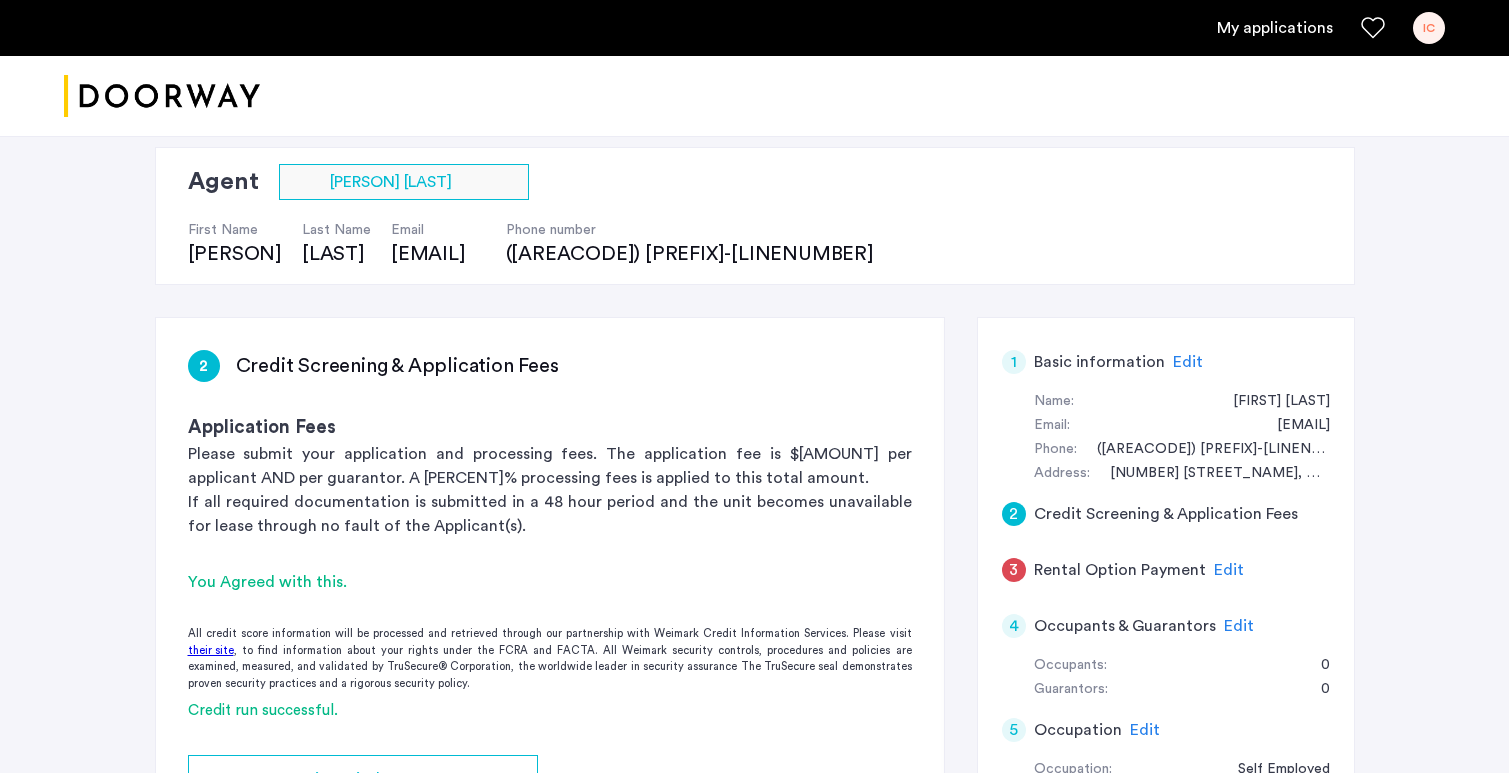 click on "Edit" 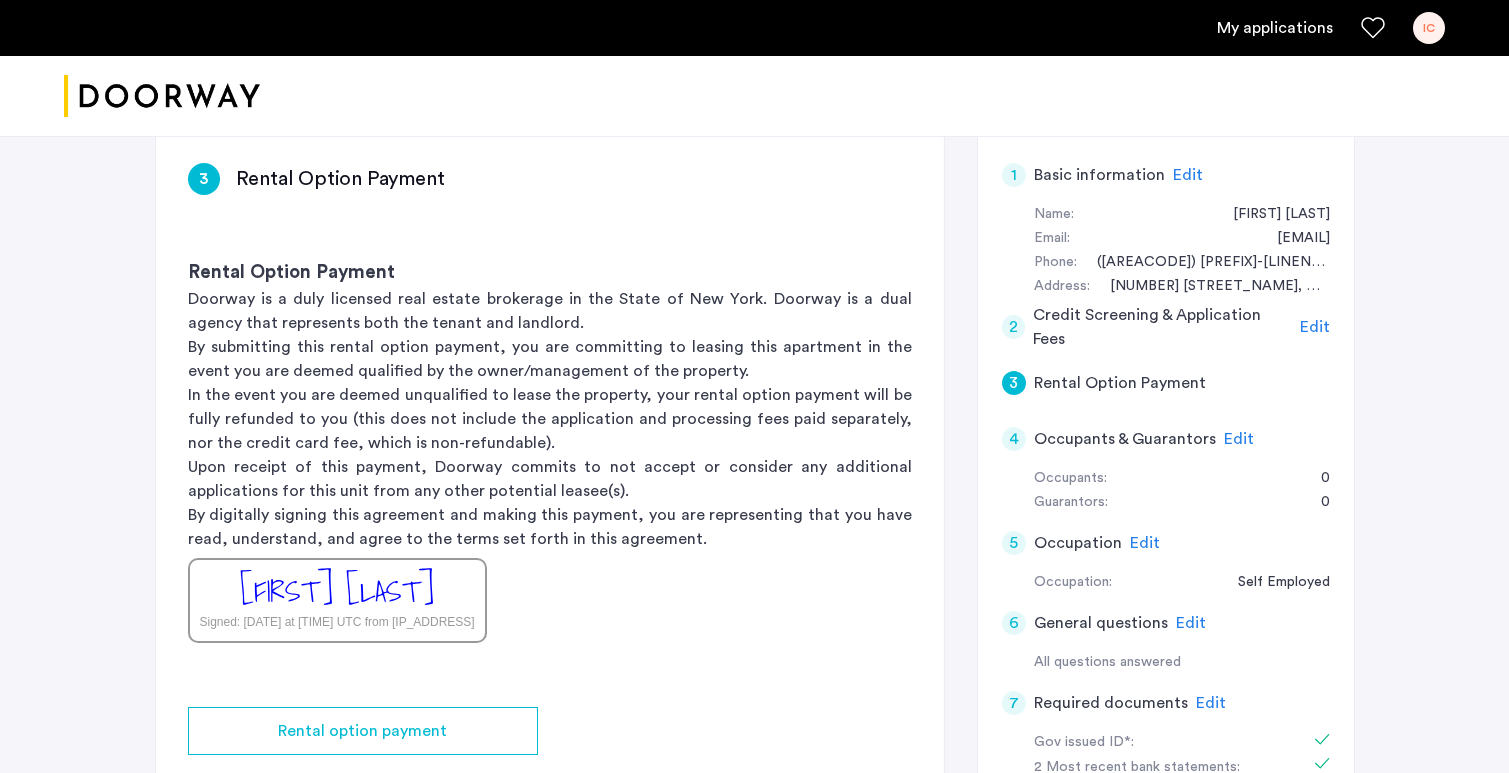 scroll, scrollTop: 324, scrollLeft: 0, axis: vertical 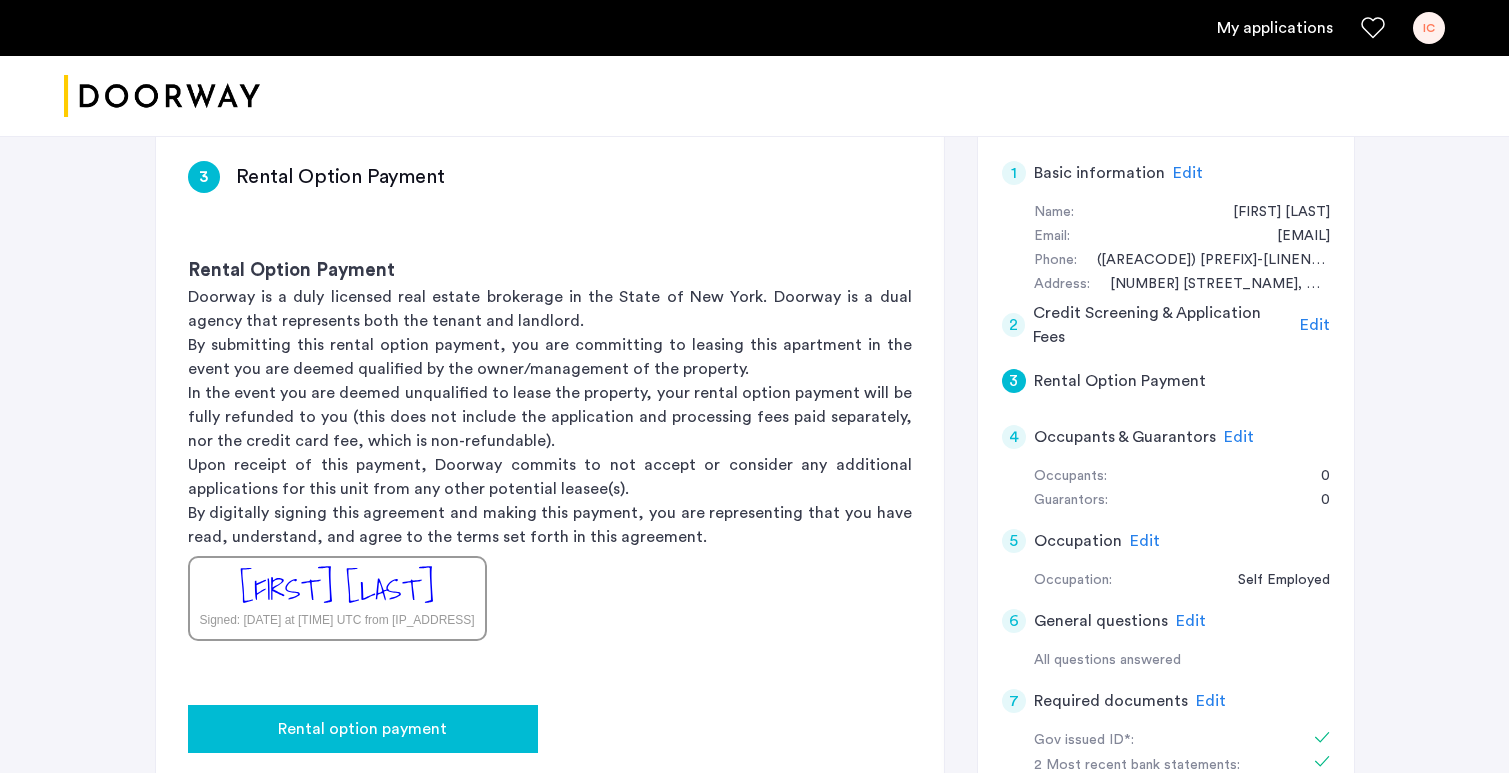 click on "Rental option payment" 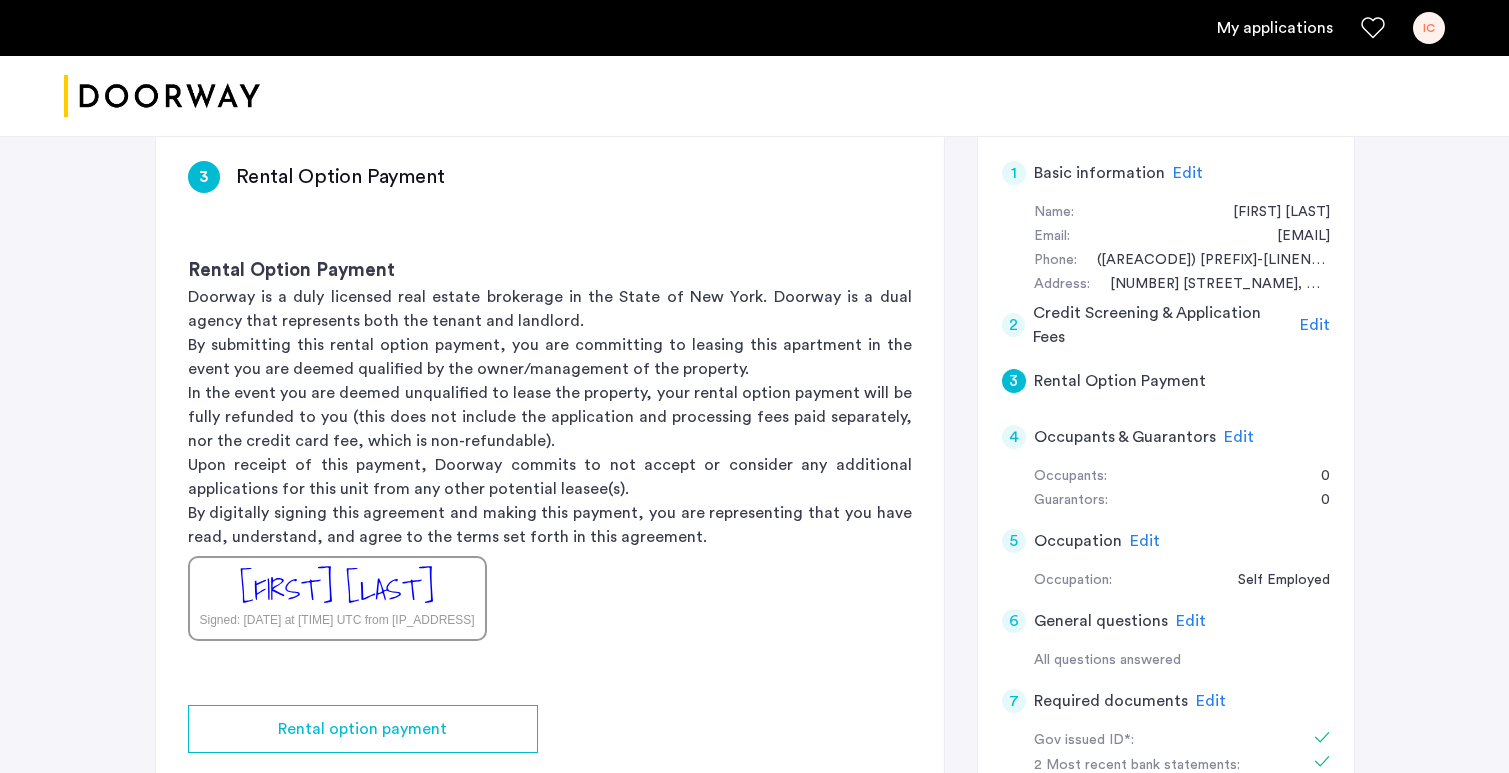 scroll, scrollTop: 0, scrollLeft: 0, axis: both 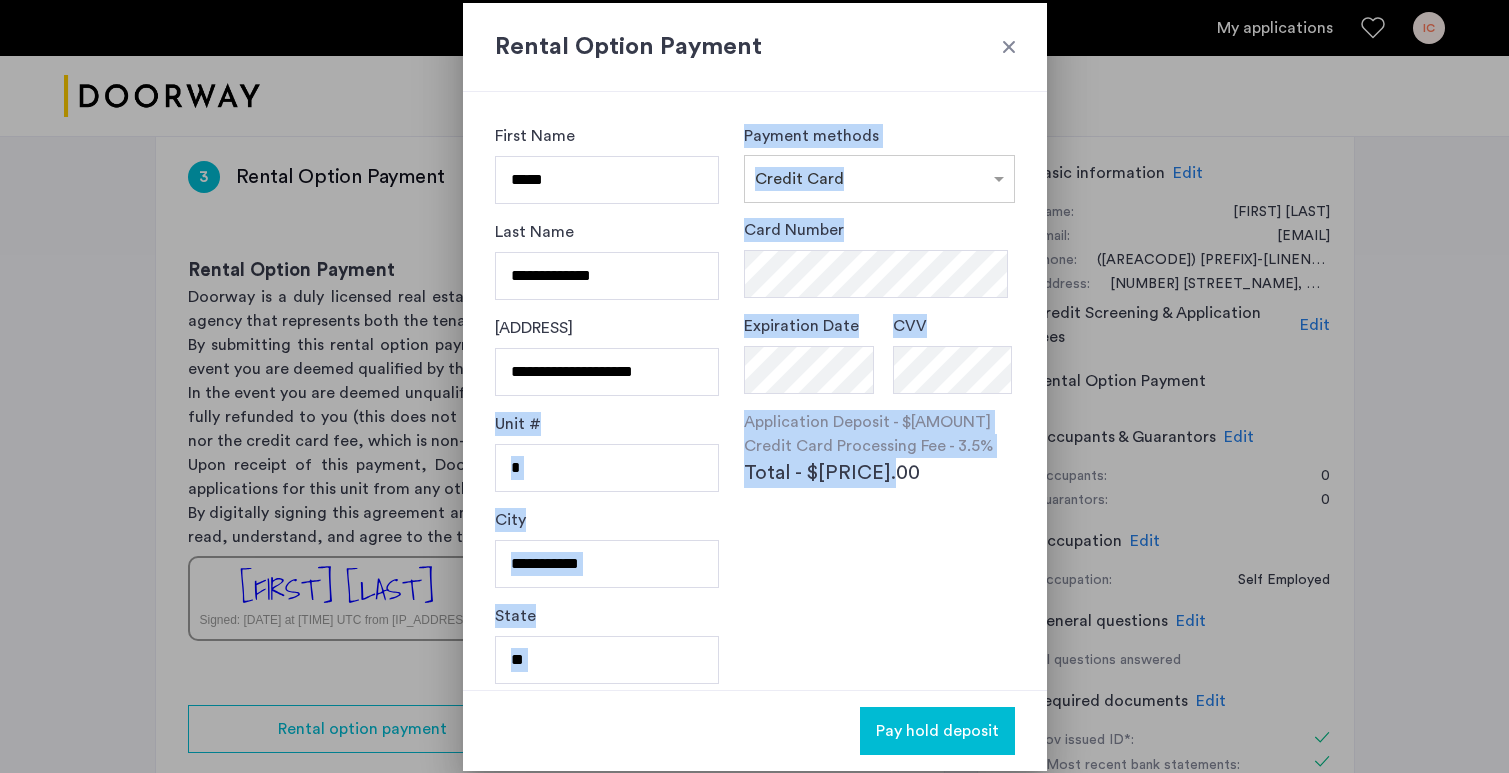drag, startPoint x: 898, startPoint y: 470, endPoint x: 701, endPoint y: 424, distance: 202.29929 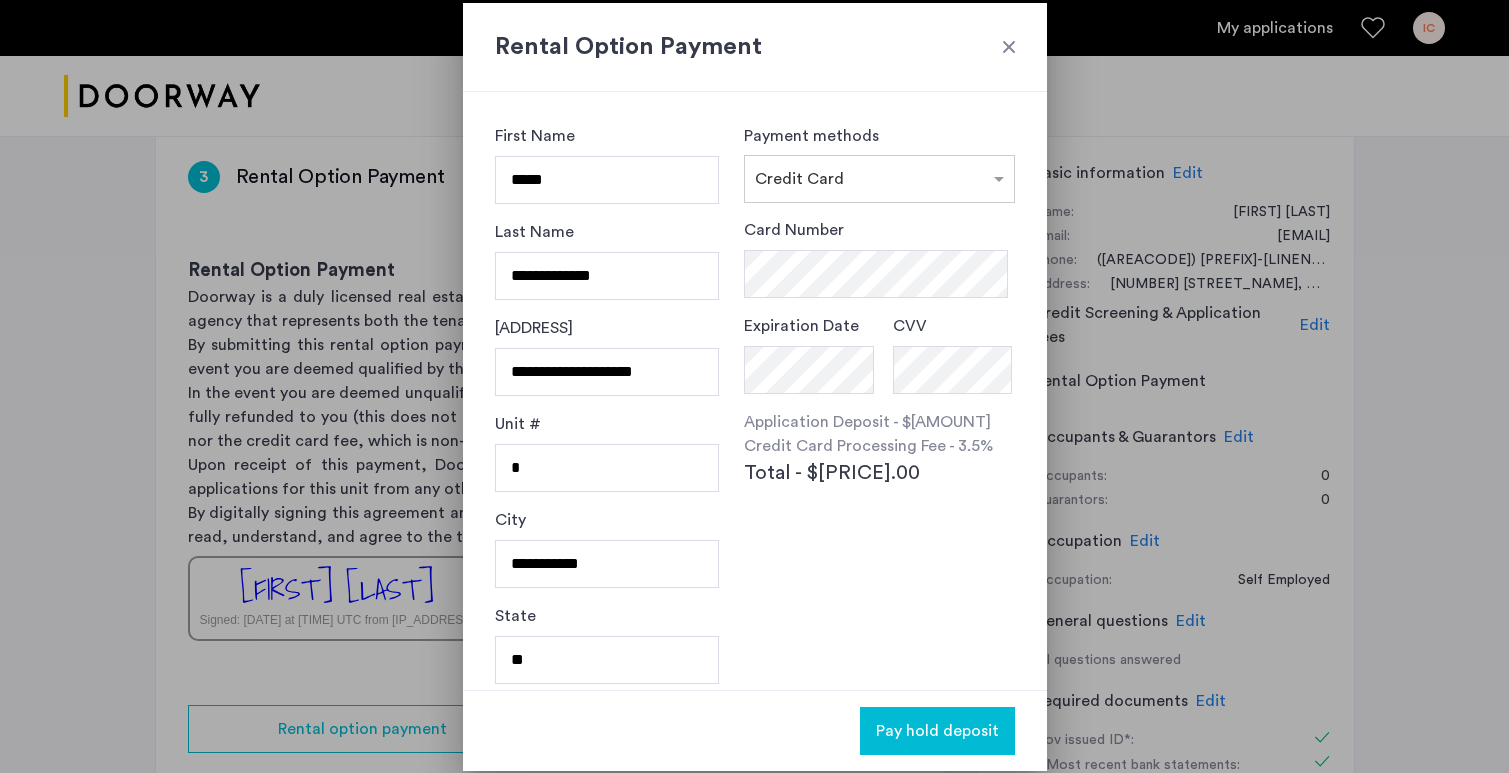 click on "Card Number Expiration Date CVV Application Deposit - $[AMOUNT] Credit Card Processing Fee - [PERCENT]% Total - $[AMOUNT]" at bounding box center [879, 402] 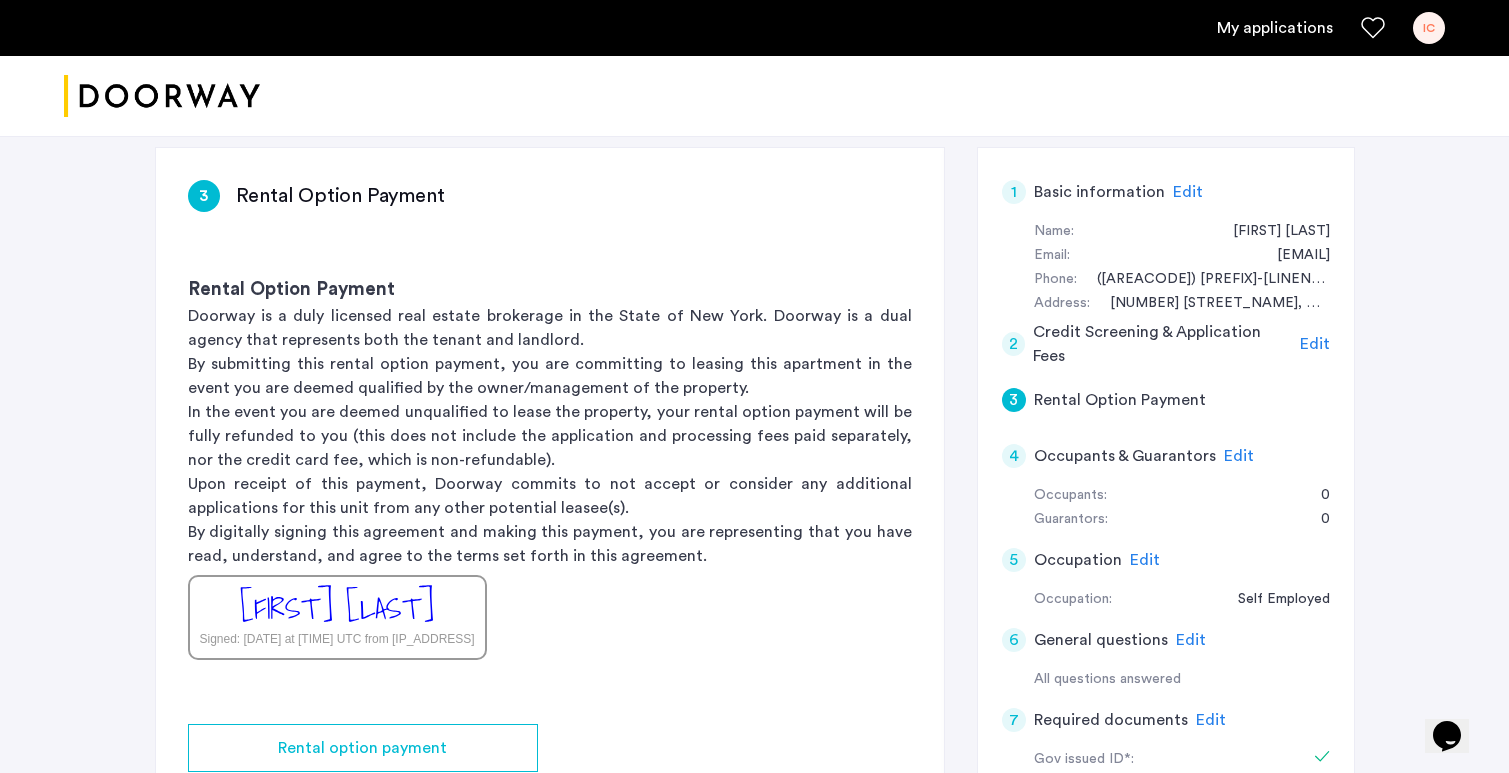 scroll, scrollTop: 298, scrollLeft: 0, axis: vertical 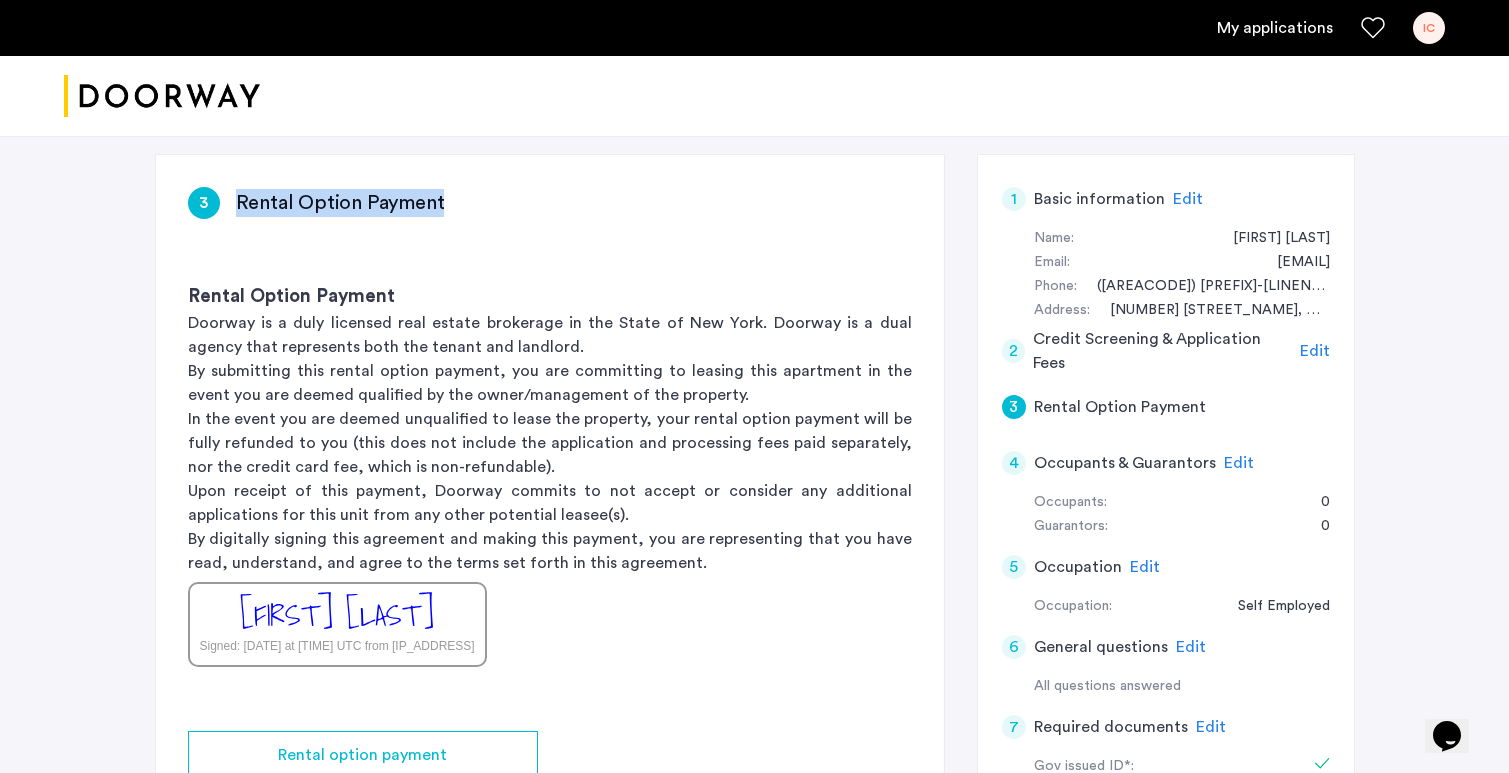 drag, startPoint x: 454, startPoint y: 200, endPoint x: 240, endPoint y: 193, distance: 214.11446 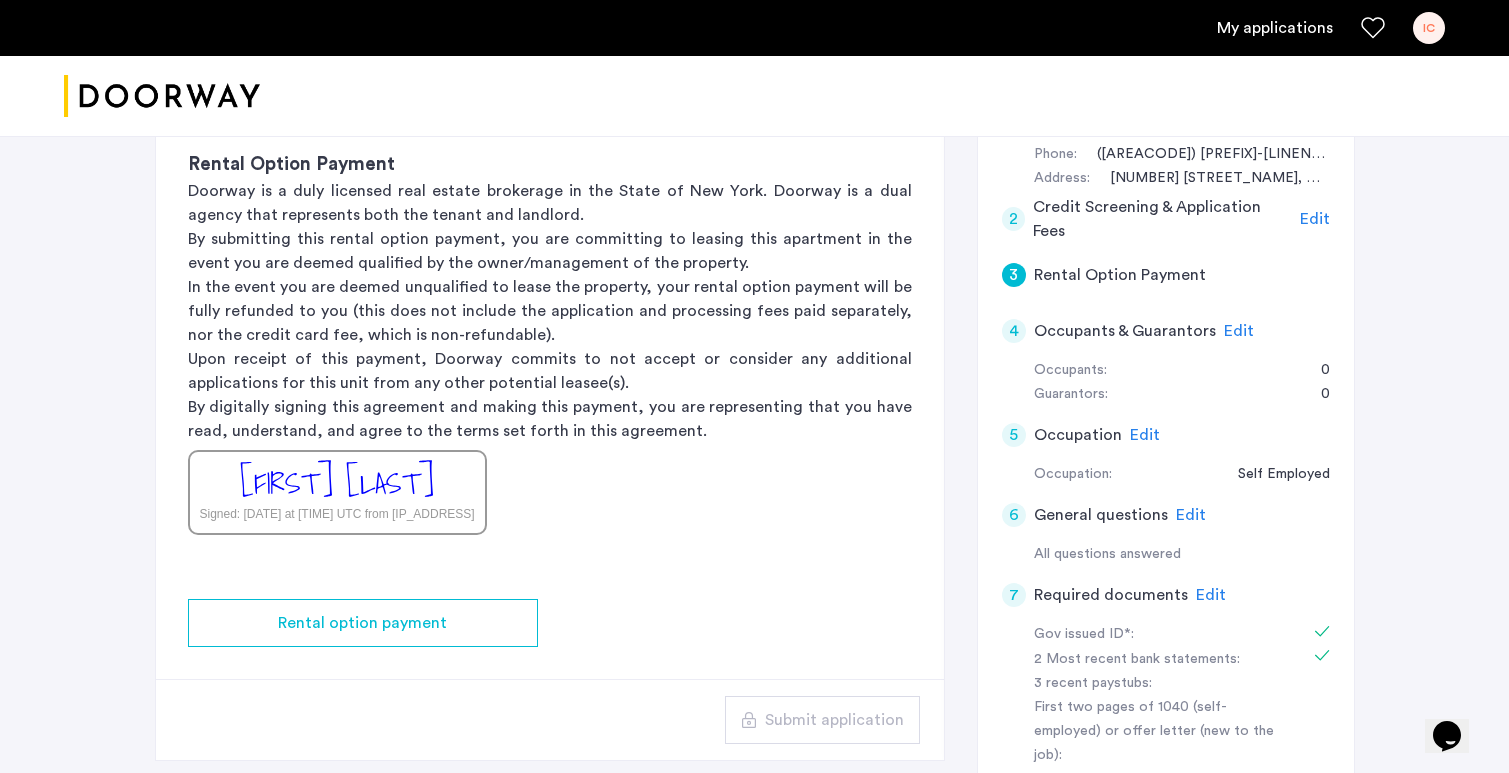 scroll, scrollTop: 421, scrollLeft: 0, axis: vertical 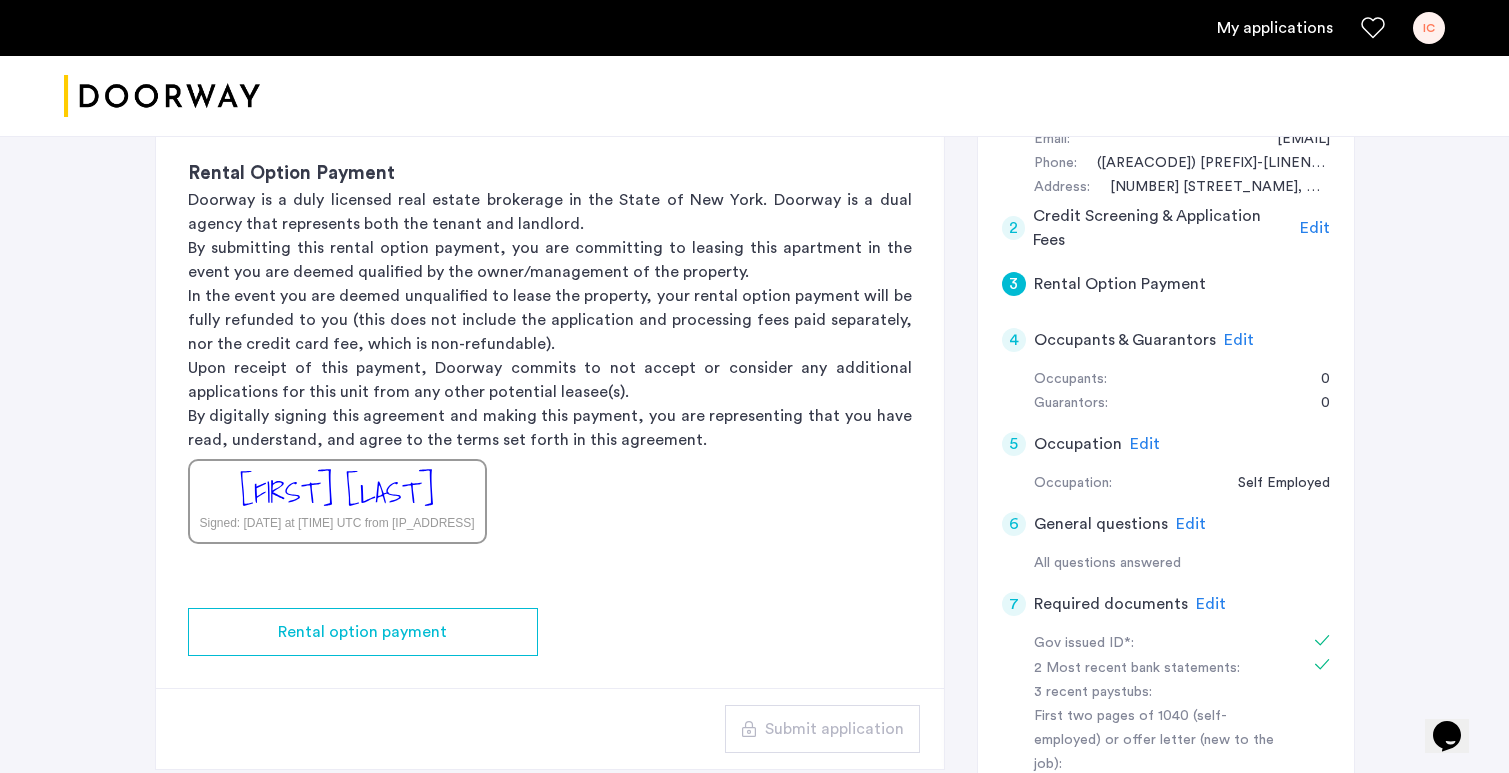 click on "Edit" 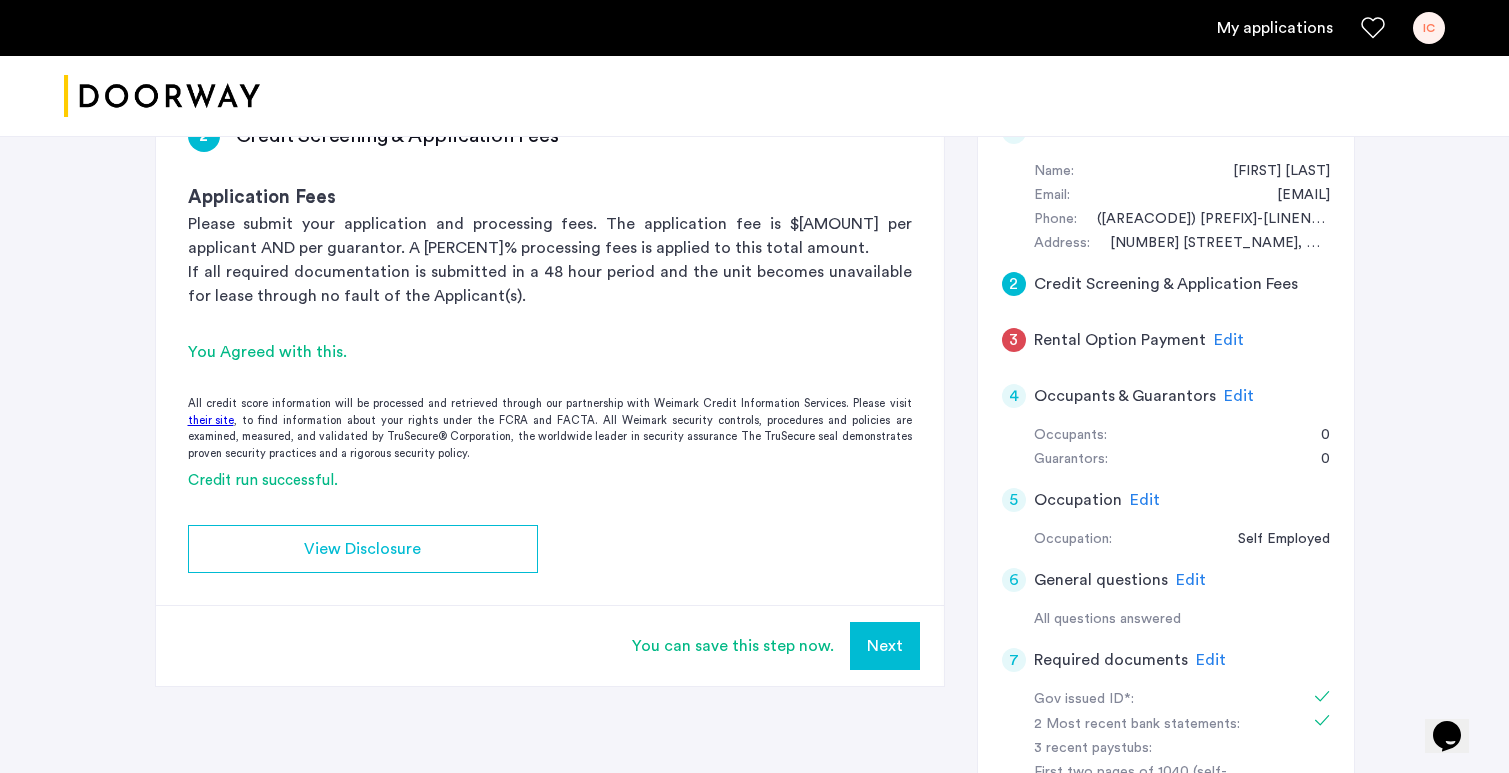 scroll, scrollTop: 352, scrollLeft: 0, axis: vertical 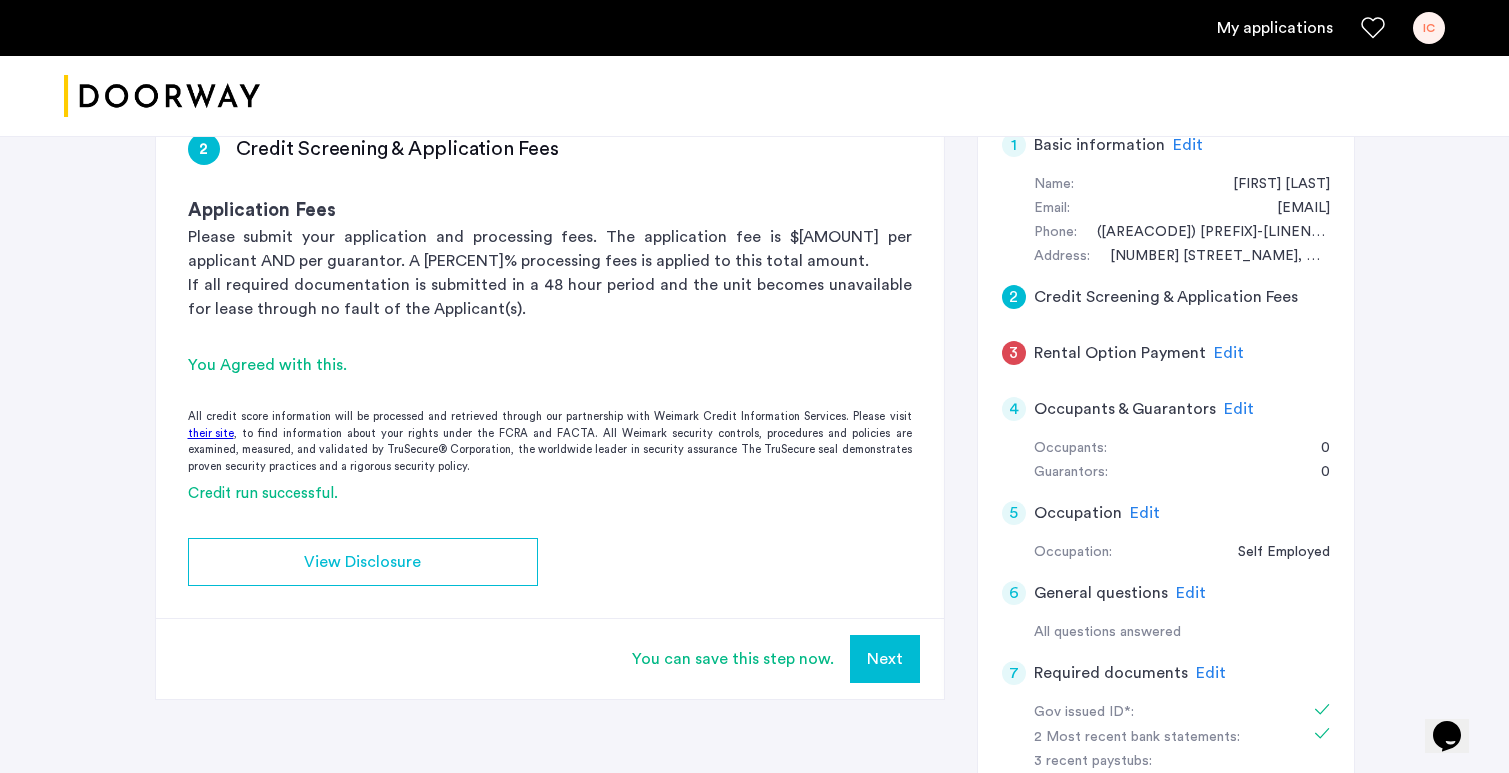 click on "Next" at bounding box center [885, 659] 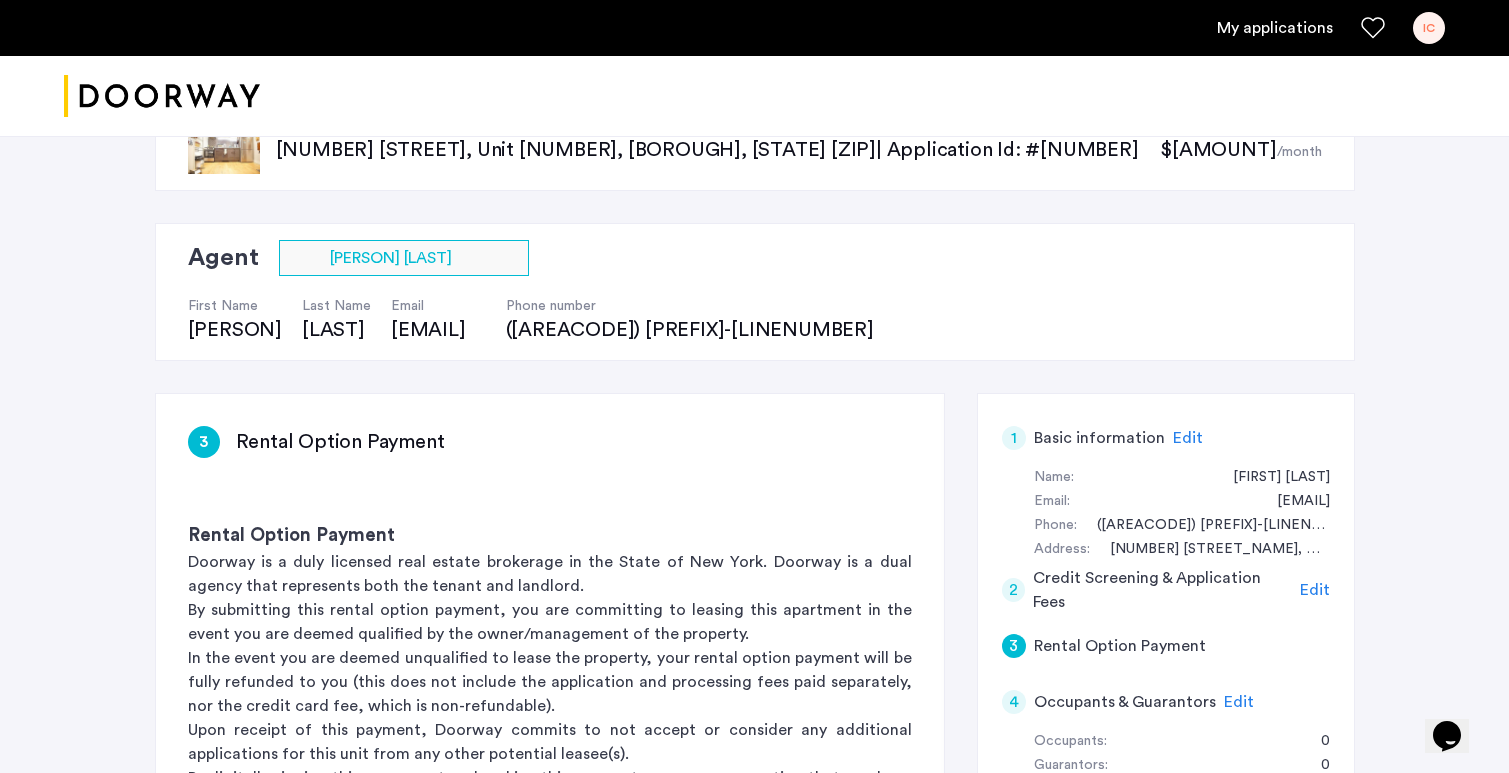 scroll, scrollTop: 0, scrollLeft: 0, axis: both 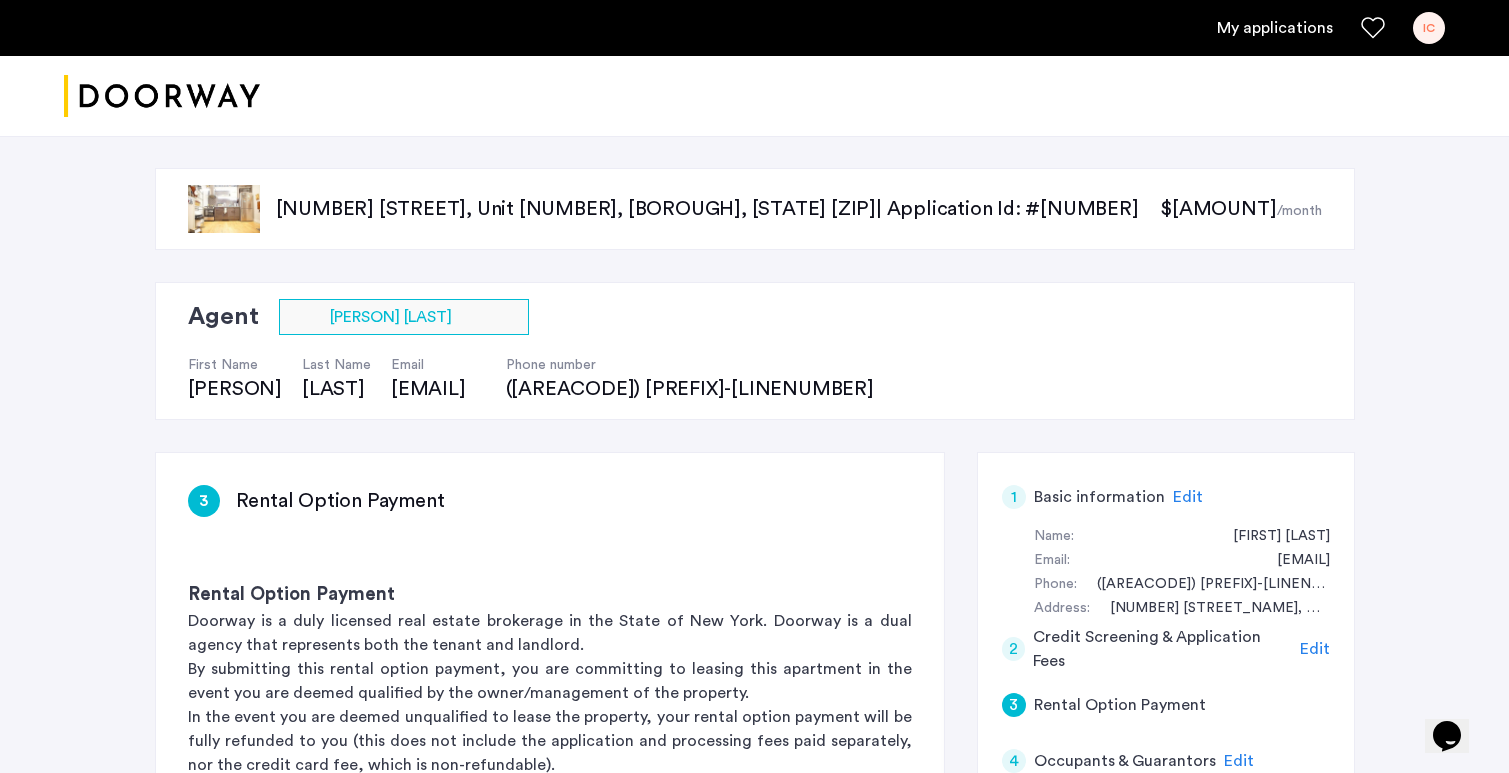 click on "My applications" at bounding box center (1275, 28) 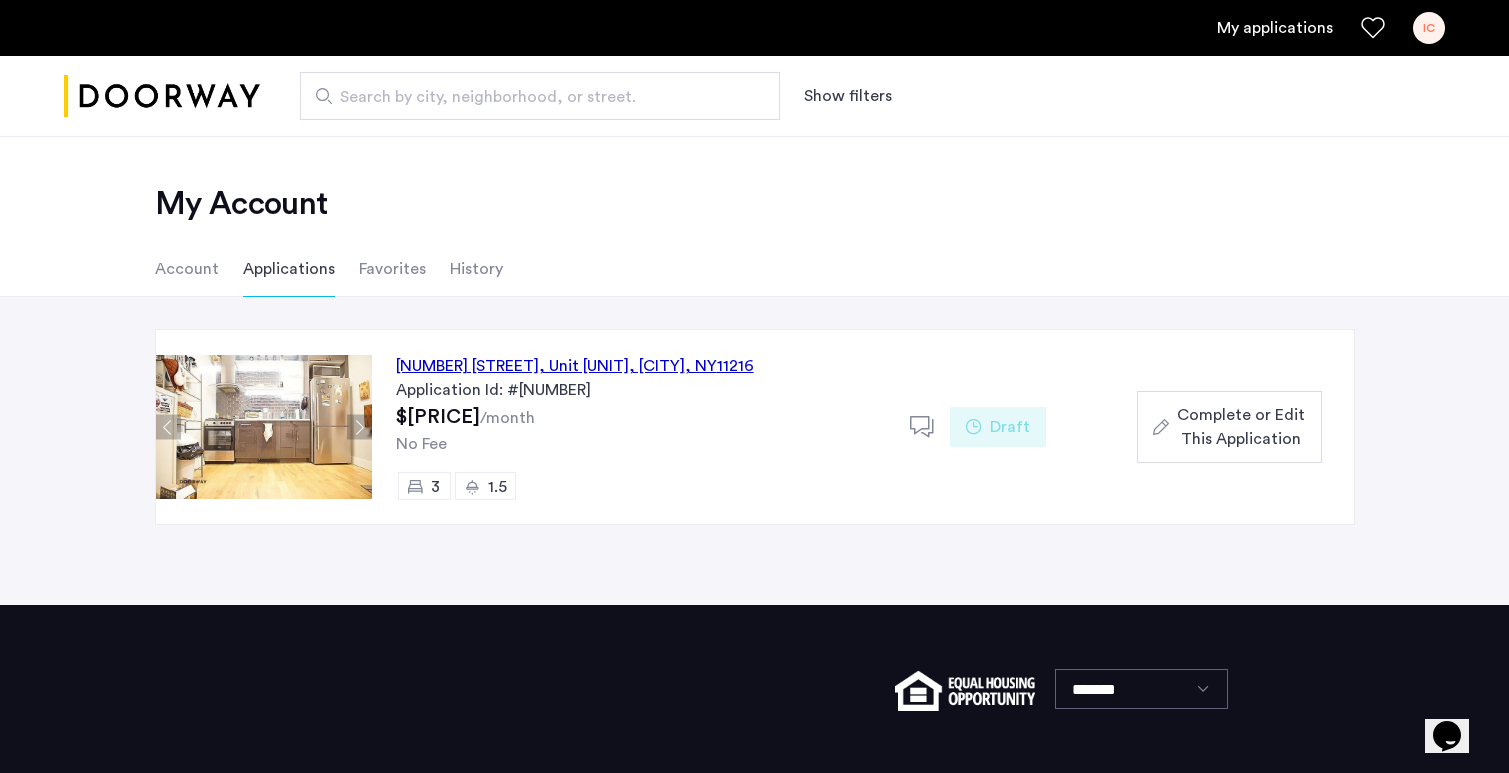 click on "Draft" 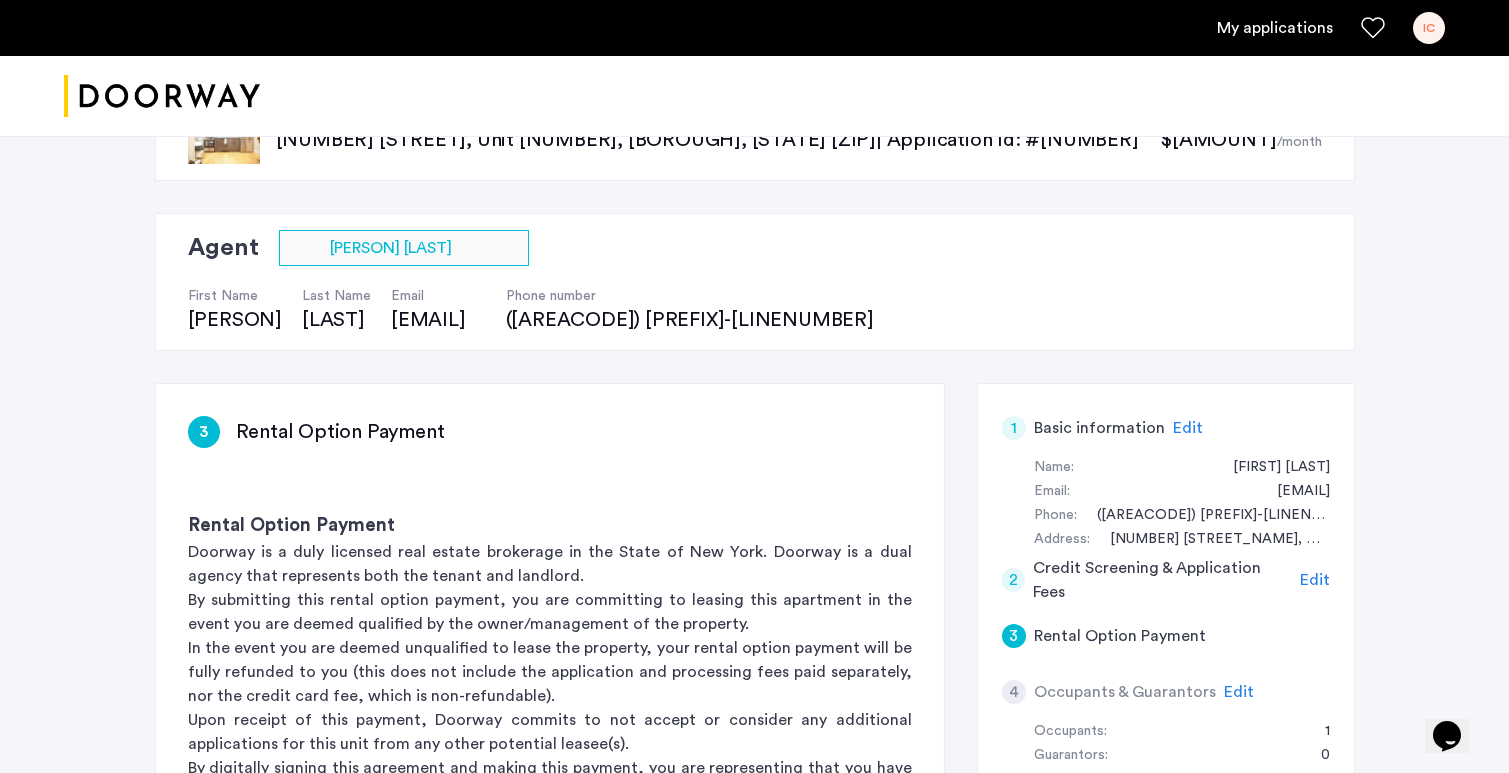 scroll, scrollTop: 0, scrollLeft: 0, axis: both 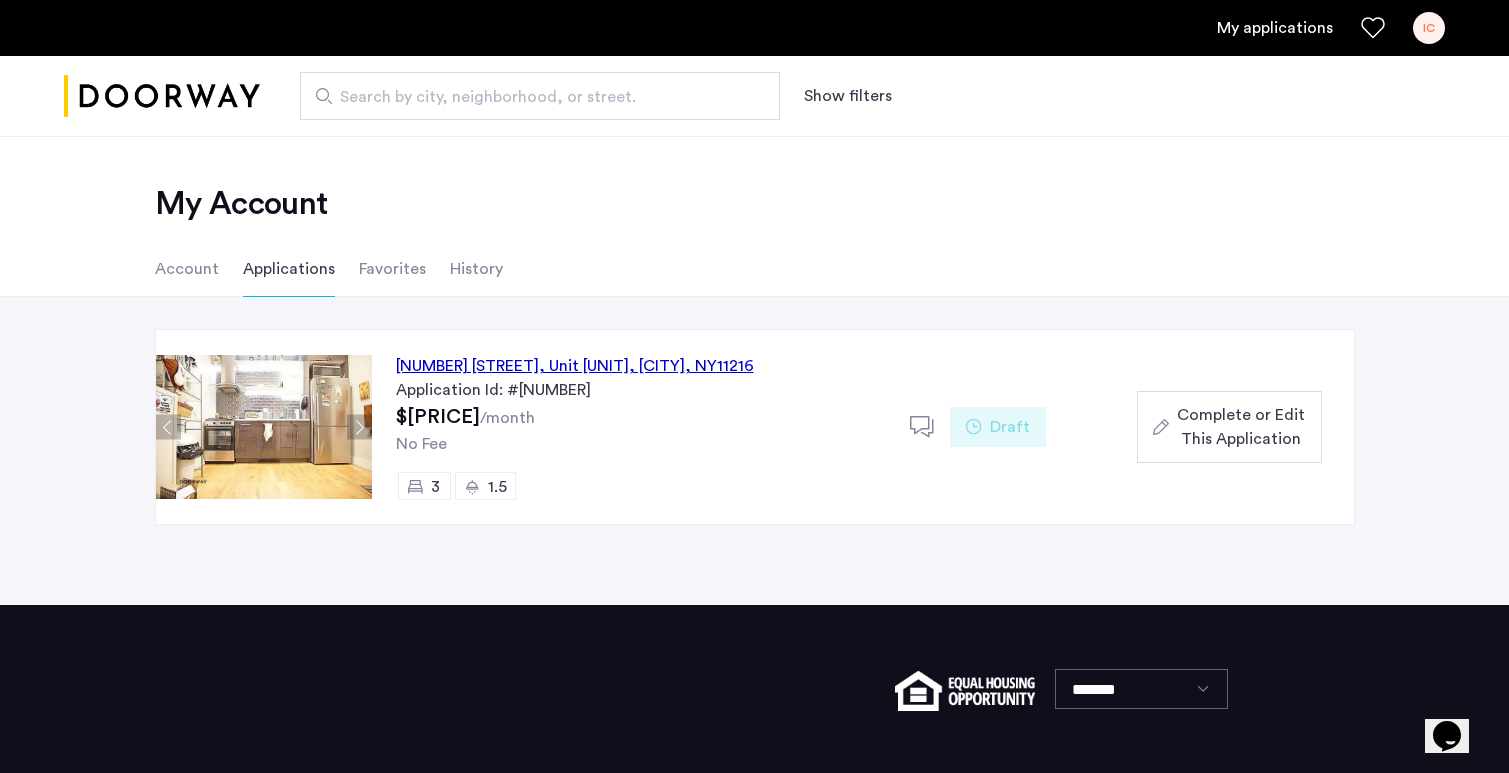 click on "Complete or Edit This Application" 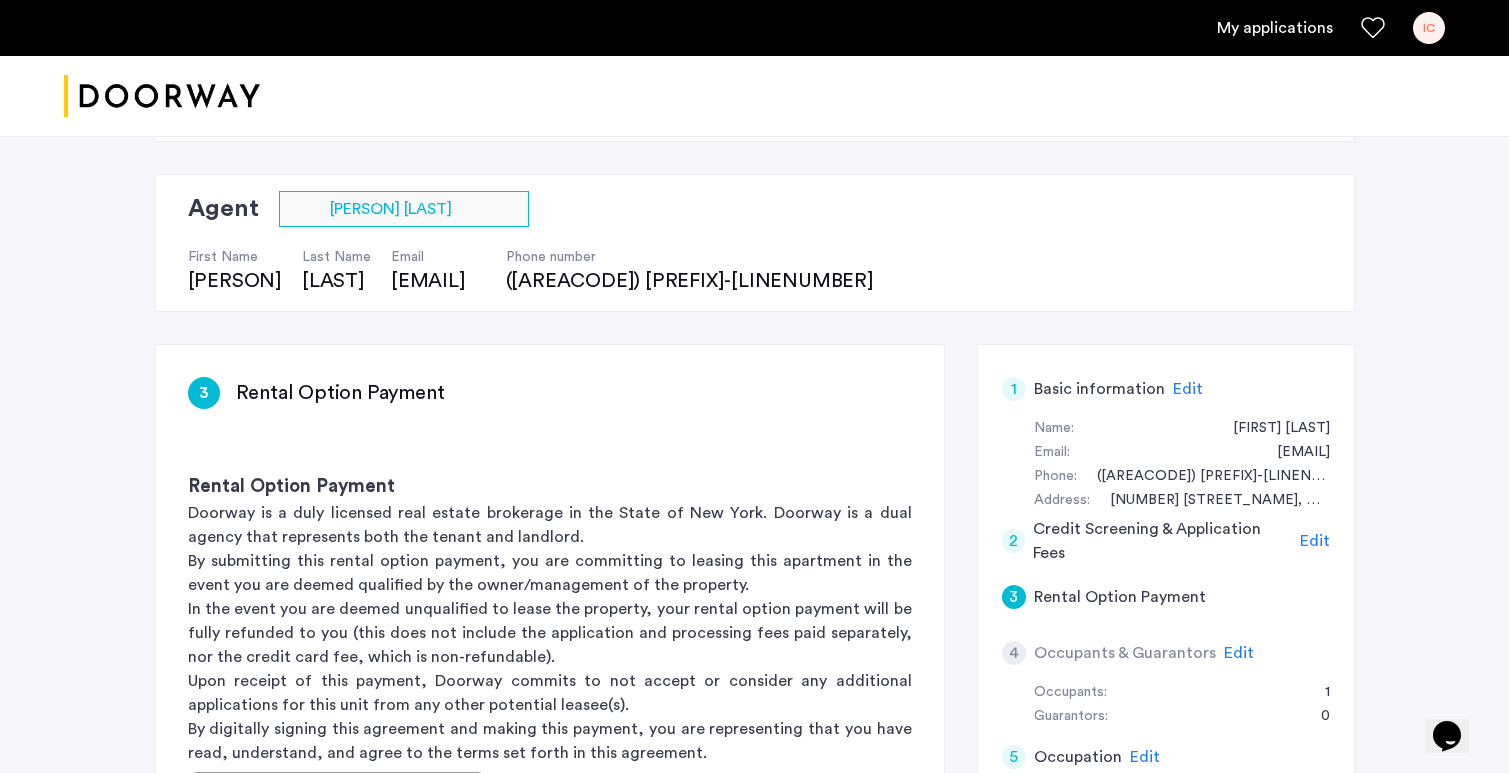 scroll, scrollTop: 0, scrollLeft: 0, axis: both 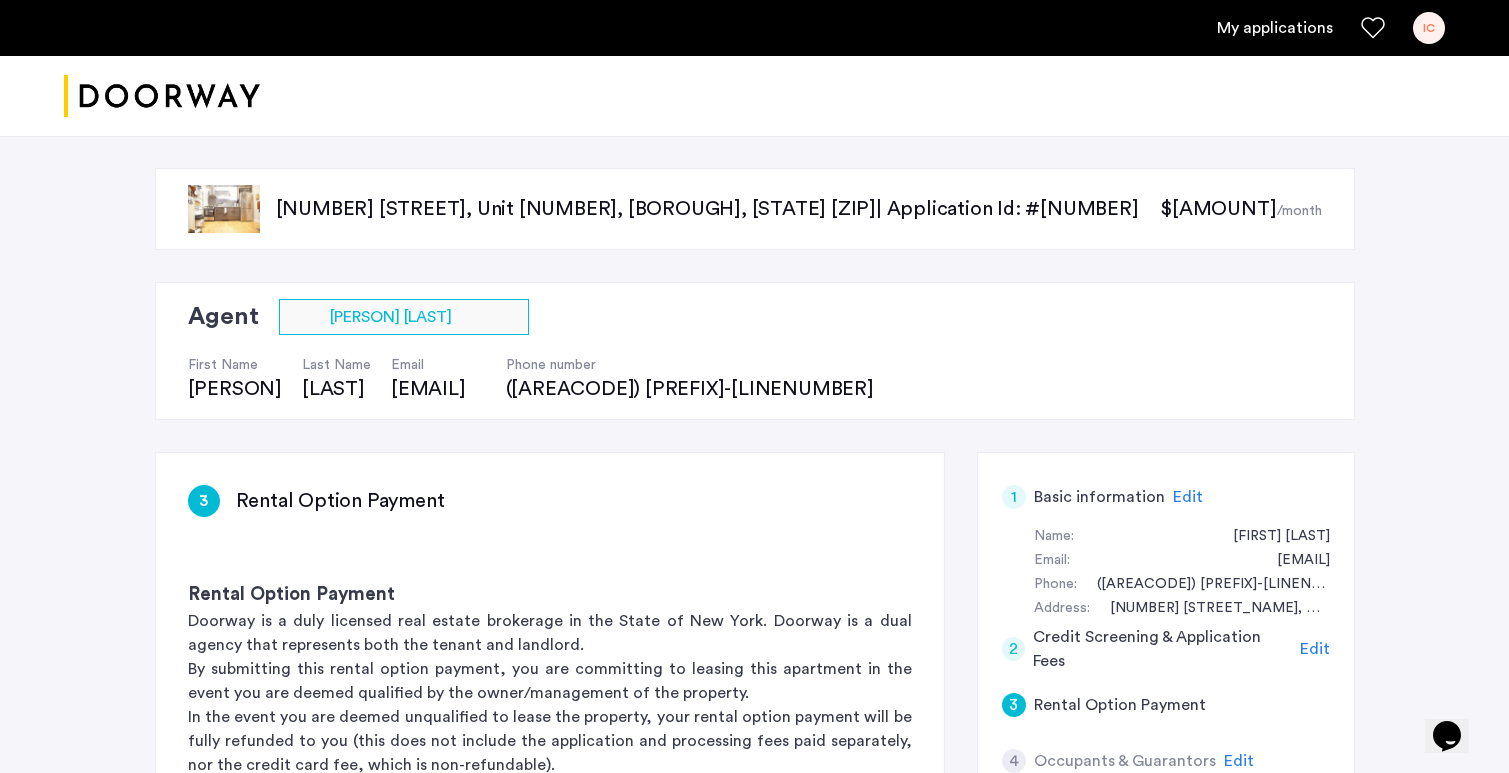 click on "[NUMBER] [STREET], Unit [UNIT], [CITY], [STATE] [POSTAL_CODE]  | Application Id: #[NUMBER]" 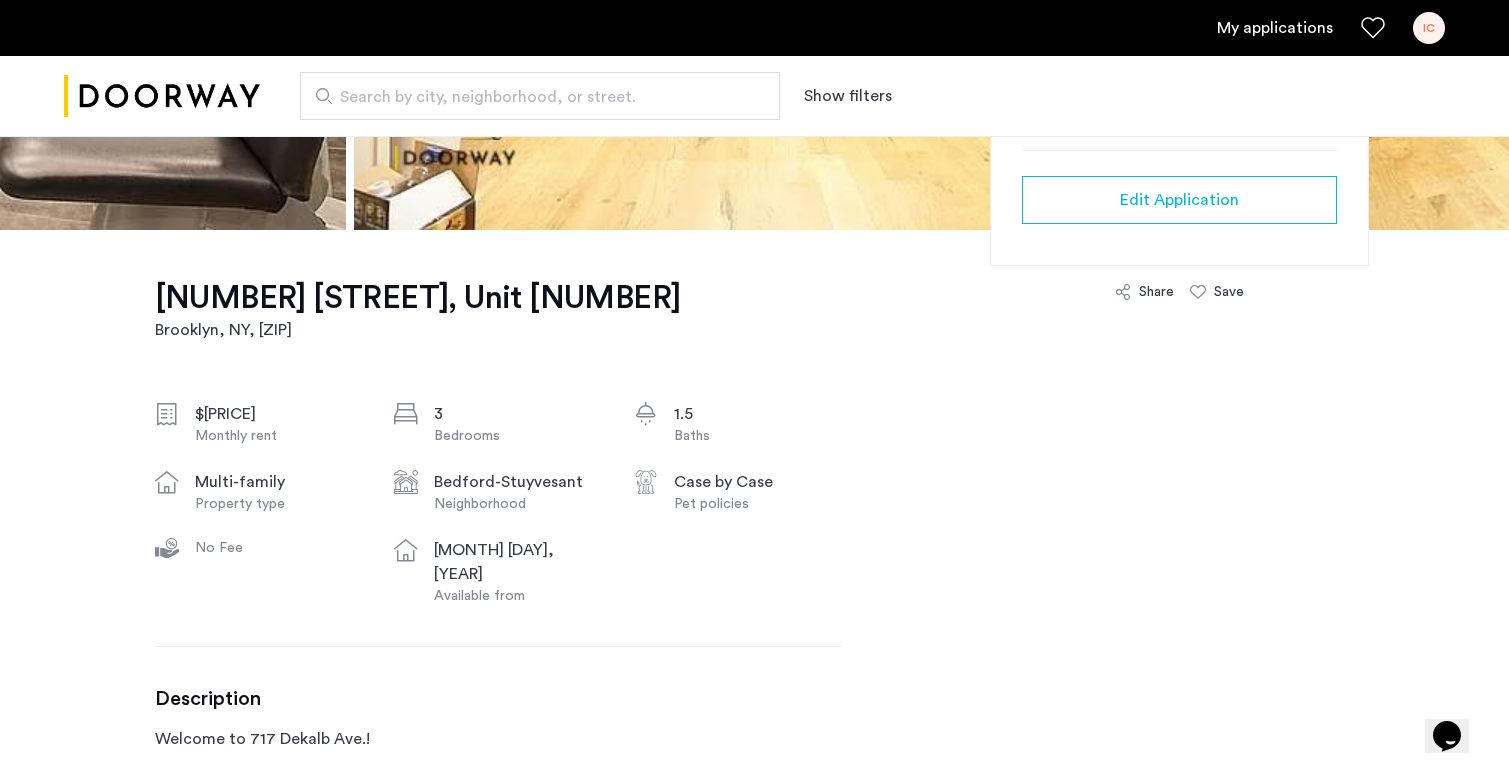 scroll, scrollTop: 0, scrollLeft: 0, axis: both 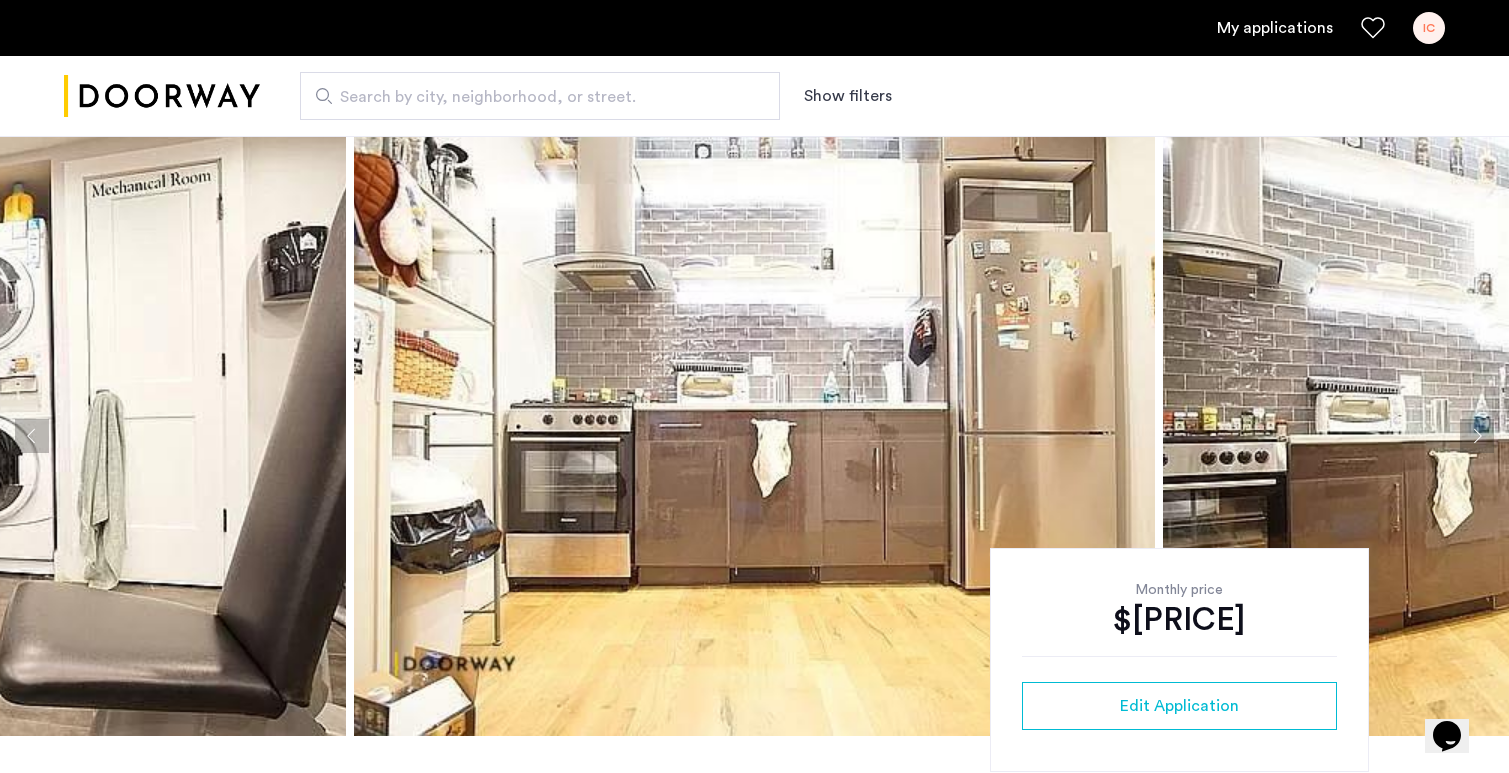 click 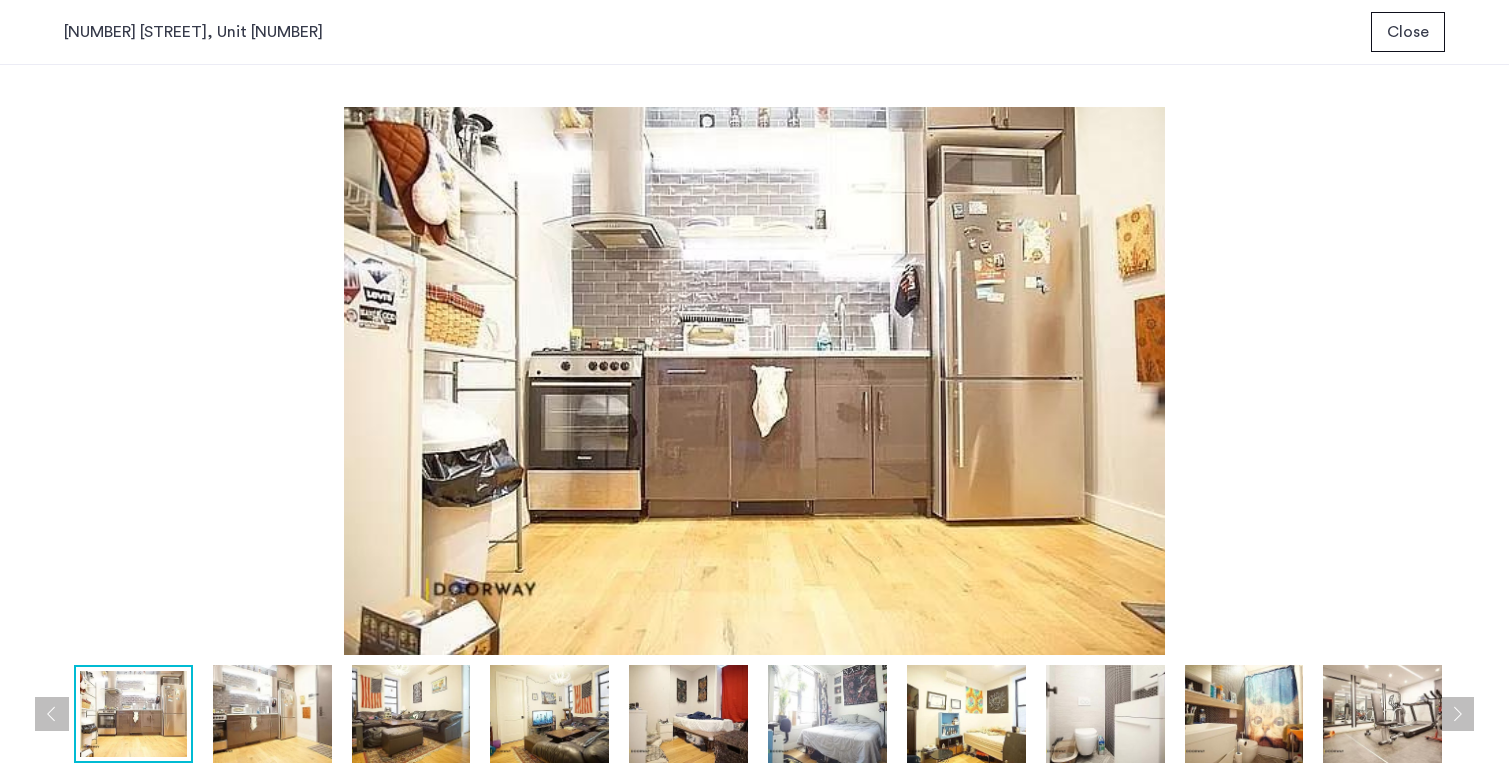 click at bounding box center [1457, 714] 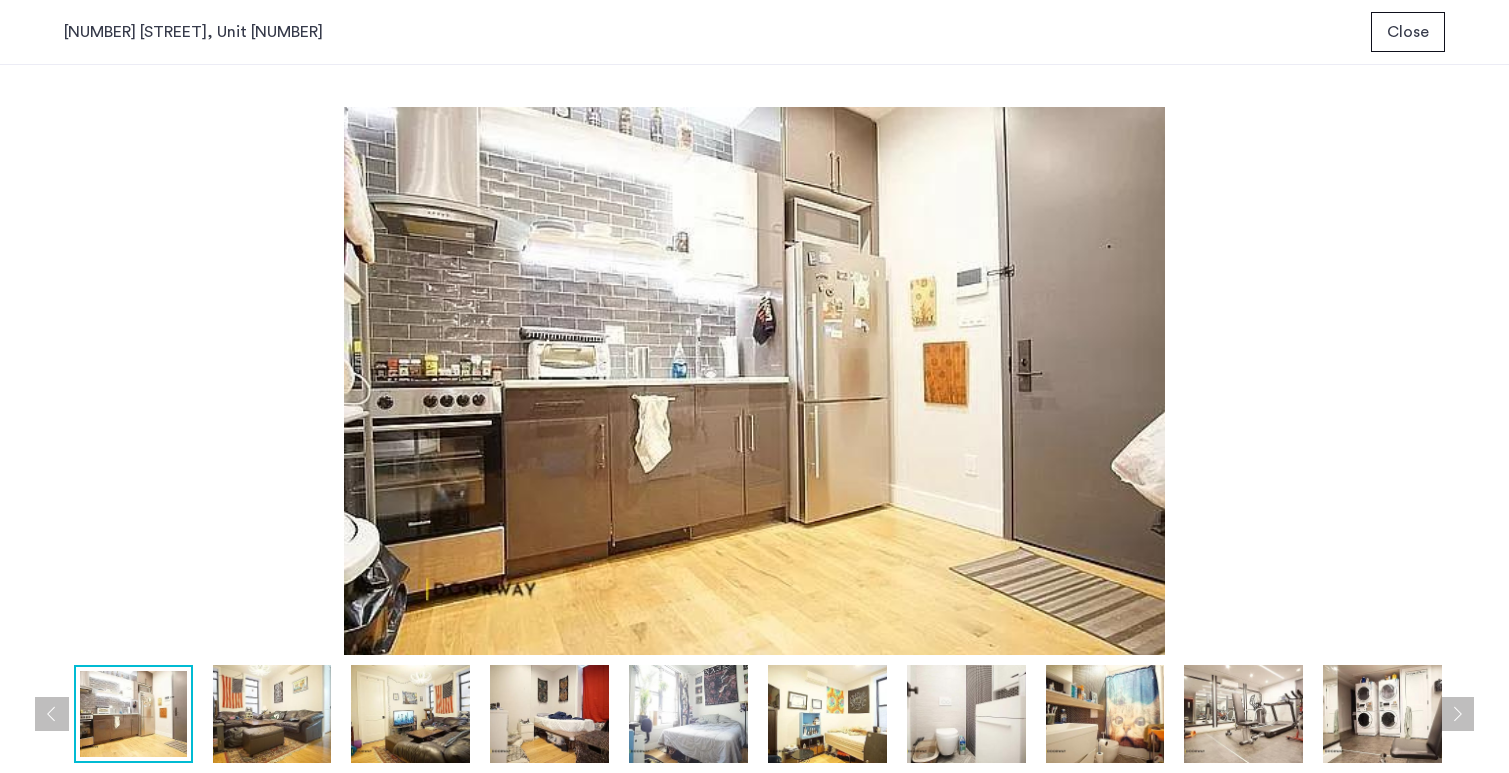 click at bounding box center (1457, 714) 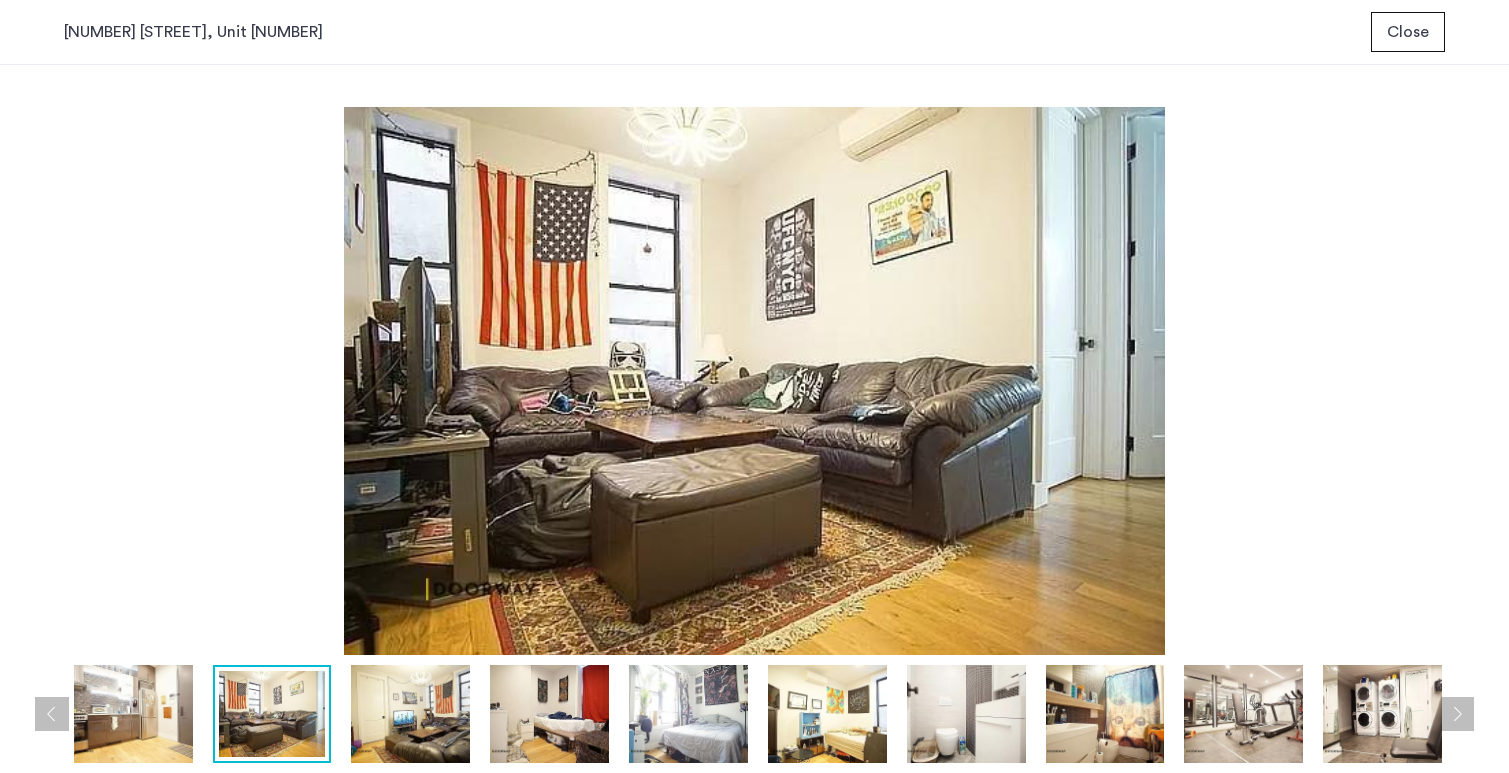 click at bounding box center (1457, 714) 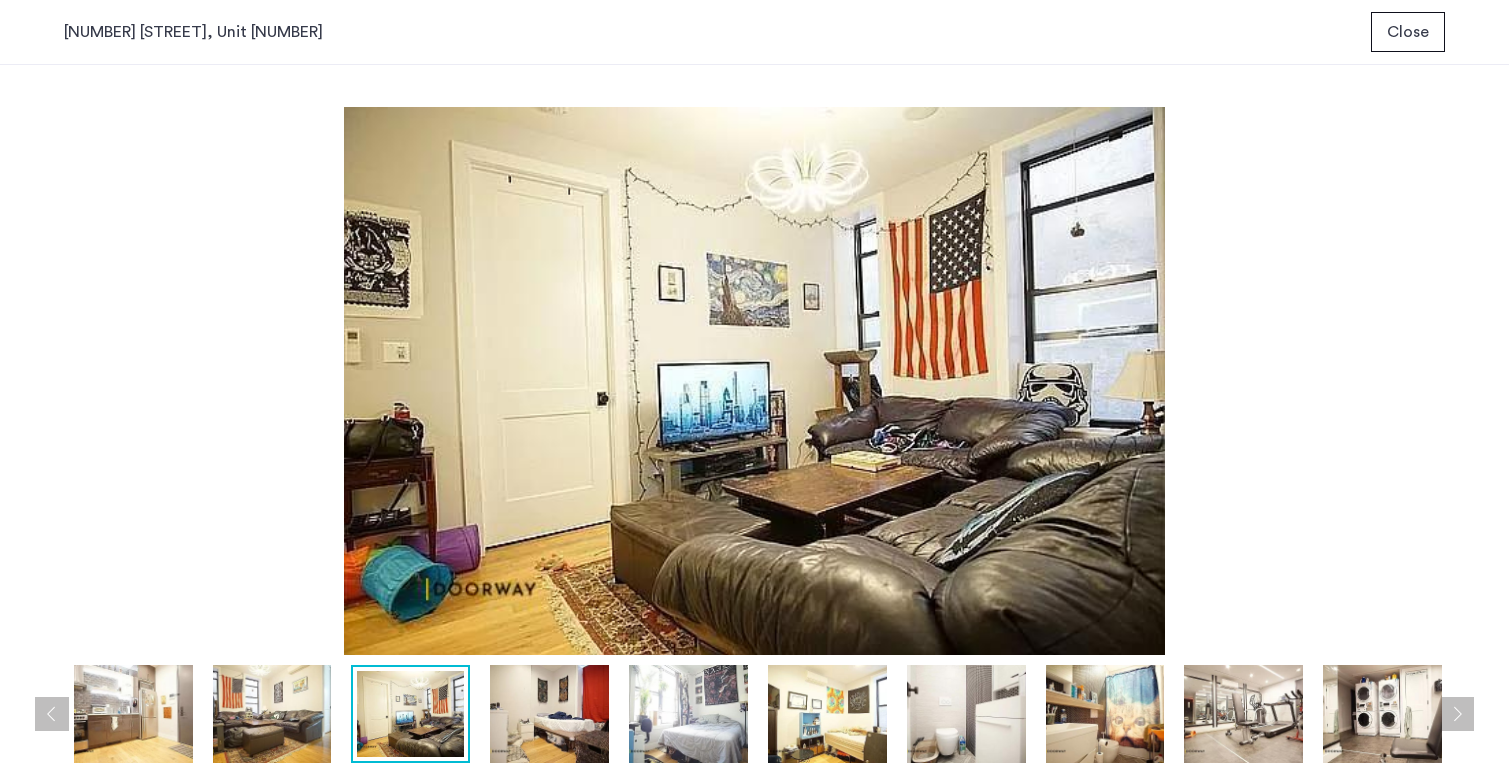 click at bounding box center [1457, 714] 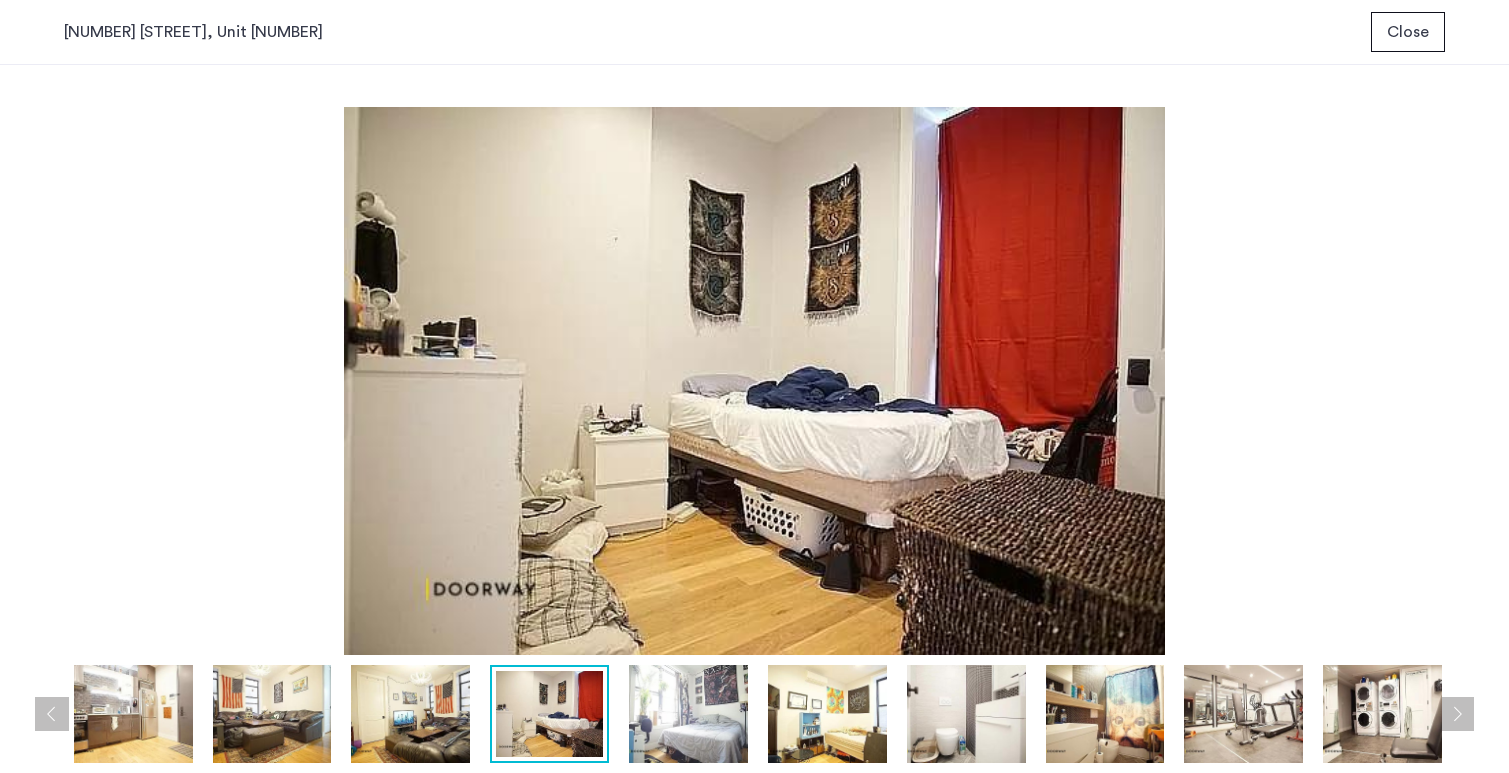 click at bounding box center (1457, 714) 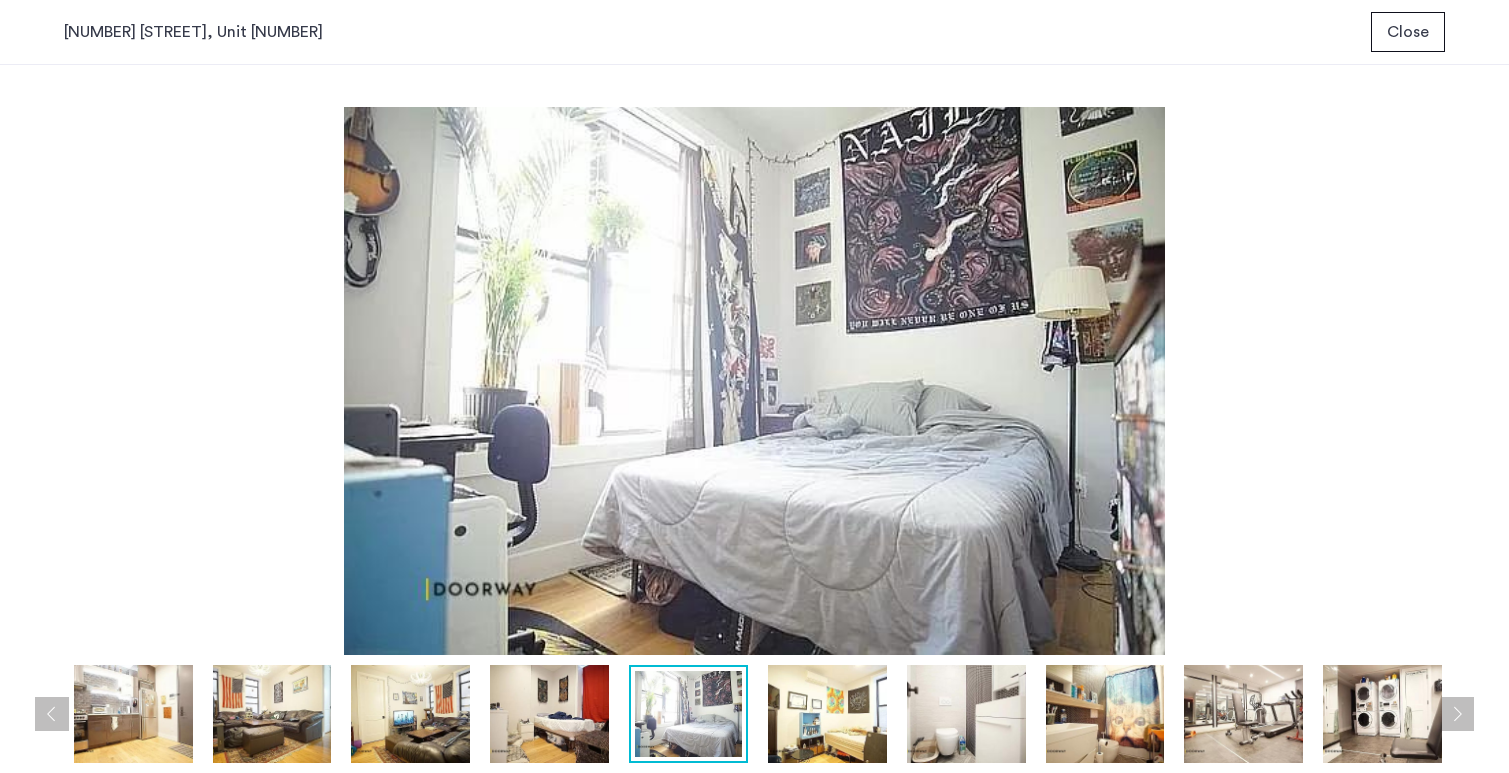 click at bounding box center [1457, 714] 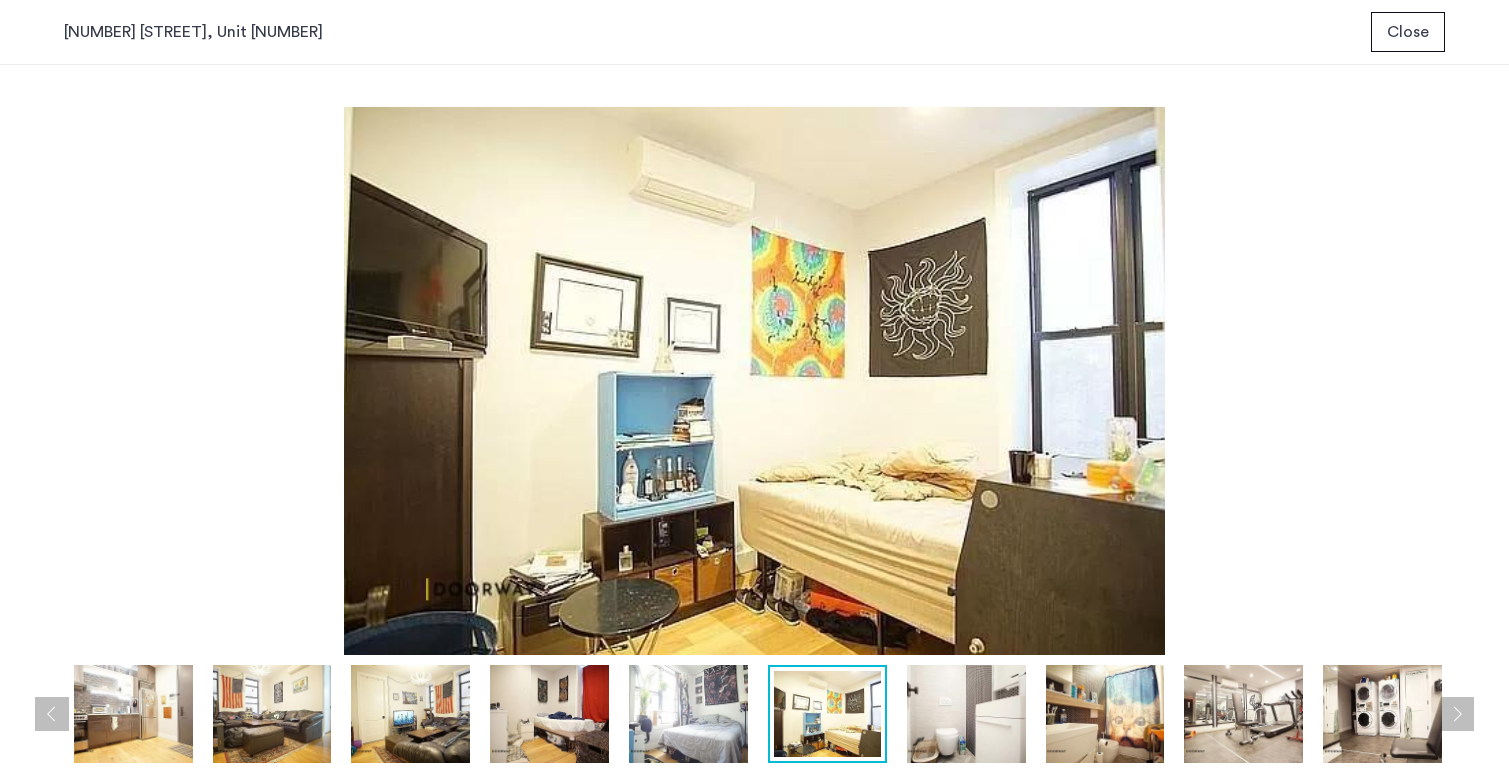 click at bounding box center [1457, 714] 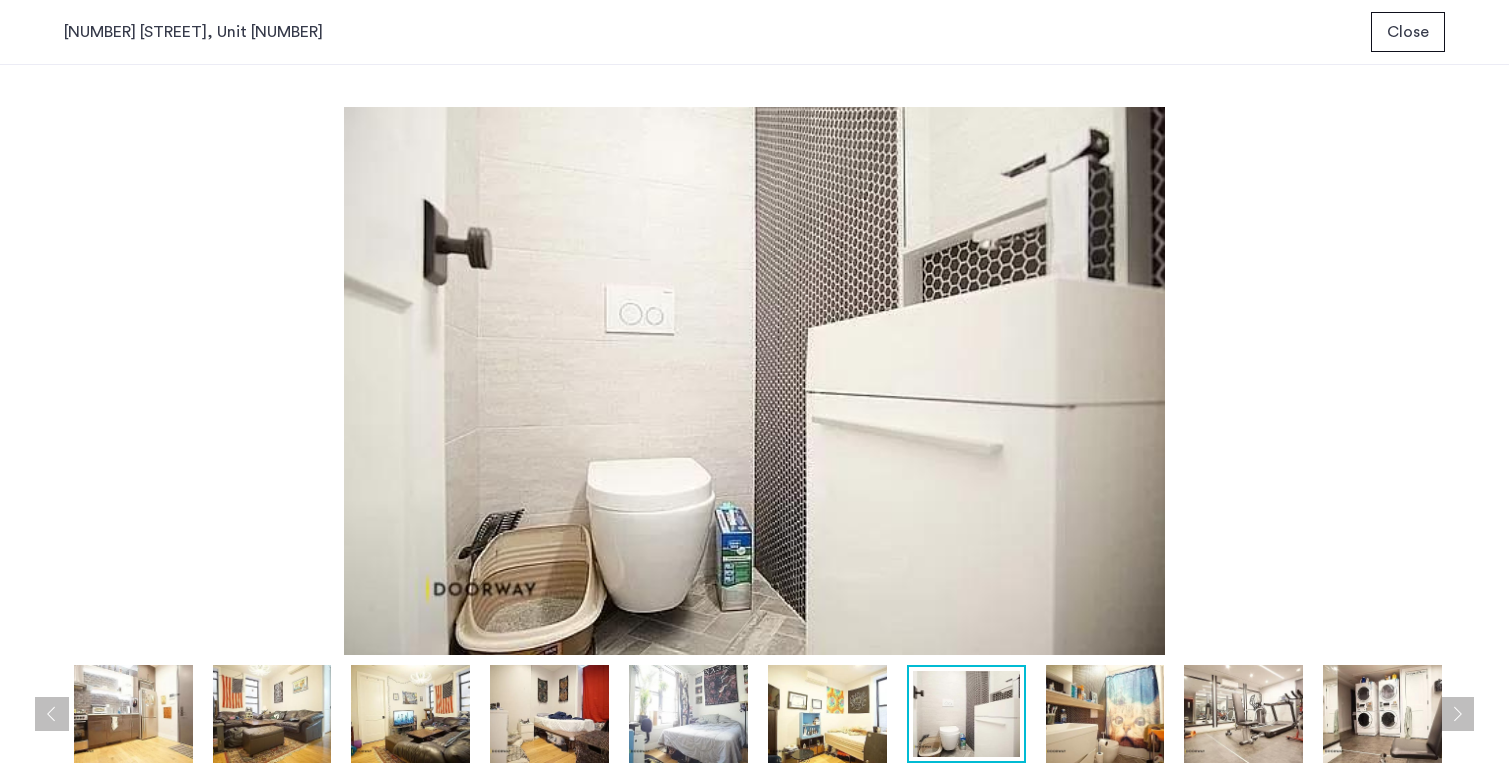 click at bounding box center (1457, 714) 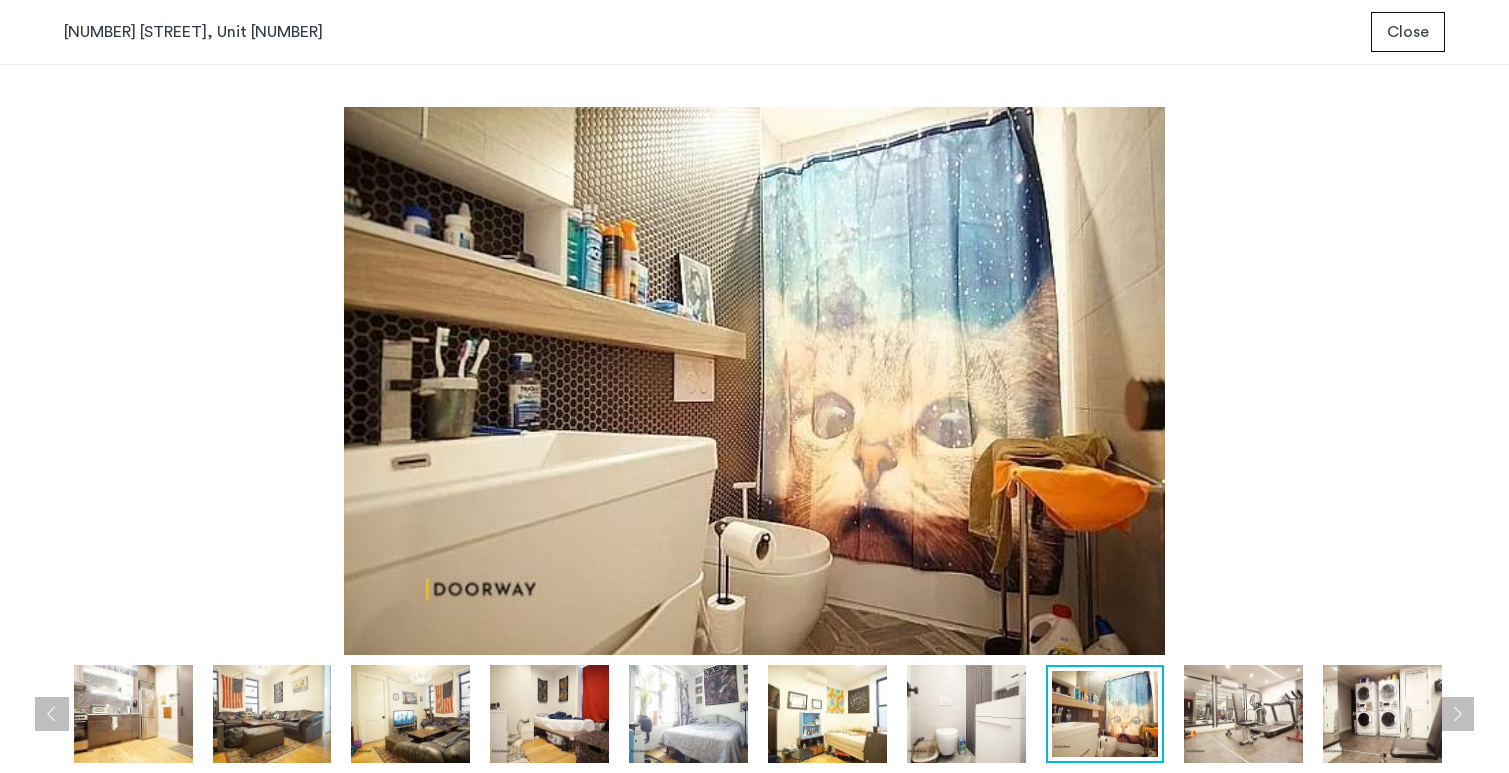 click at bounding box center [1457, 714] 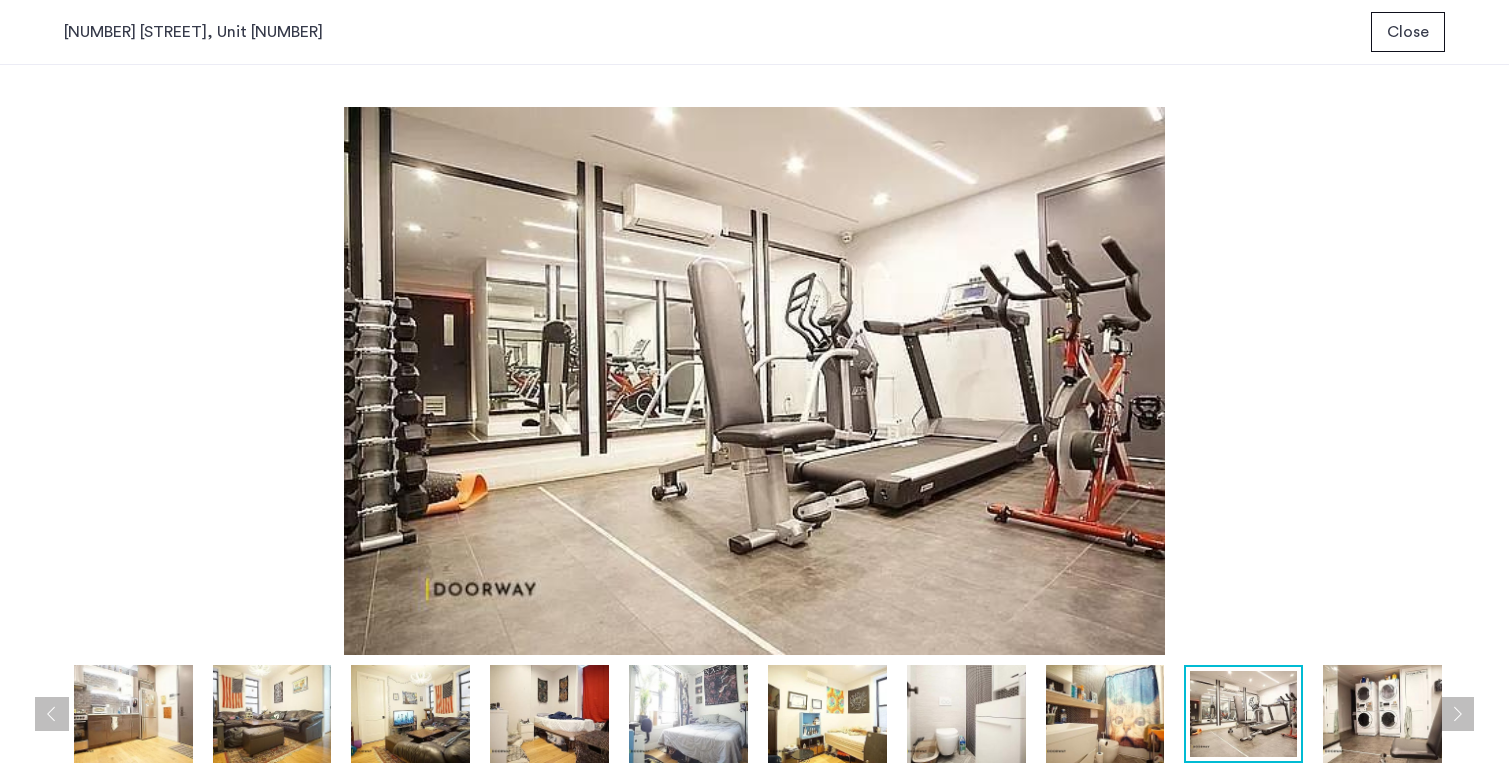 click at bounding box center (1457, 714) 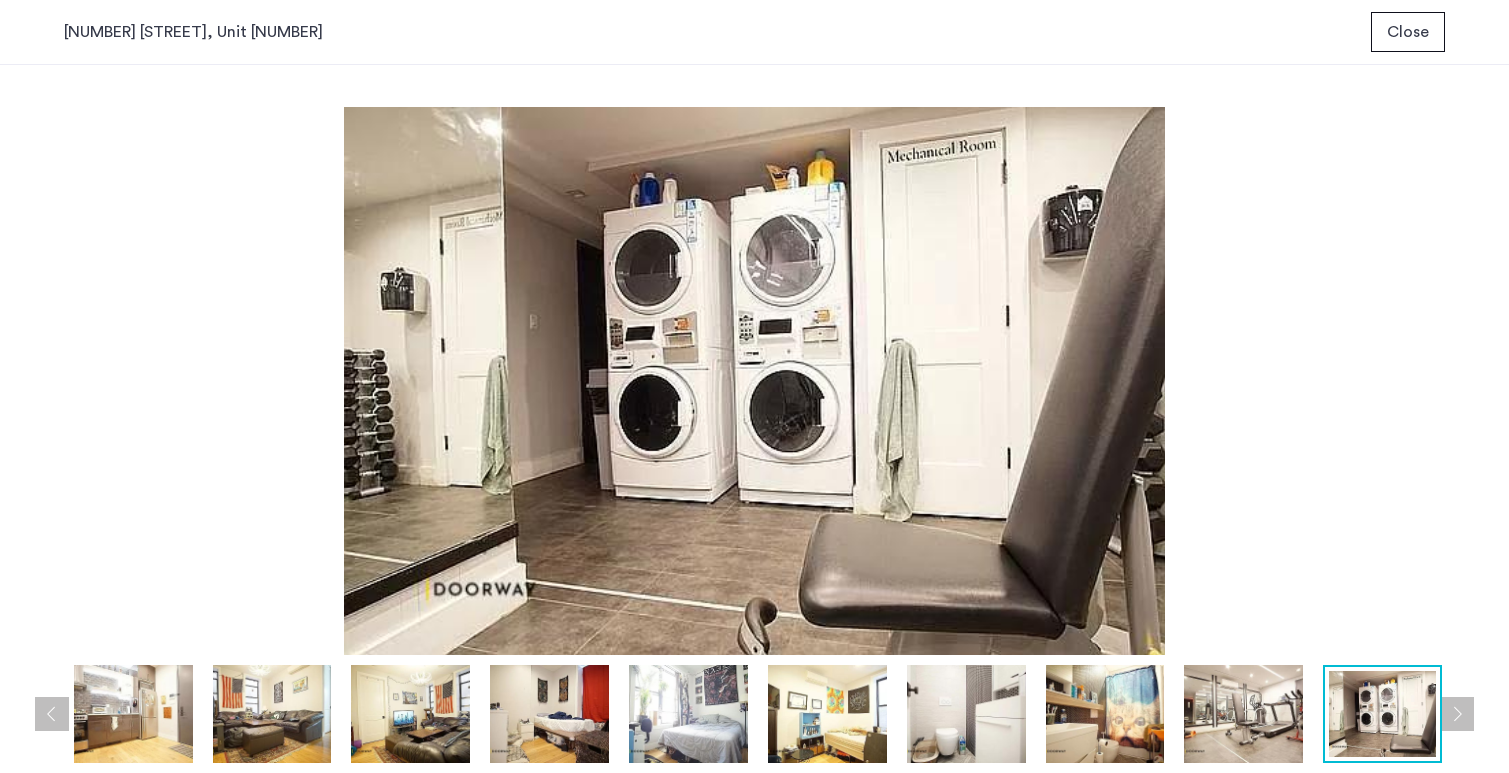 click at bounding box center (1457, 714) 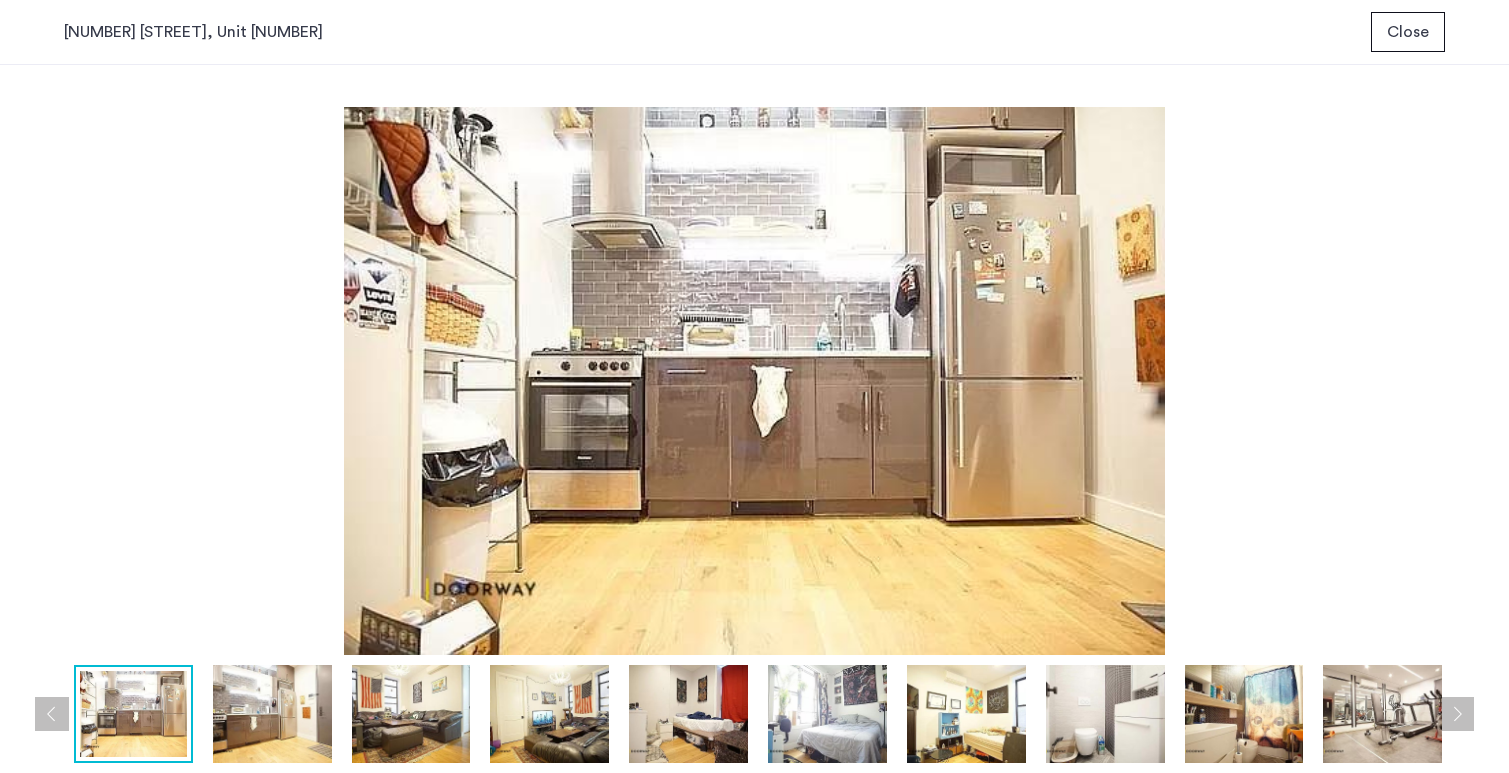 click at bounding box center (1457, 714) 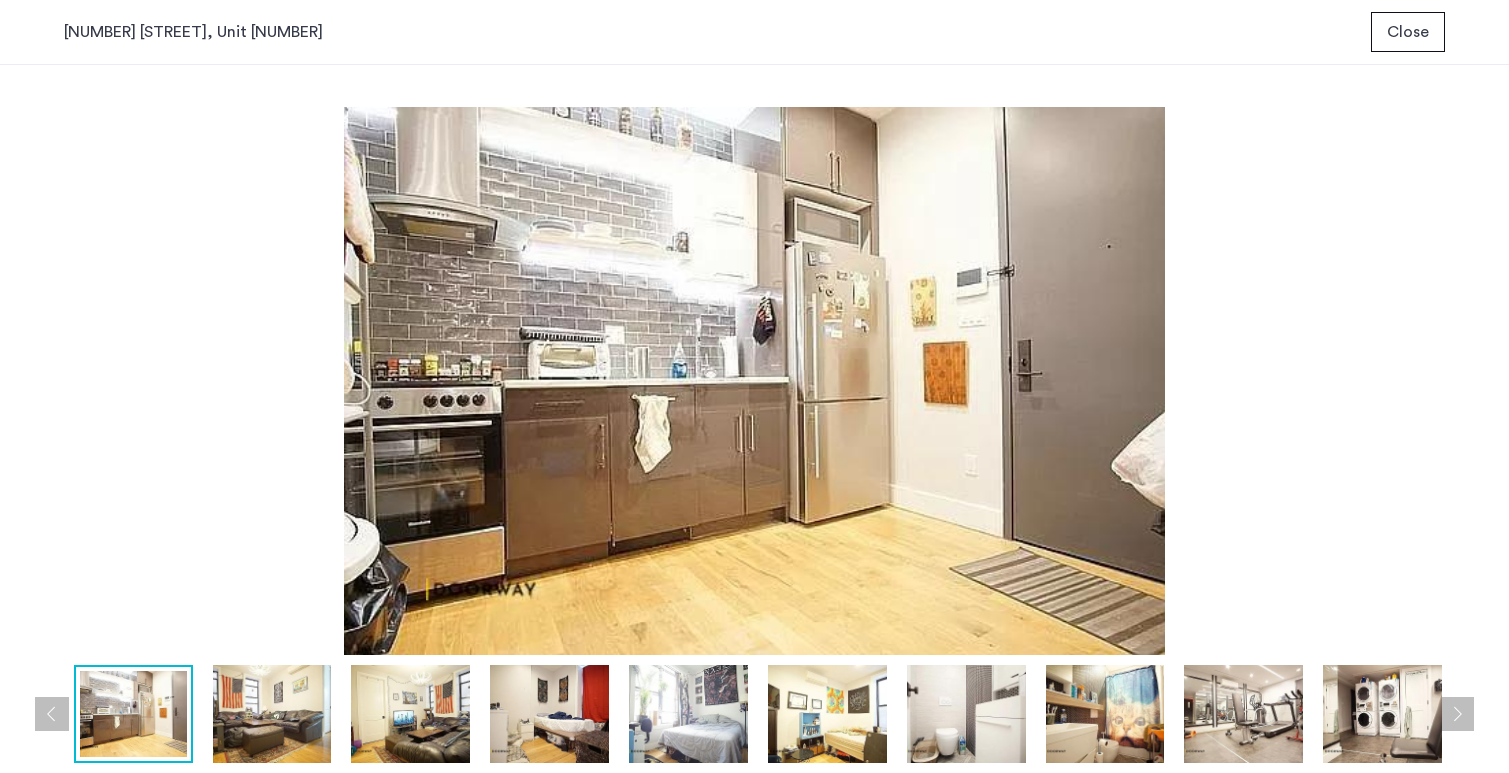 click at bounding box center [1457, 714] 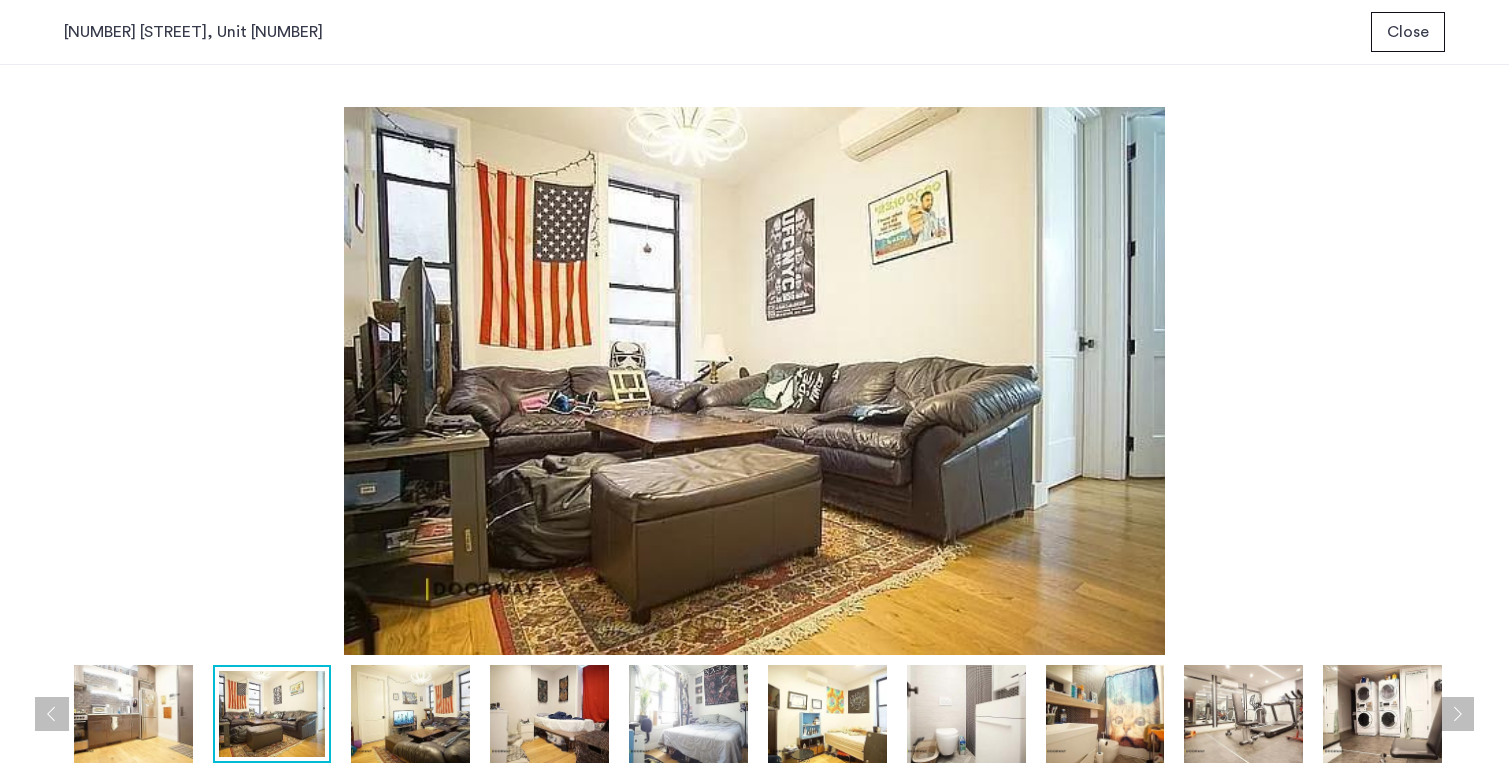 click at bounding box center (1457, 714) 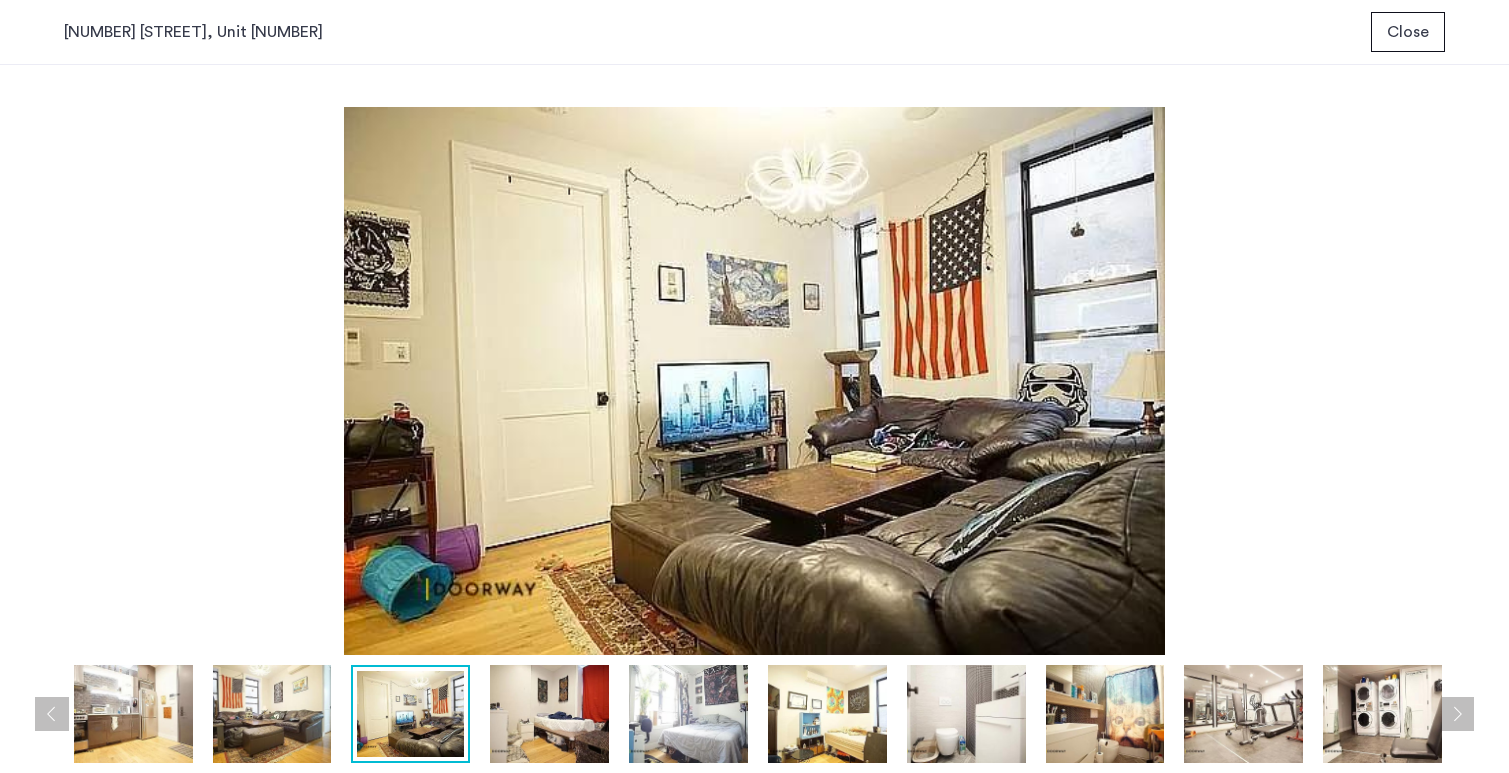 click at bounding box center (549, 714) 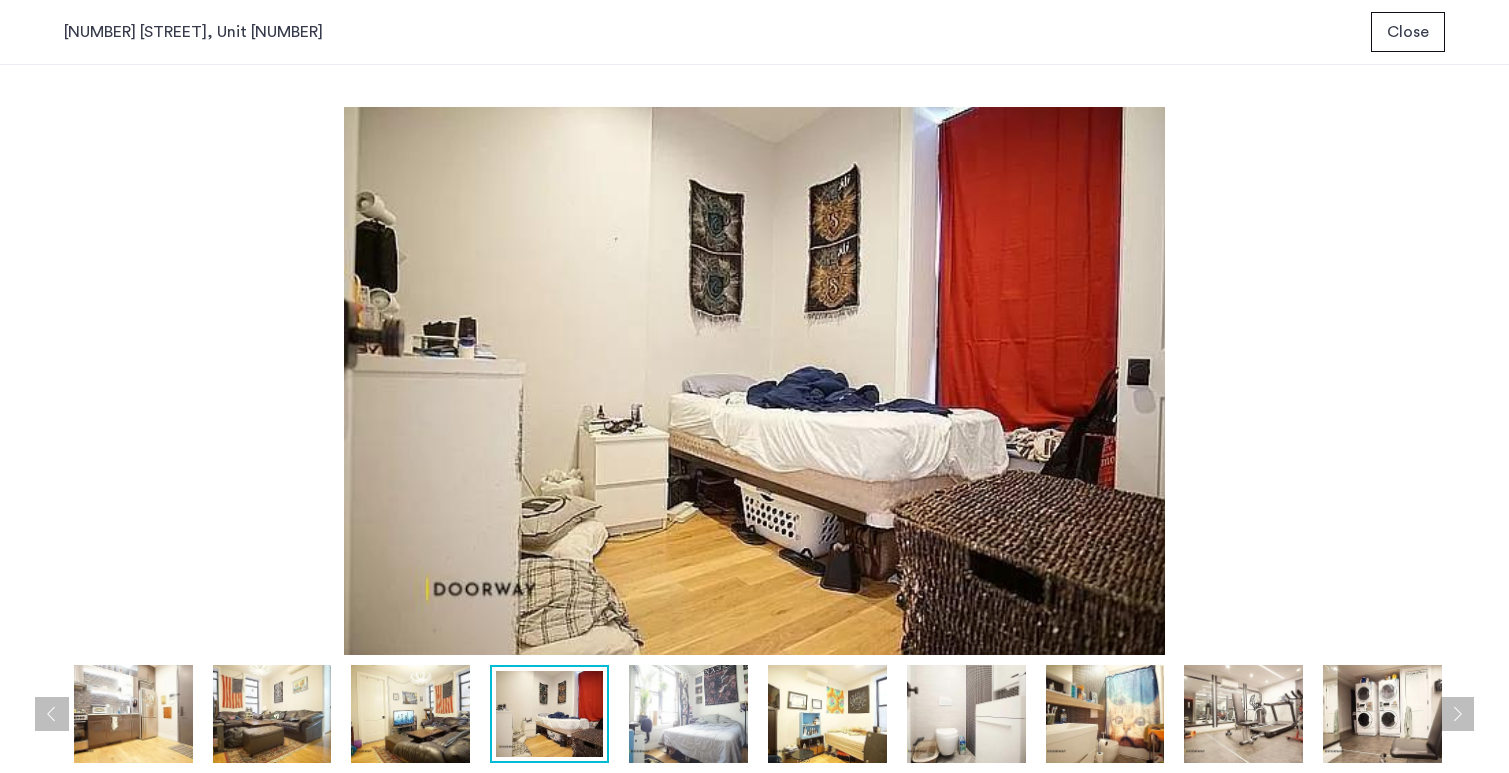 click at bounding box center [688, 714] 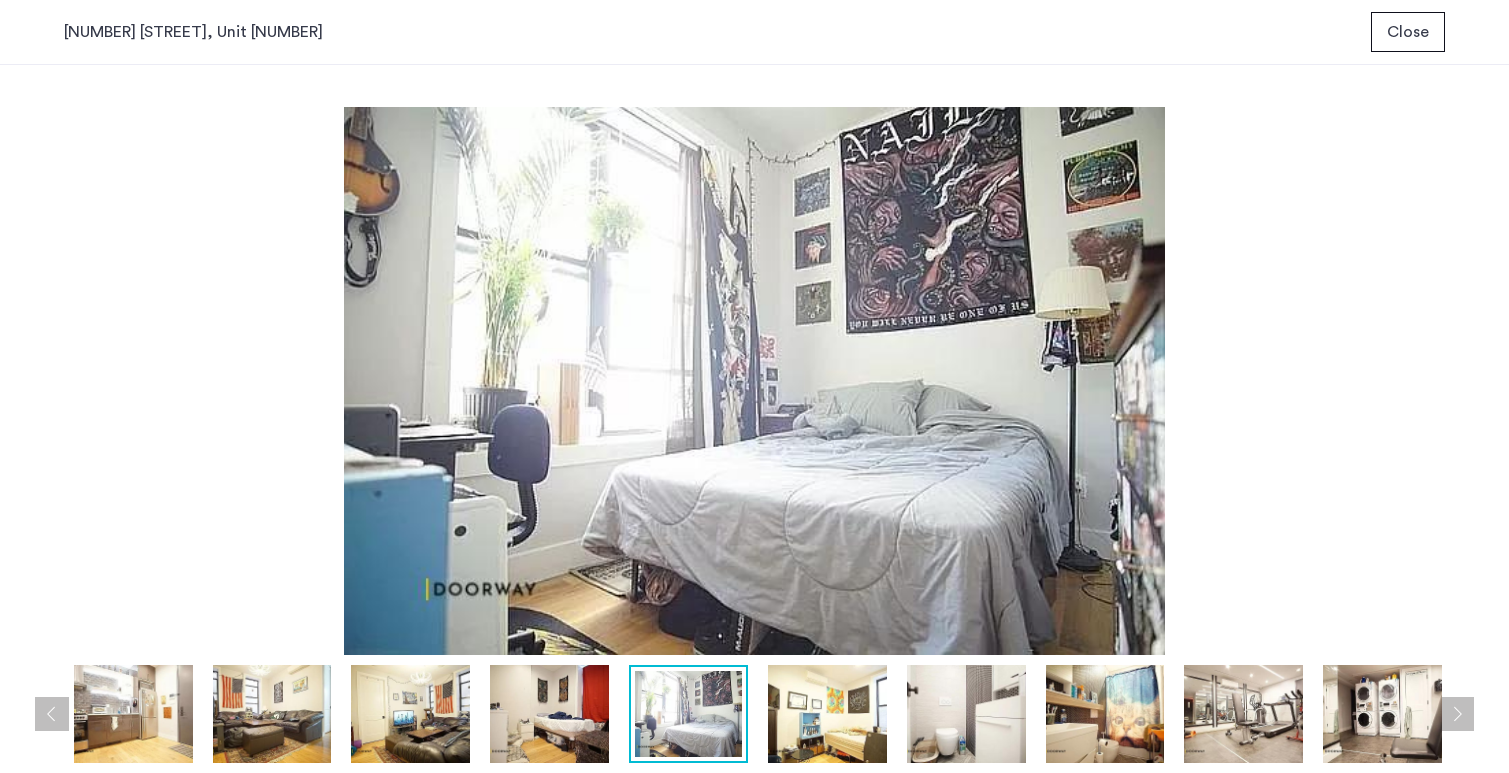 click at bounding box center (827, 714) 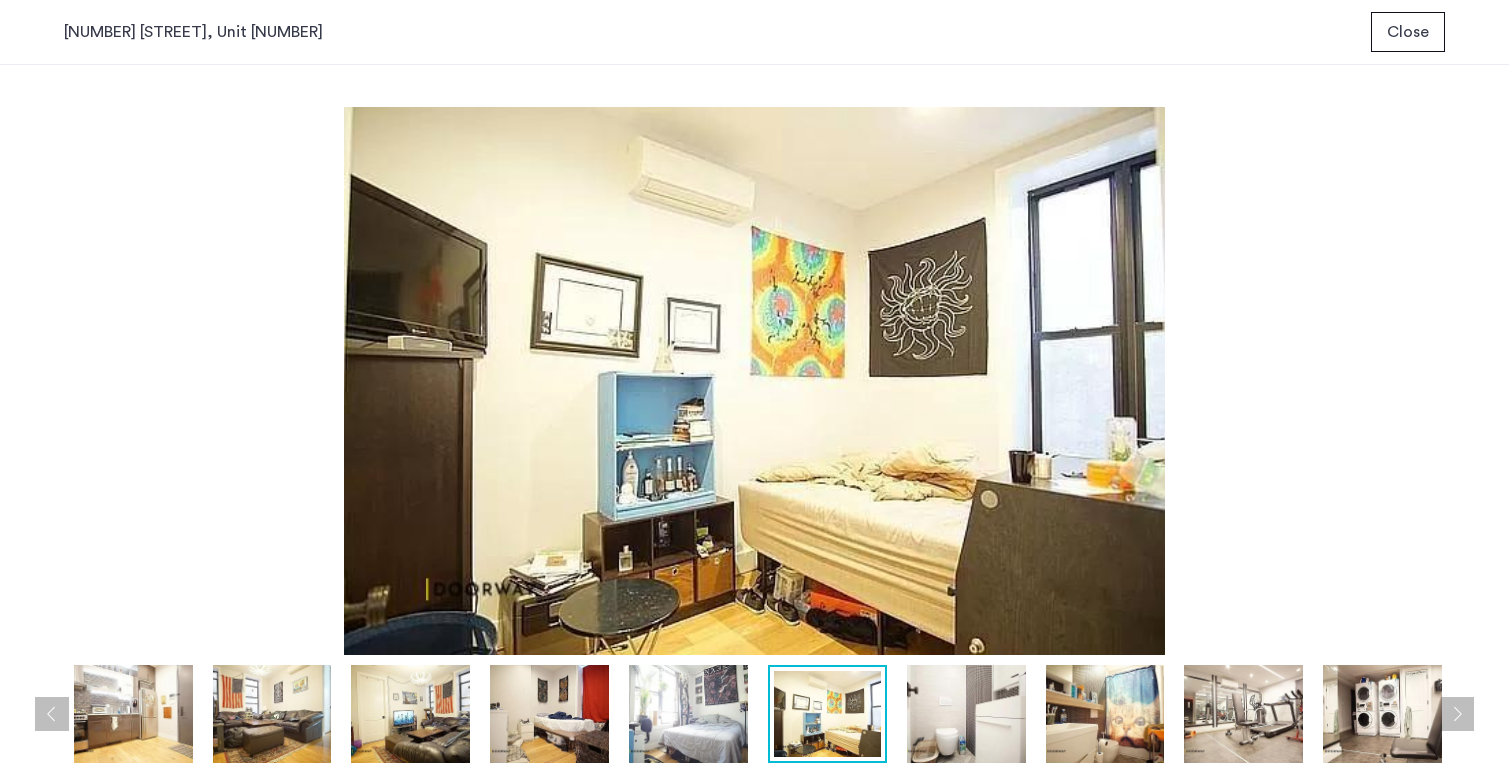 click at bounding box center [966, 714] 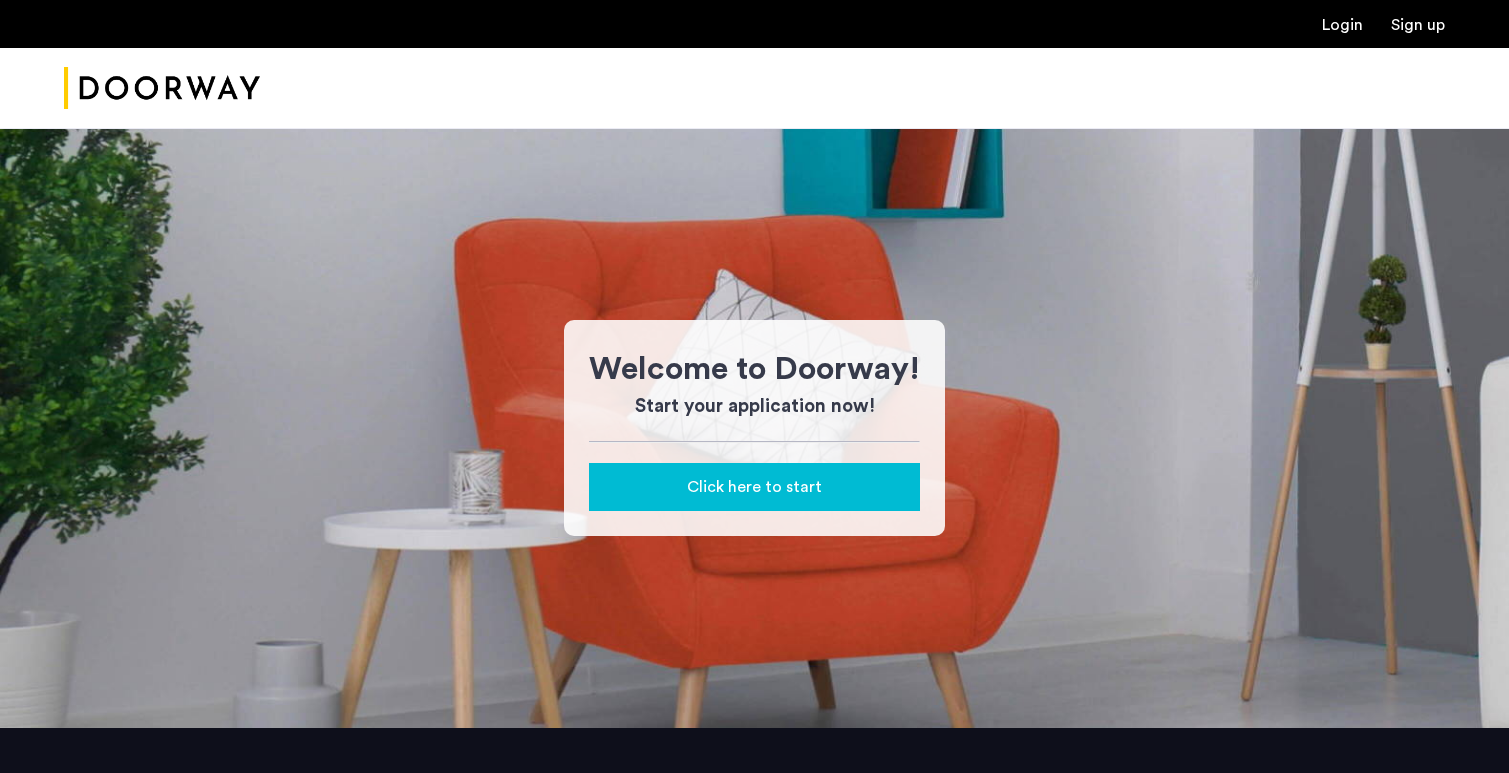 scroll, scrollTop: 0, scrollLeft: 0, axis: both 